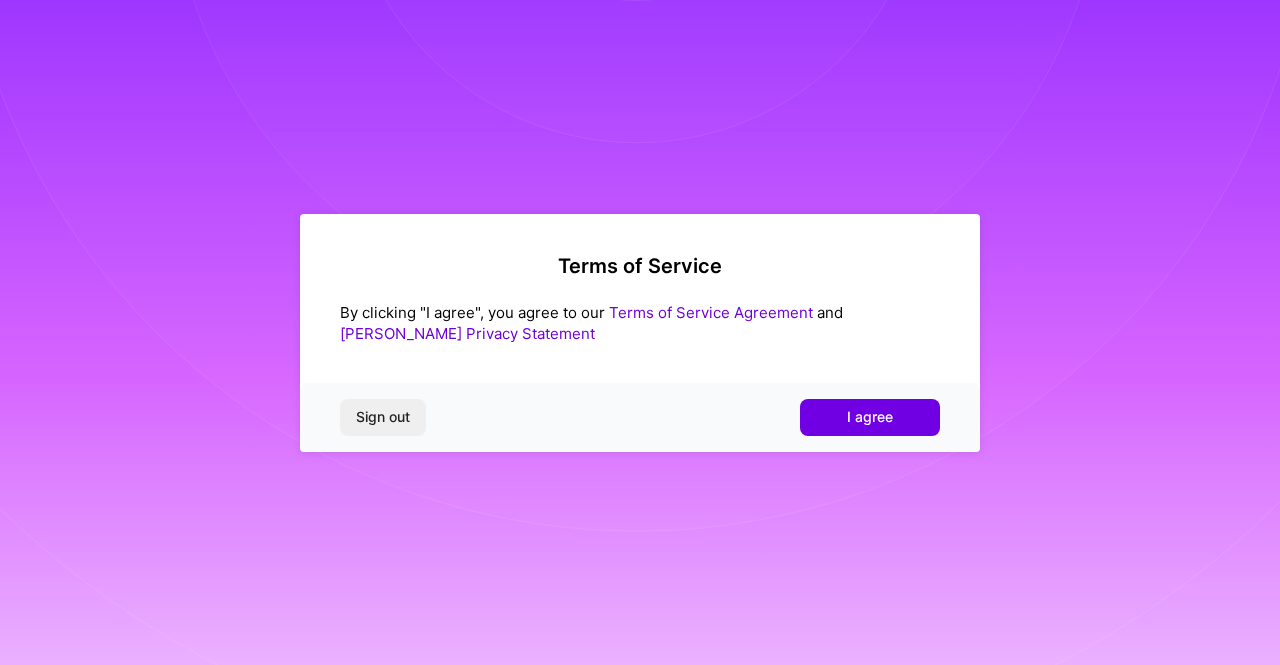 scroll, scrollTop: 0, scrollLeft: 0, axis: both 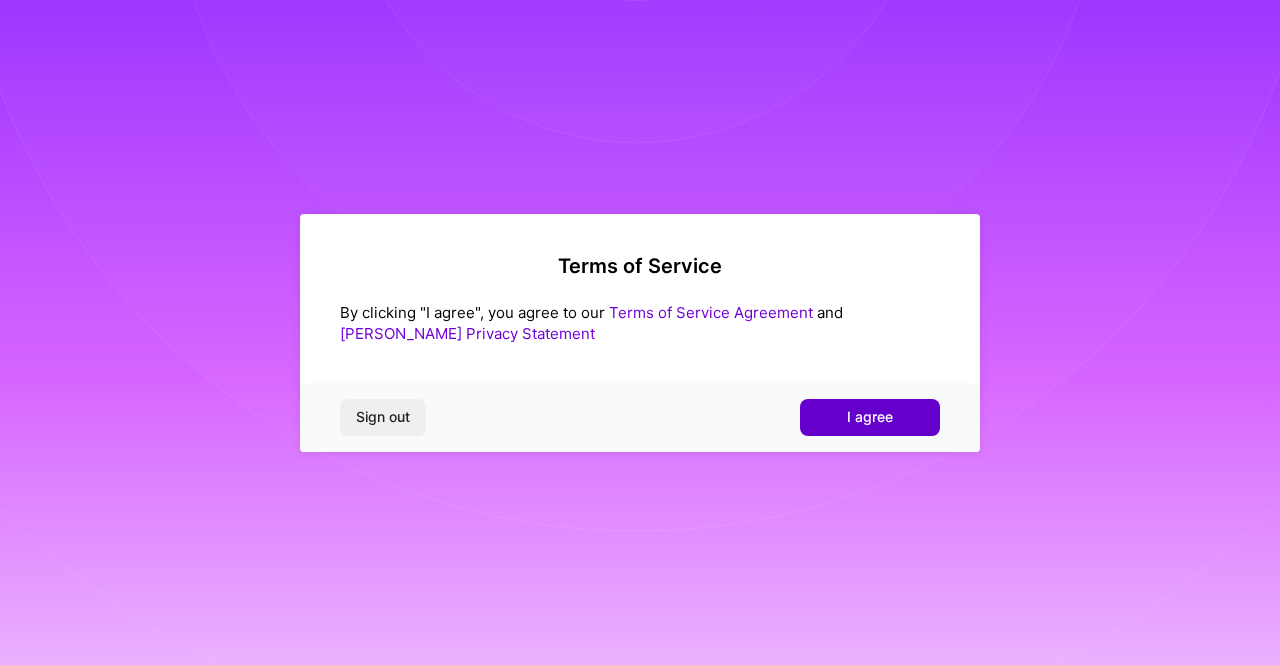 click on "I agree" at bounding box center [870, 417] 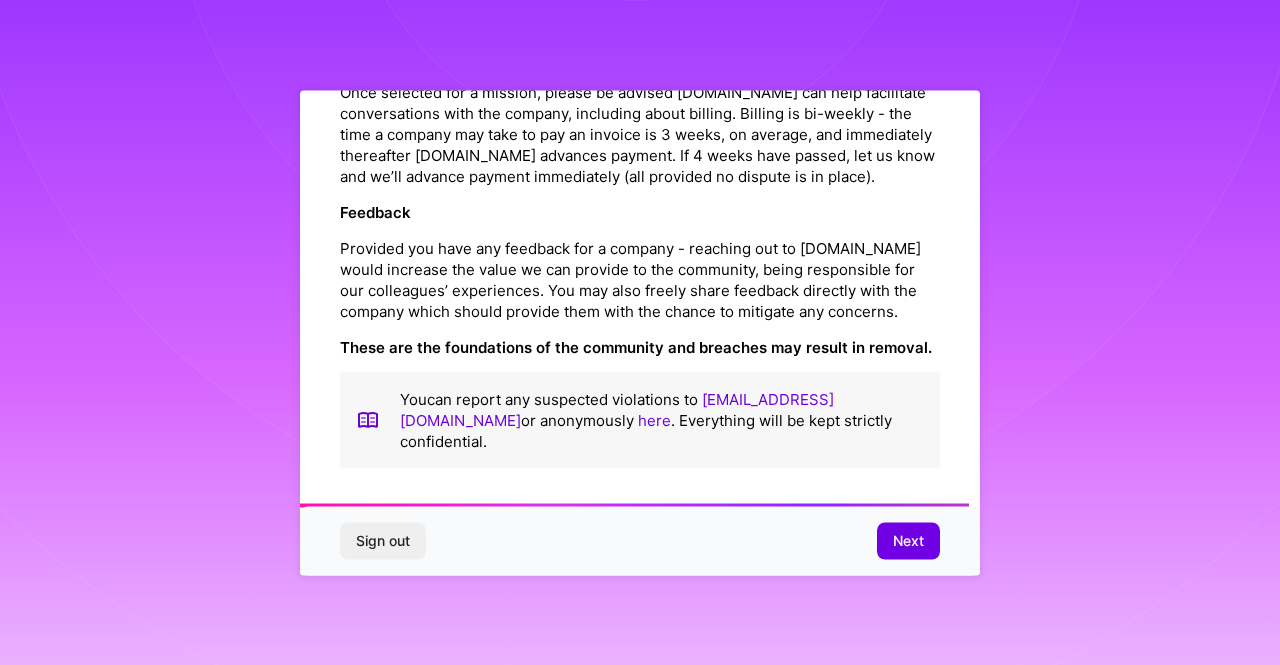 scroll, scrollTop: 2348, scrollLeft: 0, axis: vertical 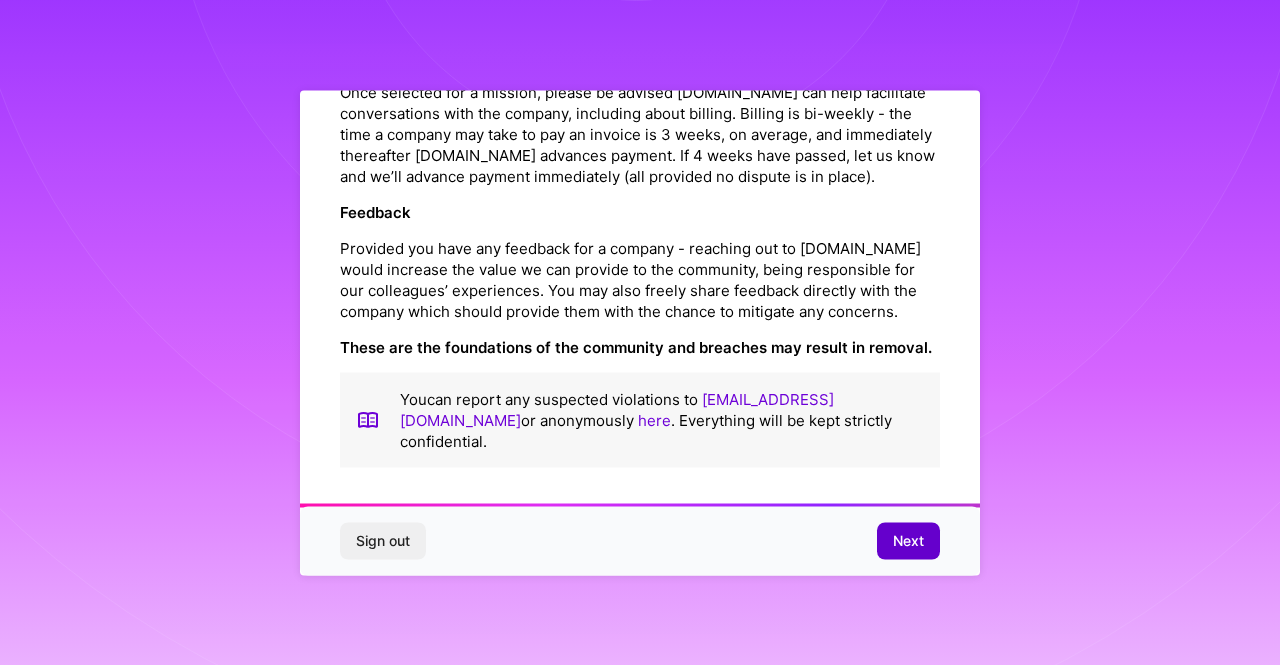 click on "Next" at bounding box center [908, 541] 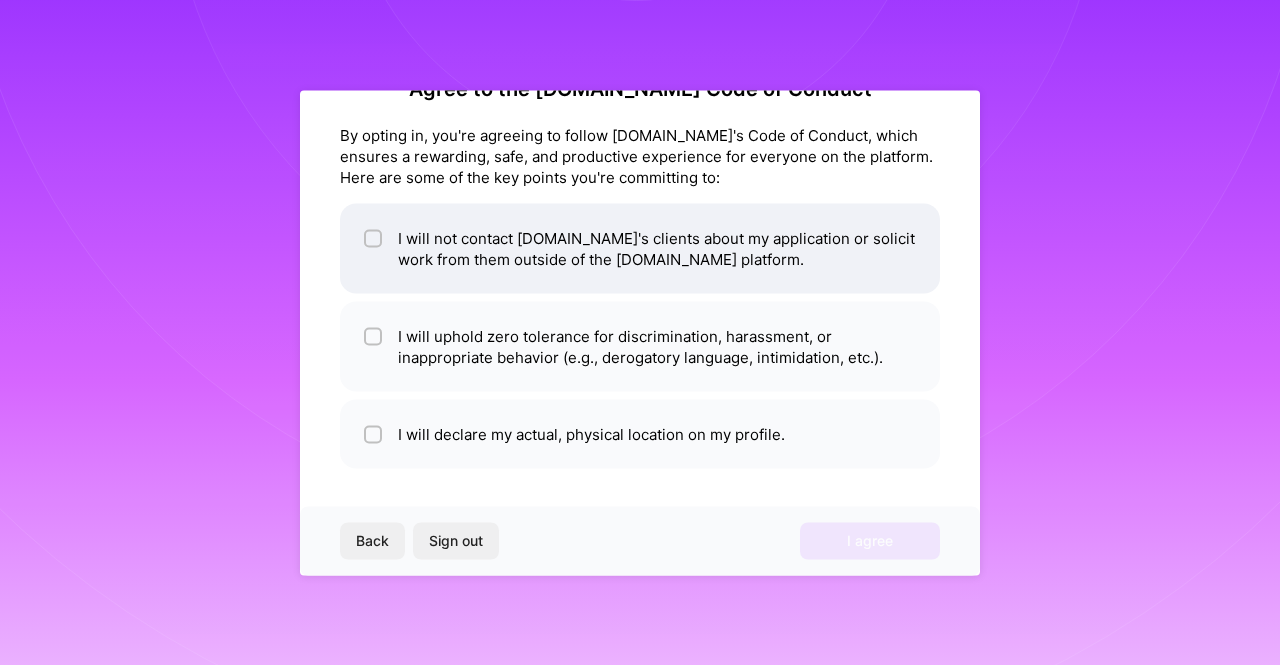 scroll, scrollTop: 0, scrollLeft: 0, axis: both 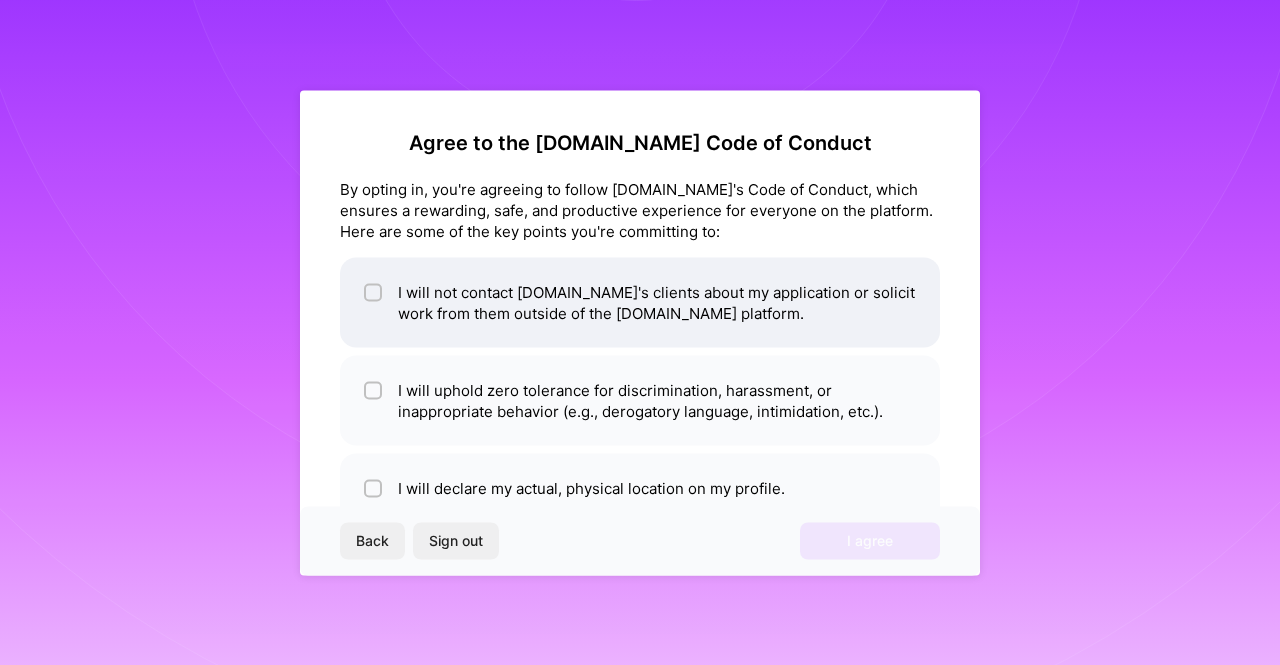 click on "I will not contact [DOMAIN_NAME]'s clients about my application or solicit work from them outside of the [DOMAIN_NAME] platform." at bounding box center [640, 302] 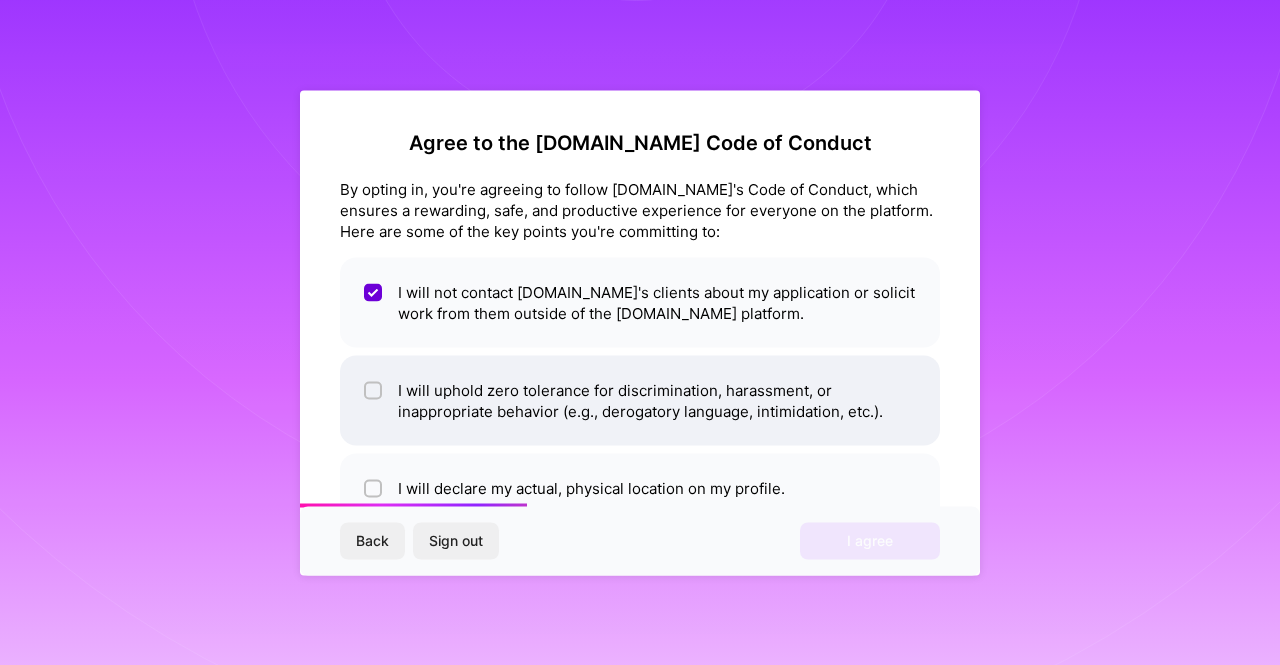 click on "I will uphold zero tolerance for discrimination, harassment, or inappropriate behavior (e.g., derogatory language, intimidation, etc.)." at bounding box center [640, 400] 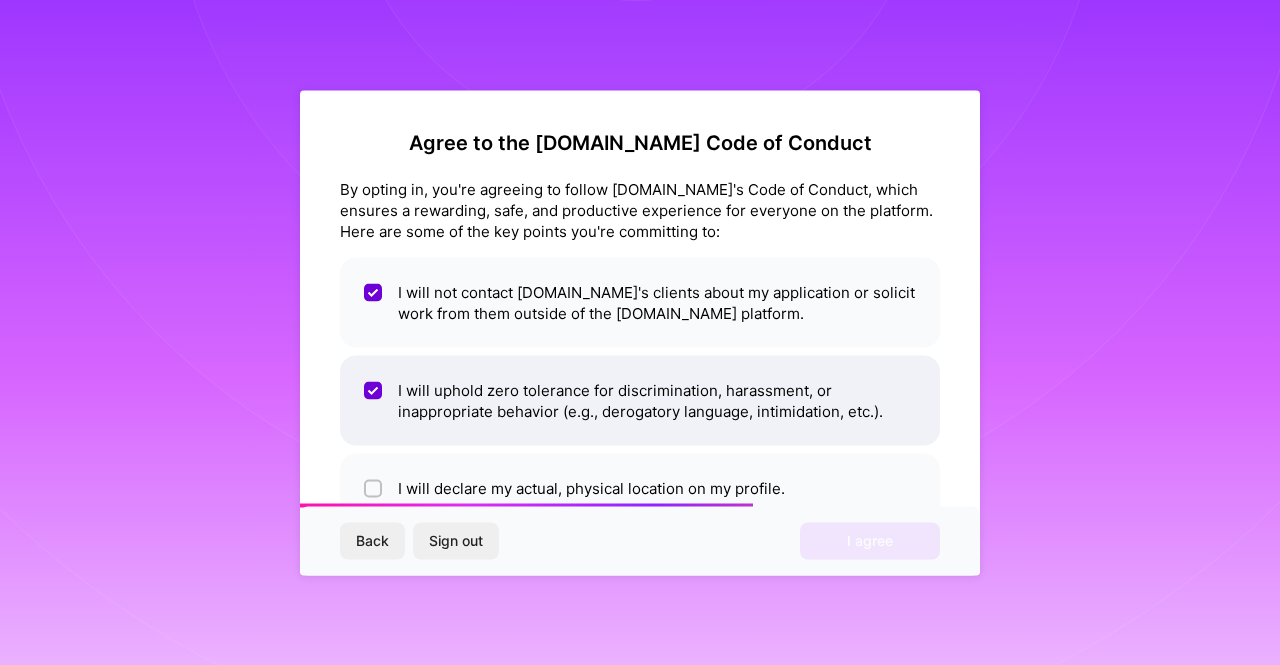 scroll, scrollTop: 54, scrollLeft: 0, axis: vertical 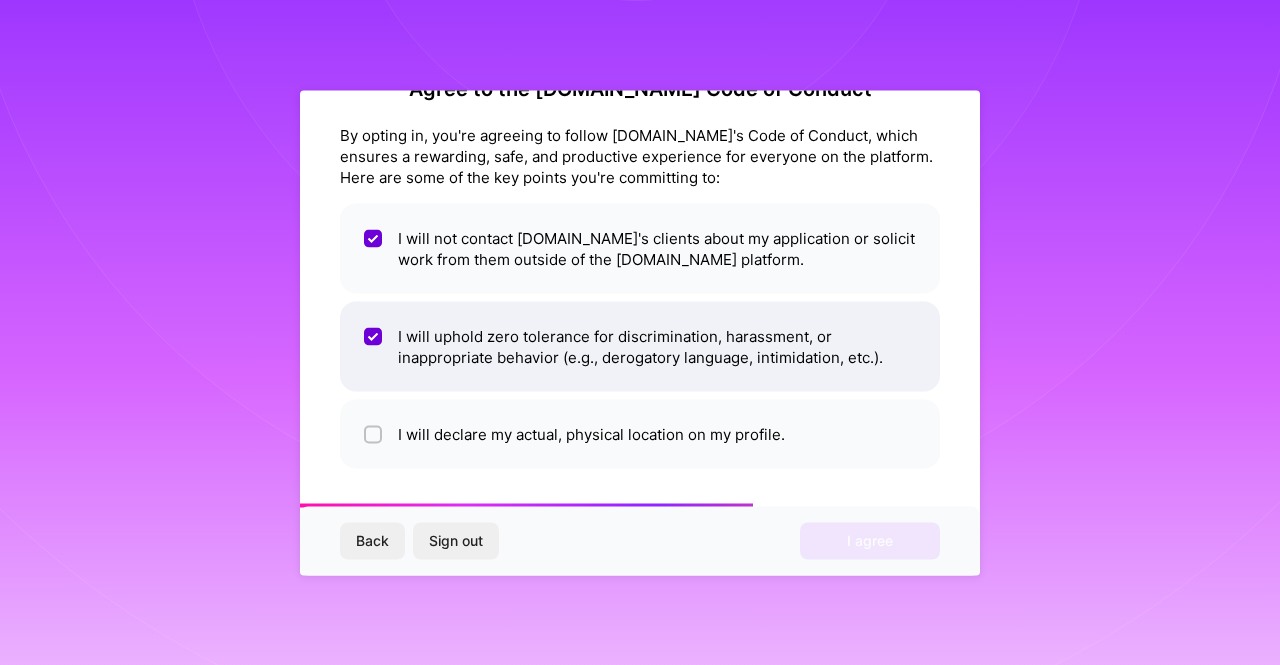 click on "I will declare my actual, physical location on my profile." at bounding box center (640, 433) 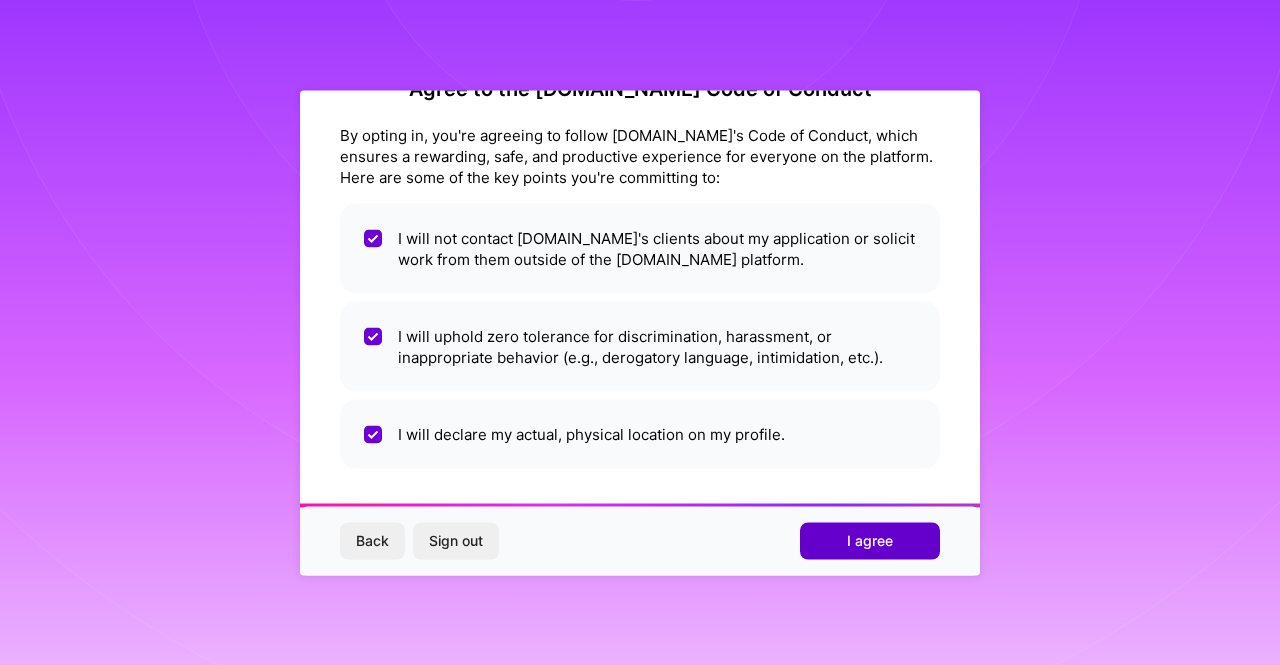 click on "I agree" at bounding box center [870, 541] 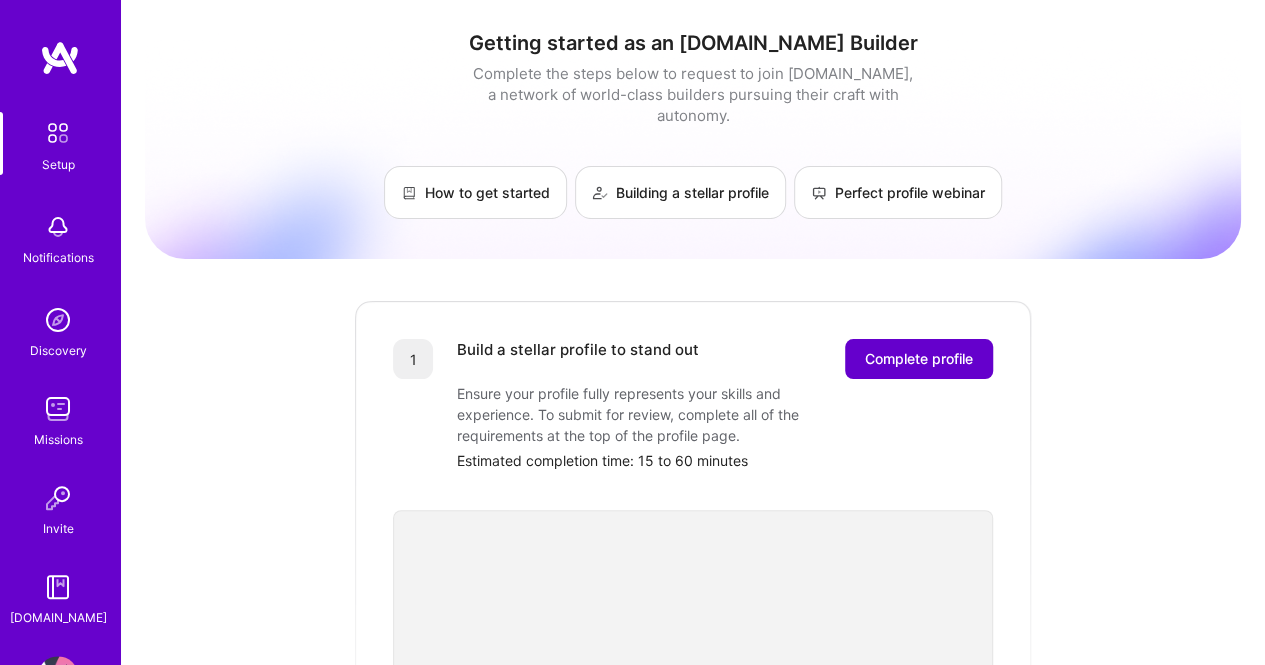click on "Complete profile" at bounding box center [919, 359] 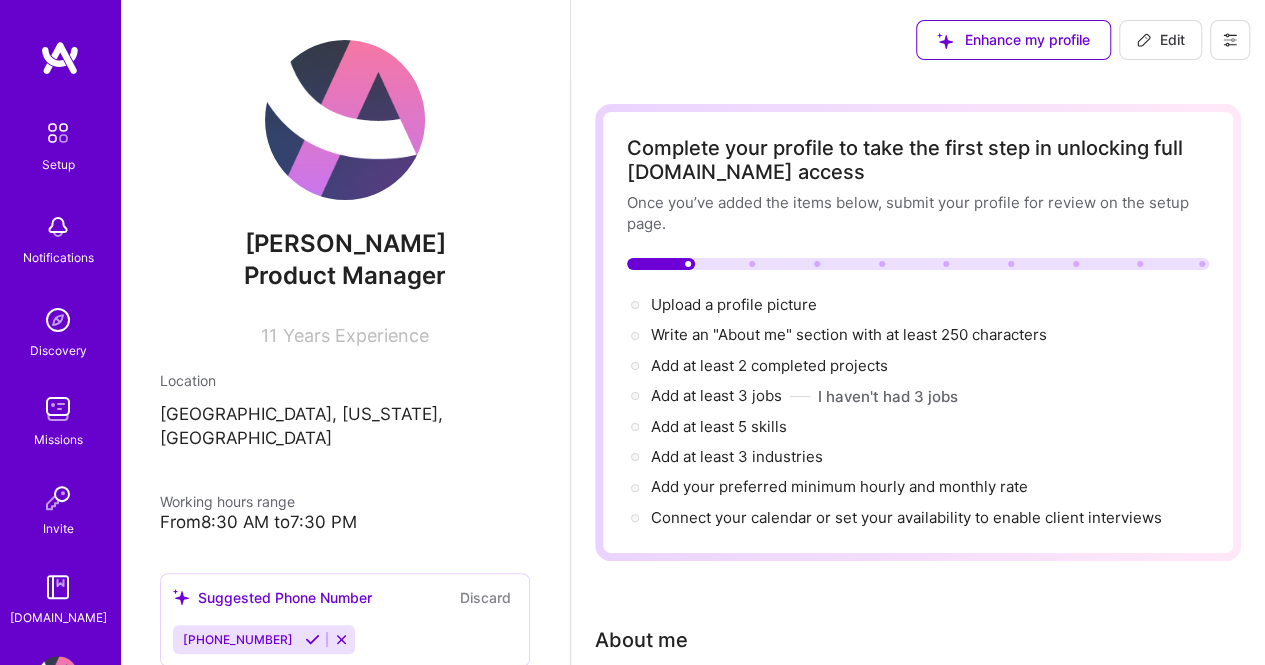 click on "[PERSON_NAME] Product Manager 11 Years Experience" at bounding box center [345, 193] 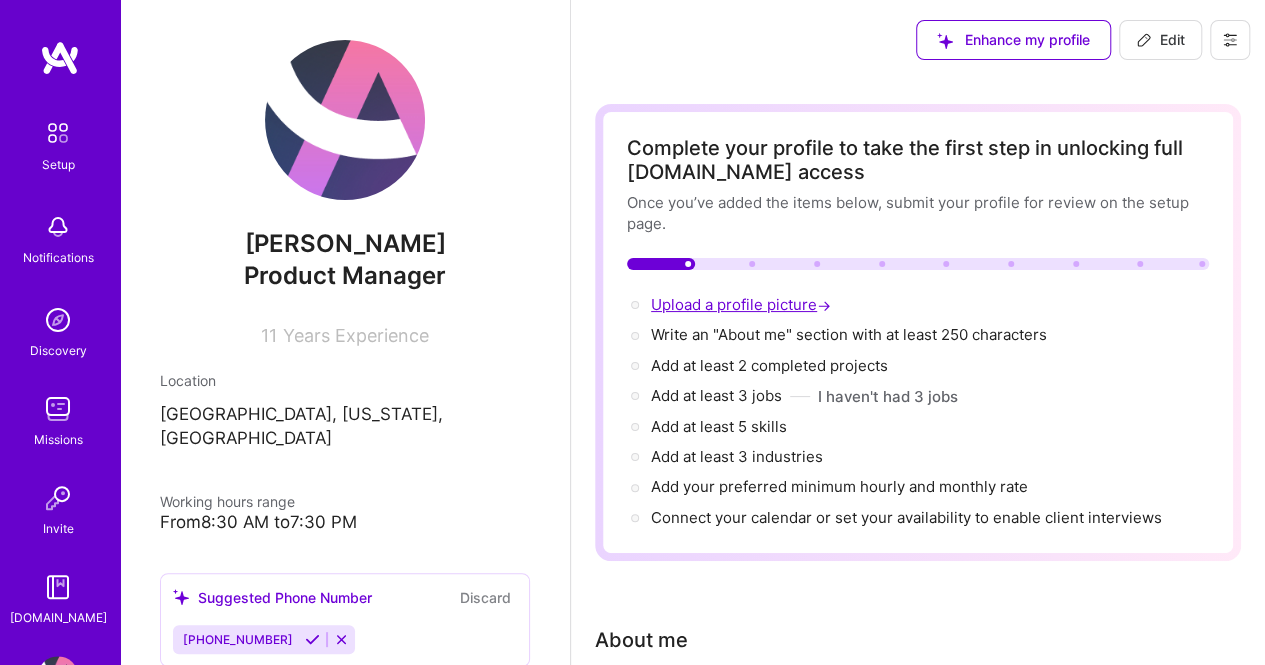 click on "Upload a profile picture  →" at bounding box center [743, 304] 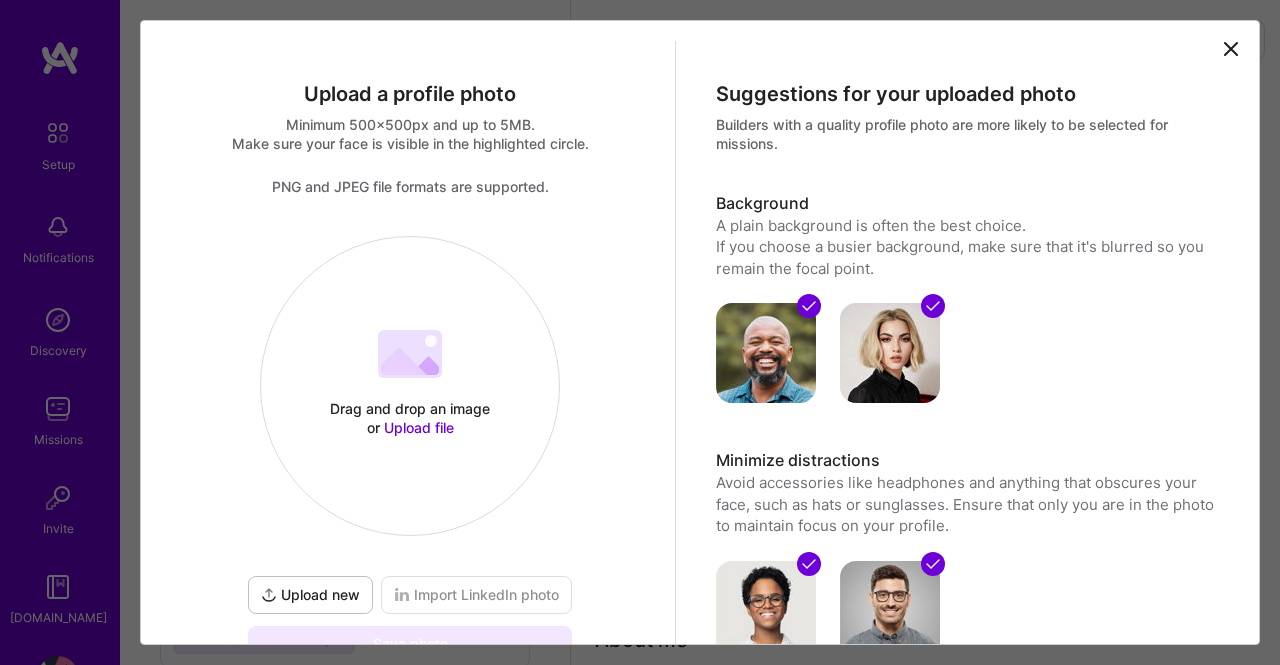 click on "Drag and drop an image or   Upload file Upload file" at bounding box center (410, 386) 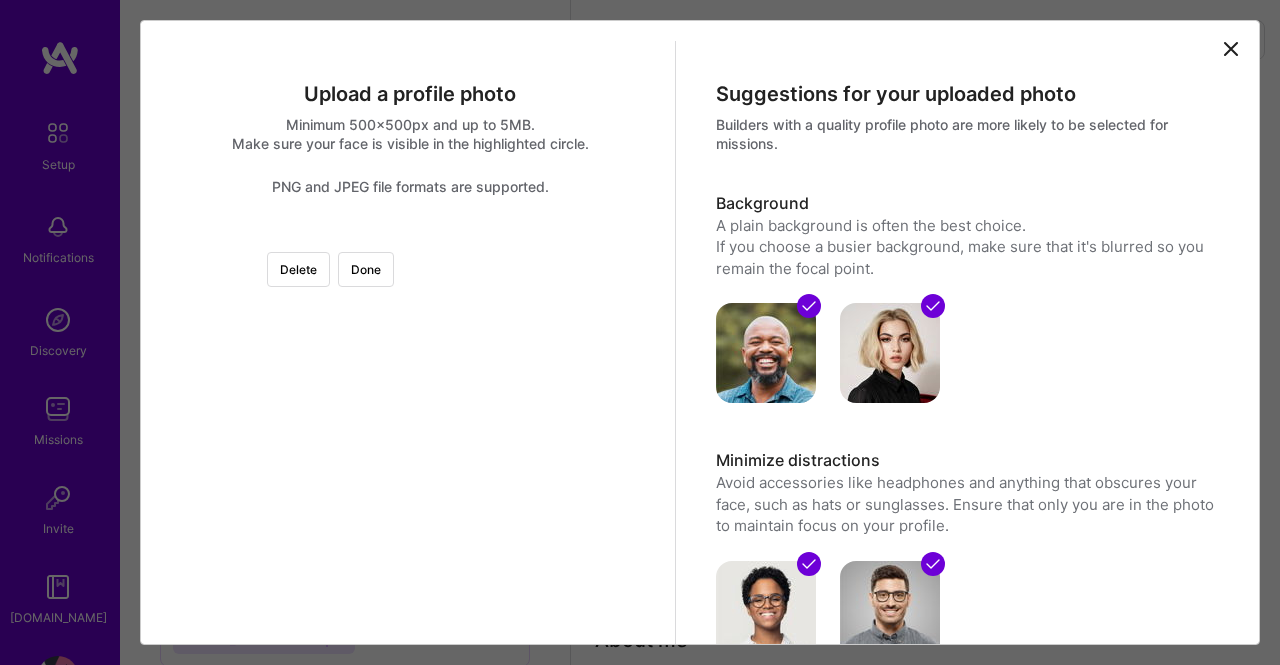 click at bounding box center [572, 398] 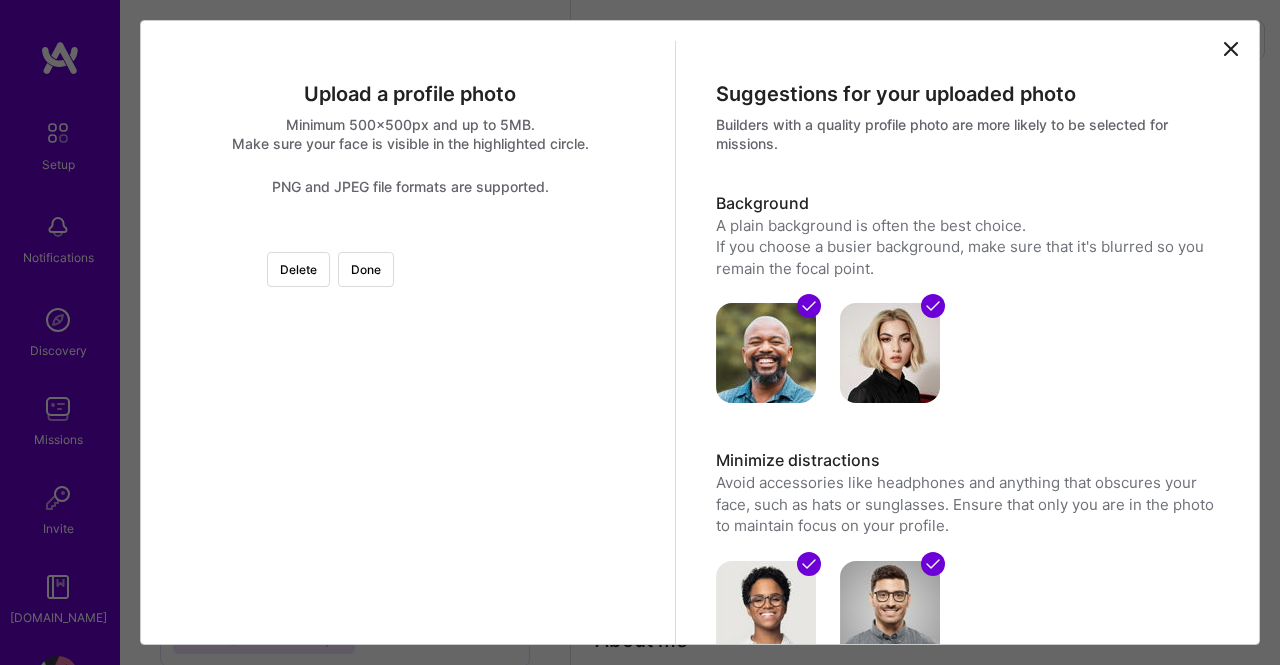 click at bounding box center [410, 236] 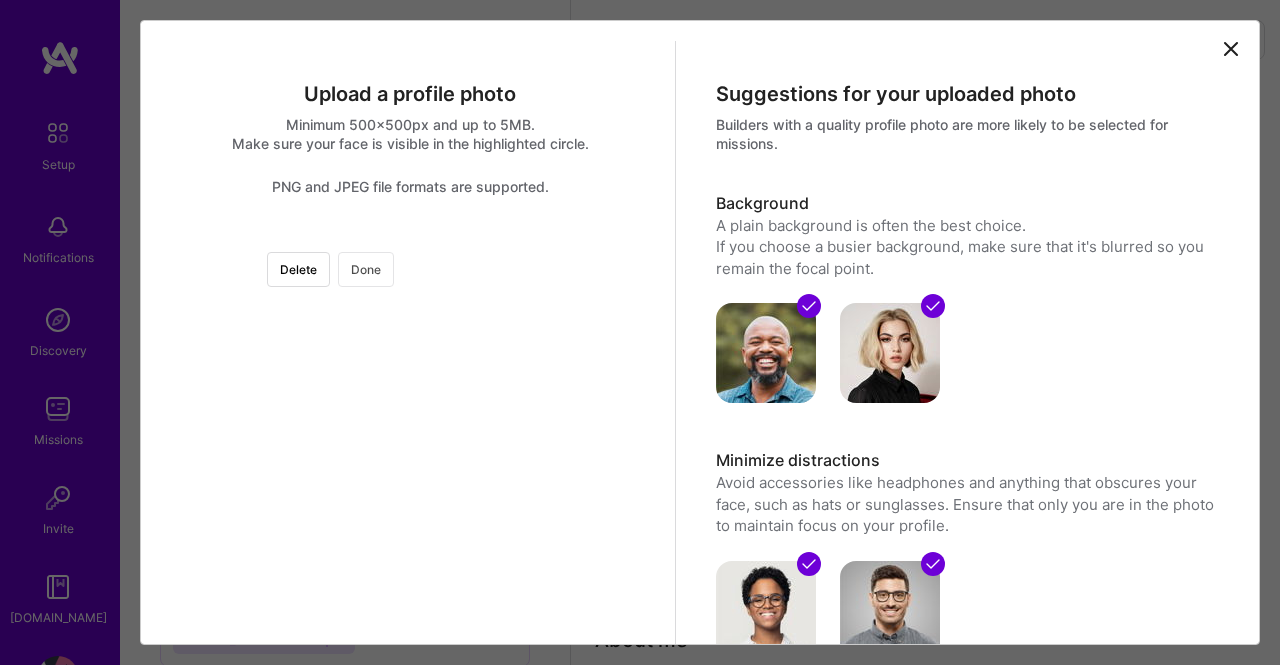 click on "Done" at bounding box center (366, 269) 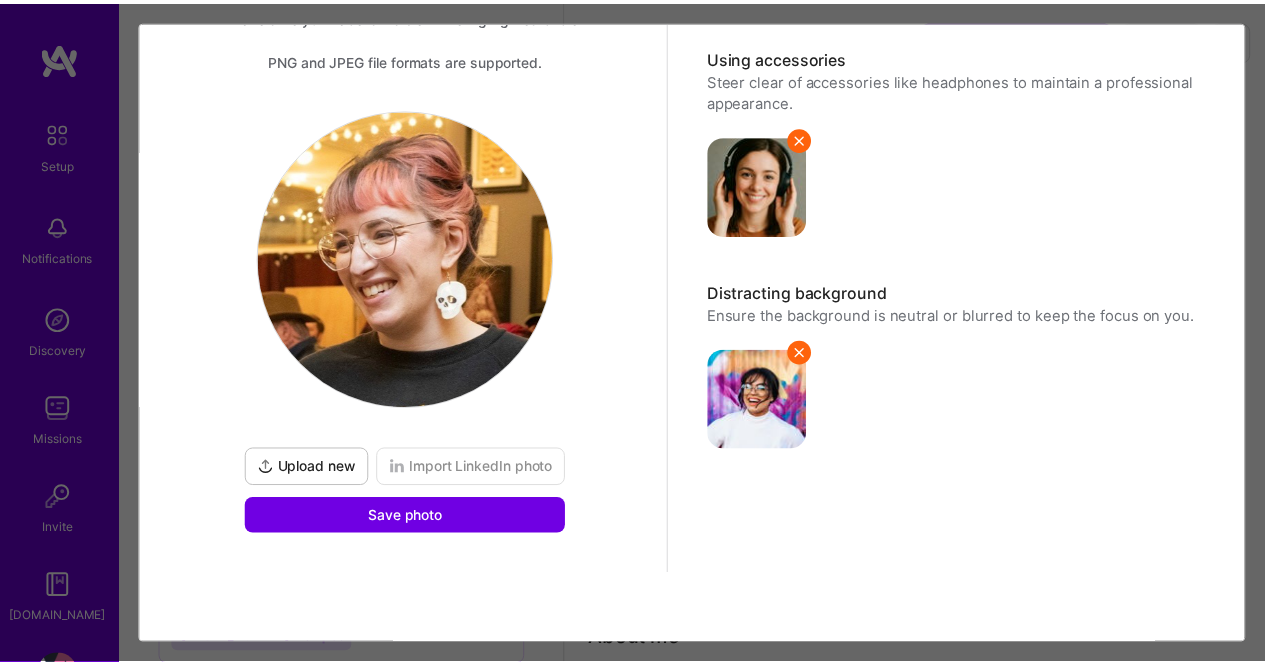 scroll, scrollTop: 132, scrollLeft: 0, axis: vertical 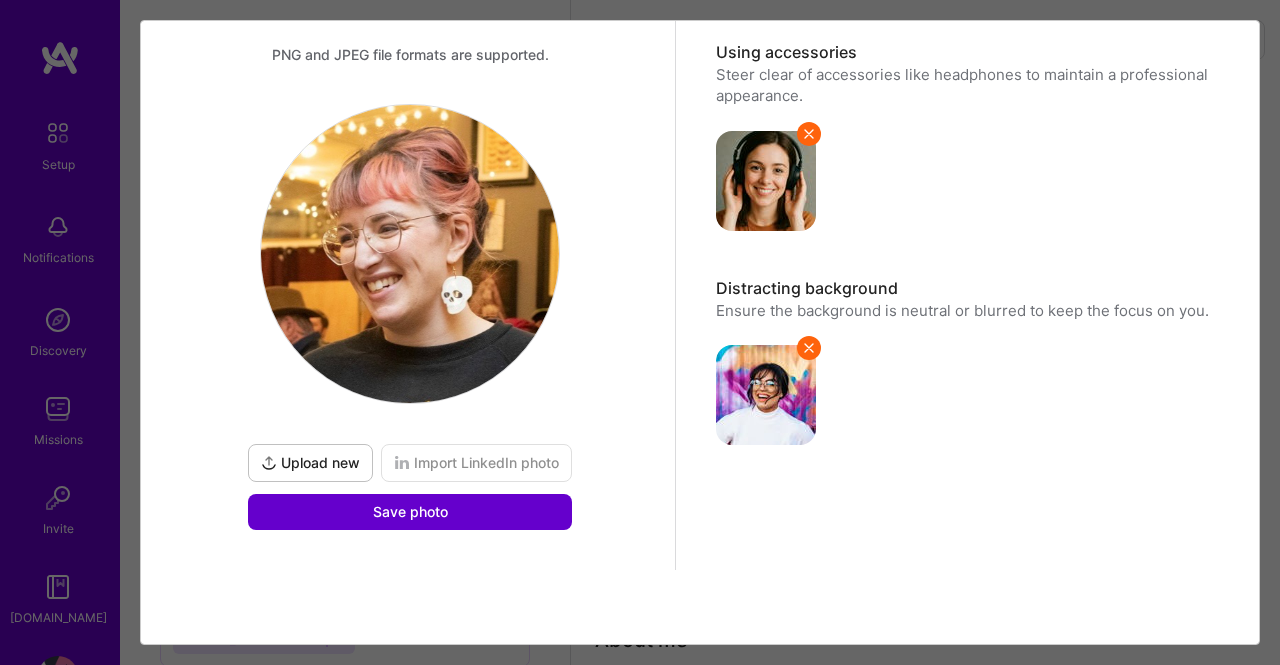 click on "Save photo" at bounding box center (410, 512) 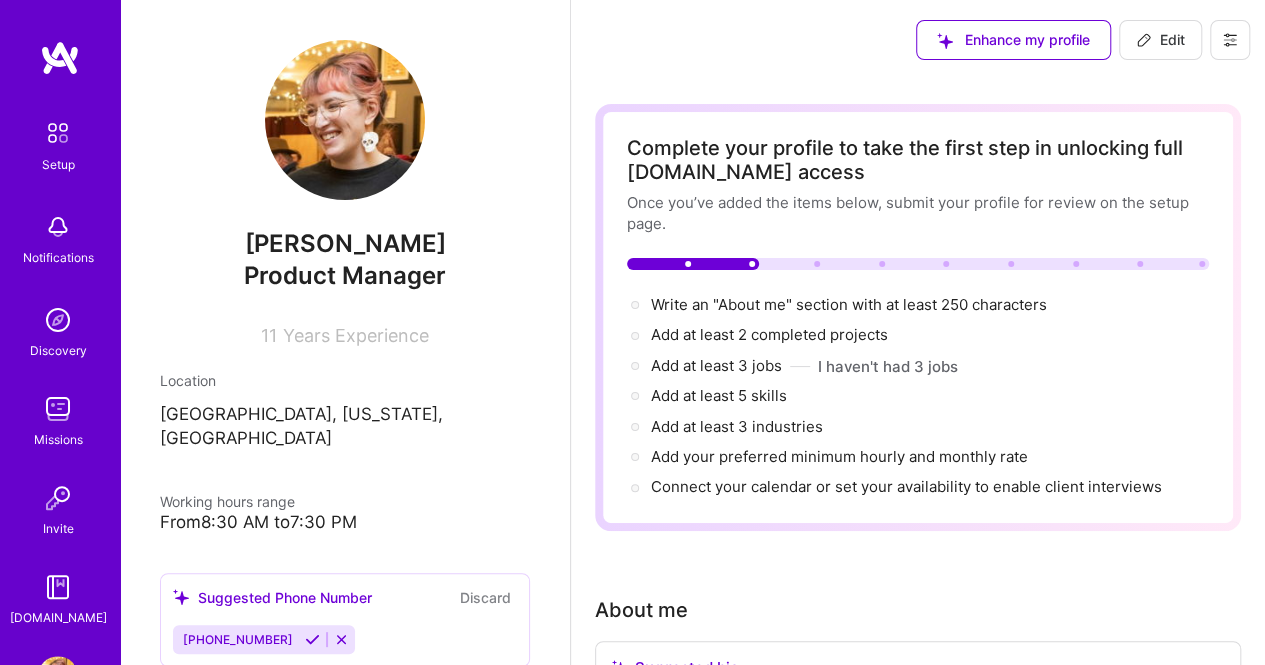 click on "[PERSON_NAME]" at bounding box center (345, 244) 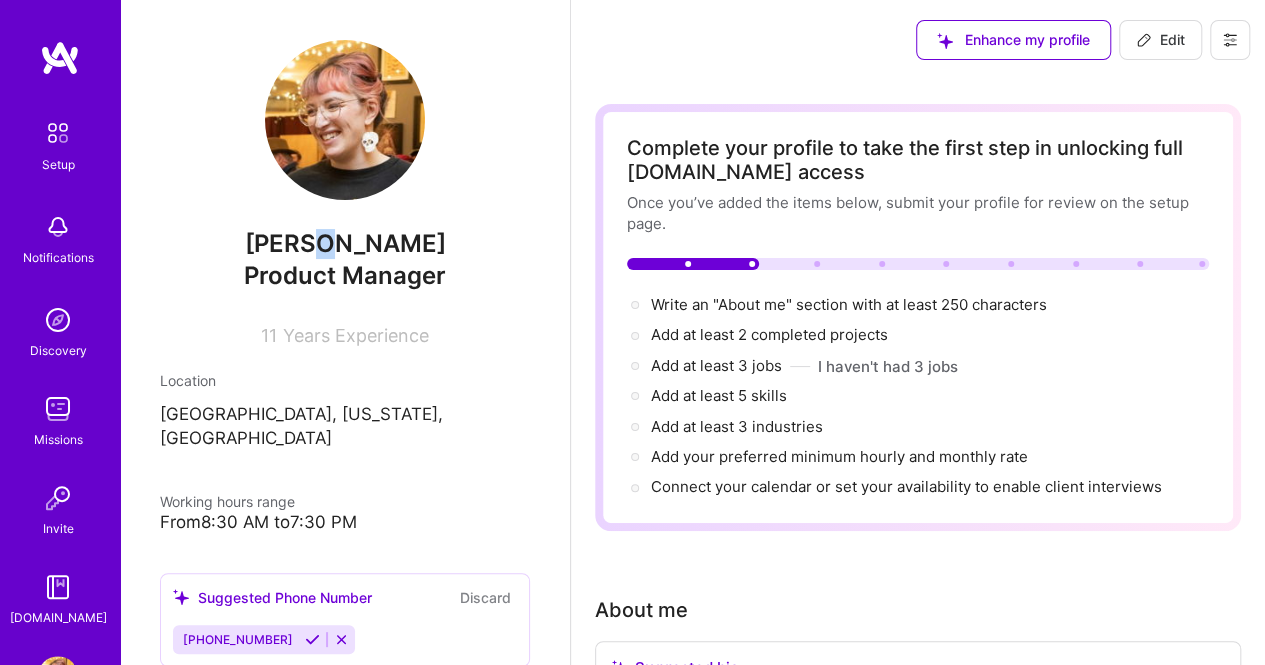 click on "[PERSON_NAME]" at bounding box center (345, 244) 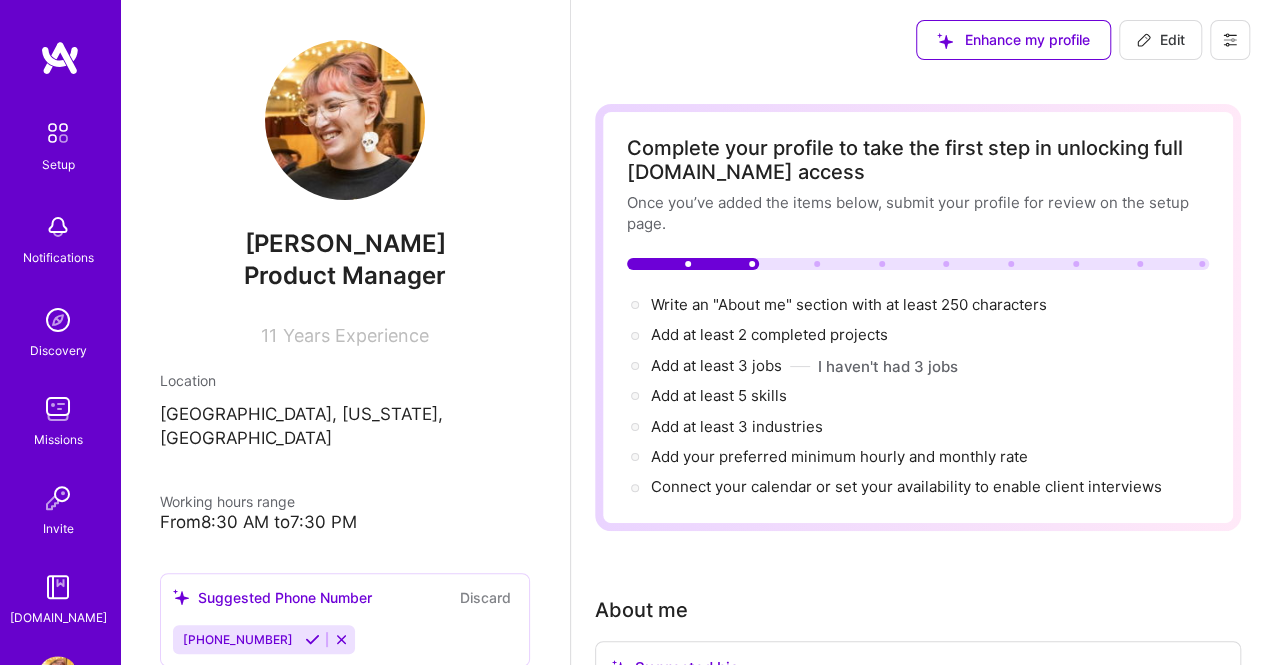 click on "Edit" at bounding box center [1160, 40] 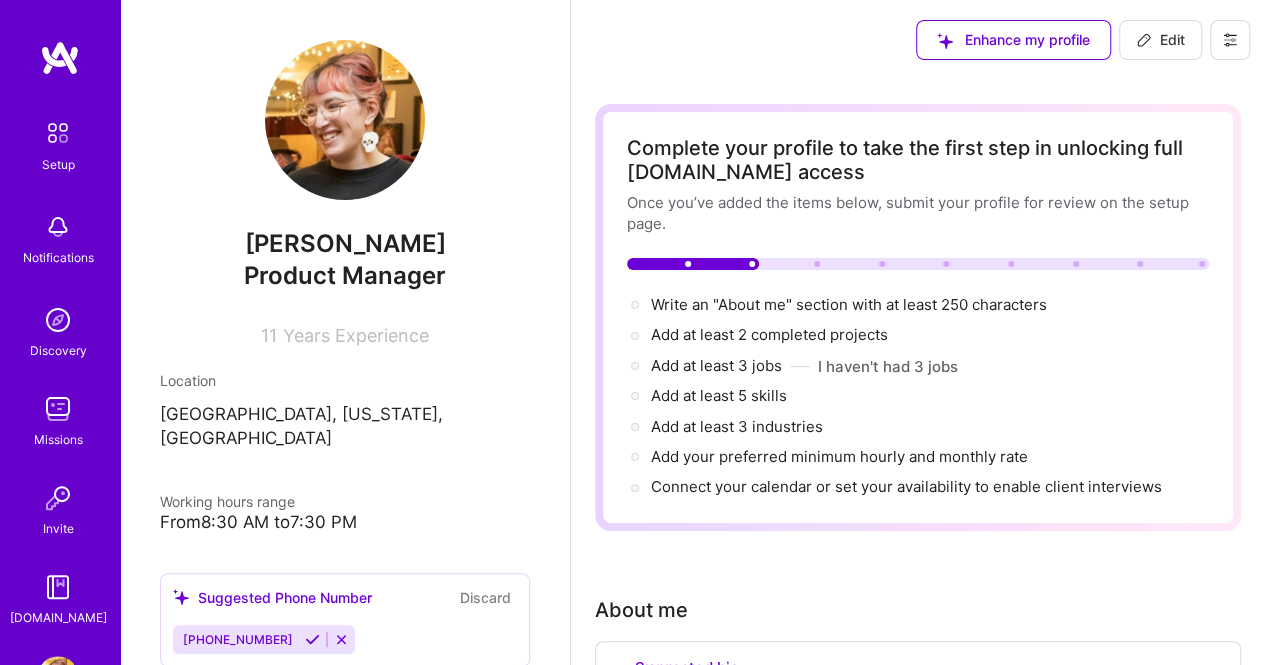 select on "US" 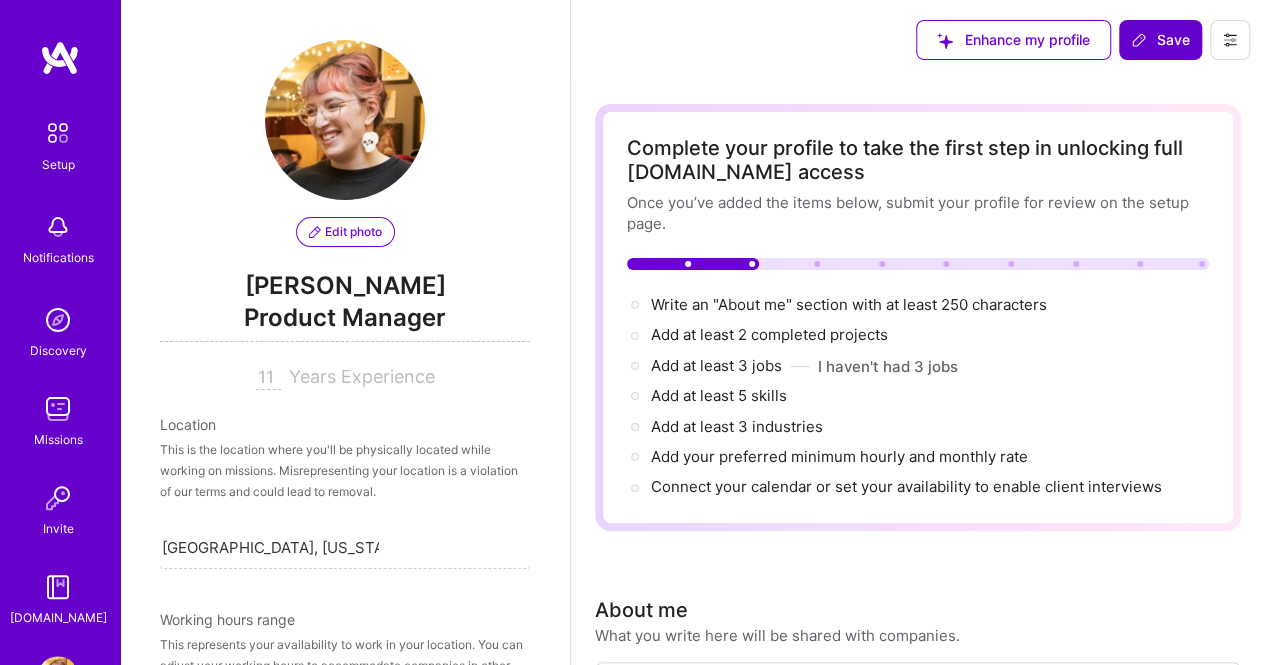 scroll, scrollTop: 358, scrollLeft: 0, axis: vertical 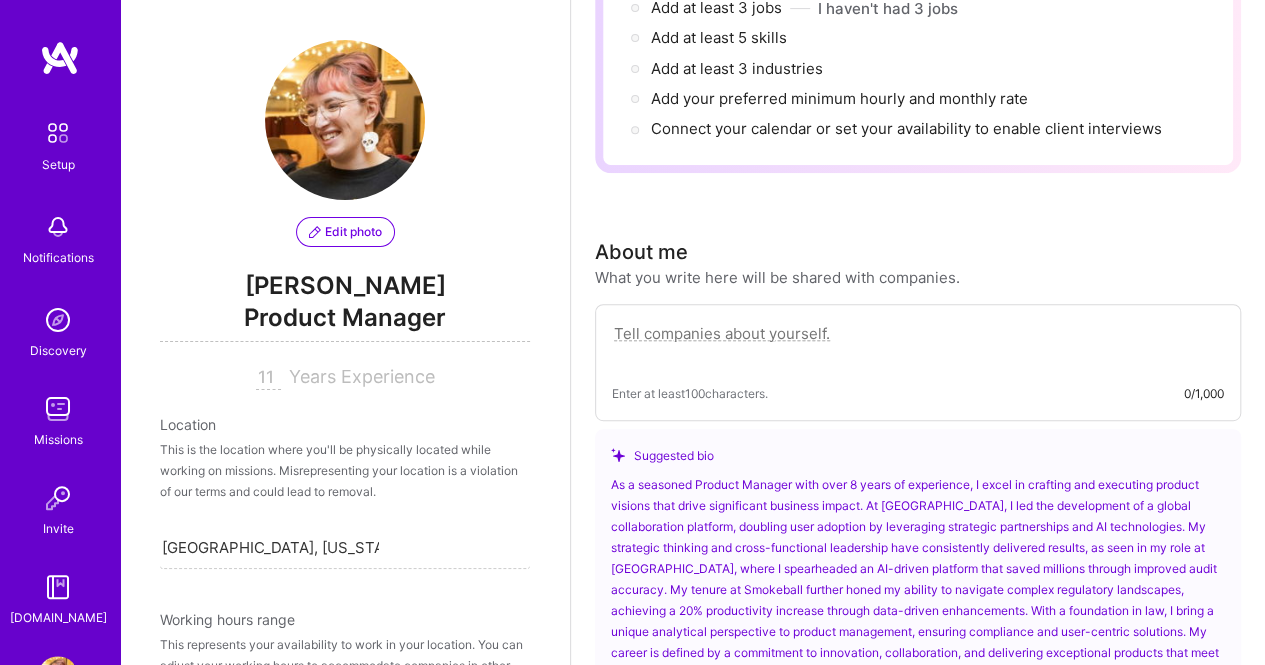 click on "[PERSON_NAME]" at bounding box center [345, 286] 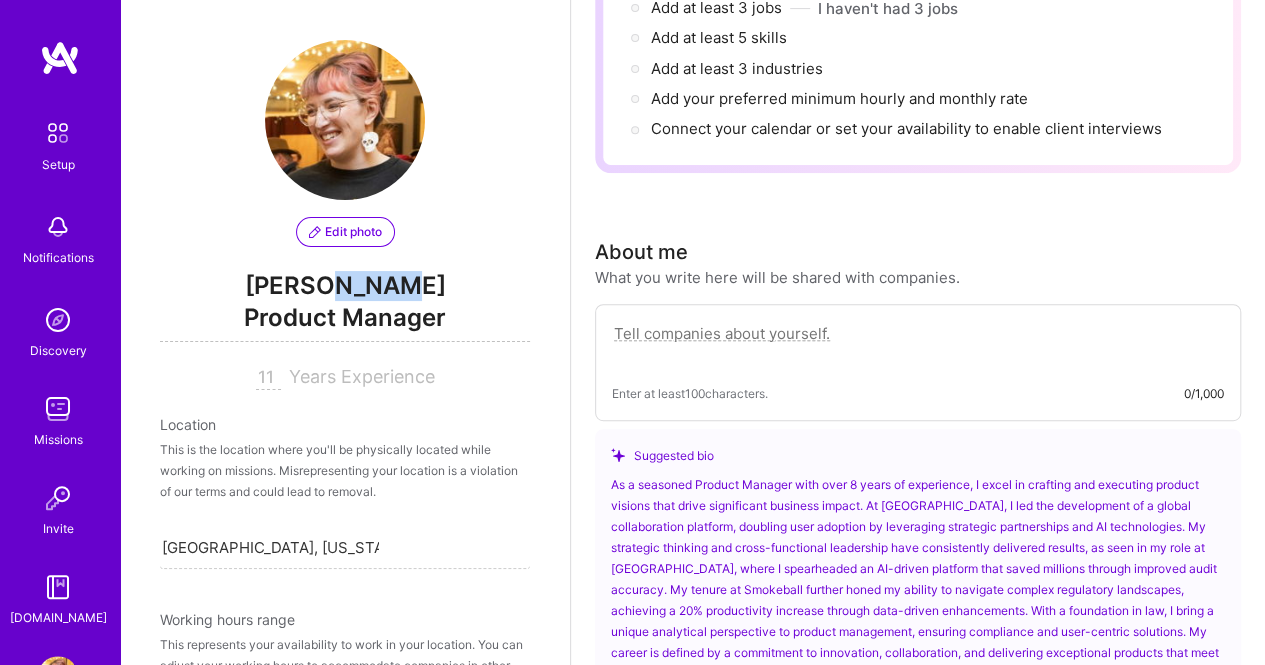 click on "[PERSON_NAME]" at bounding box center [345, 286] 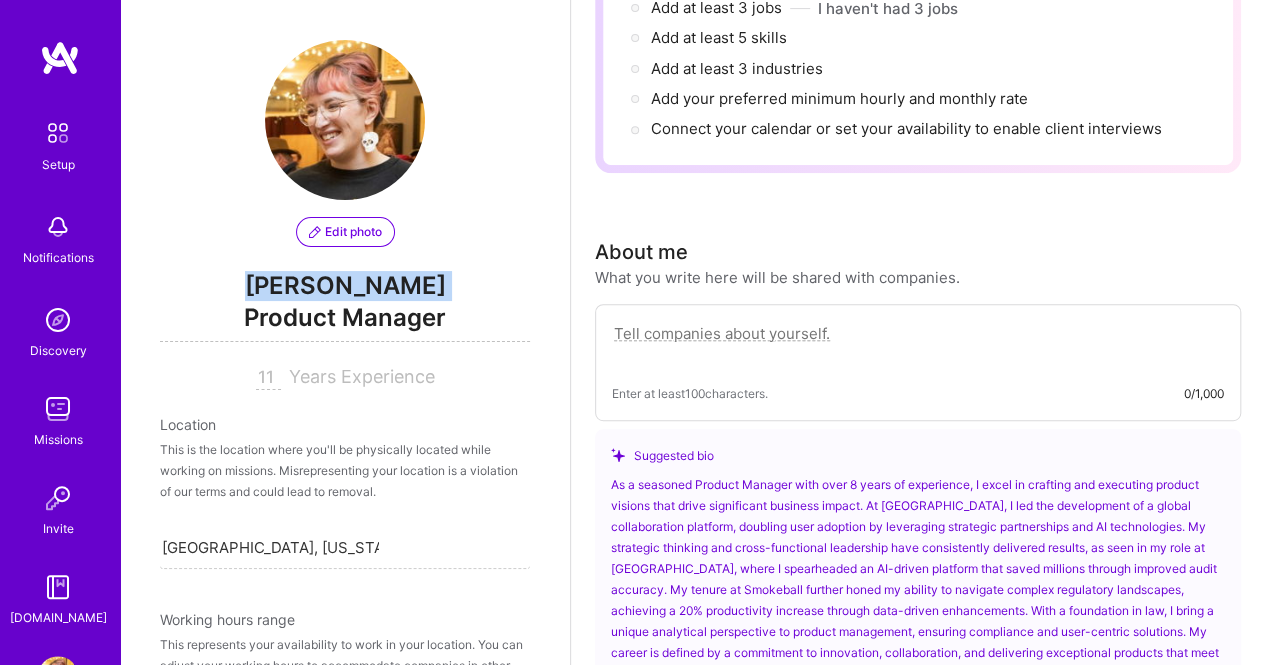 click on "[PERSON_NAME]" at bounding box center [345, 286] 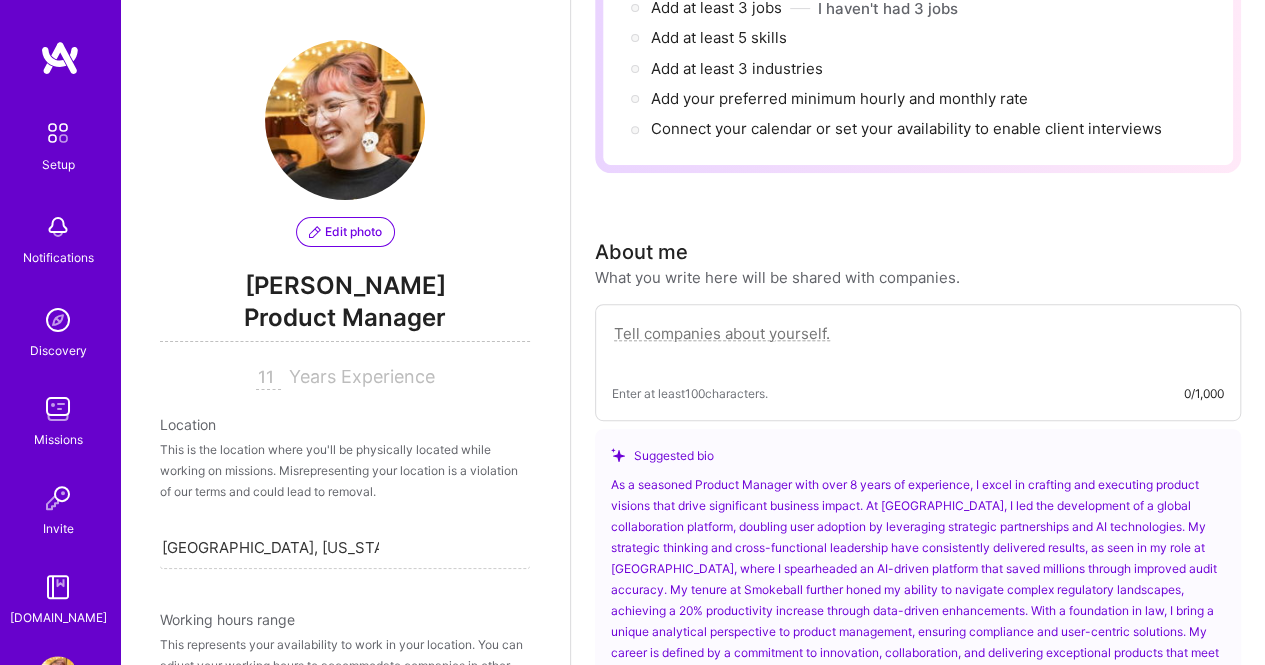 click on "Complete your profile to take the first step in unlocking full [DOMAIN_NAME] access Once you’ve added the items below, submit your profile for review on the setup page. Write an "About me" section with at least 250 characters   → Add at least 2 completed projects  → Add at least 3 jobs  → I haven't had 3 jobs Add at least 5 skills  → Add at least 3 industries  → Add your preferred minimum hourly and monthly rate  →   Connect your calendar or set your availability to enable client interviews  →" at bounding box center [918, -41] 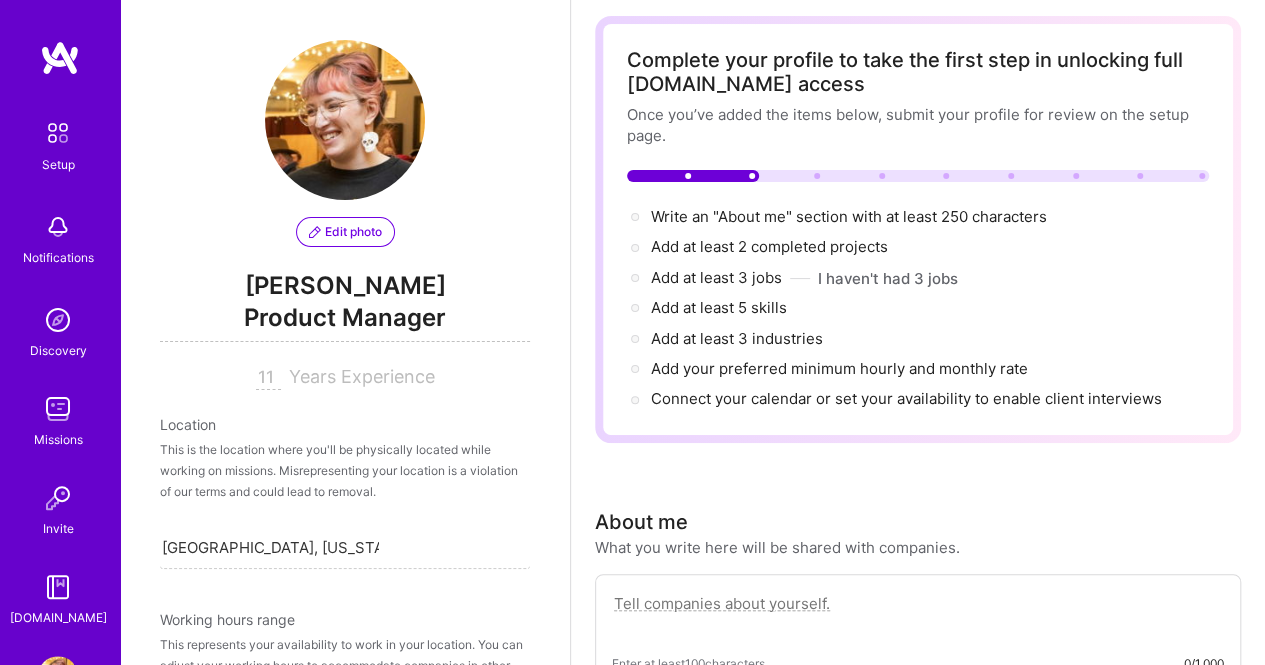 scroll, scrollTop: 80, scrollLeft: 0, axis: vertical 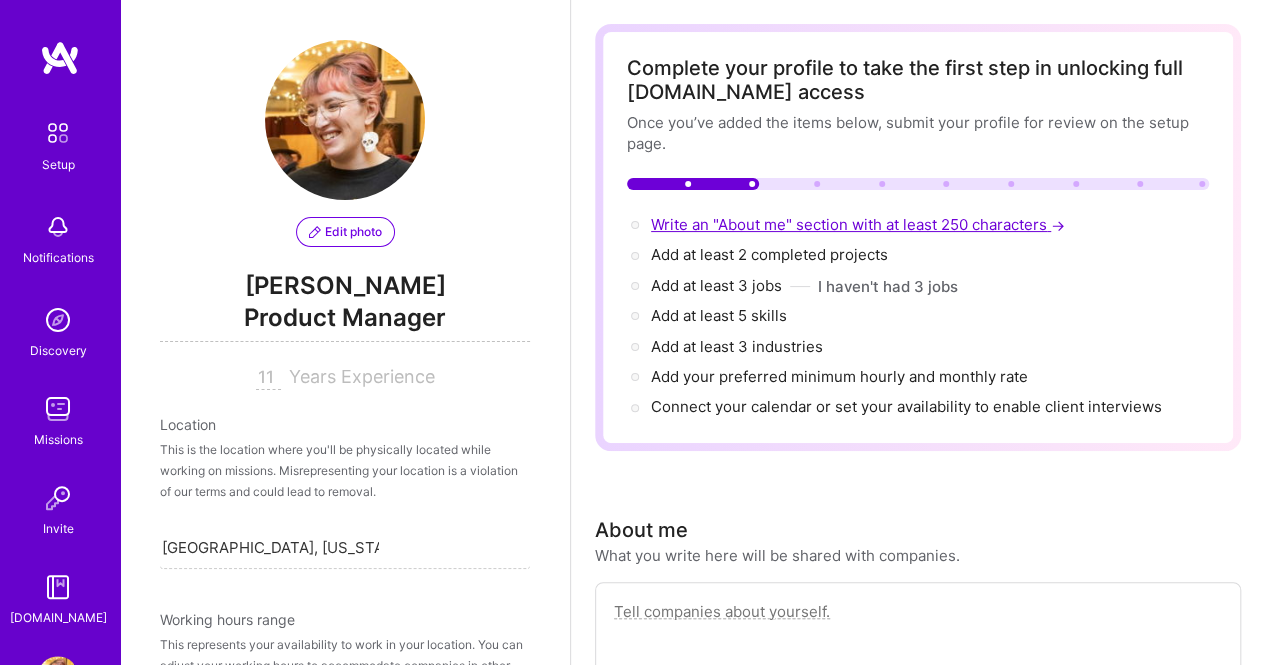 click on "Write an "About me" section with at least 250 characters   →" at bounding box center (860, 224) 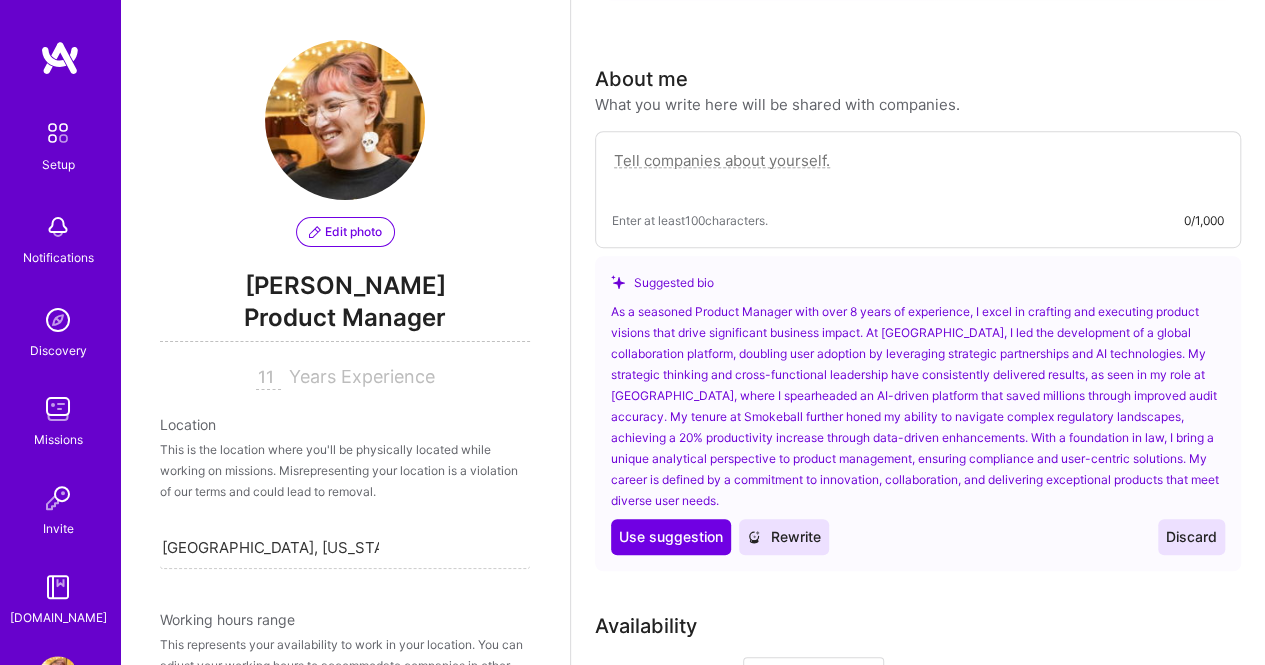 scroll, scrollTop: 594, scrollLeft: 0, axis: vertical 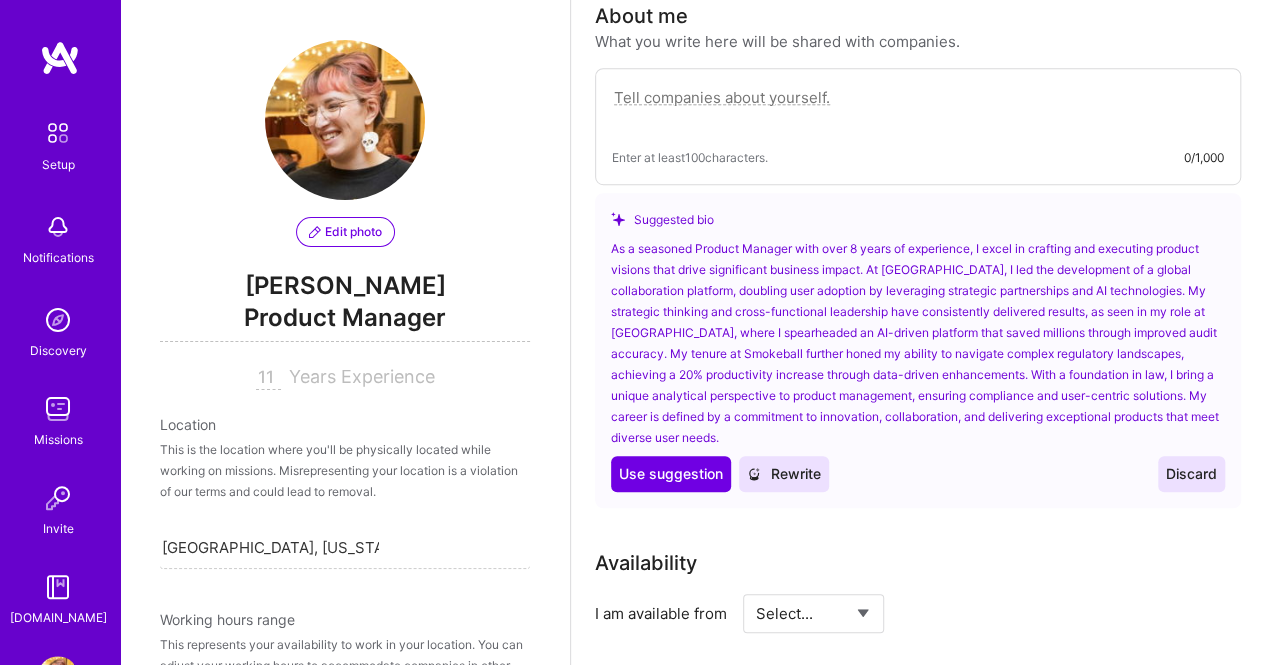 click on "As a seasoned Product Manager with over 8 years of experience, I excel in crafting and executing product visions that drive significant business impact. At [GEOGRAPHIC_DATA], I led the development of a global collaboration platform, doubling user adoption by leveraging strategic partnerships and AI technologies. My strategic thinking and cross-functional leadership have consistently delivered results, as seen in my role at [GEOGRAPHIC_DATA], where I spearheaded an AI-driven platform that saved millions through improved audit accuracy. My tenure at Smokeball further honed my ability to navigate complex regulatory landscapes, achieving a 20% productivity increase through data-driven enhancements. With a foundation in law, I bring a unique analytical perspective to product management, ensuring compliance and user-centric solutions. My career is defined by a commitment to innovation, collaboration, and delivering exceptional products that meet diverse user needs." at bounding box center [918, 343] 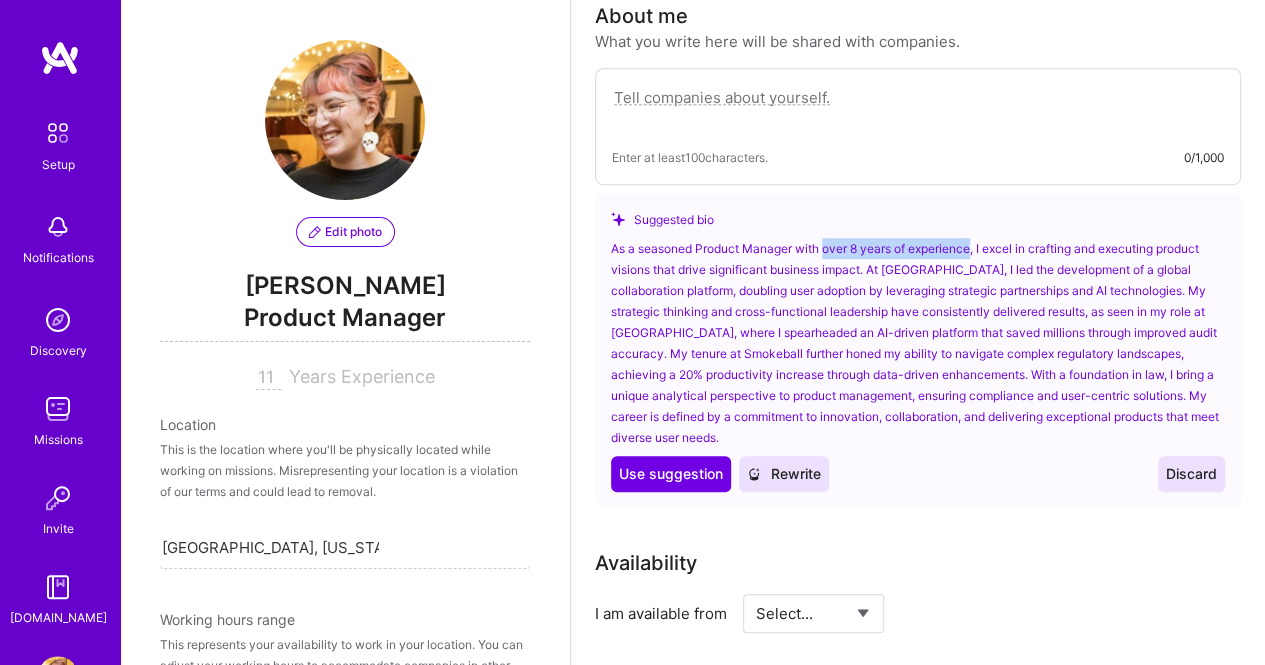 drag, startPoint x: 976, startPoint y: 245, endPoint x: 827, endPoint y: 247, distance: 149.01343 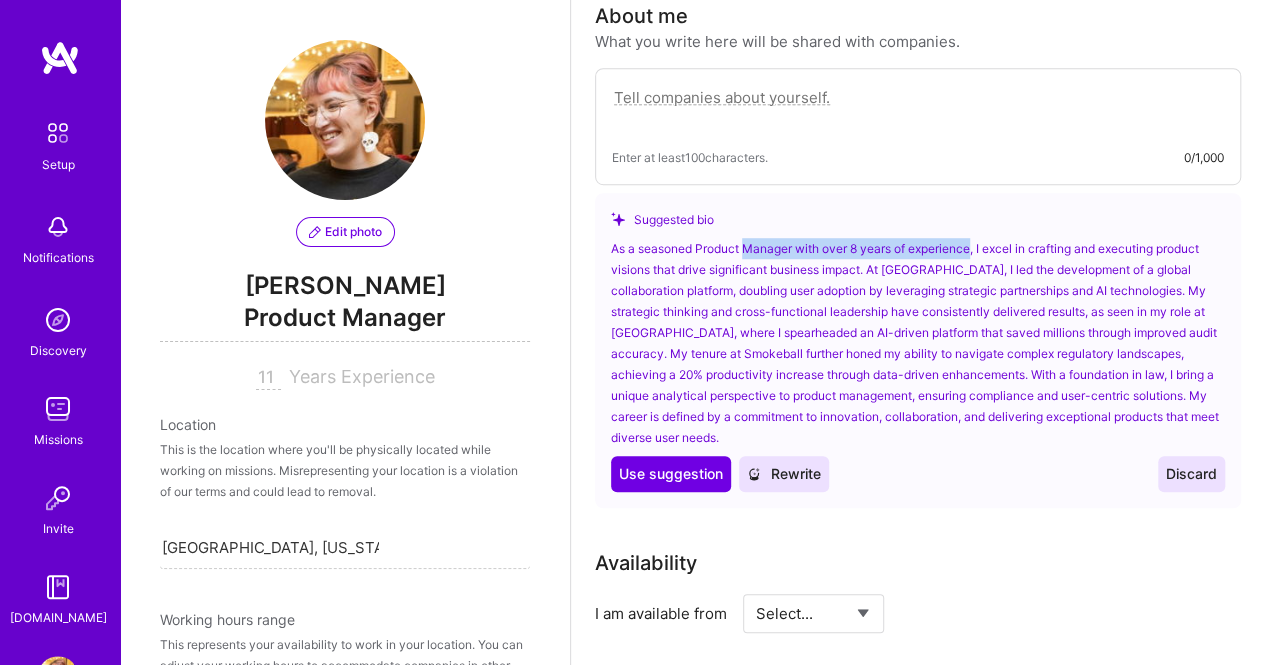 drag, startPoint x: 744, startPoint y: 249, endPoint x: 973, endPoint y: 241, distance: 229.1397 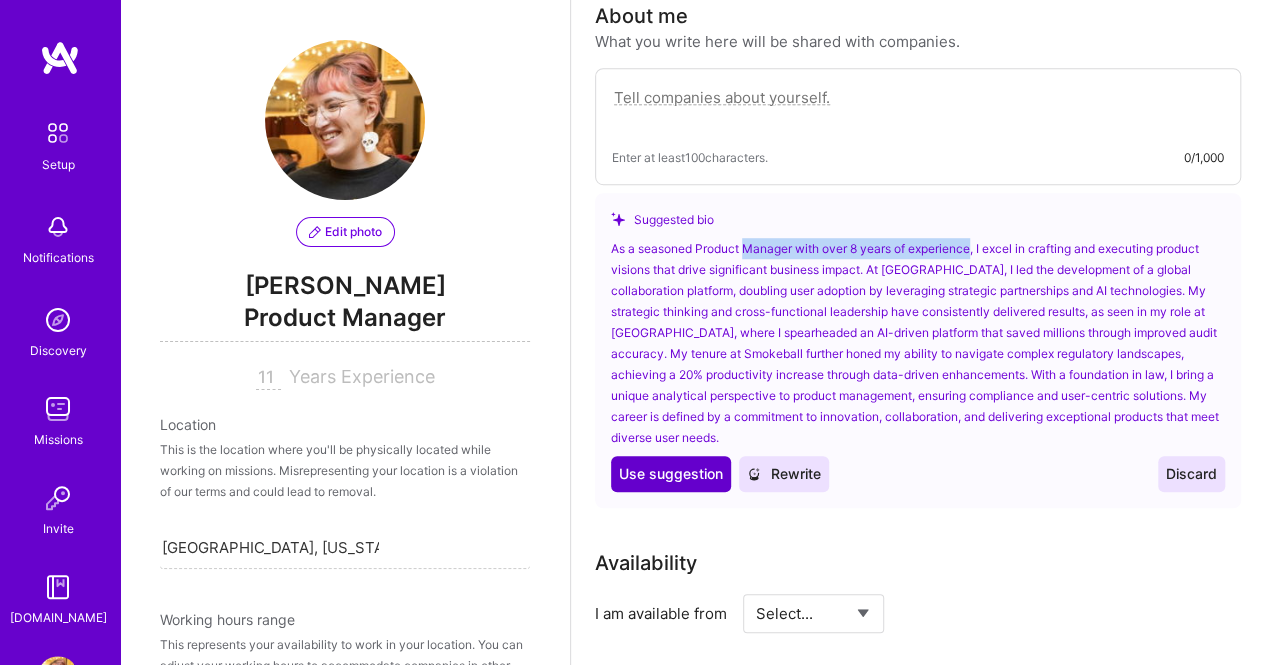 click on "Use suggestion" at bounding box center (671, 474) 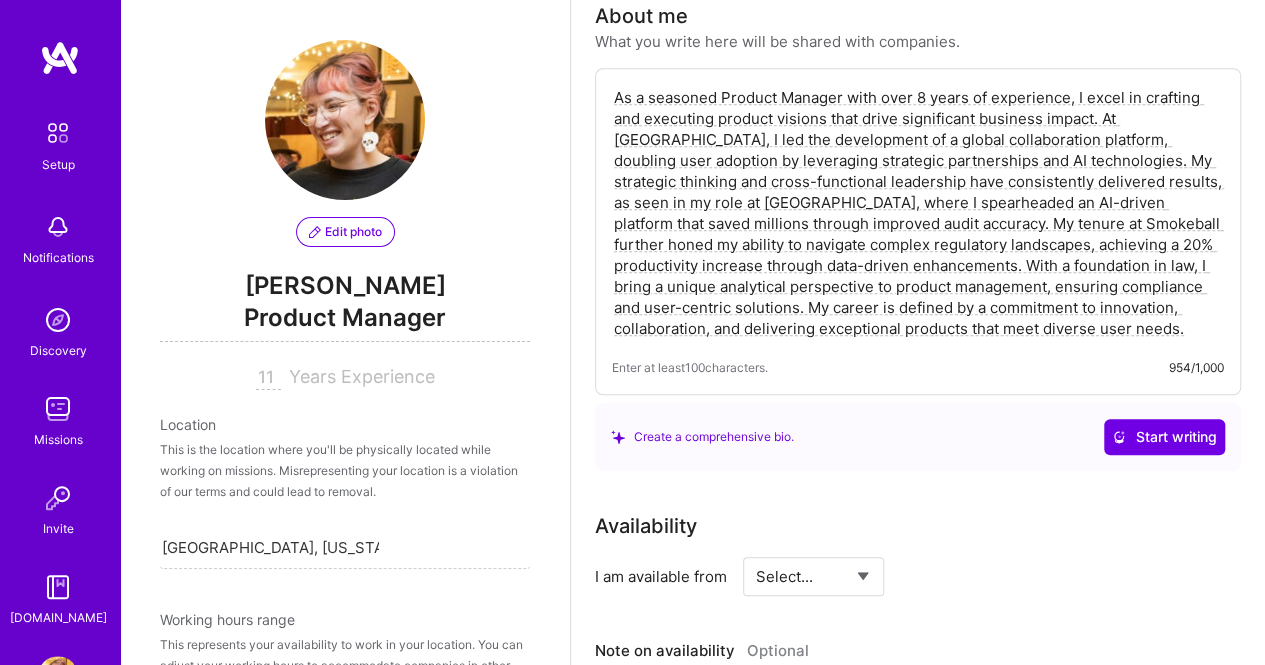 click on "As a seasoned Product Manager with over 8 years of experience, I excel in crafting and executing product visions that drive significant business impact. At [GEOGRAPHIC_DATA], I led the development of a global collaboration platform, doubling user adoption by leveraging strategic partnerships and AI technologies. My strategic thinking and cross-functional leadership have consistently delivered results, as seen in my role at [GEOGRAPHIC_DATA], where I spearheaded an AI-driven platform that saved millions through improved audit accuracy. My tenure at Smokeball further honed my ability to navigate complex regulatory landscapes, achieving a 20% productivity increase through data-driven enhancements. With a foundation in law, I bring a unique analytical perspective to product management, ensuring compliance and user-centric solutions. My career is defined by a commitment to innovation, collaboration, and delivering exceptional products that meet diverse user needs." at bounding box center (918, 213) 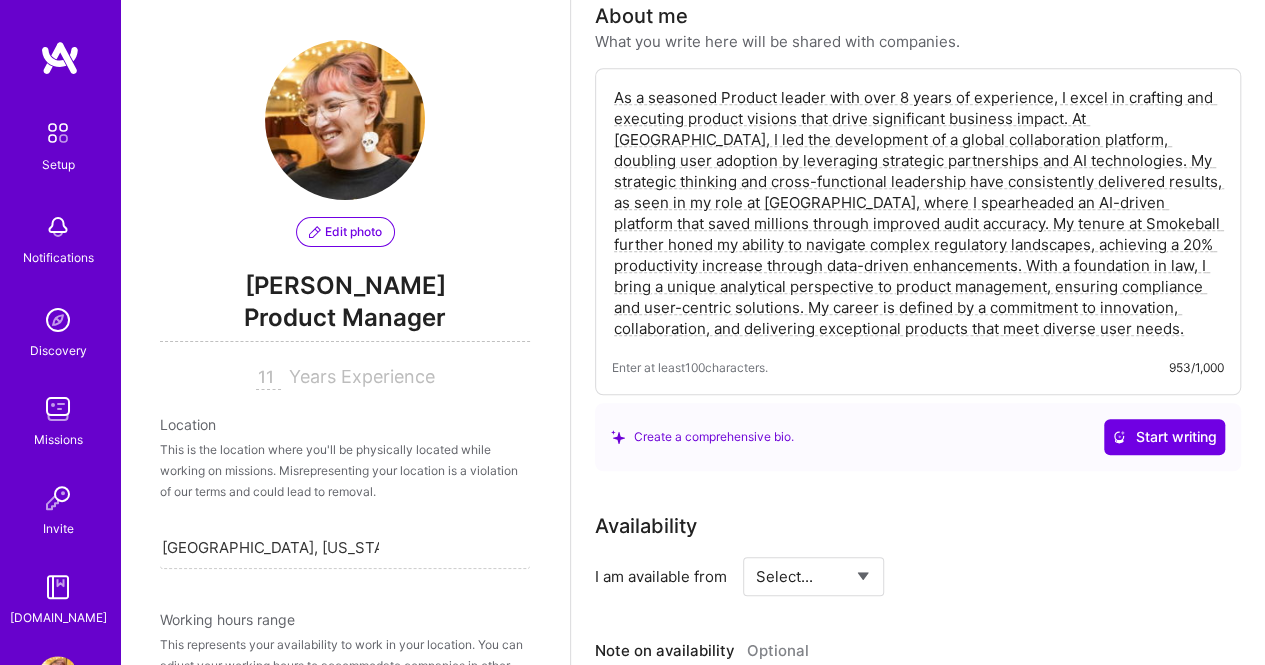 drag, startPoint x: 1050, startPoint y: 94, endPoint x: 824, endPoint y: 96, distance: 226.00885 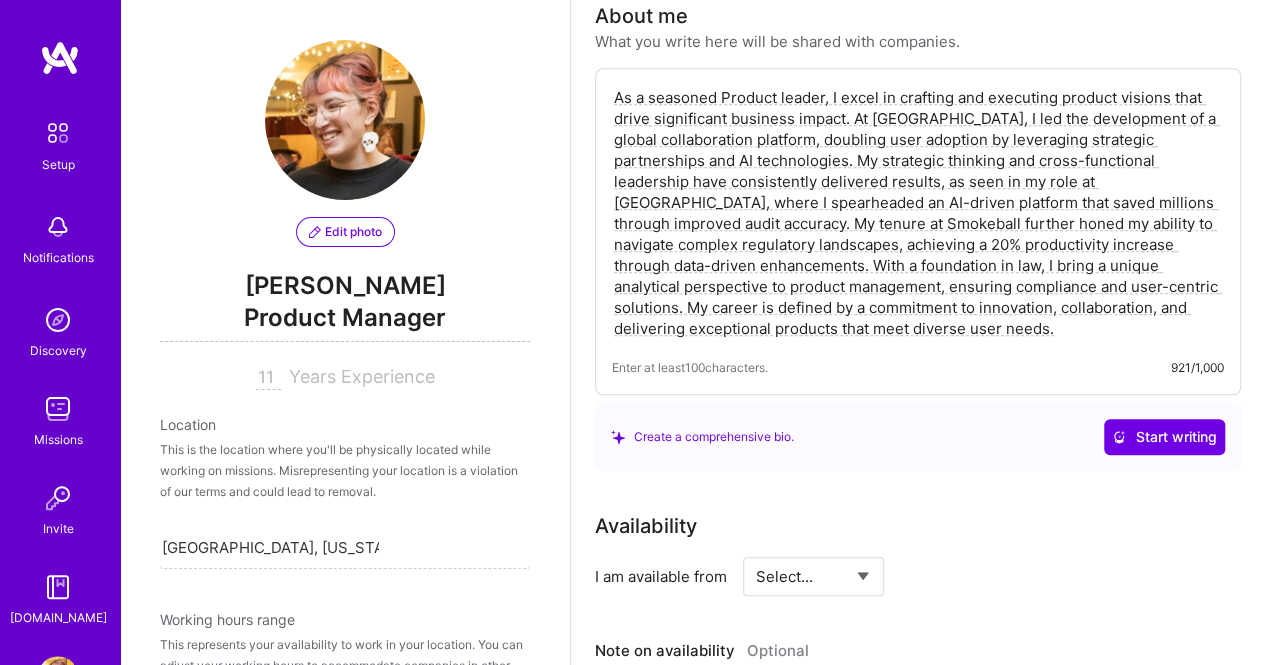 click on "As a seasoned Product leader, I excel in crafting and executing product visions that drive significant business impact. At [GEOGRAPHIC_DATA], I led the development of a global collaboration platform, doubling user adoption by leveraging strategic partnerships and AI technologies. My strategic thinking and cross-functional leadership have consistently delivered results, as seen in my role at [GEOGRAPHIC_DATA], where I spearheaded an AI-driven platform that saved millions through improved audit accuracy. My tenure at Smokeball further honed my ability to navigate complex regulatory landscapes, achieving a 20% productivity increase through data-driven enhancements. With a foundation in law, I bring a unique analytical perspective to product management, ensuring compliance and user-centric solutions. My career is defined by a commitment to innovation, collaboration, and delivering exceptional products that meet diverse user needs." at bounding box center [918, 213] 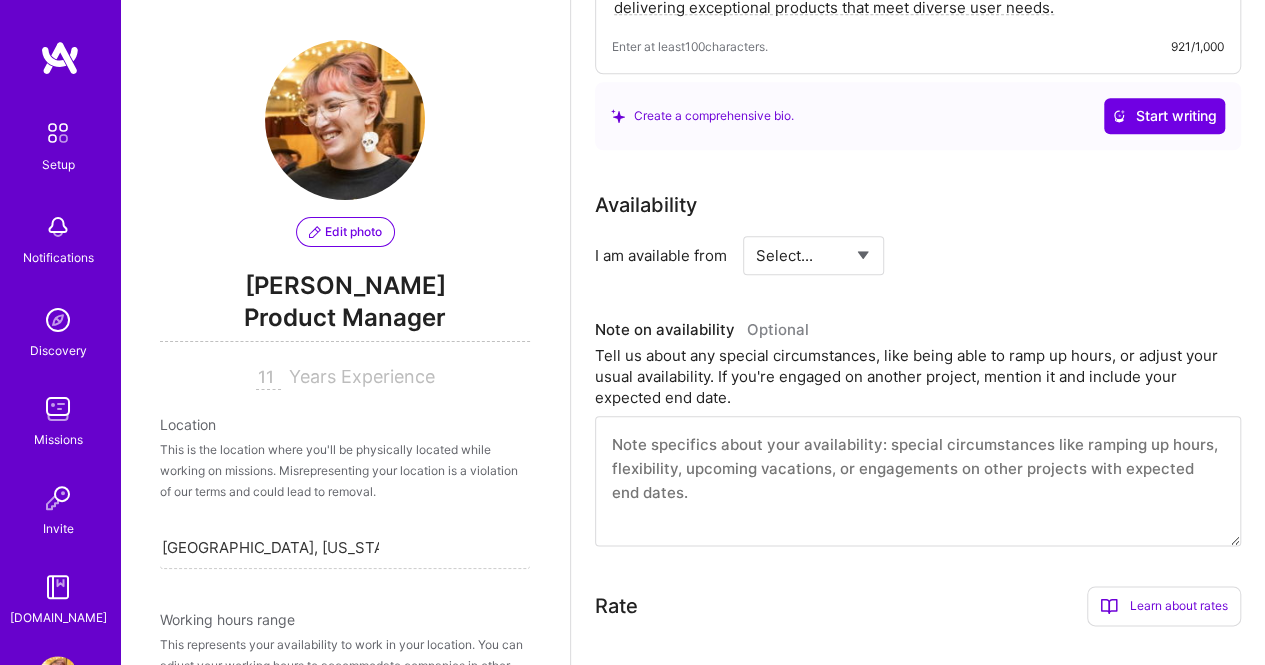 scroll, scrollTop: 928, scrollLeft: 0, axis: vertical 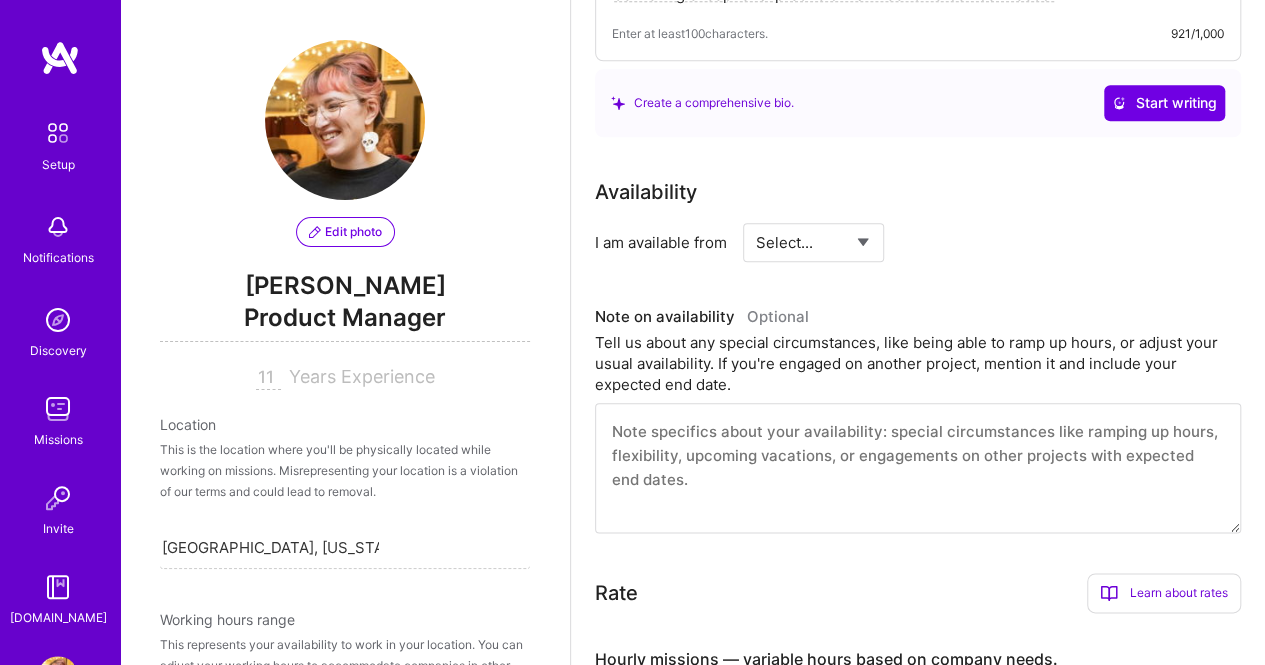 type on "As a seasoned Product leader, I excel in crafting and executing product visions that drive significant business impact. At [GEOGRAPHIC_DATA], I led the development of a global collaboration platform, doubling user adoption by leveraging strategic partnerships and AI technologies. My strategic thinking and cross-functional leadership have consistently delivered results, as seen in my role at [GEOGRAPHIC_DATA], where I spearheaded an AI-driven platform that saved millions through improved audit accuracy. My tenure at Smokeball further honed my ability to navigate complex regulatory landscapes, achieving a 20% productivity increase through data-driven enhancements. With a foundation in law, I bring a unique analytical perspective to product management, ensuring compliance and user-centric solutions. My career is defined by a commitment to innovation, collaboration, and delivering exceptional products that meet diverse user needs." 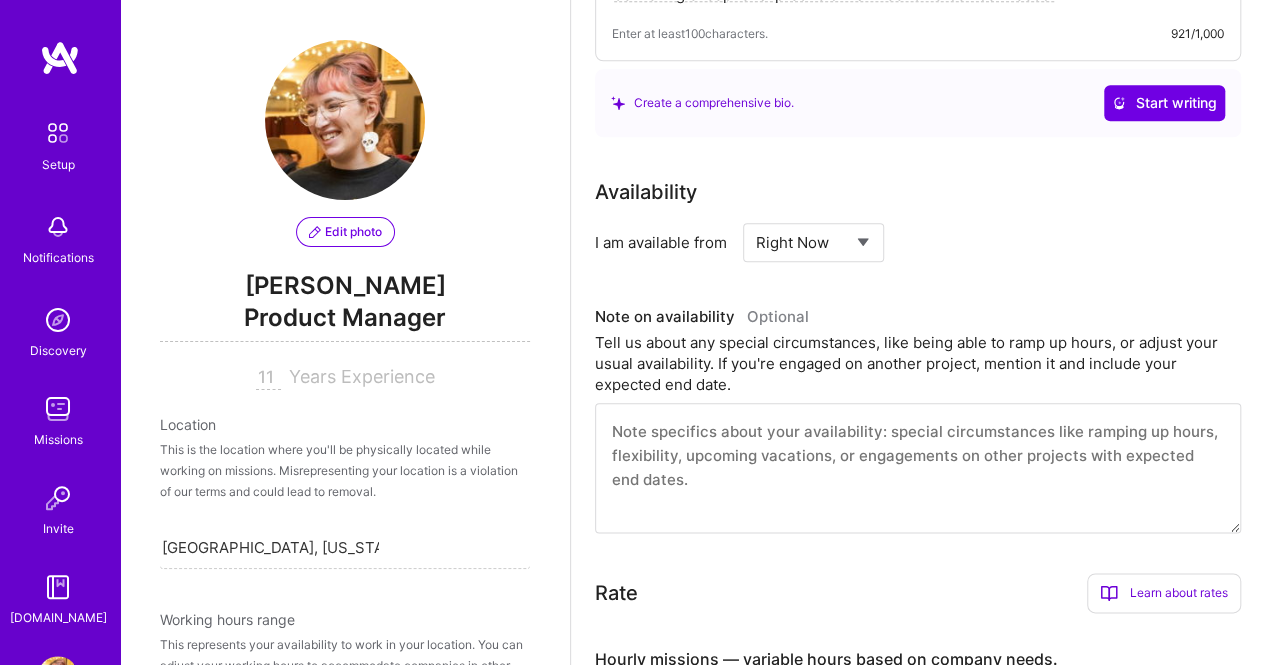 click on "Select... Right Now Future Date Not Available" at bounding box center [813, 242] 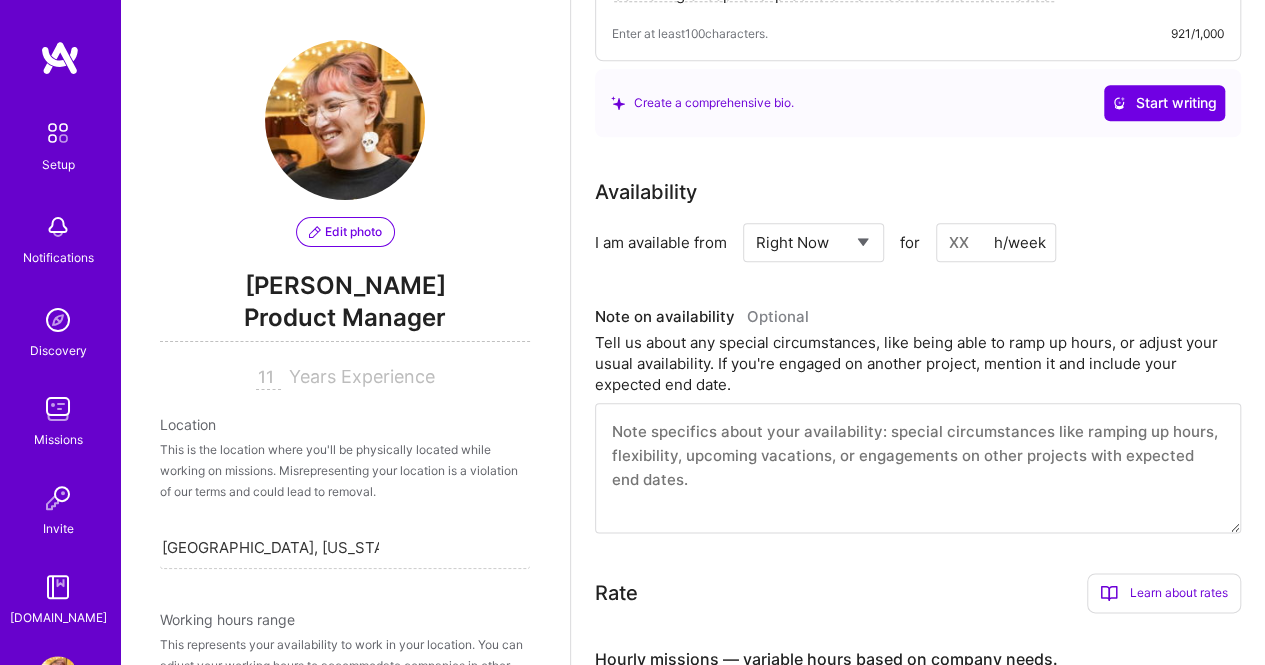 click on "Tell us about any special circumstances, like being able to ramp up hours, or adjust your usual availability. If you're engaged on another project, mention it and include your expected end date." at bounding box center (918, 363) 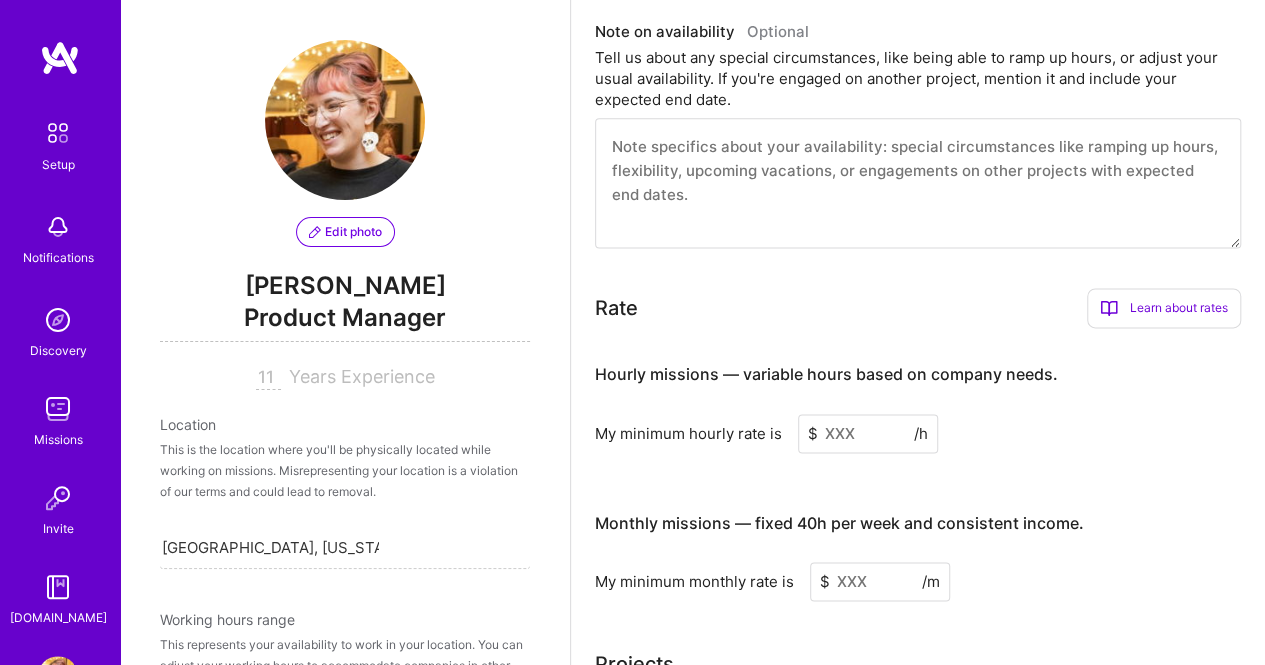 scroll, scrollTop: 1214, scrollLeft: 0, axis: vertical 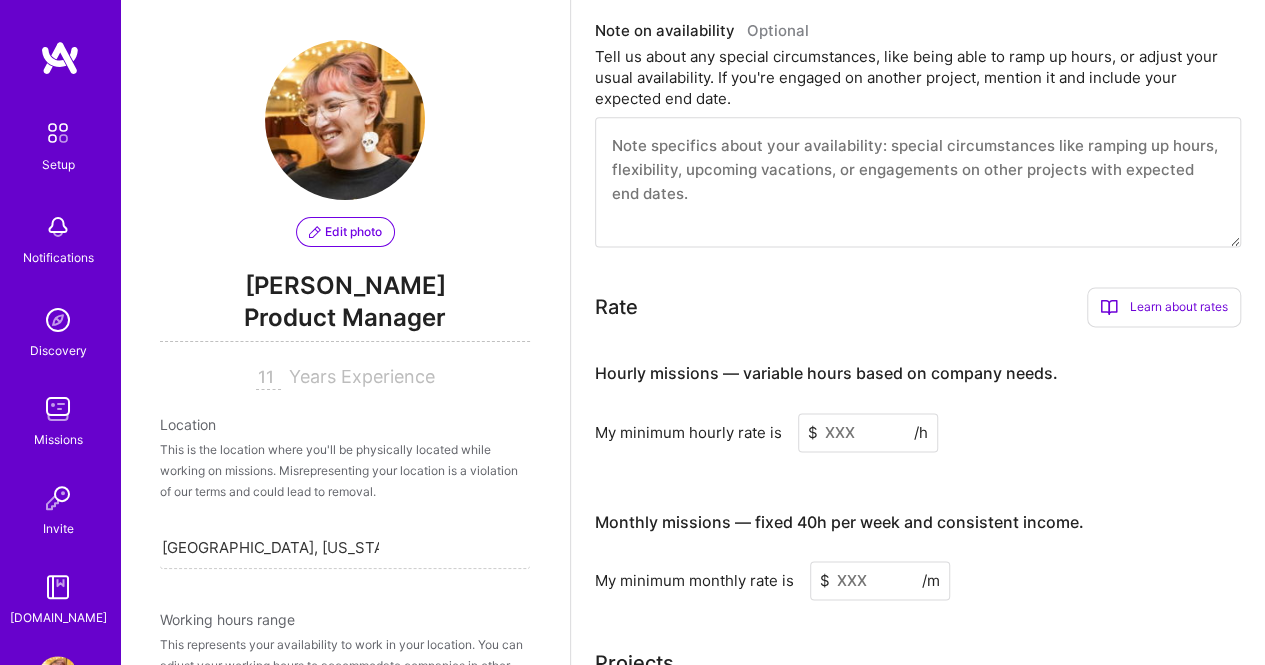 click on "Learn about rates" at bounding box center [1164, 307] 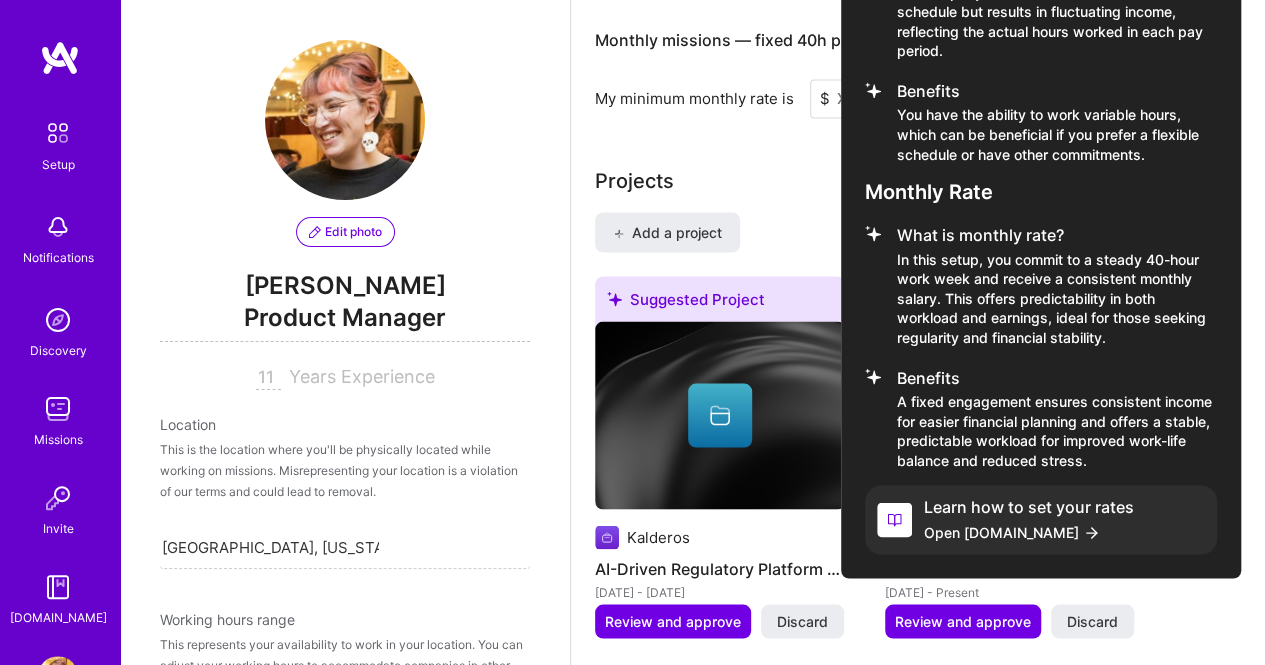 scroll, scrollTop: 1701, scrollLeft: 0, axis: vertical 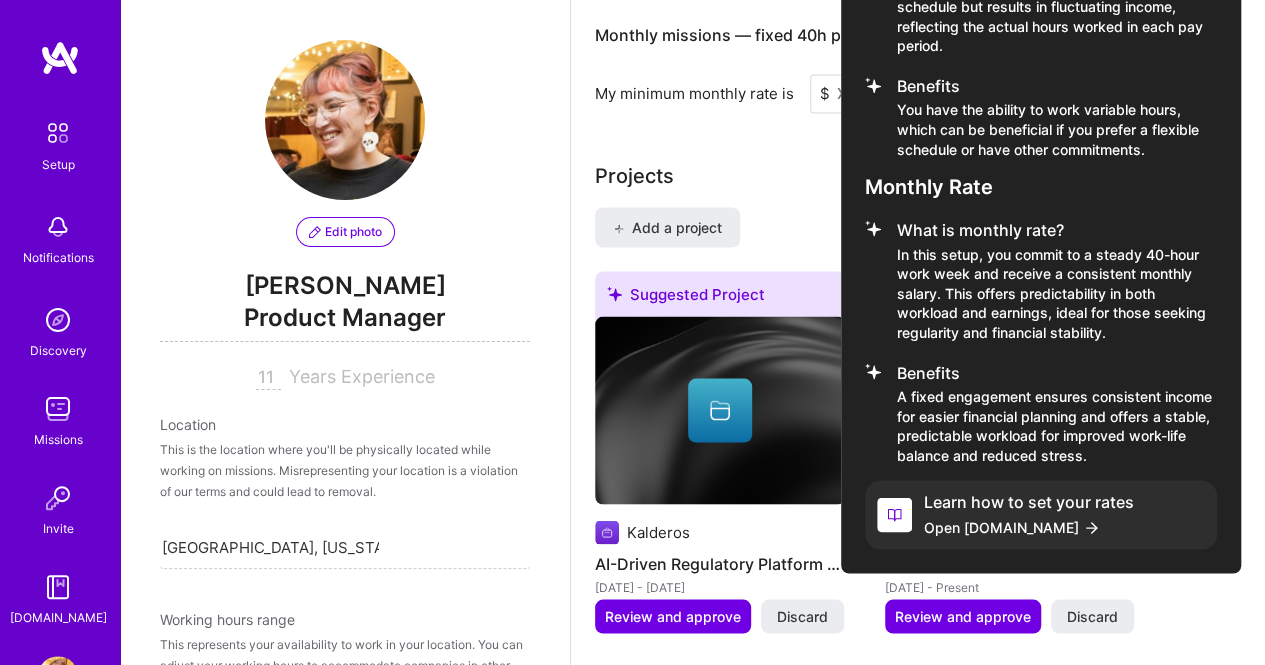 click on "Open [DOMAIN_NAME]" at bounding box center (1029, 526) 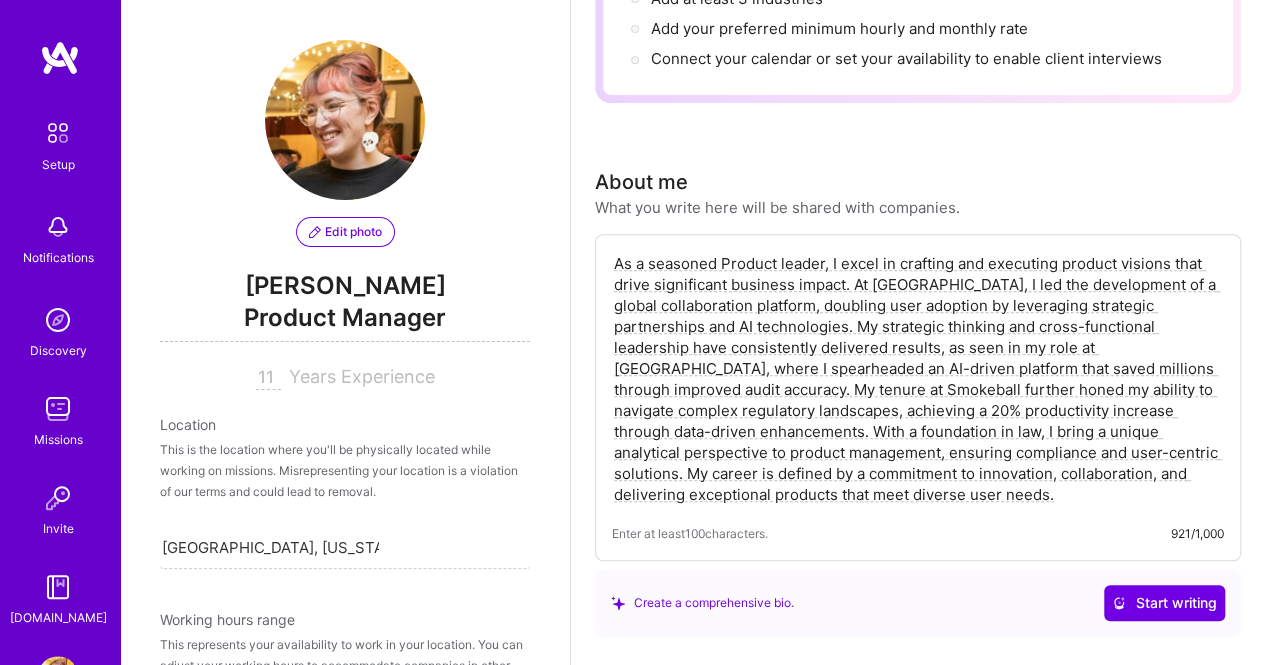 scroll, scrollTop: 356, scrollLeft: 0, axis: vertical 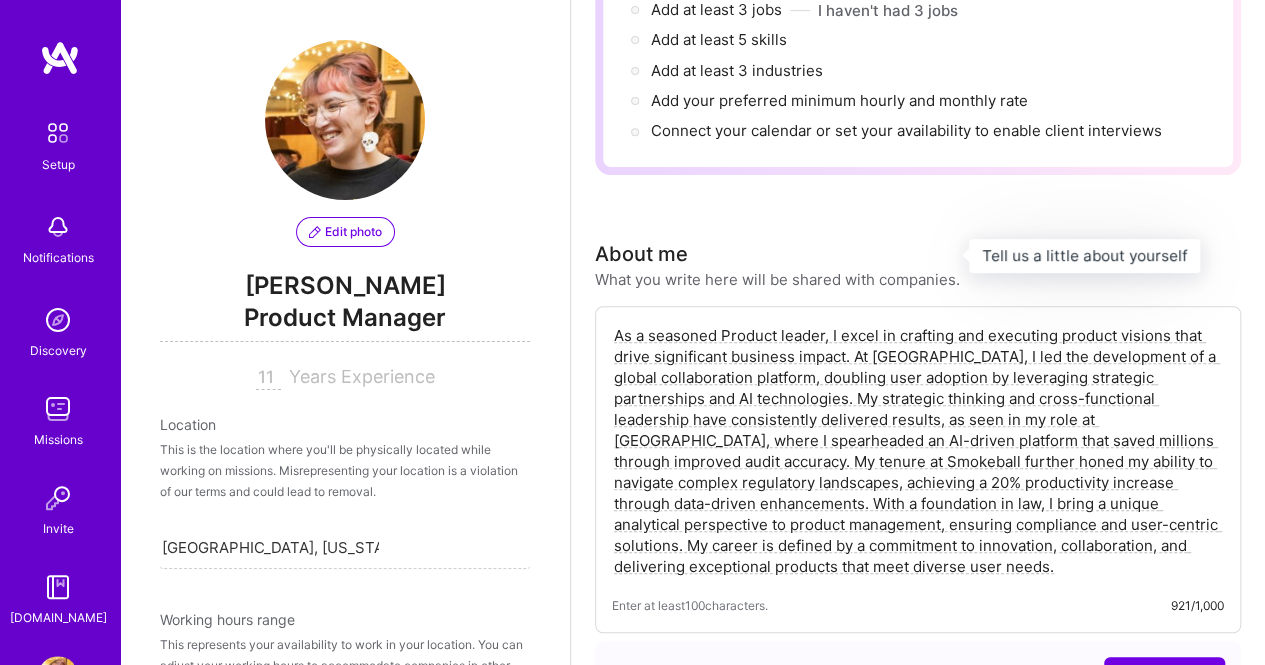 click on "About me" at bounding box center (777, 254) 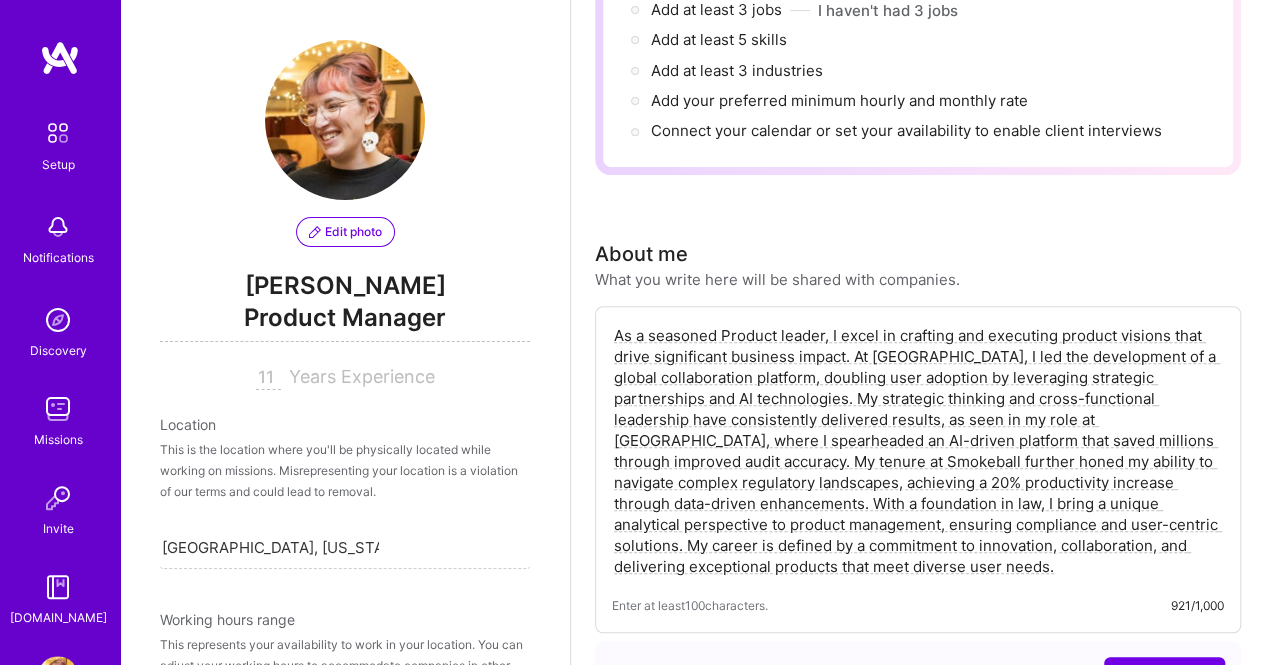 click on "As a seasoned Product leader, I excel in crafting and executing product visions that drive significant business impact. At [GEOGRAPHIC_DATA], I led the development of a global collaboration platform, doubling user adoption by leveraging strategic partnerships and AI technologies. My strategic thinking and cross-functional leadership have consistently delivered results, as seen in my role at [GEOGRAPHIC_DATA], where I spearheaded an AI-driven platform that saved millions through improved audit accuracy. My tenure at Smokeball further honed my ability to navigate complex regulatory landscapes, achieving a 20% productivity increase through data-driven enhancements. With a foundation in law, I bring a unique analytical perspective to product management, ensuring compliance and user-centric solutions. My career is defined by a commitment to innovation, collaboration, and delivering exceptional products that meet diverse user needs." at bounding box center (918, 451) 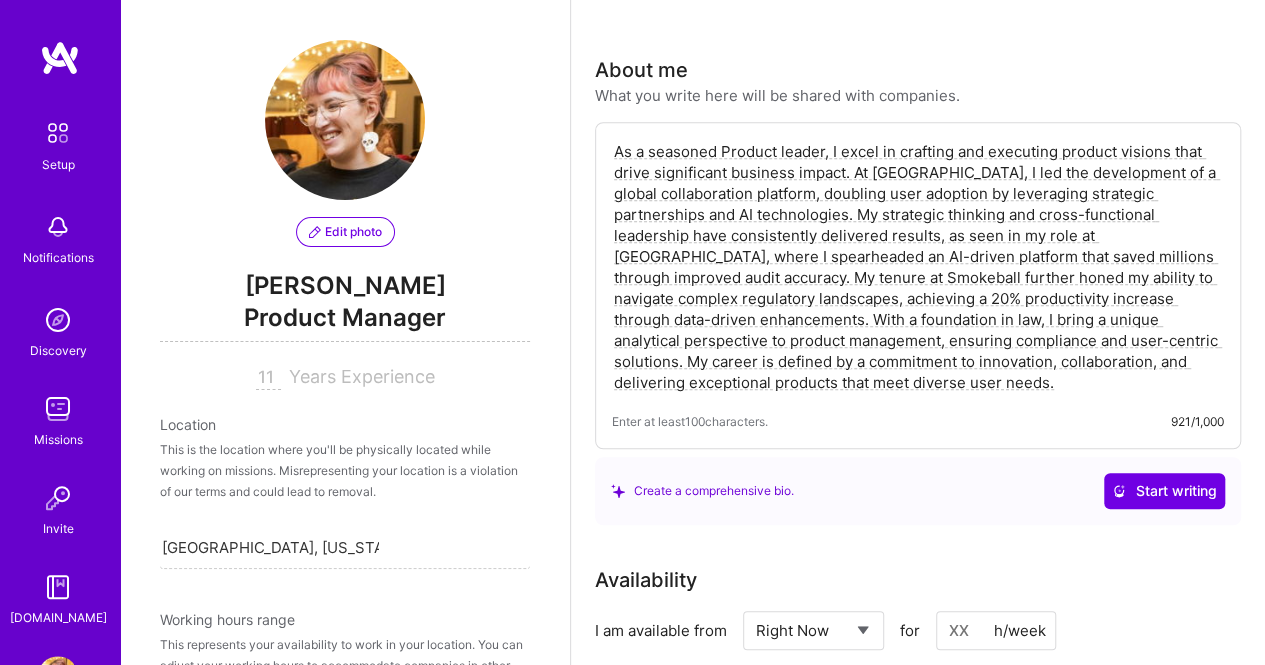 scroll, scrollTop: 542, scrollLeft: 0, axis: vertical 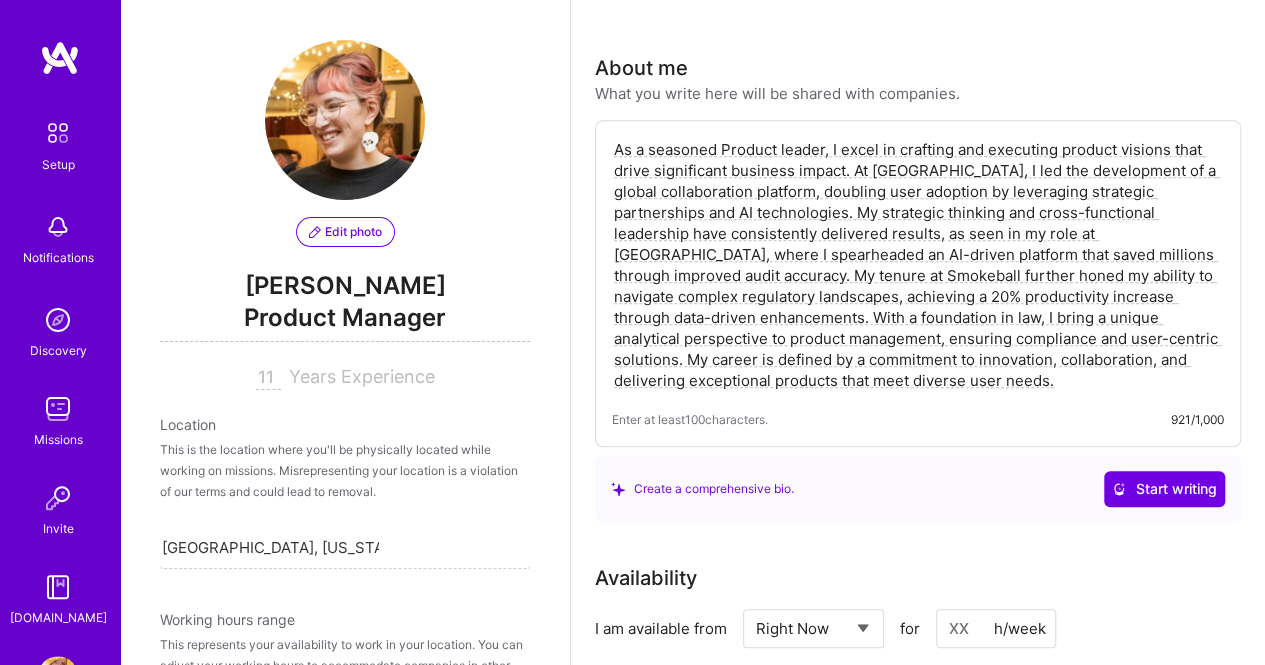 click on "As a seasoned Product leader, I excel in crafting and executing product visions that drive significant business impact. At [GEOGRAPHIC_DATA], I led the development of a global collaboration platform, doubling user adoption by leveraging strategic partnerships and AI technologies. My strategic thinking and cross-functional leadership have consistently delivered results, as seen in my role at [GEOGRAPHIC_DATA], where I spearheaded an AI-driven platform that saved millions through improved audit accuracy. My tenure at Smokeball further honed my ability to navigate complex regulatory landscapes, achieving a 20% productivity increase through data-driven enhancements. With a foundation in law, I bring a unique analytical perspective to product management, ensuring compliance and user-centric solutions. My career is defined by a commitment to innovation, collaboration, and delivering exceptional products that meet diverse user needs. Enter at least  100  characters. 921/1,000" at bounding box center (918, 283) 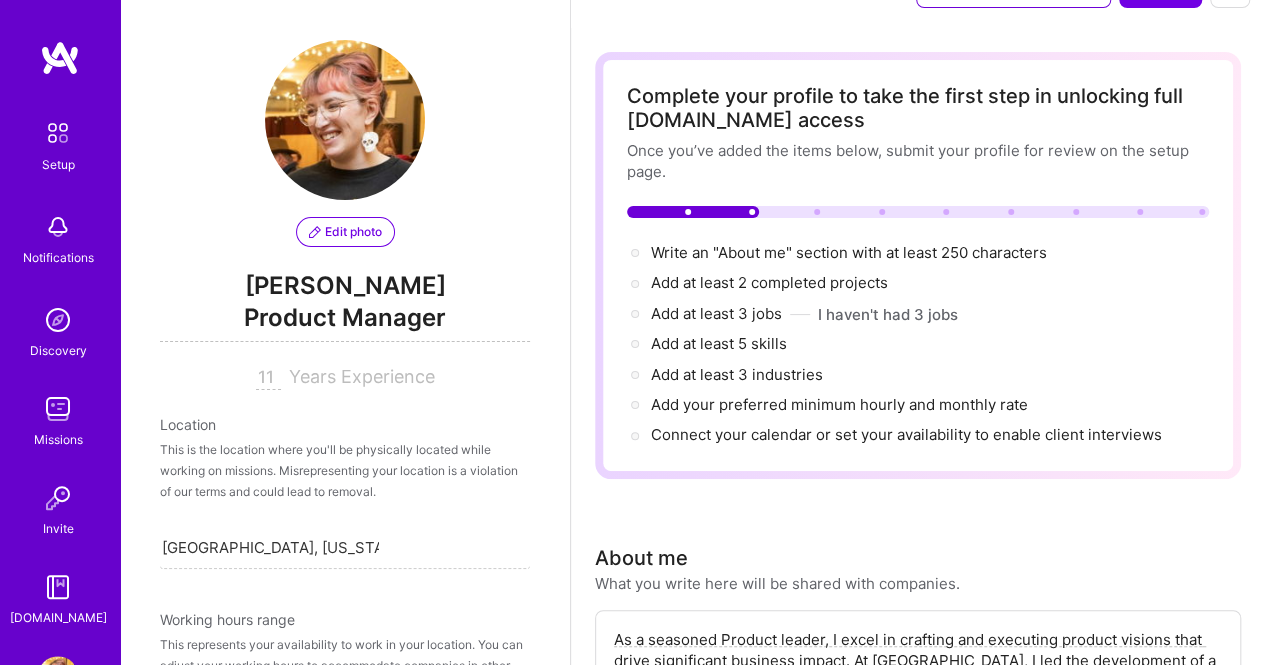 scroll, scrollTop: 50, scrollLeft: 0, axis: vertical 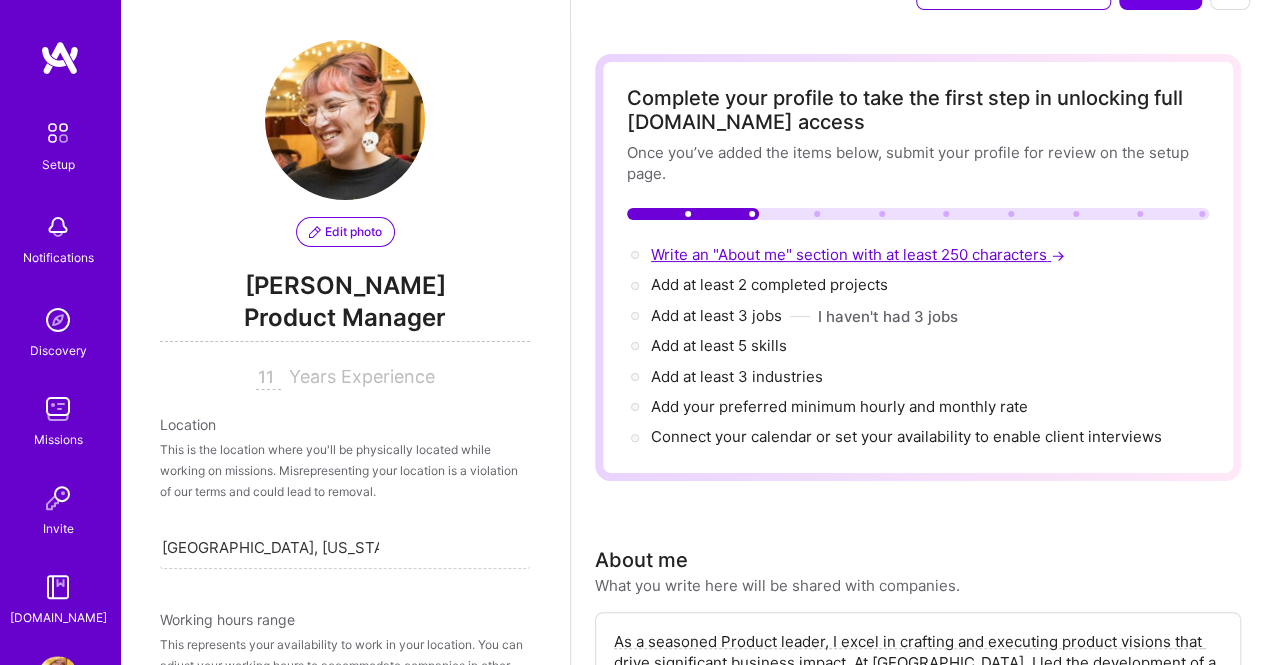 click on "→" at bounding box center [1058, 255] 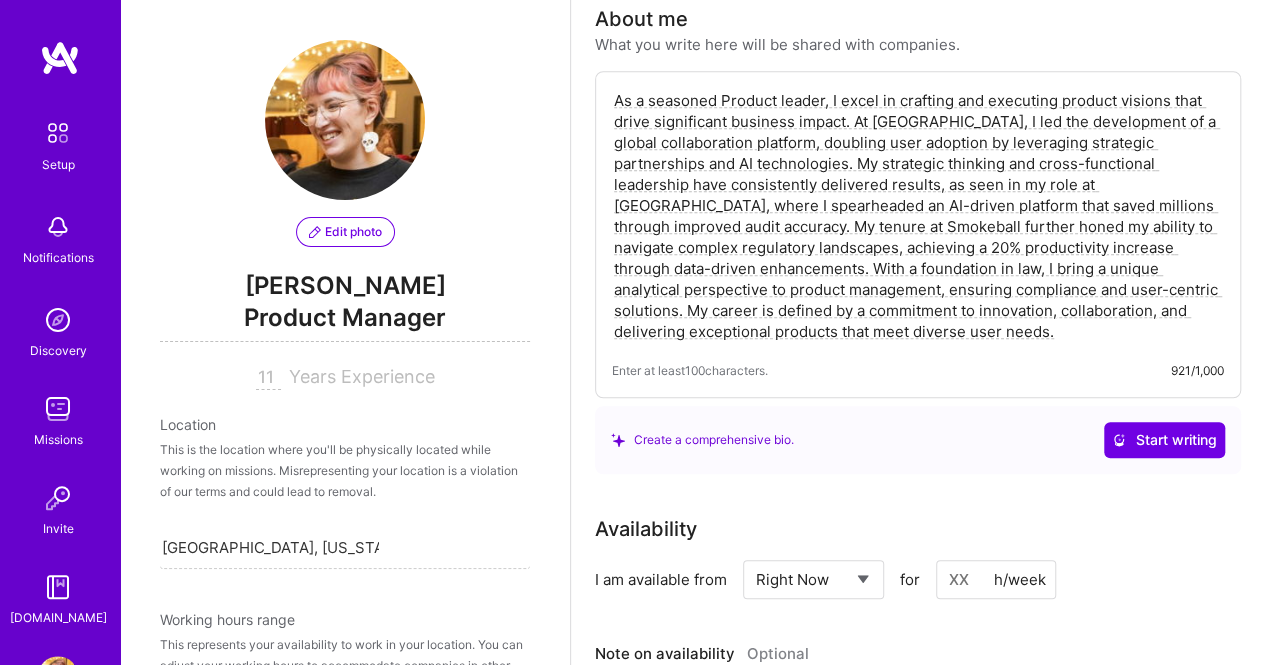 scroll, scrollTop: 594, scrollLeft: 0, axis: vertical 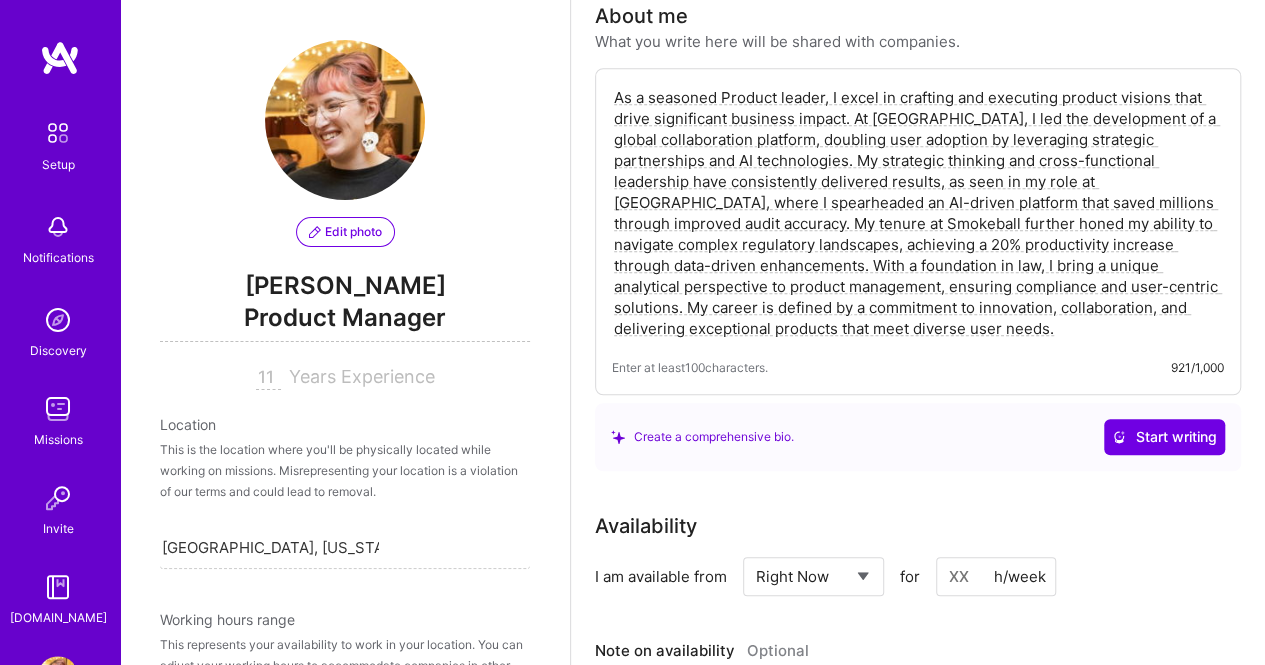 click on "As a seasoned Product leader, I excel in crafting and executing product visions that drive significant business impact. At [GEOGRAPHIC_DATA], I led the development of a global collaboration platform, doubling user adoption by leveraging strategic partnerships and AI technologies. My strategic thinking and cross-functional leadership have consistently delivered results, as seen in my role at [GEOGRAPHIC_DATA], where I spearheaded an AI-driven platform that saved millions through improved audit accuracy. My tenure at Smokeball further honed my ability to navigate complex regulatory landscapes, achieving a 20% productivity increase through data-driven enhancements. With a foundation in law, I bring a unique analytical perspective to product management, ensuring compliance and user-centric solutions. My career is defined by a commitment to innovation, collaboration, and delivering exceptional products that meet diverse user needs." at bounding box center (918, 213) 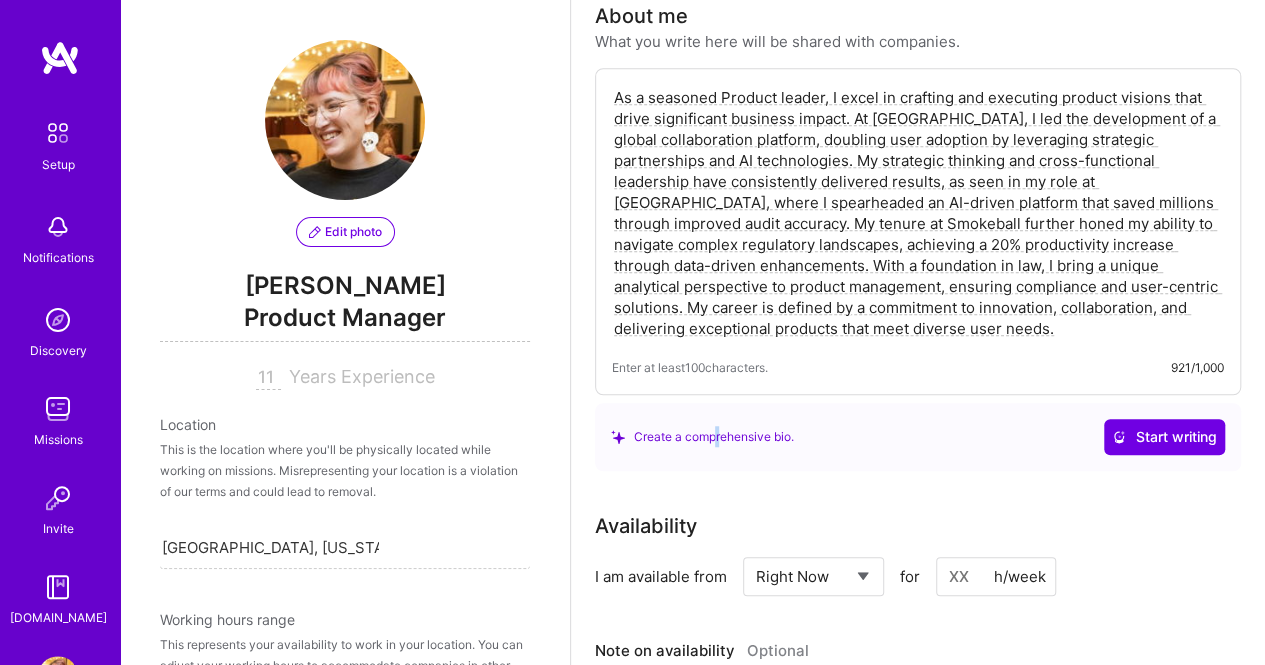 click on "Create a comprehensive bio." at bounding box center (702, 436) 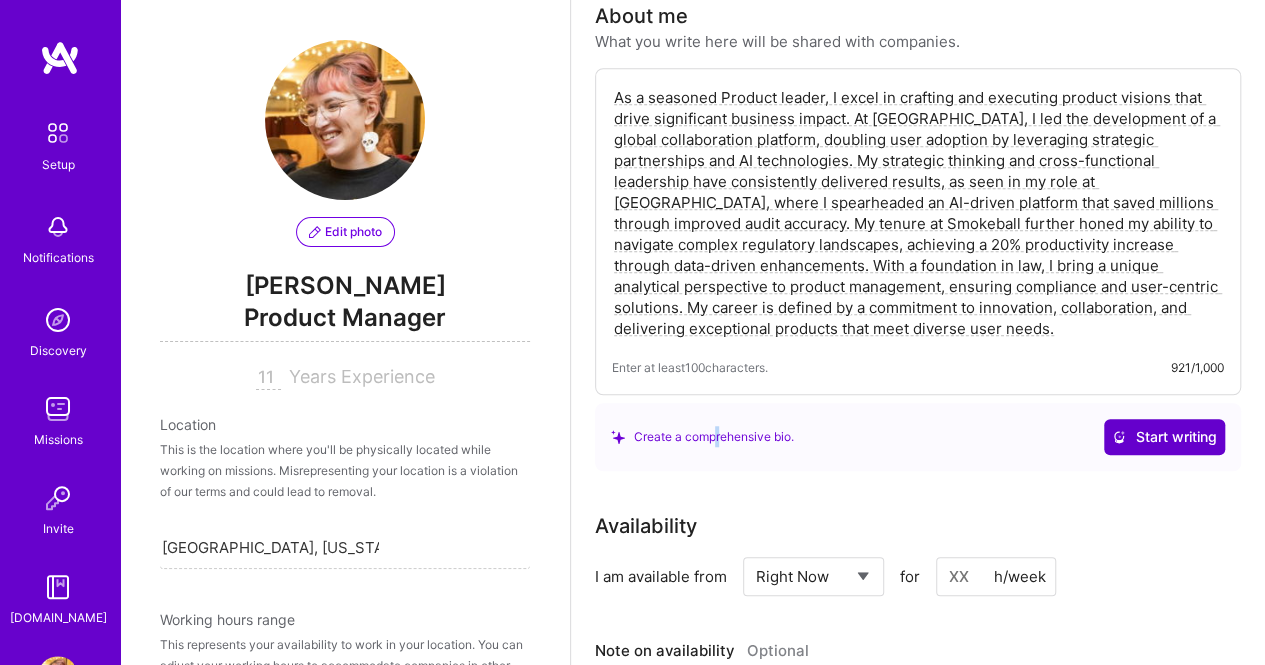 click on "Start writing" at bounding box center (1164, 437) 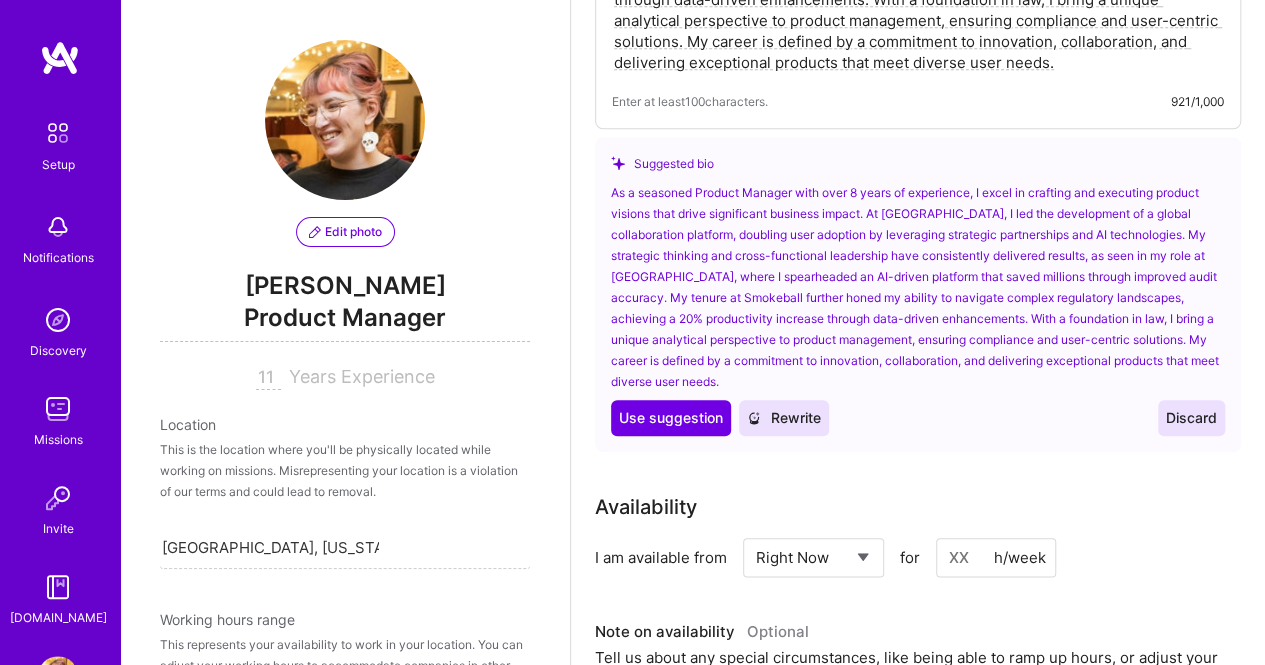 scroll, scrollTop: 874, scrollLeft: 0, axis: vertical 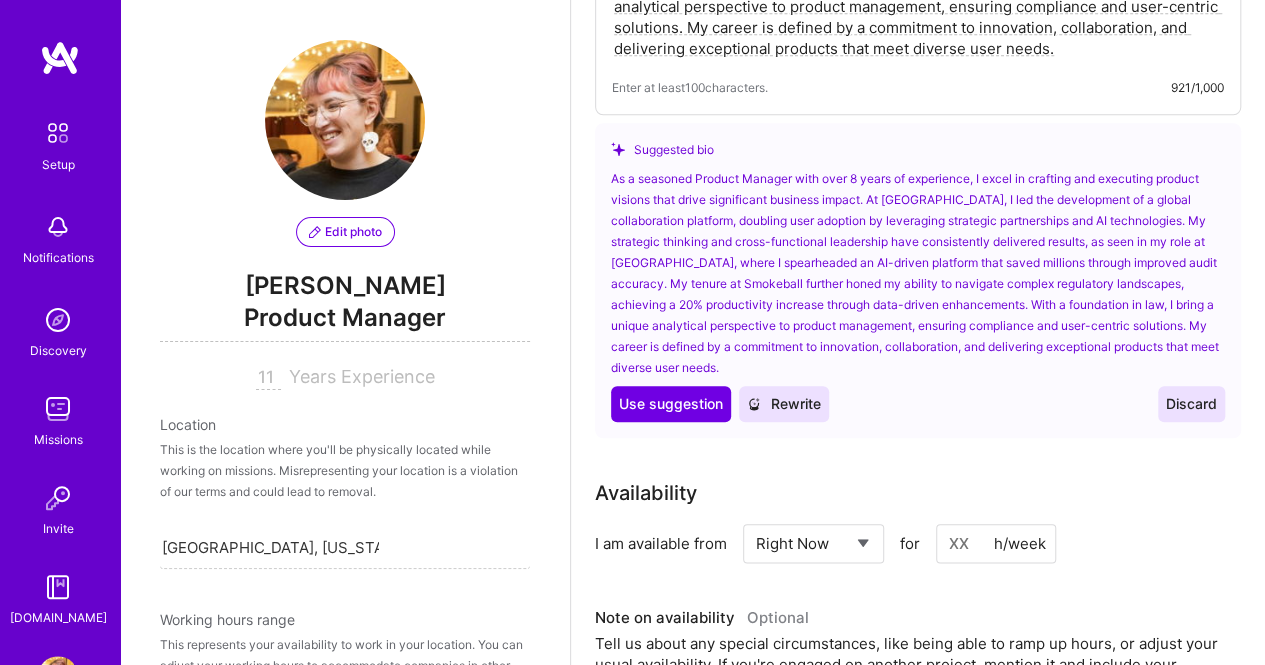 click on "Discard" at bounding box center (1191, 404) 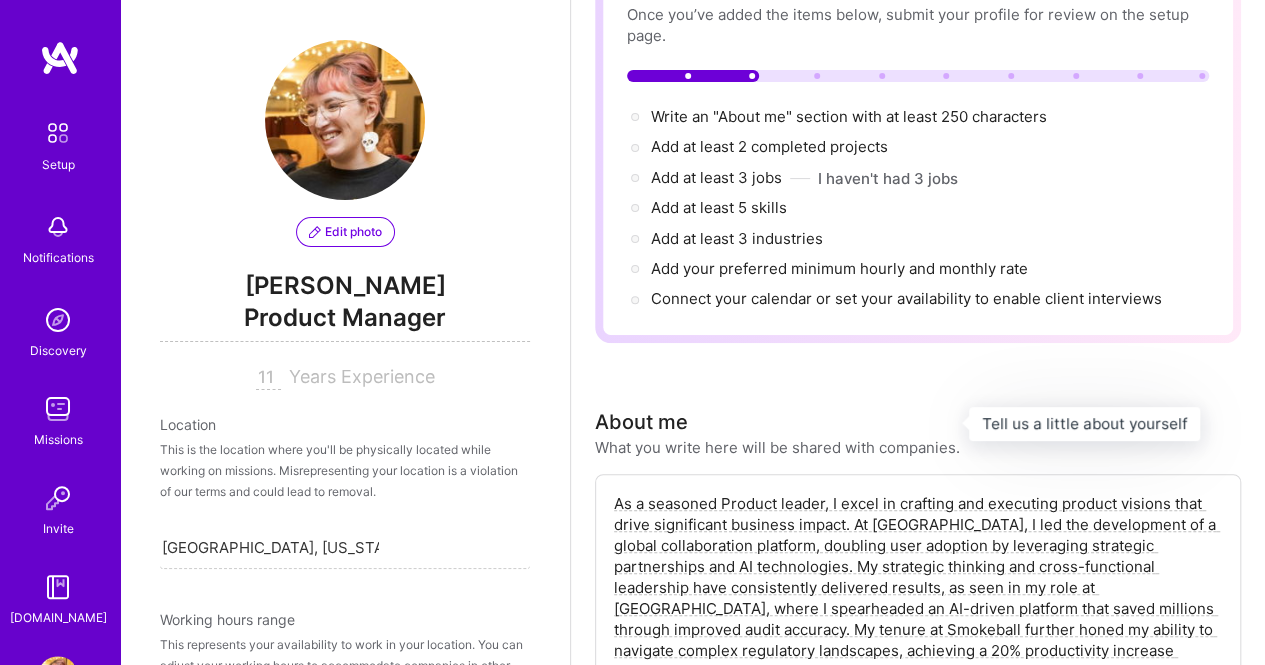 scroll, scrollTop: 172, scrollLeft: 0, axis: vertical 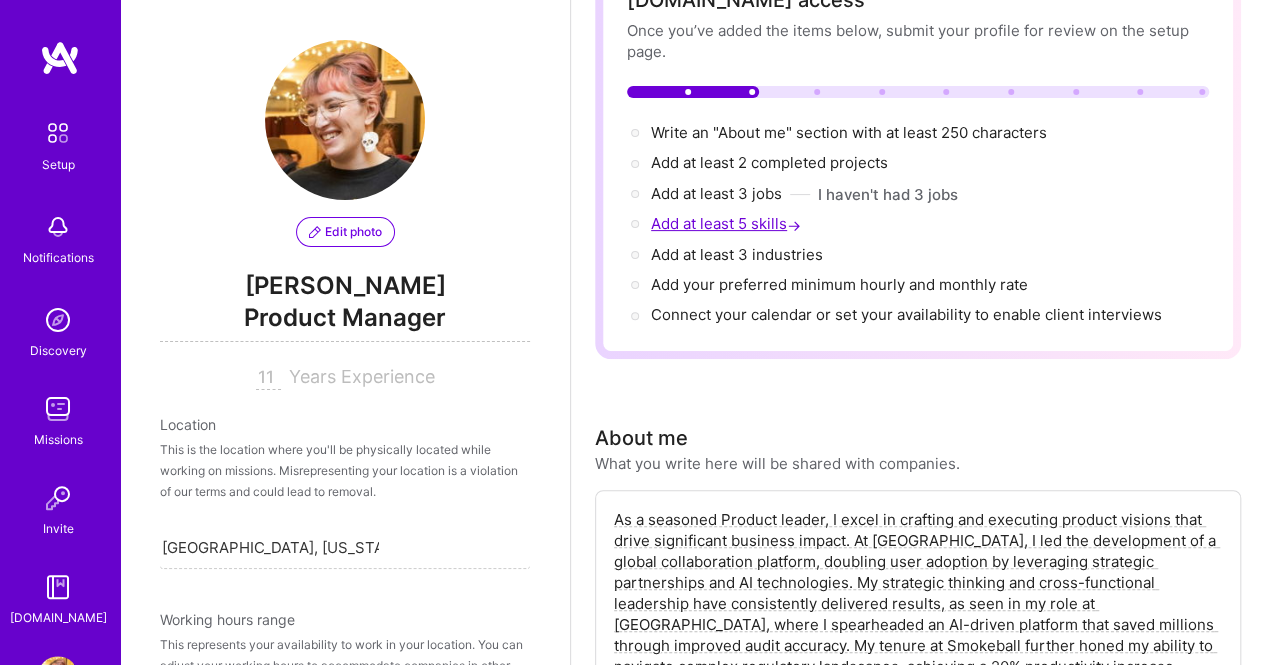 click on "Add at least 5 skills  →" at bounding box center [728, 223] 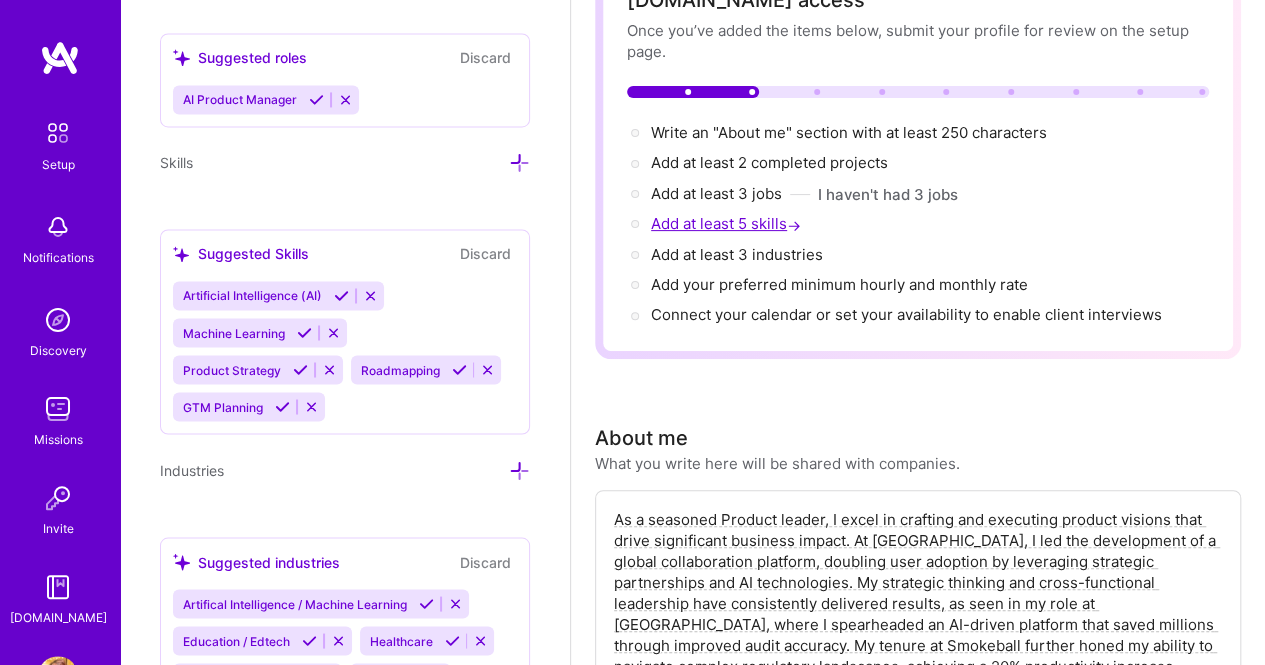 scroll, scrollTop: 1674, scrollLeft: 0, axis: vertical 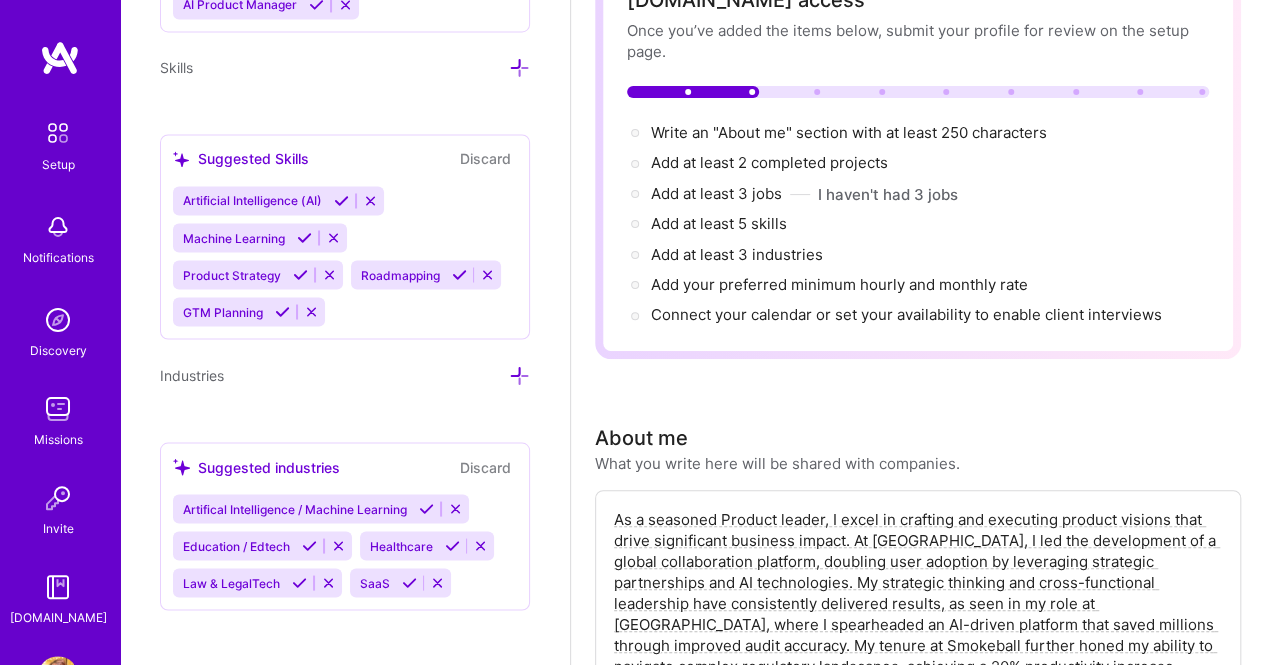 click on "Artificial Intelligence (AI) Machine Learning Product Strategy Roadmapping GTM Planning" at bounding box center [345, 256] 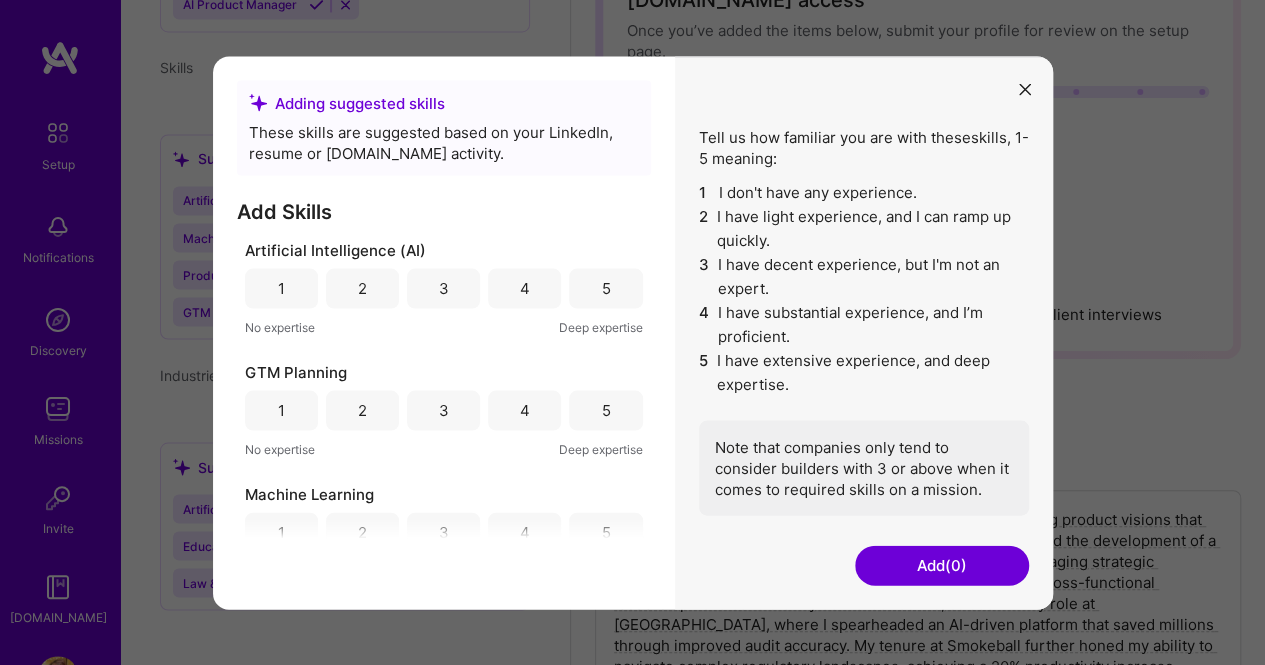 click at bounding box center [1025, 90] 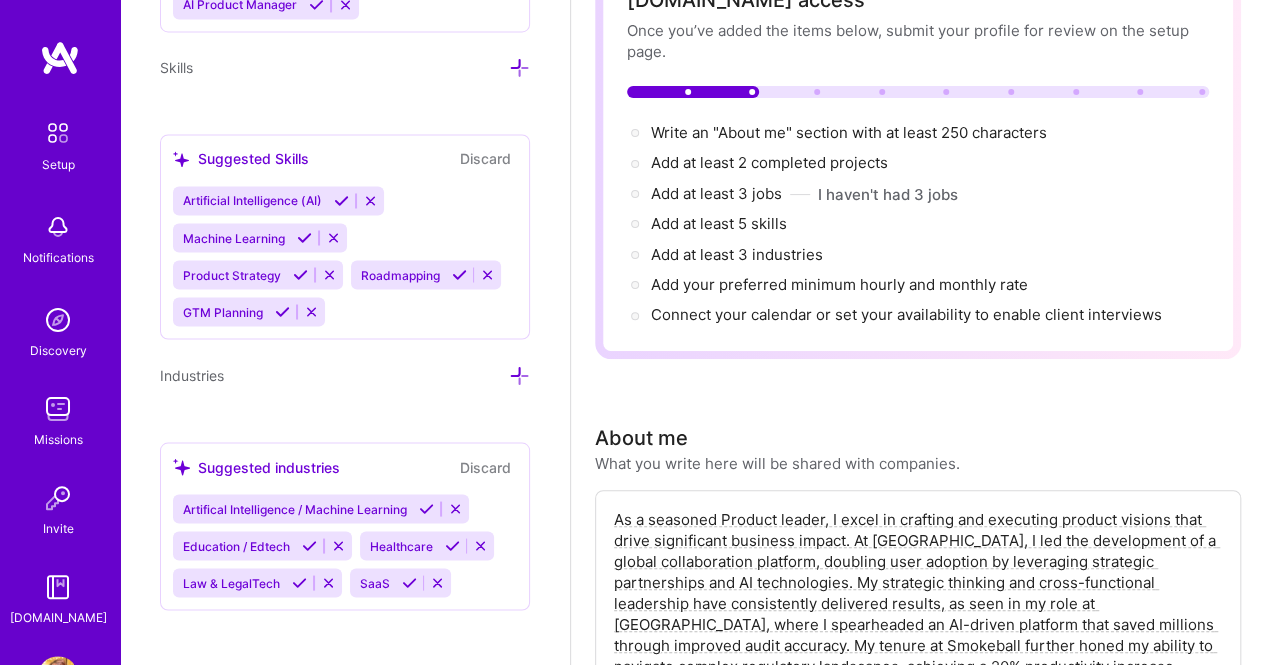 click at bounding box center [519, 375] 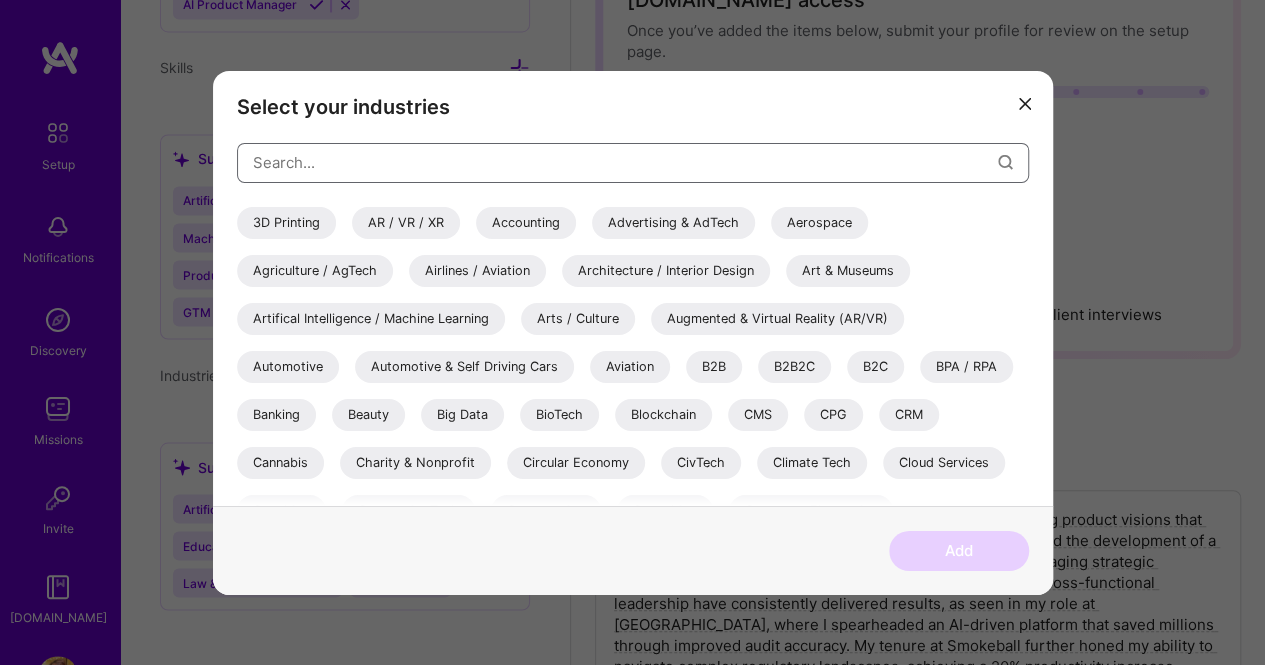 click at bounding box center (625, 162) 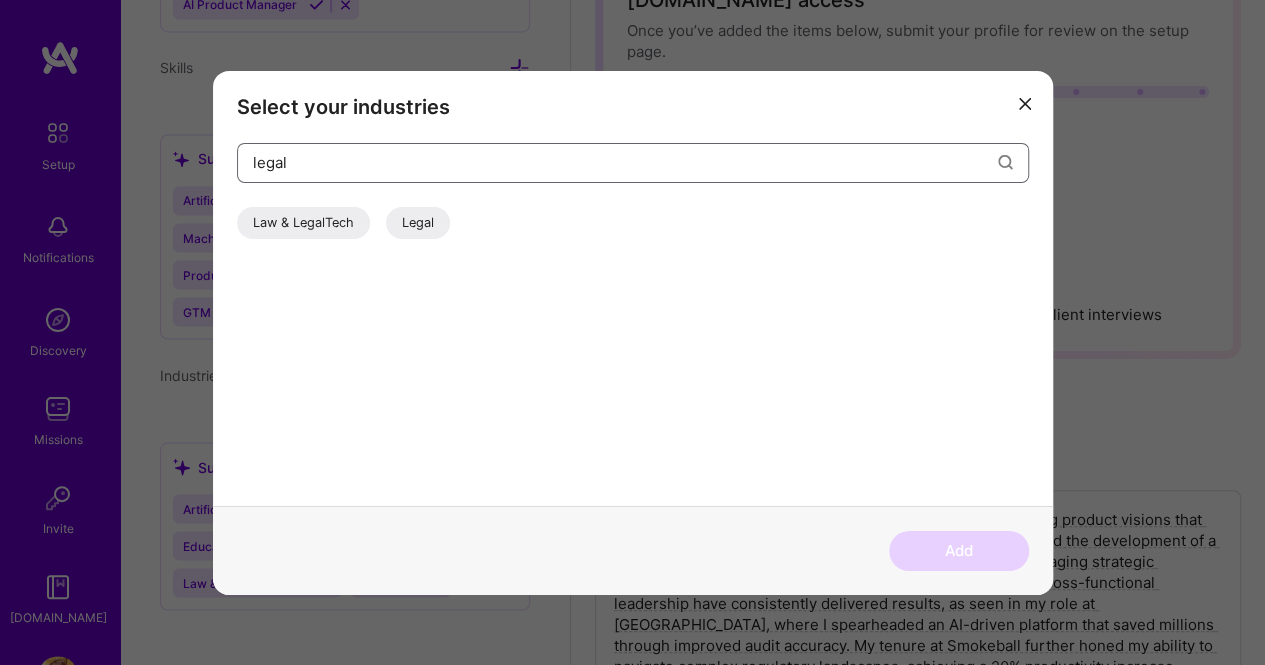 type on "legal" 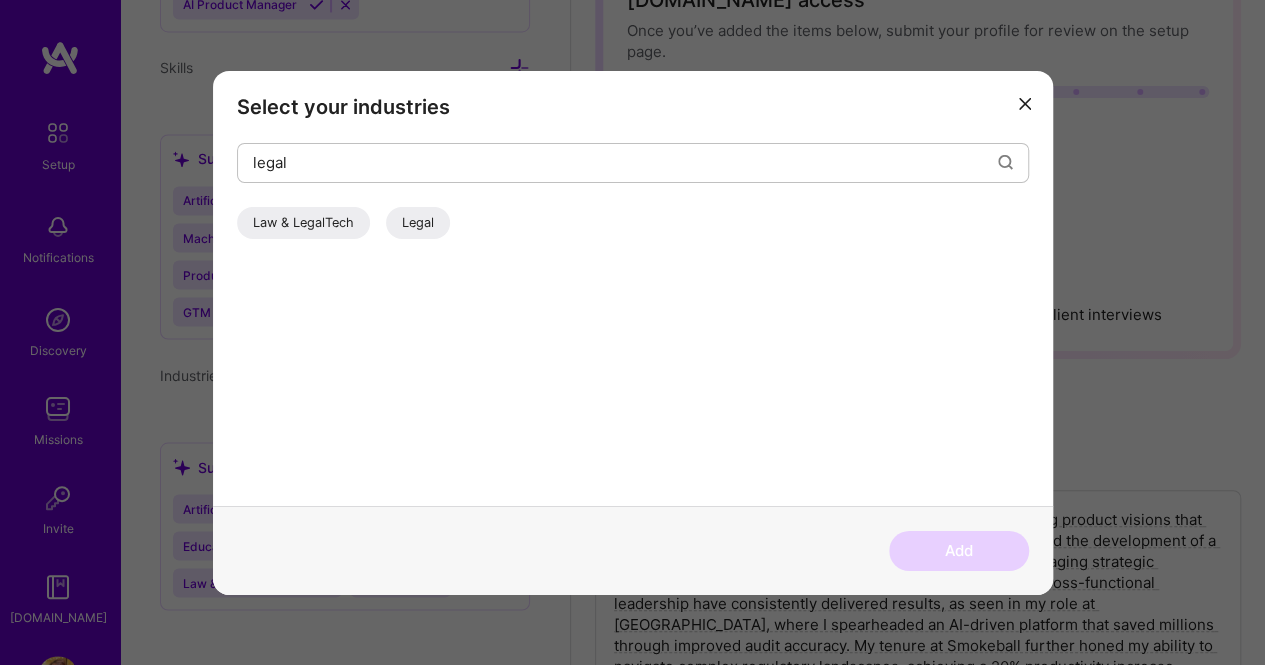 click on "Legal" at bounding box center [418, 222] 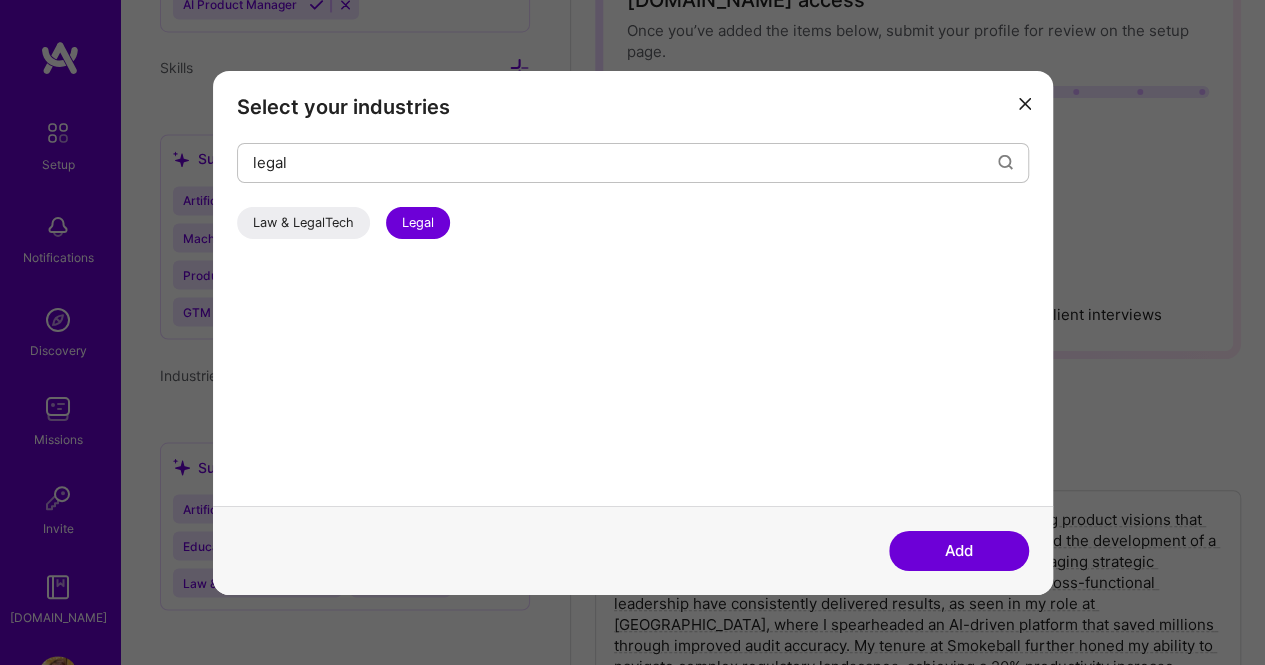 click on "Law & LegalTech" at bounding box center [303, 222] 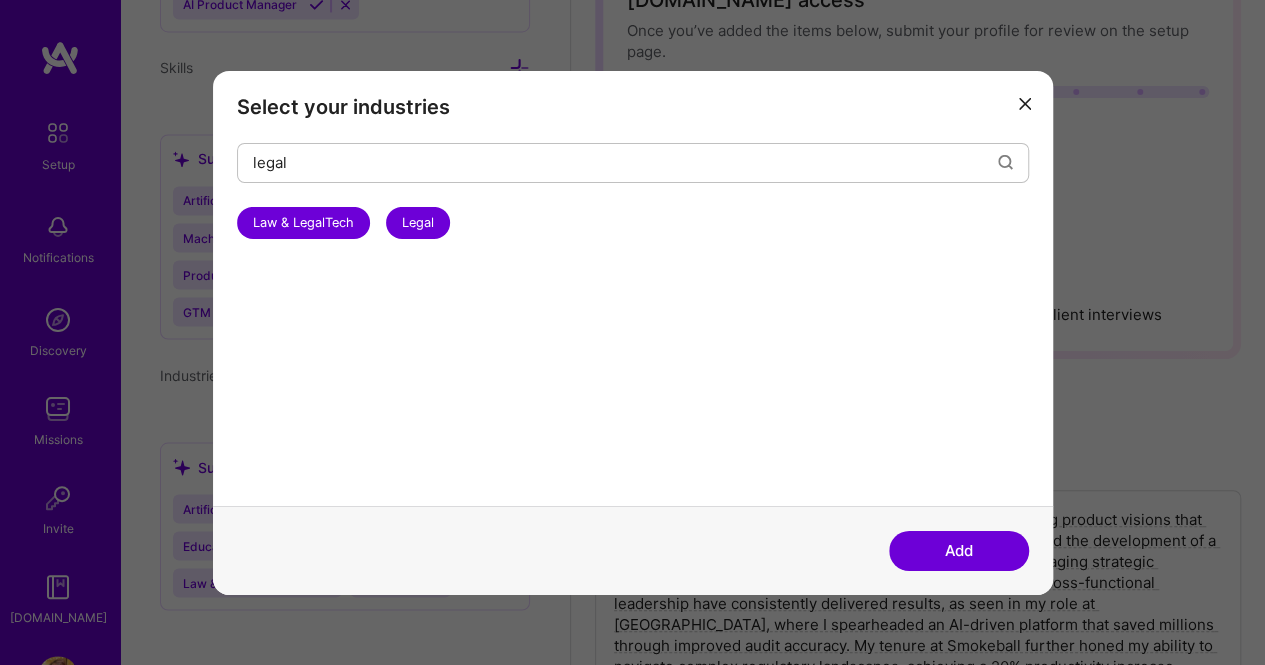 click on "Add" at bounding box center (959, 551) 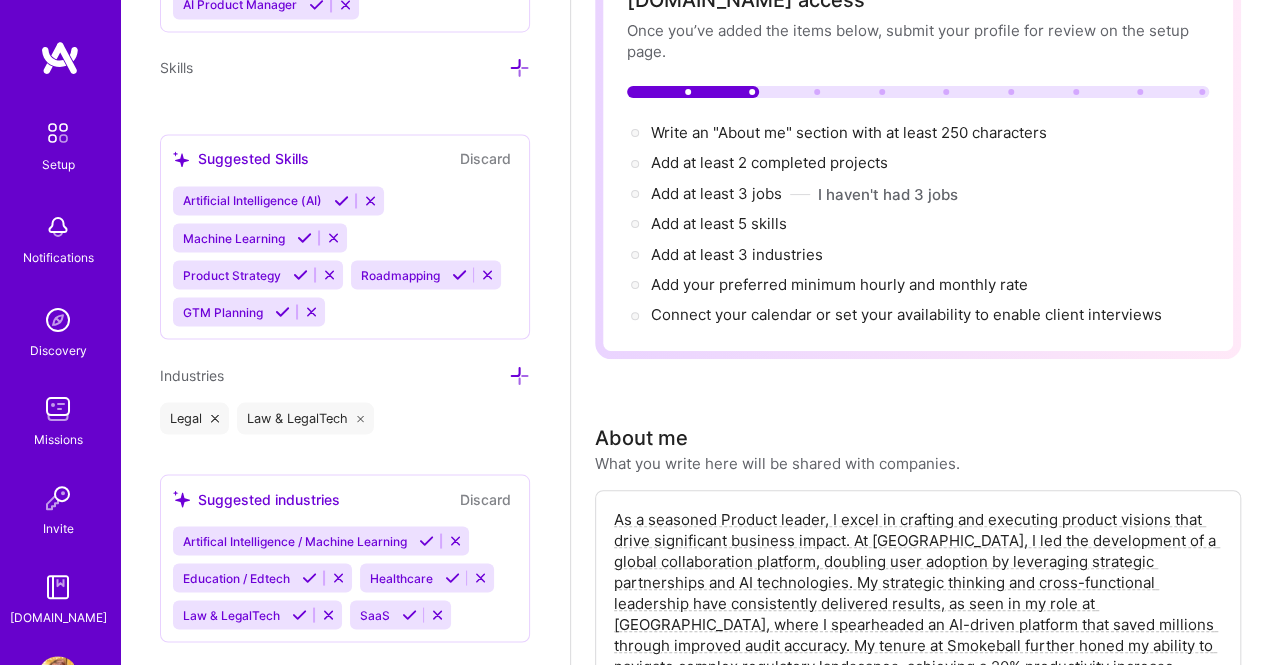 click at bounding box center [309, 577] 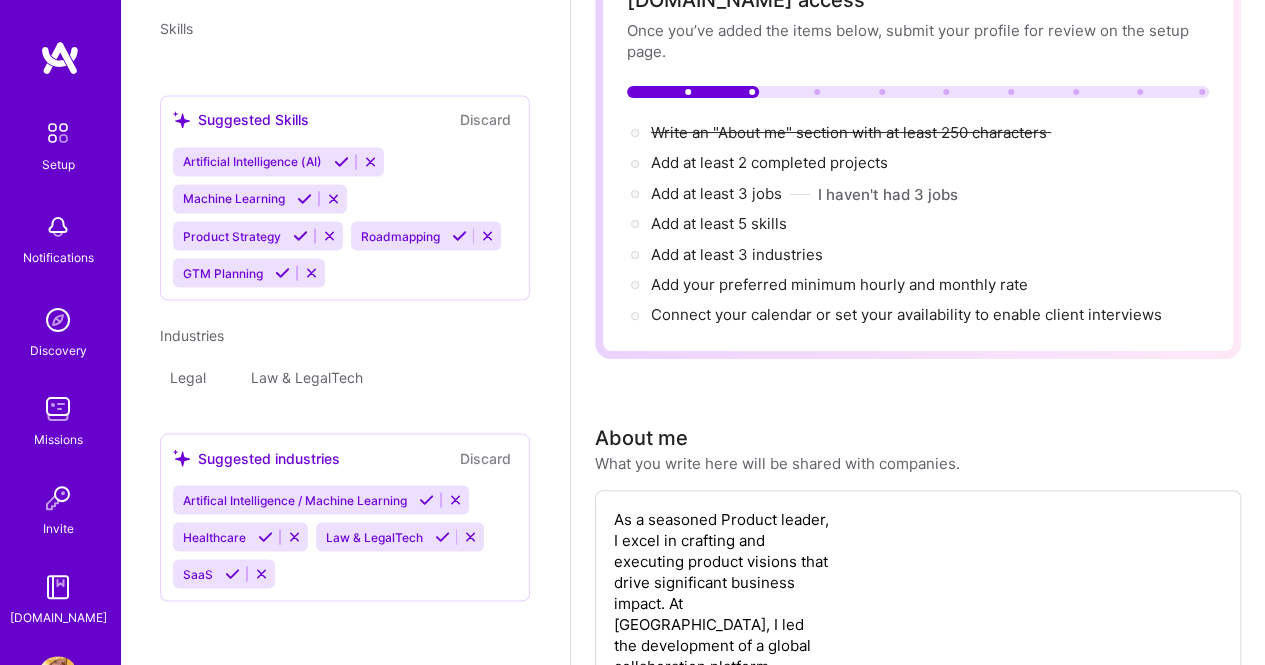 scroll, scrollTop: 846, scrollLeft: 0, axis: vertical 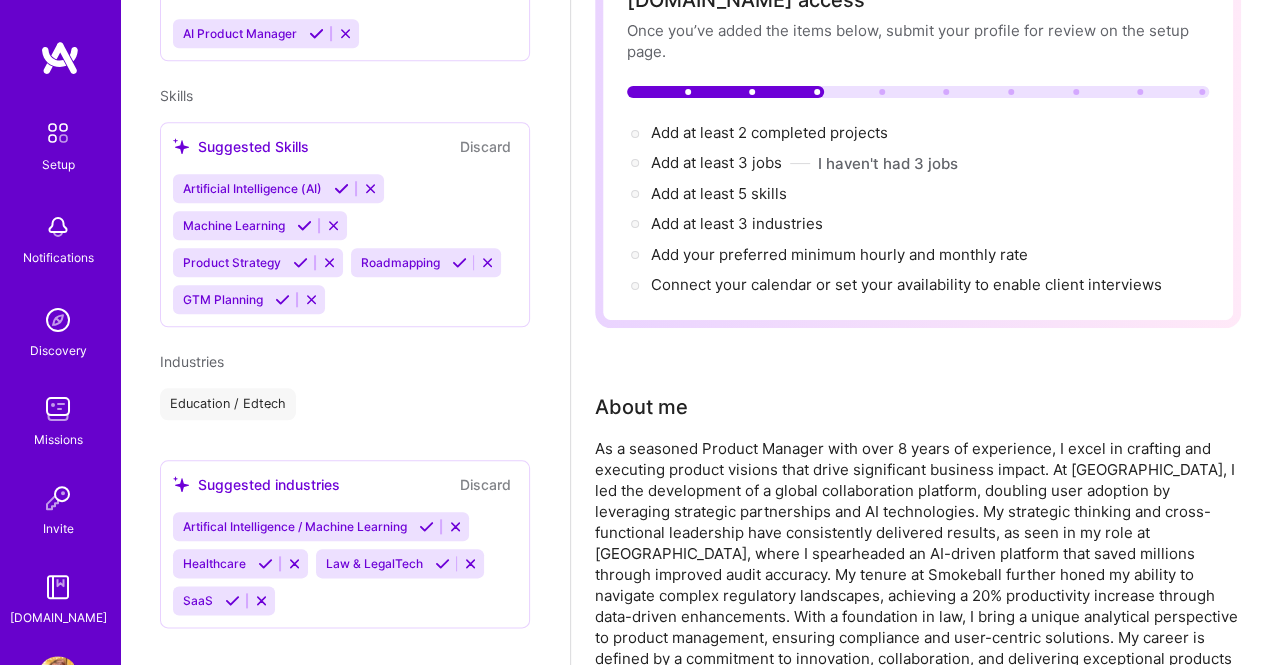 click at bounding box center [442, 563] 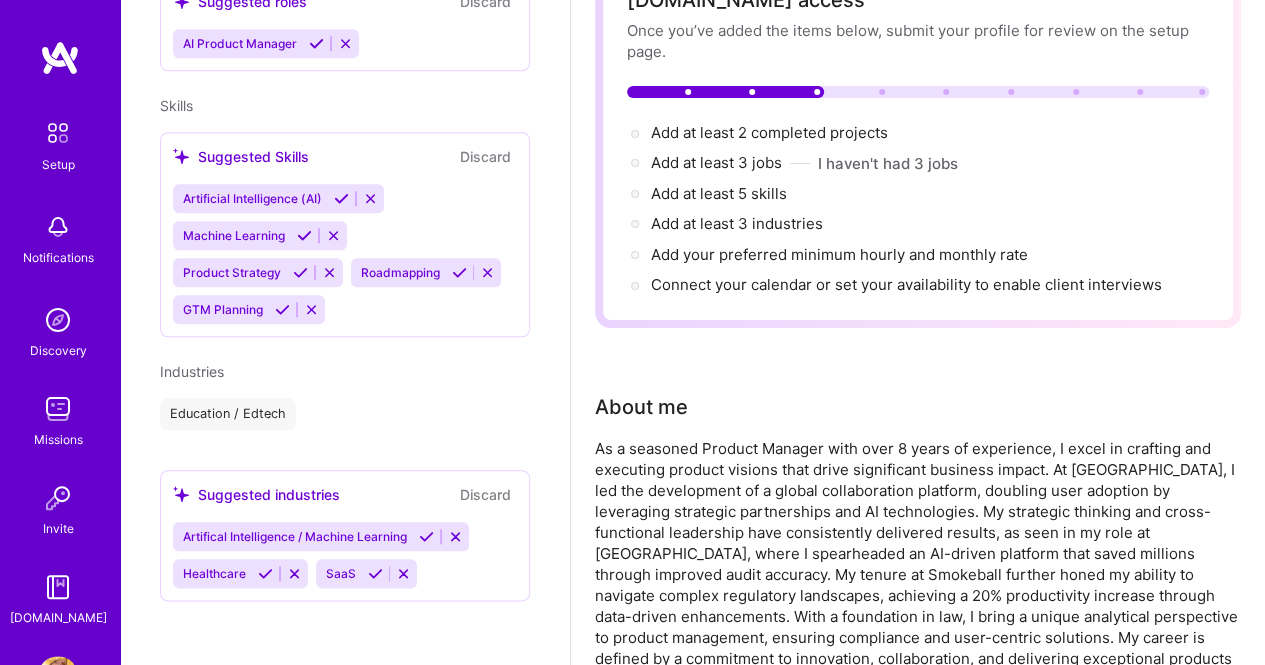 scroll, scrollTop: 809, scrollLeft: 0, axis: vertical 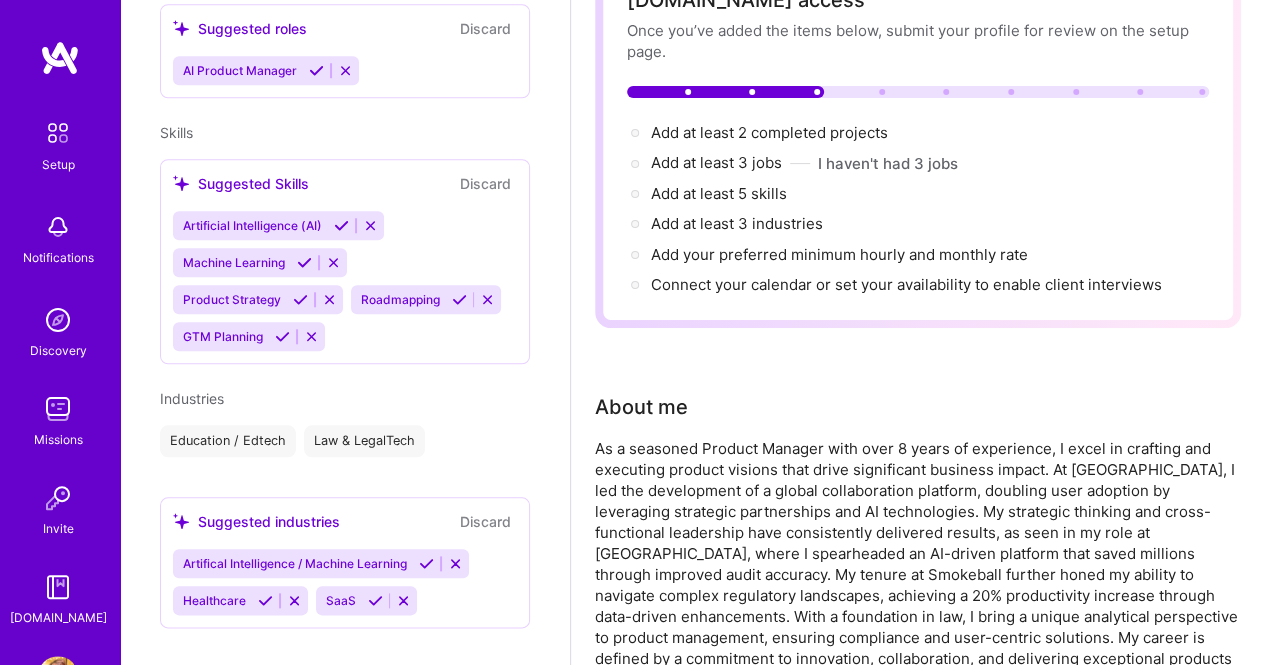 click at bounding box center [375, 600] 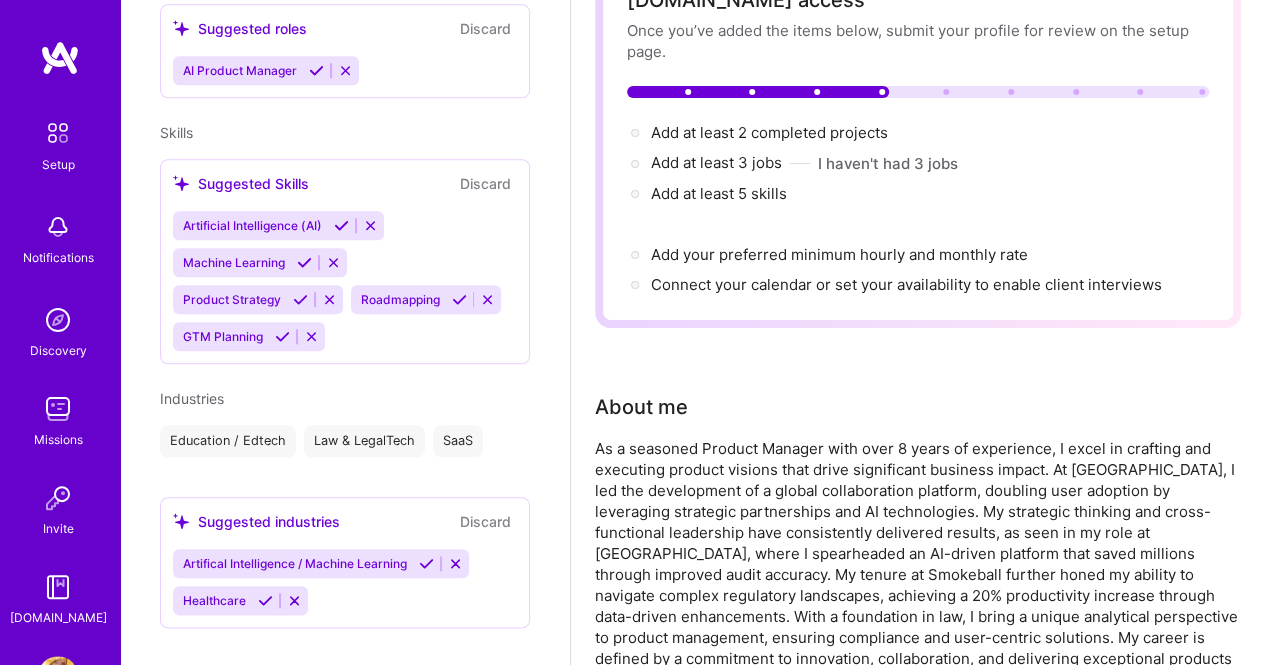 click at bounding box center (265, 600) 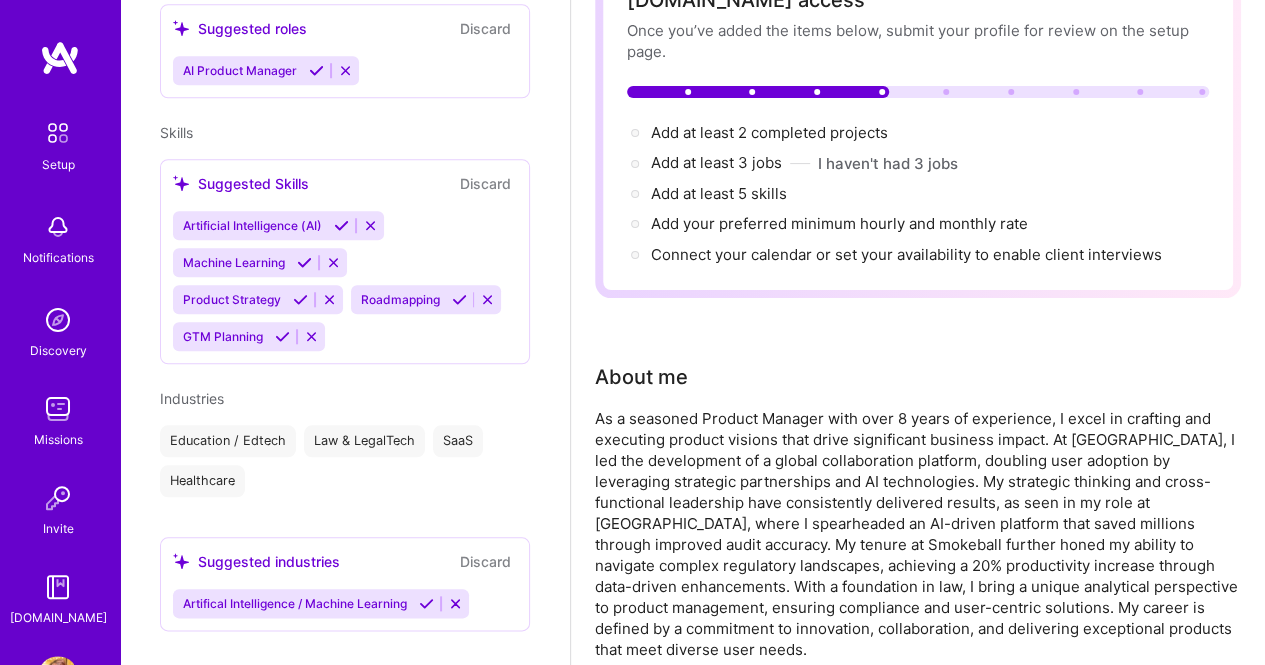 click at bounding box center [426, 603] 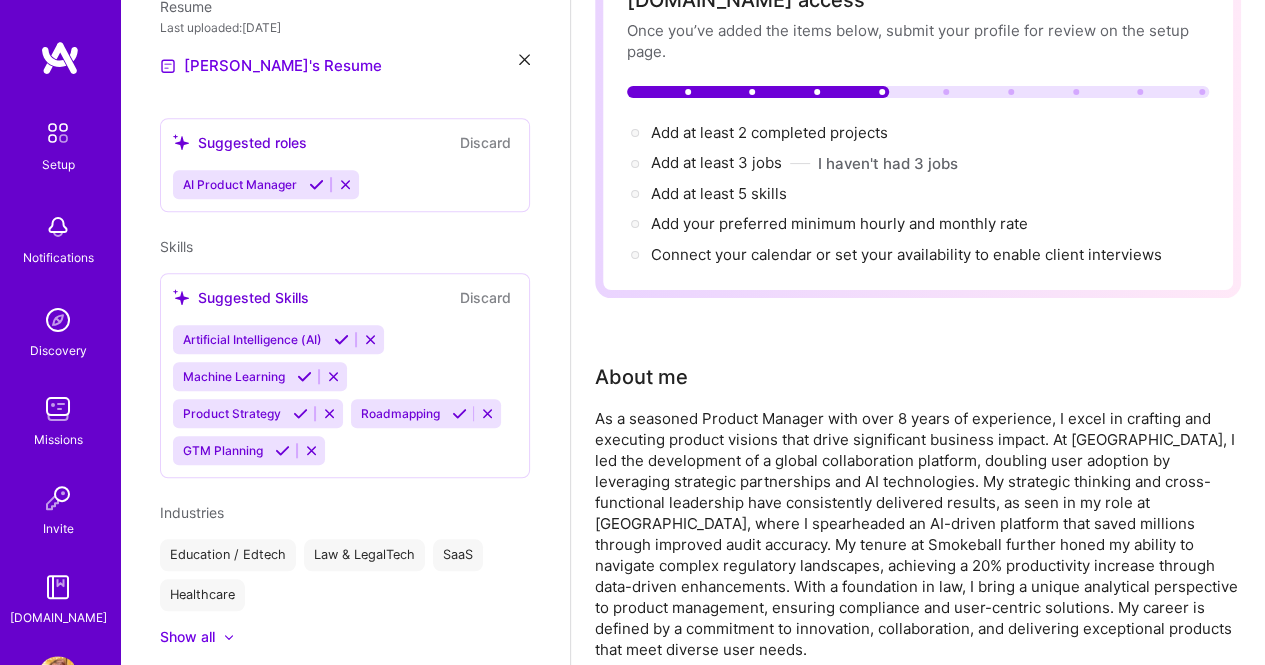 scroll, scrollTop: 731, scrollLeft: 0, axis: vertical 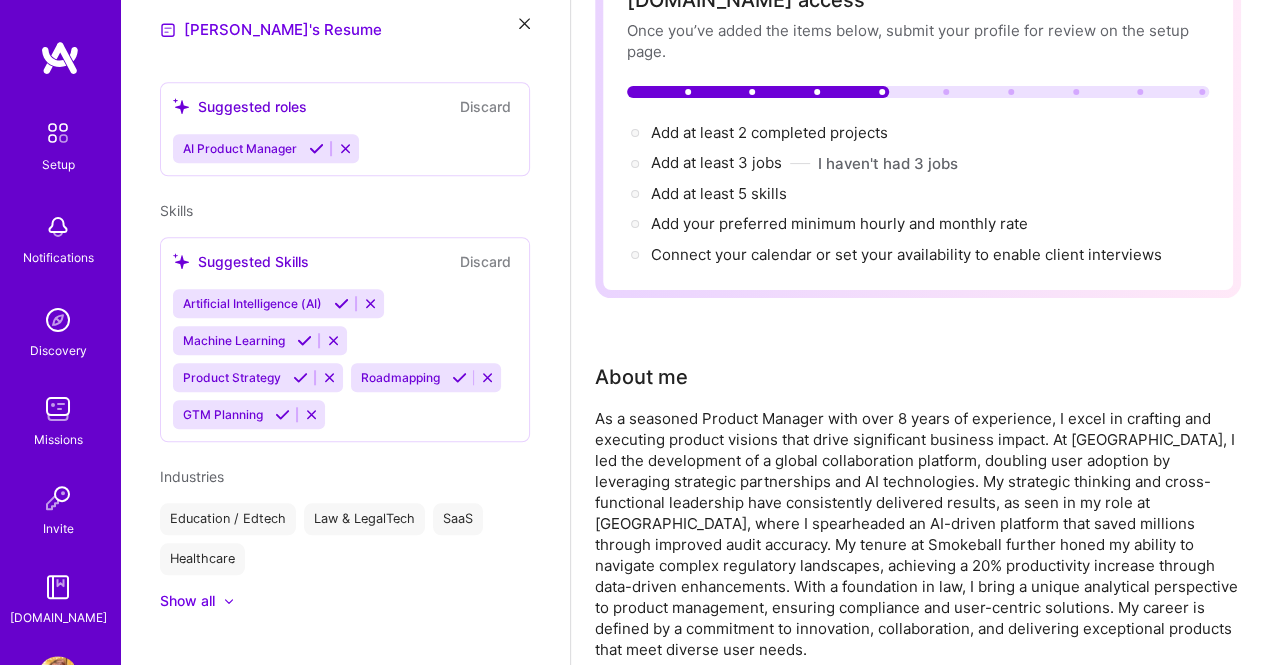click at bounding box center (341, 303) 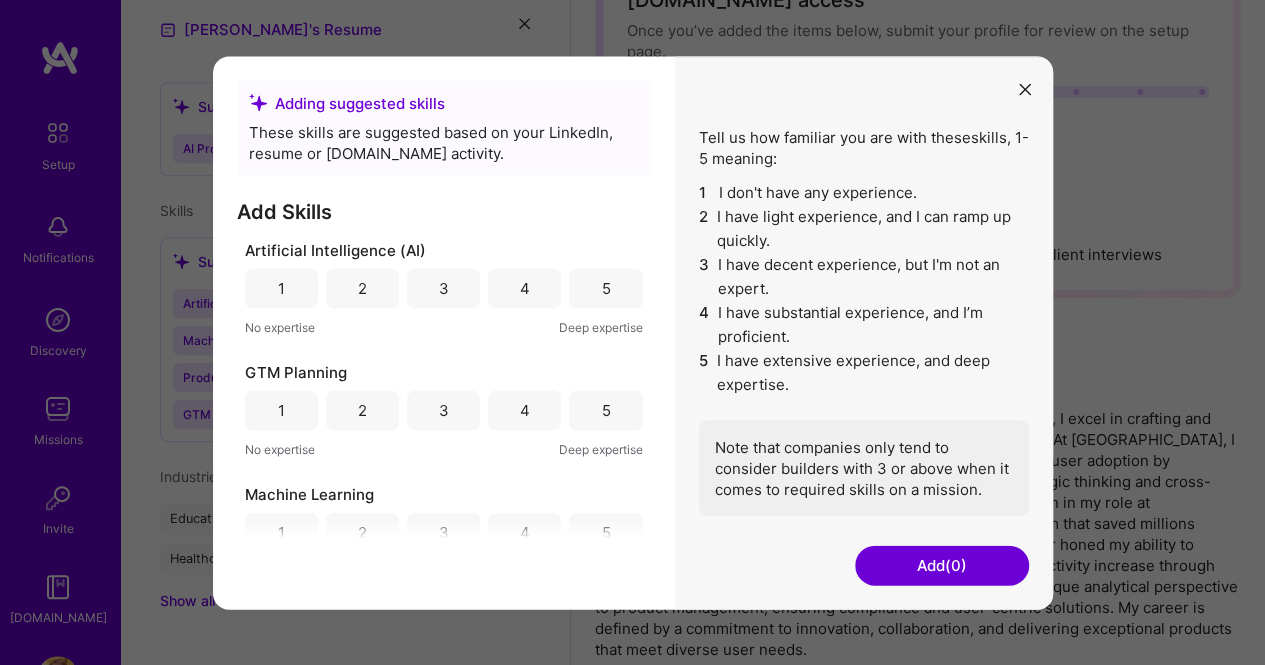 click on "4" at bounding box center (525, 288) 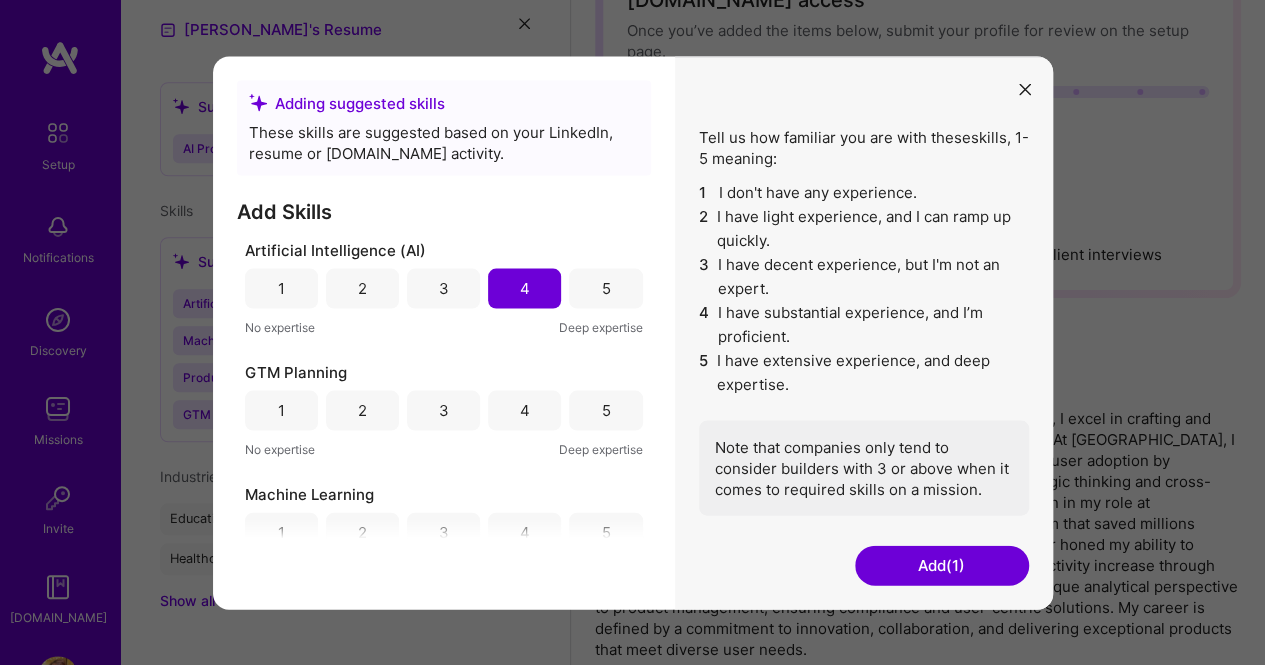 click on "5" at bounding box center (605, 410) 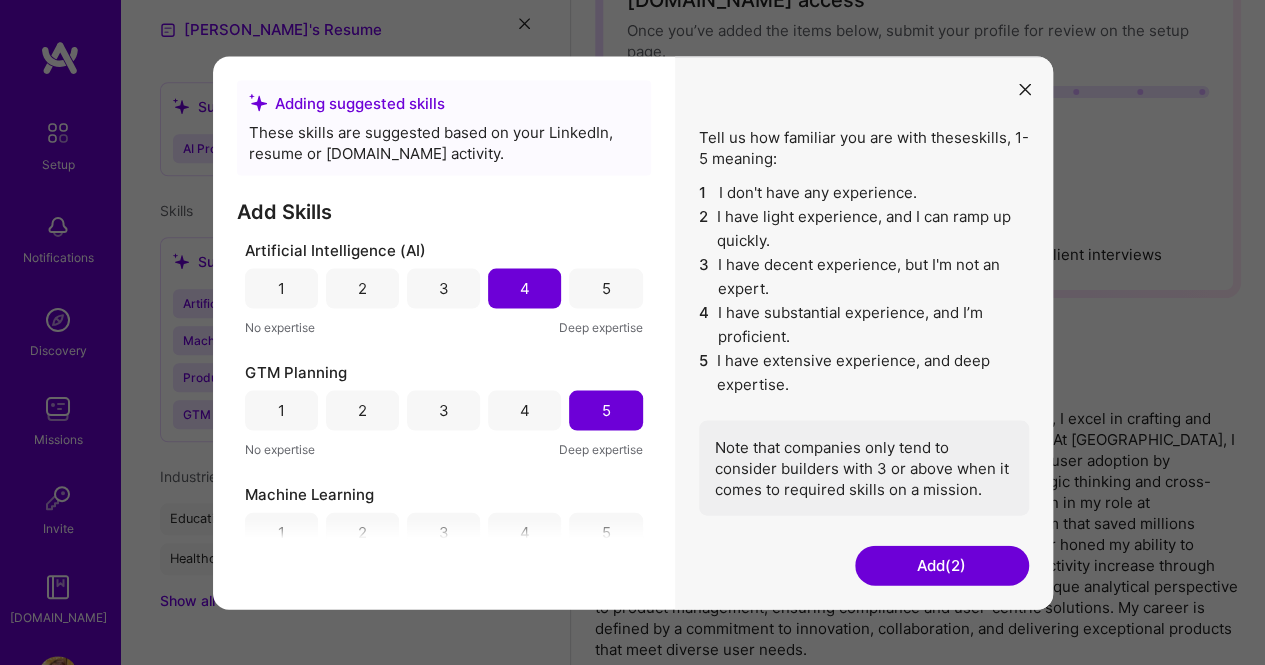 click on "3" at bounding box center [443, 532] 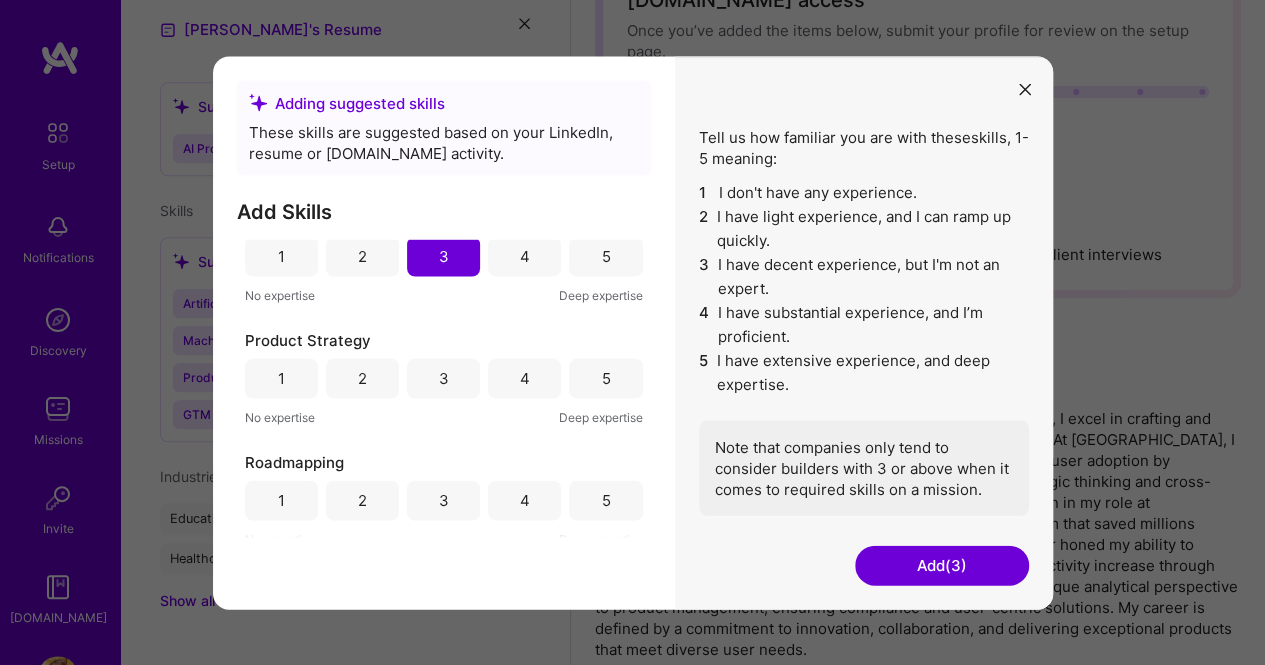 scroll, scrollTop: 286, scrollLeft: 0, axis: vertical 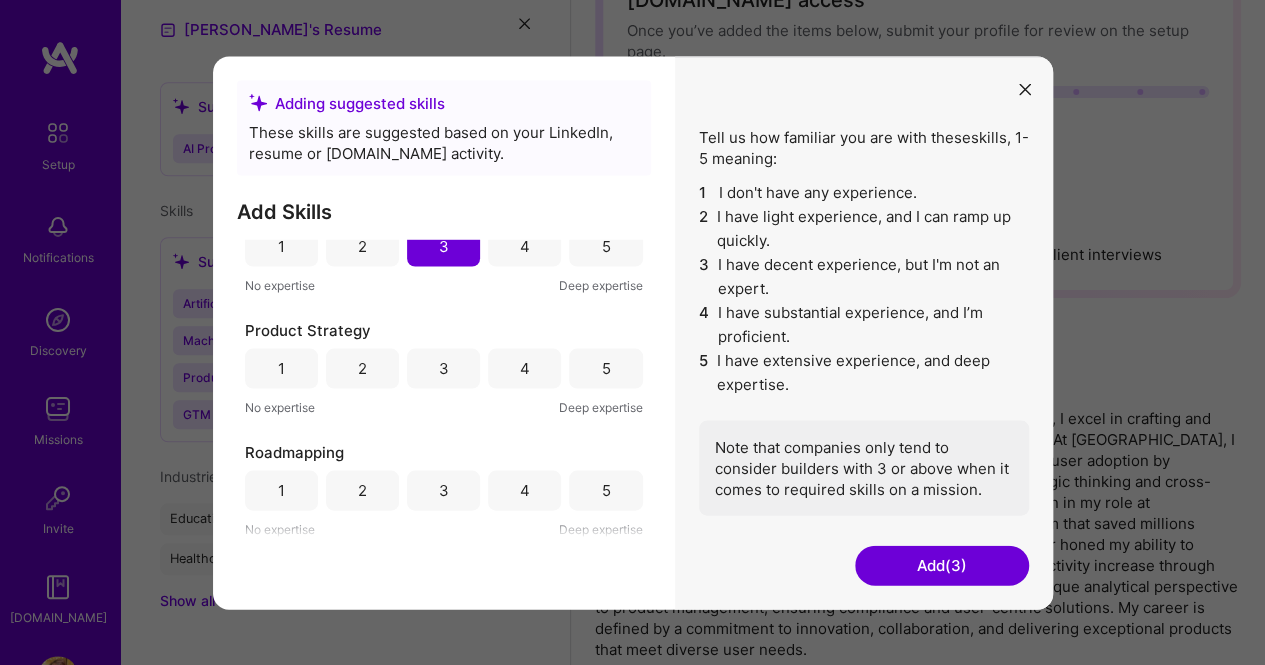 click on "5" at bounding box center (605, 368) 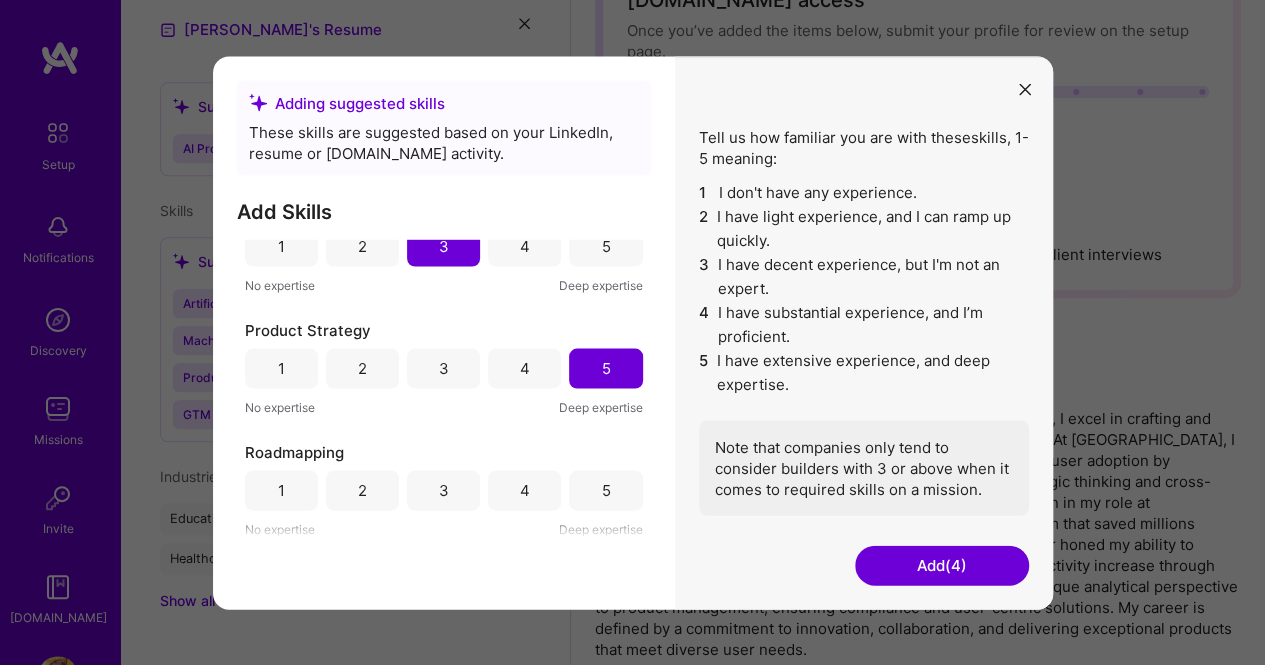 click on "5" at bounding box center (605, 490) 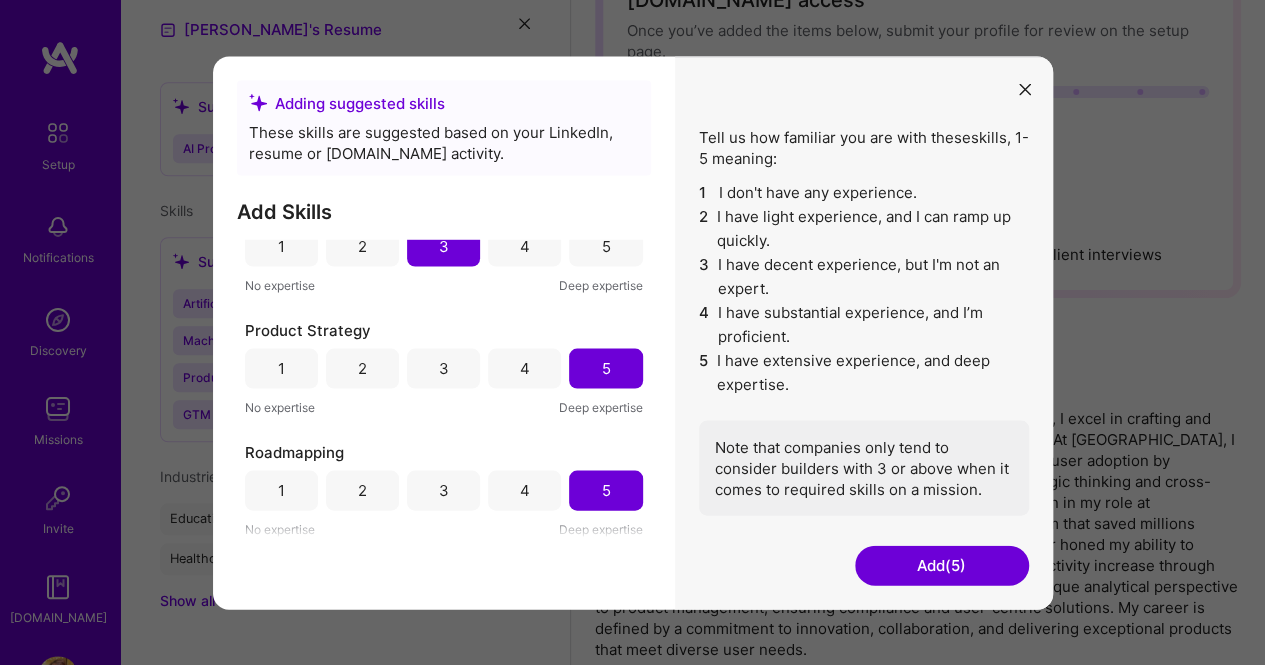 click on "Add  (5)" at bounding box center (942, 565) 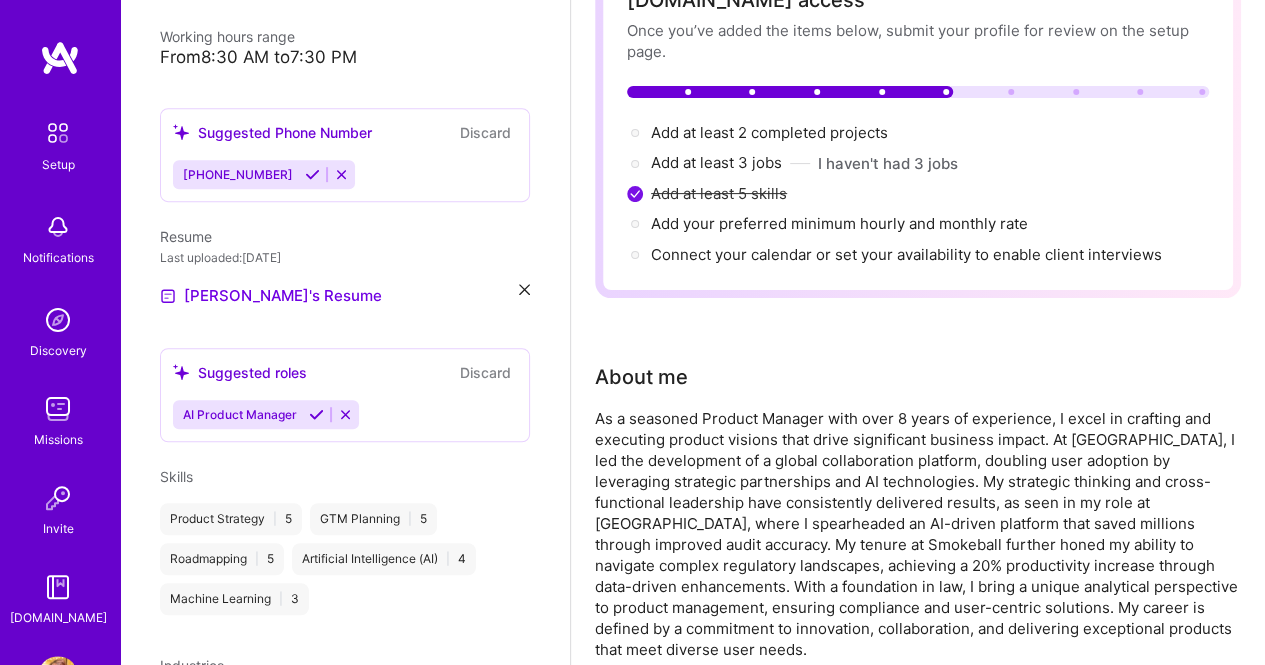scroll, scrollTop: 654, scrollLeft: 0, axis: vertical 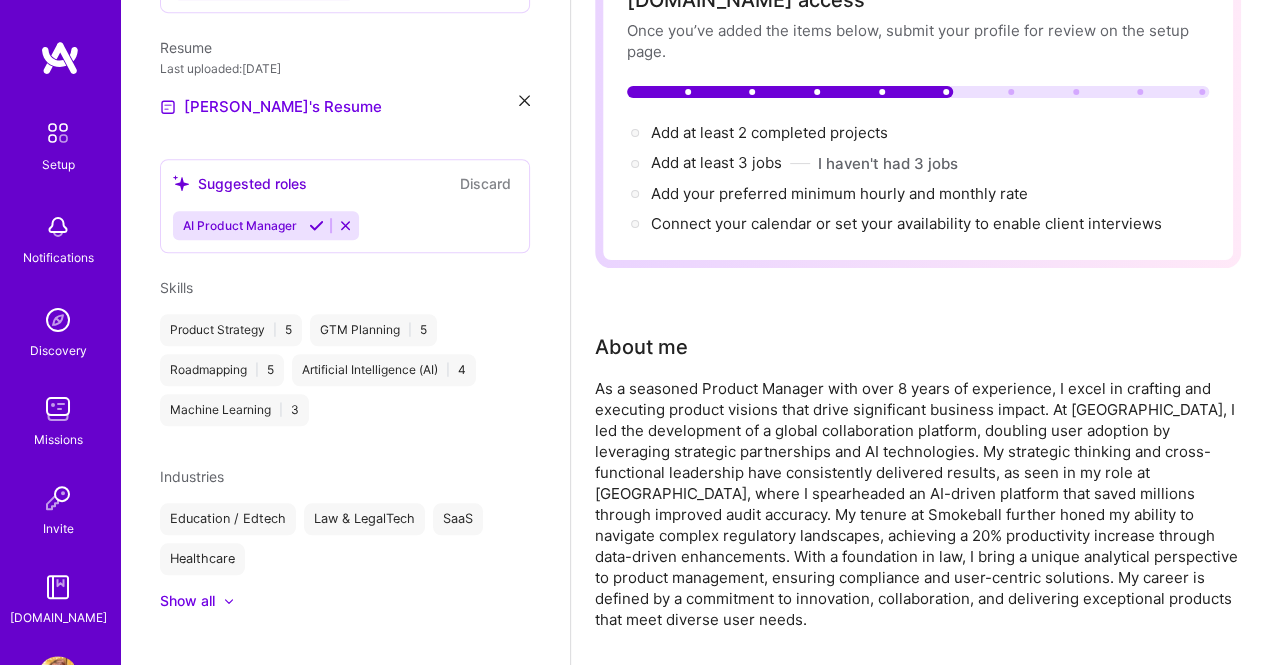 click at bounding box center (316, 225) 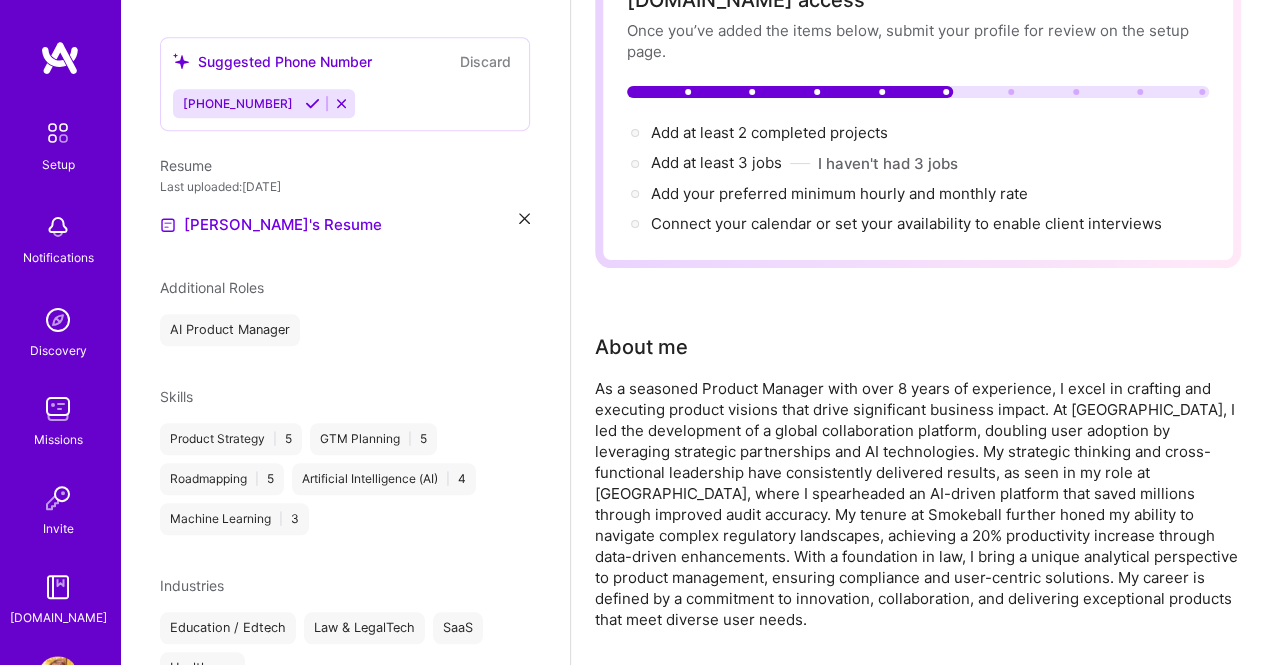 scroll, scrollTop: 646, scrollLeft: 0, axis: vertical 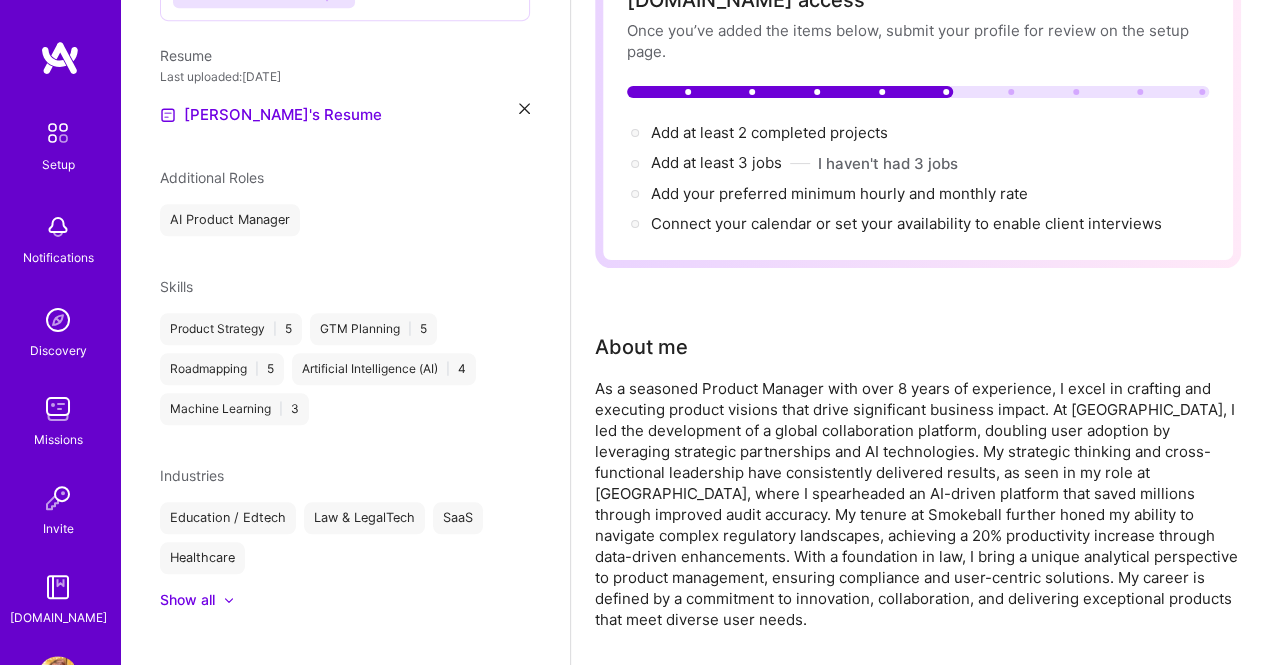click on "Machine Learning | 3" at bounding box center (234, 409) 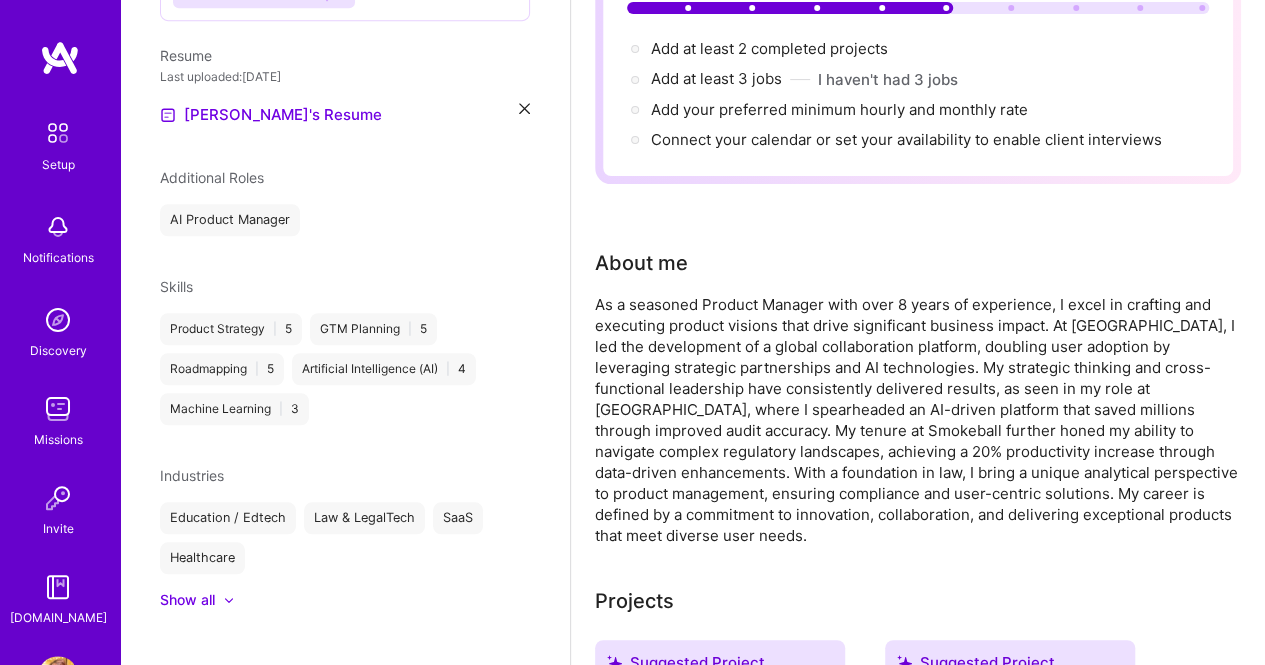 scroll, scrollTop: 266, scrollLeft: 0, axis: vertical 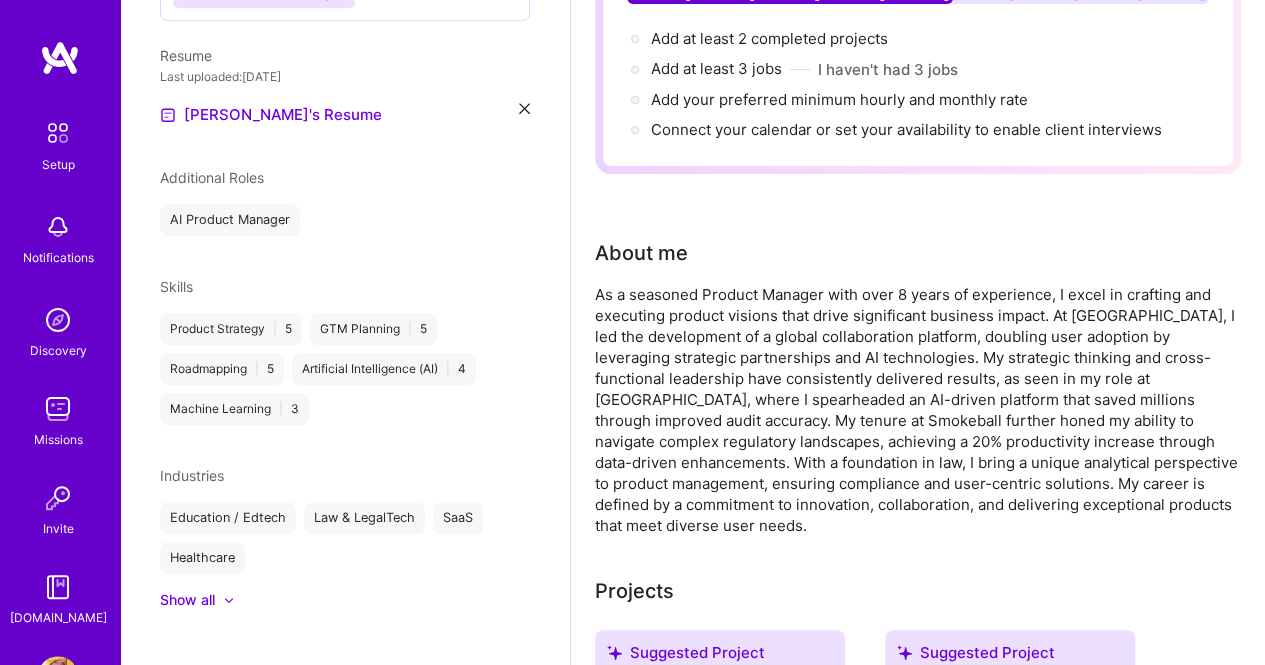 click on "Show all" at bounding box center (187, 600) 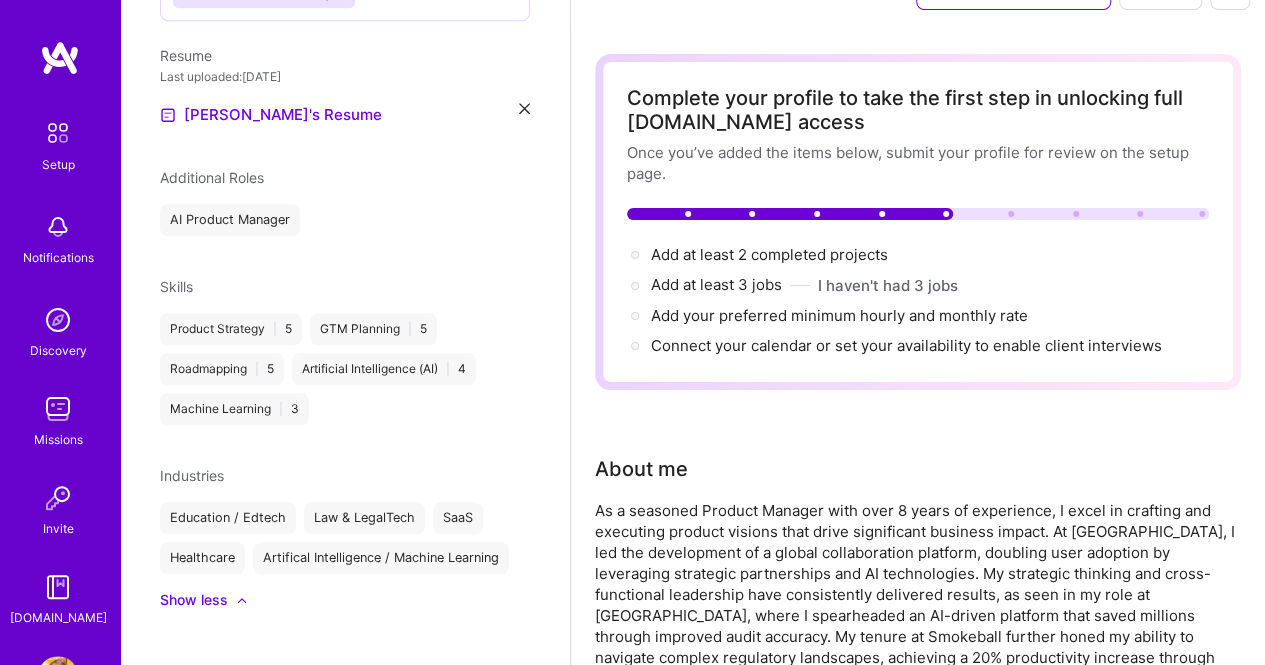 scroll, scrollTop: 0, scrollLeft: 0, axis: both 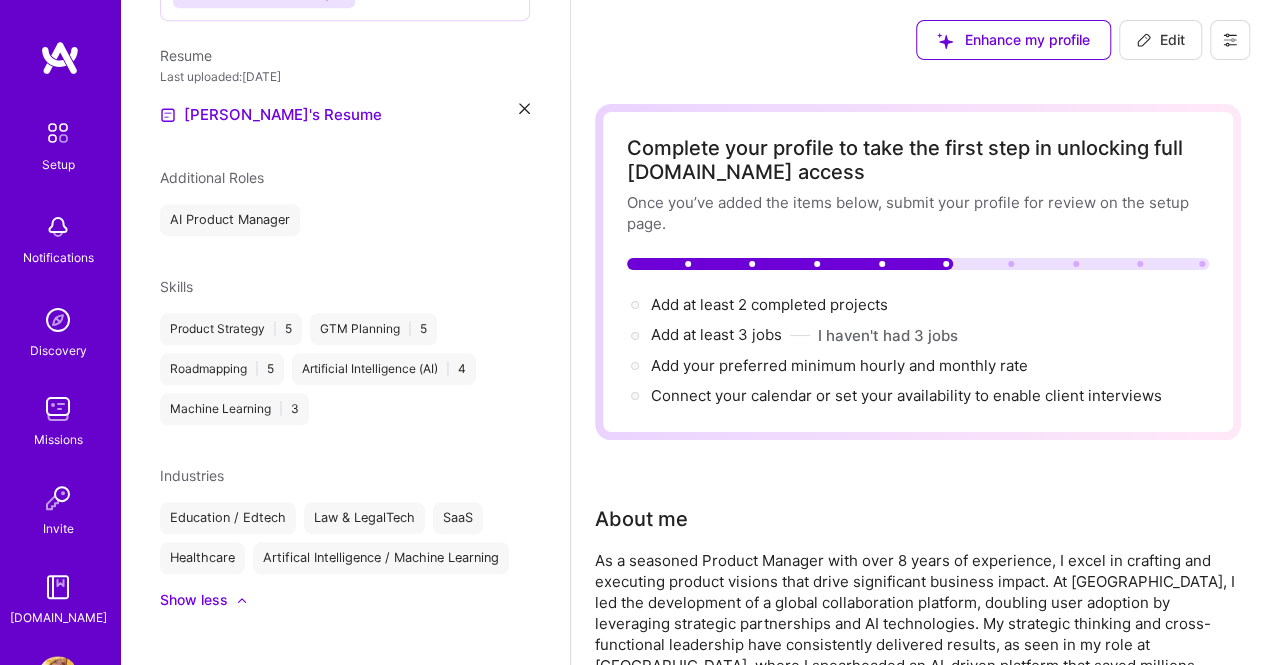 click on "Add at least 2 completed projects  → Add at least 3 jobs  → I haven't had 3 jobs Add your preferred minimum hourly and monthly rate  →   Connect your calendar or set your availability to enable client interviews  →" at bounding box center [918, 351] 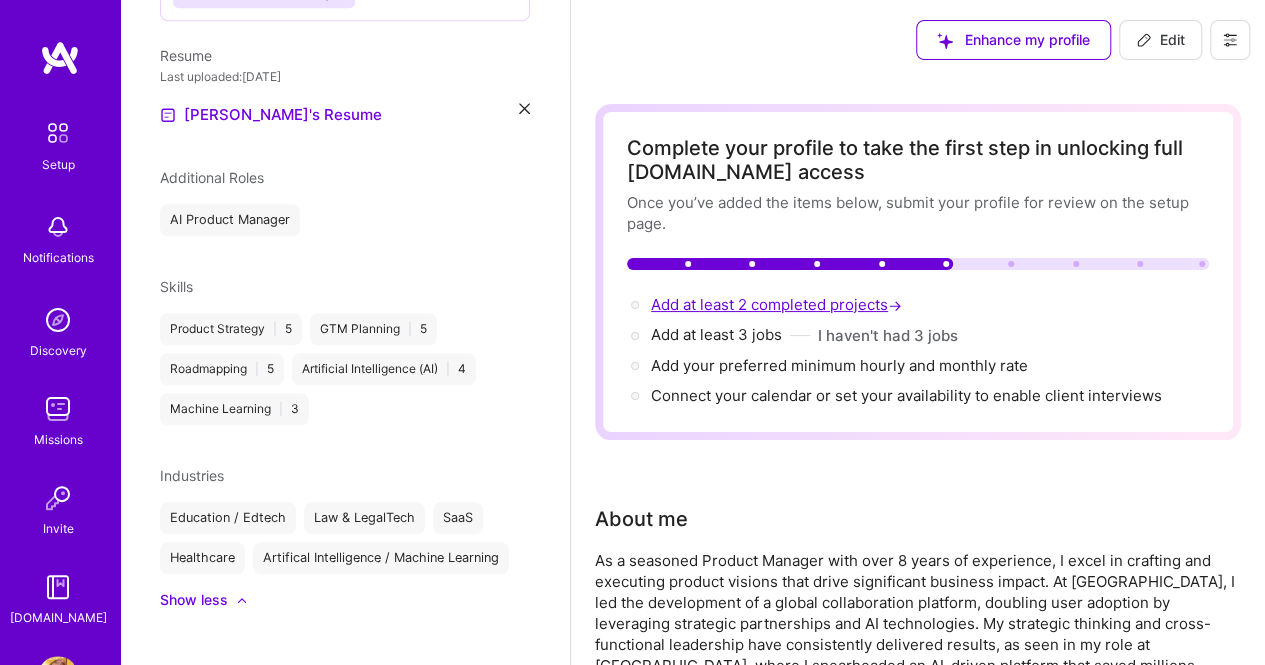 click on "Add at least 2 completed projects  →" at bounding box center [778, 304] 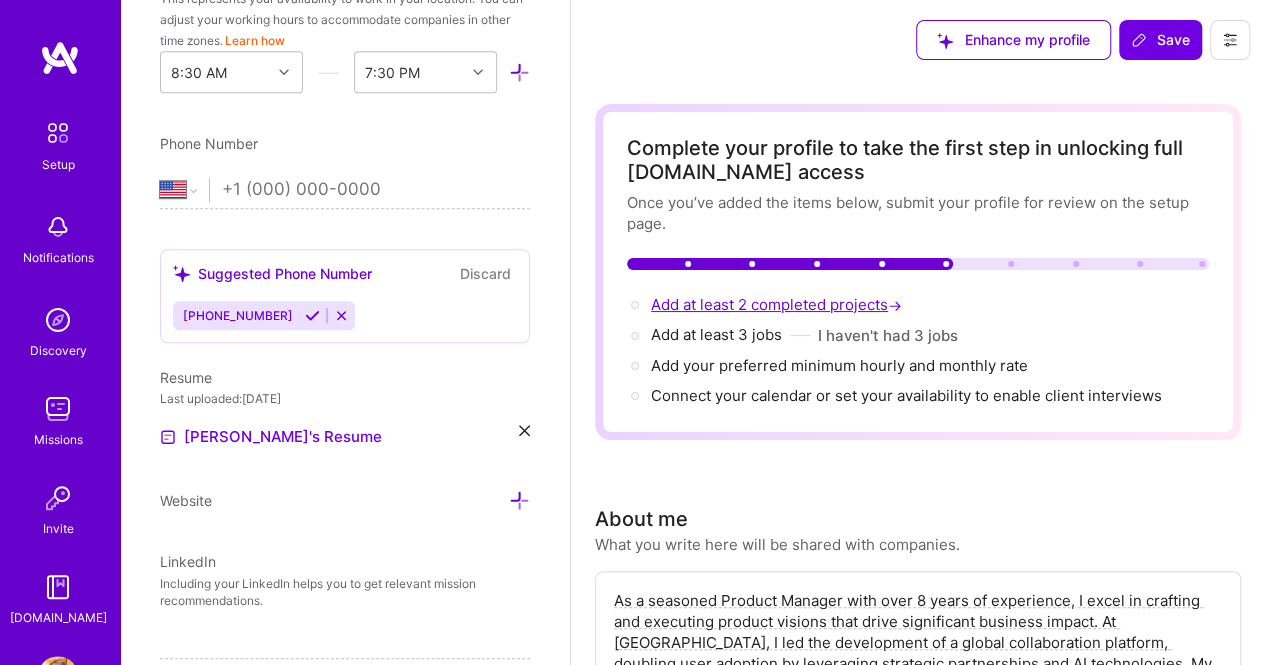 scroll, scrollTop: 997, scrollLeft: 0, axis: vertical 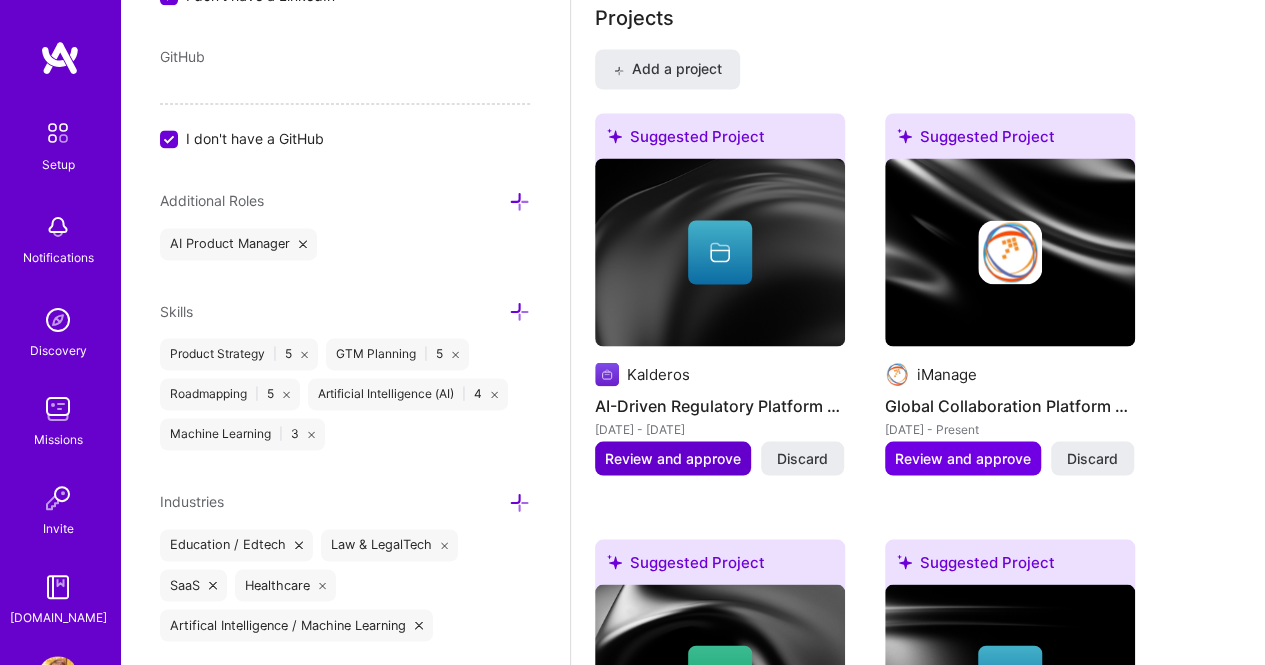 click on "Review and approve" at bounding box center [673, 458] 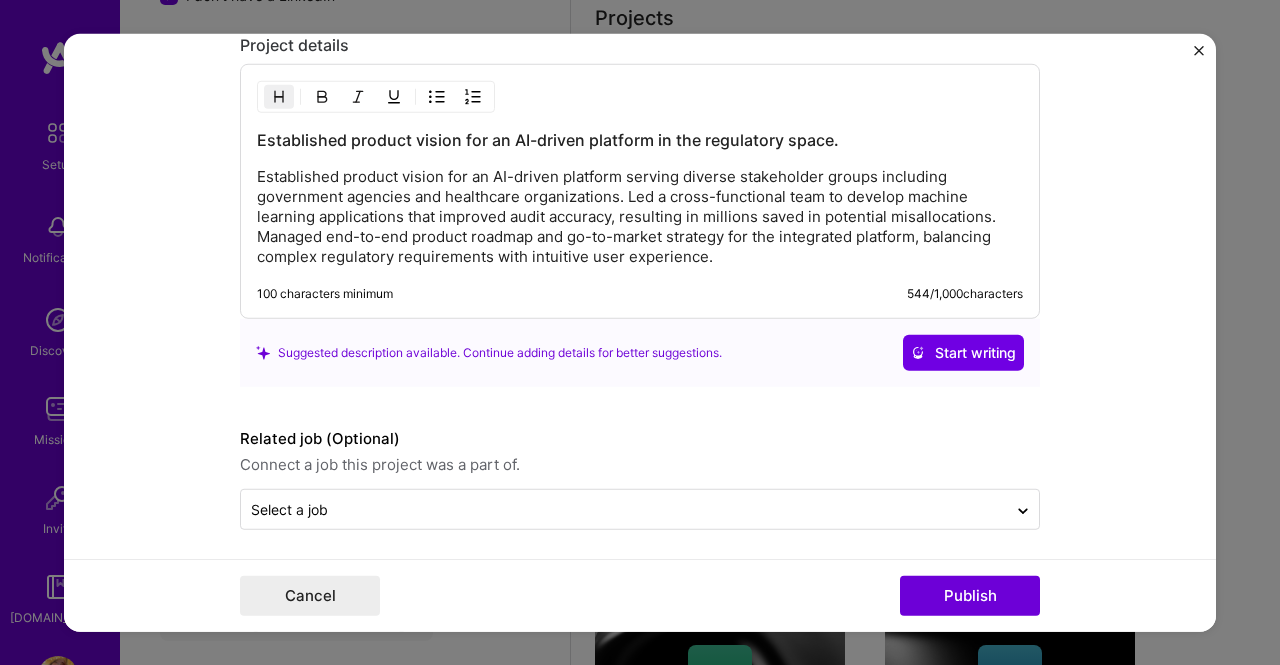 scroll, scrollTop: 1679, scrollLeft: 0, axis: vertical 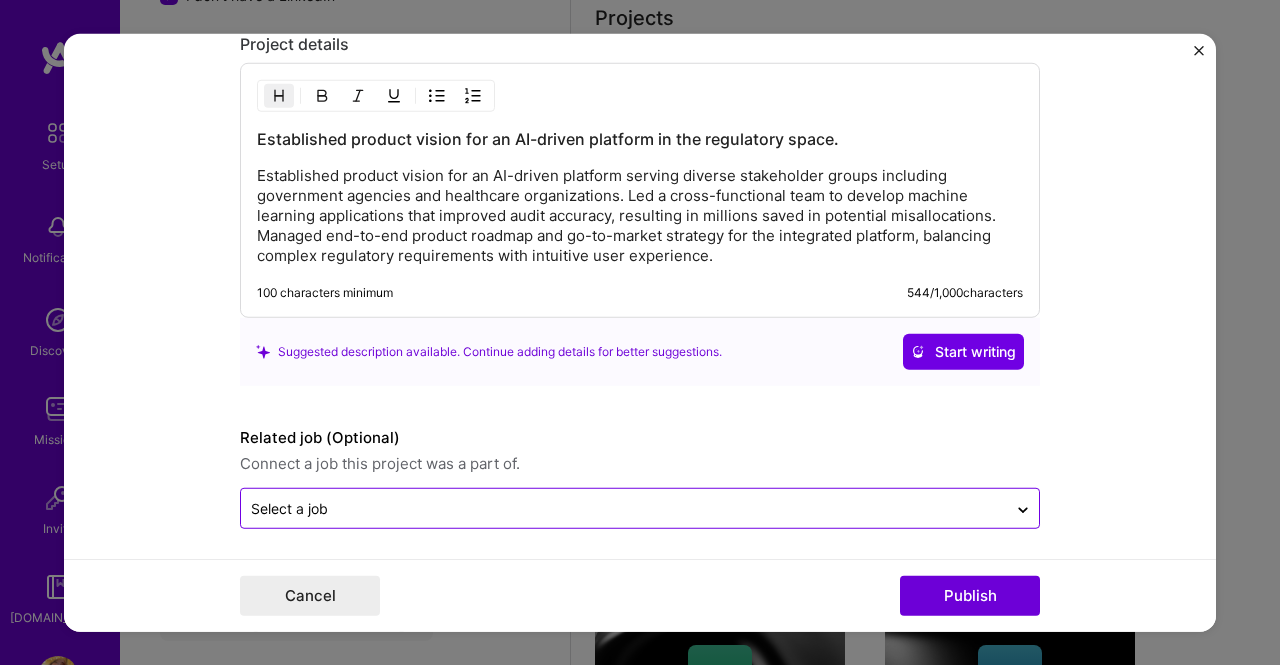 click at bounding box center (624, 508) 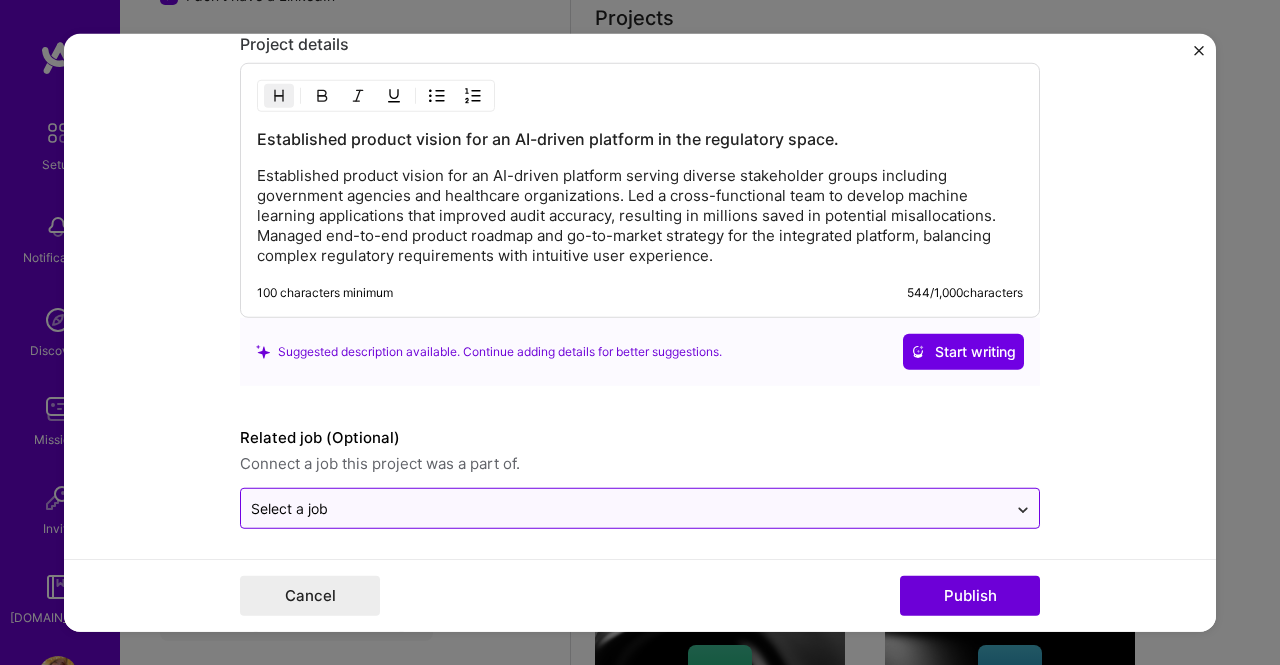 click 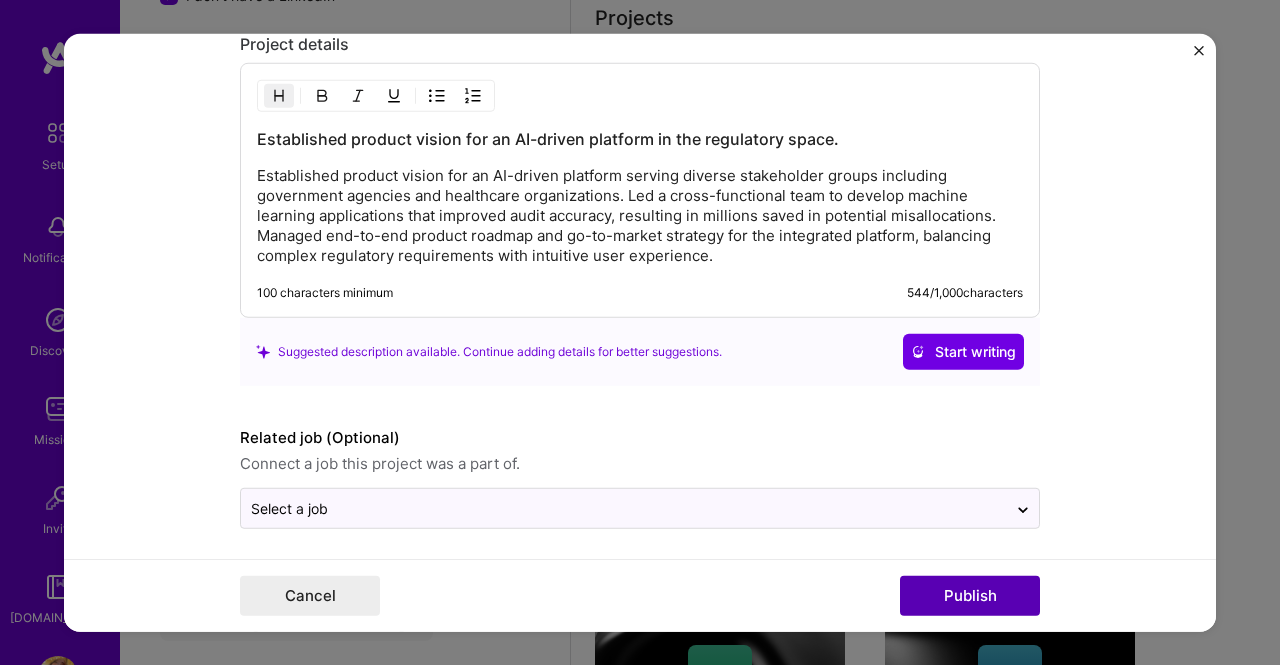 click on "Publish" at bounding box center (970, 596) 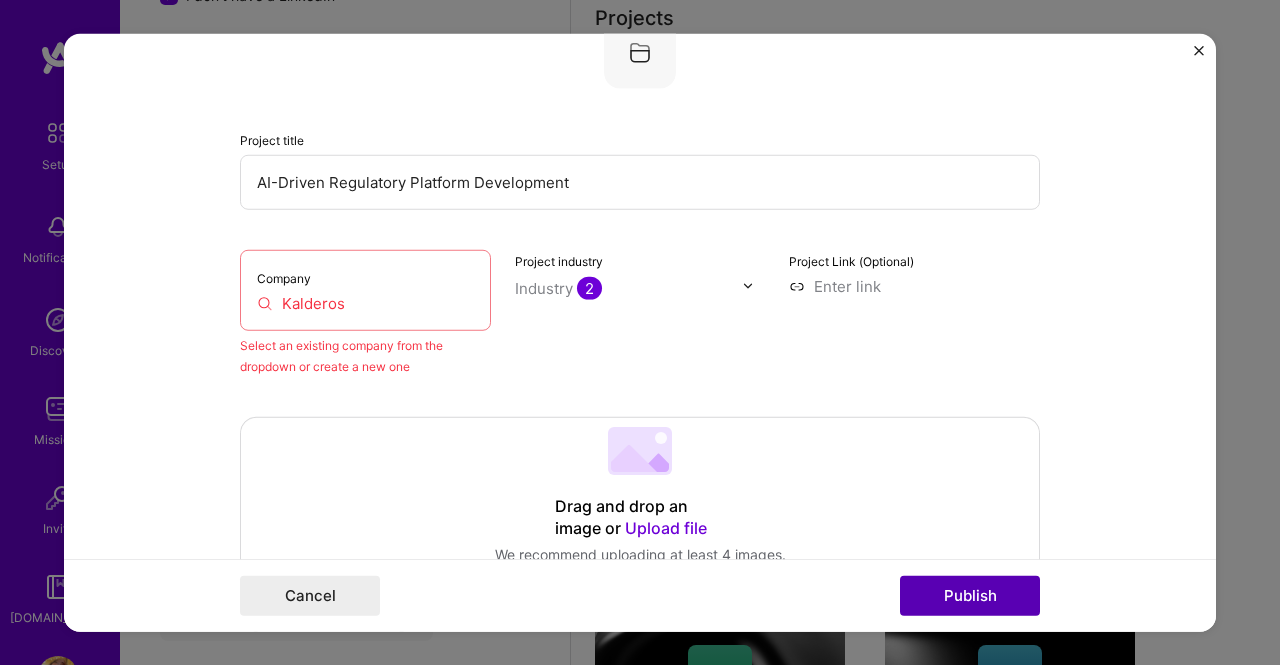 scroll, scrollTop: 131, scrollLeft: 0, axis: vertical 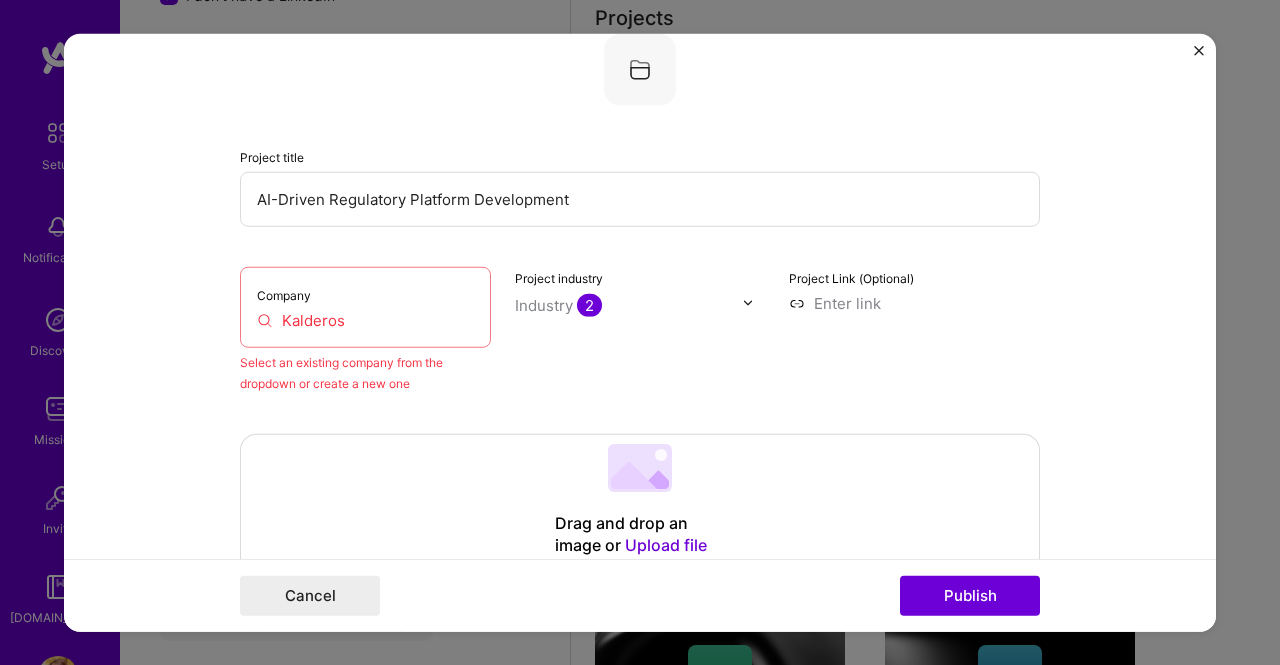 click on "Company Kalderos" at bounding box center [365, 306] 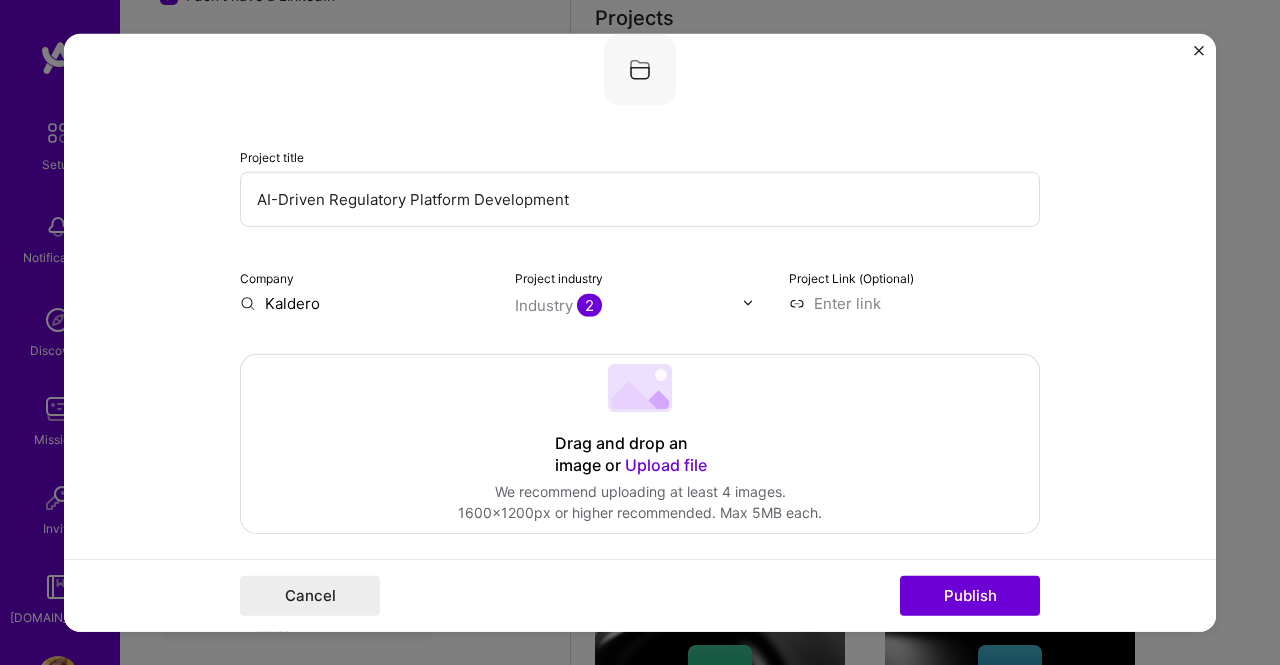 type on "Kalderos" 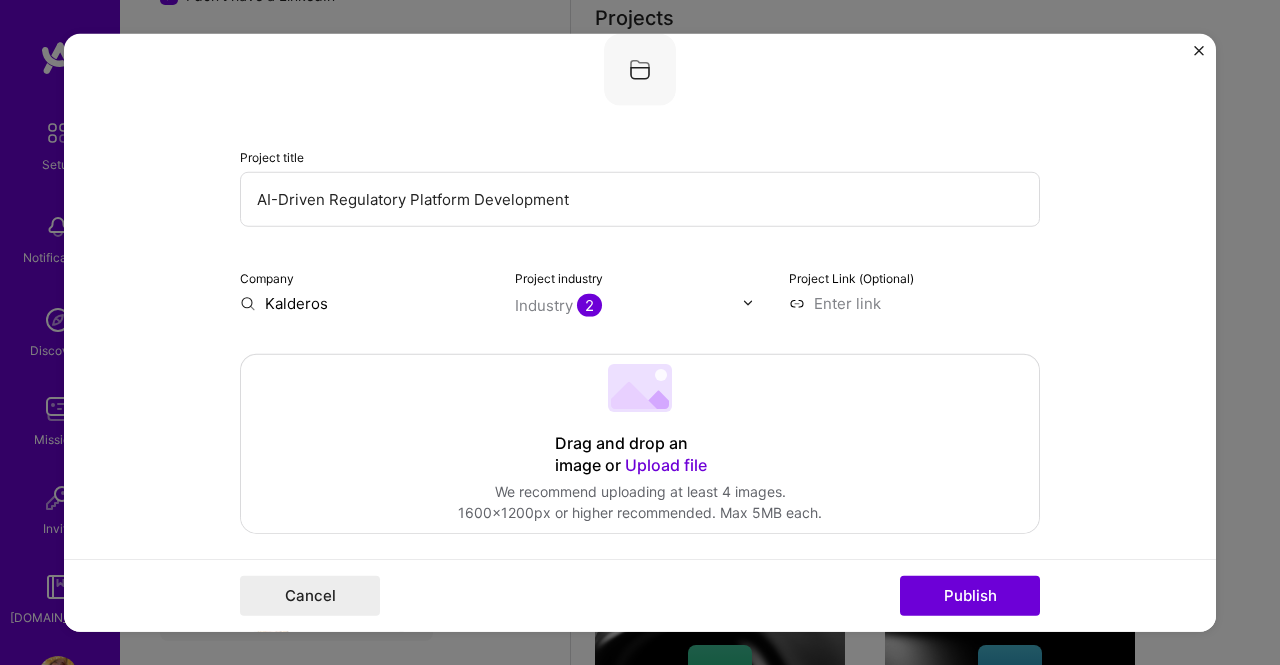 click on "Start writing" at bounding box center (963, 1975) 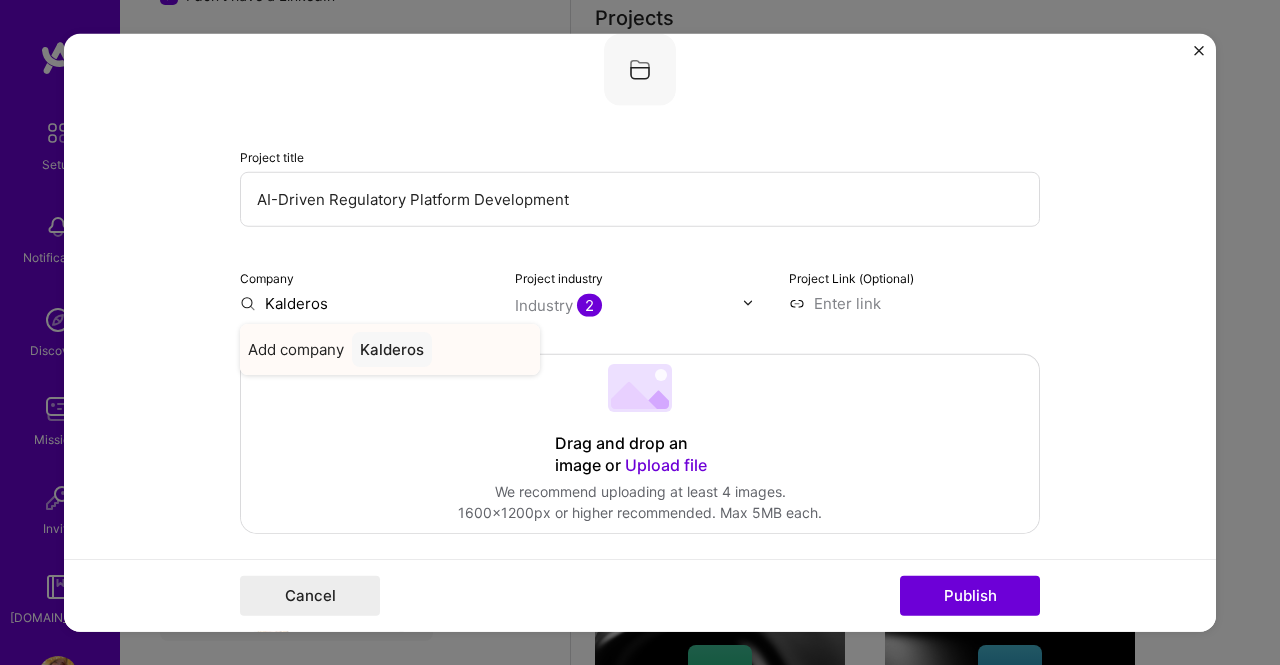 click on "Kalderos" at bounding box center (392, 348) 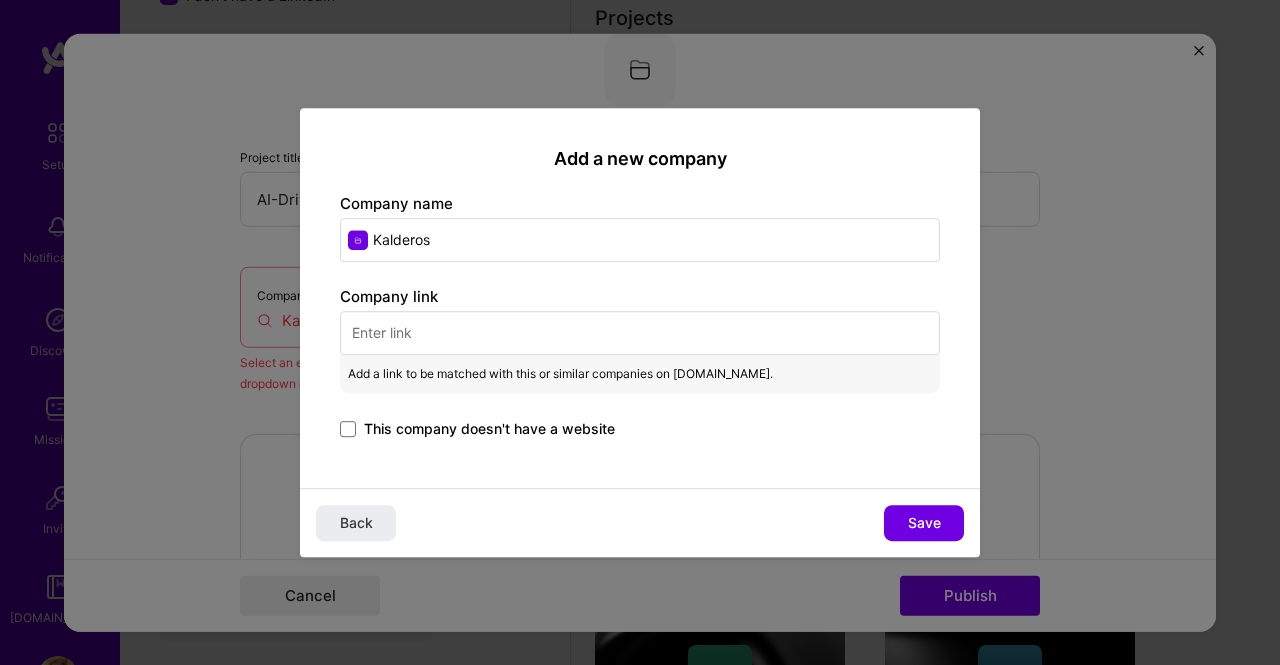 click at bounding box center [640, 333] 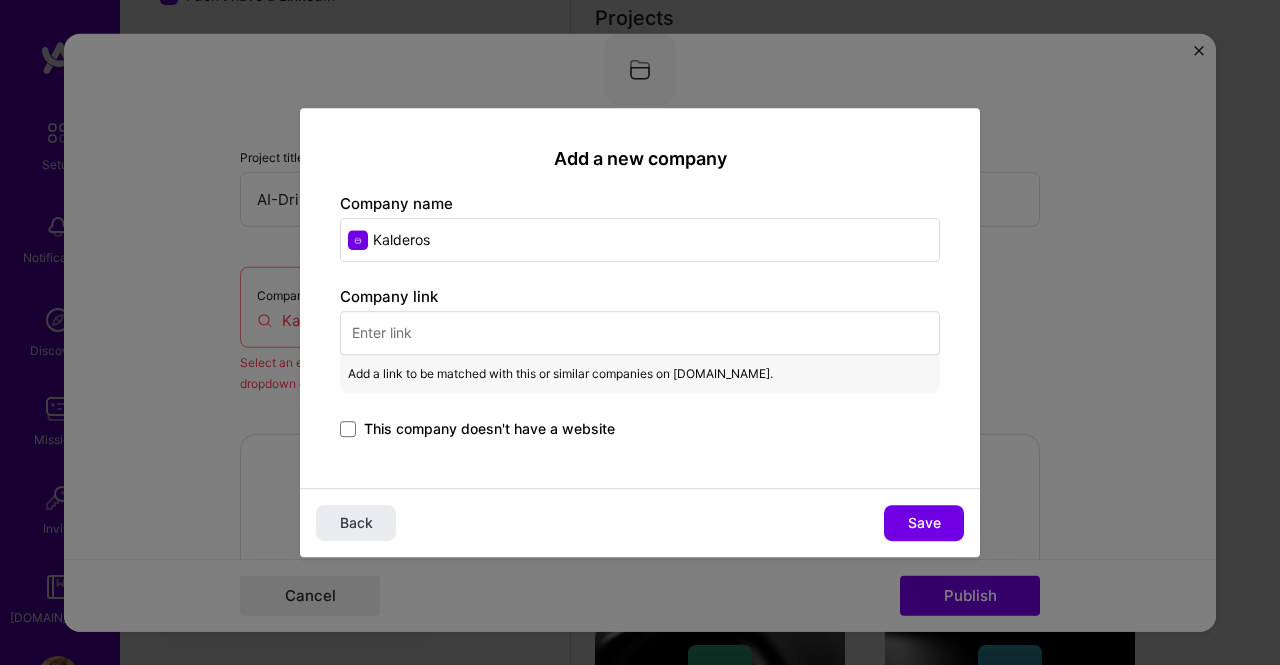 paste on "[URL][DOMAIN_NAME]" 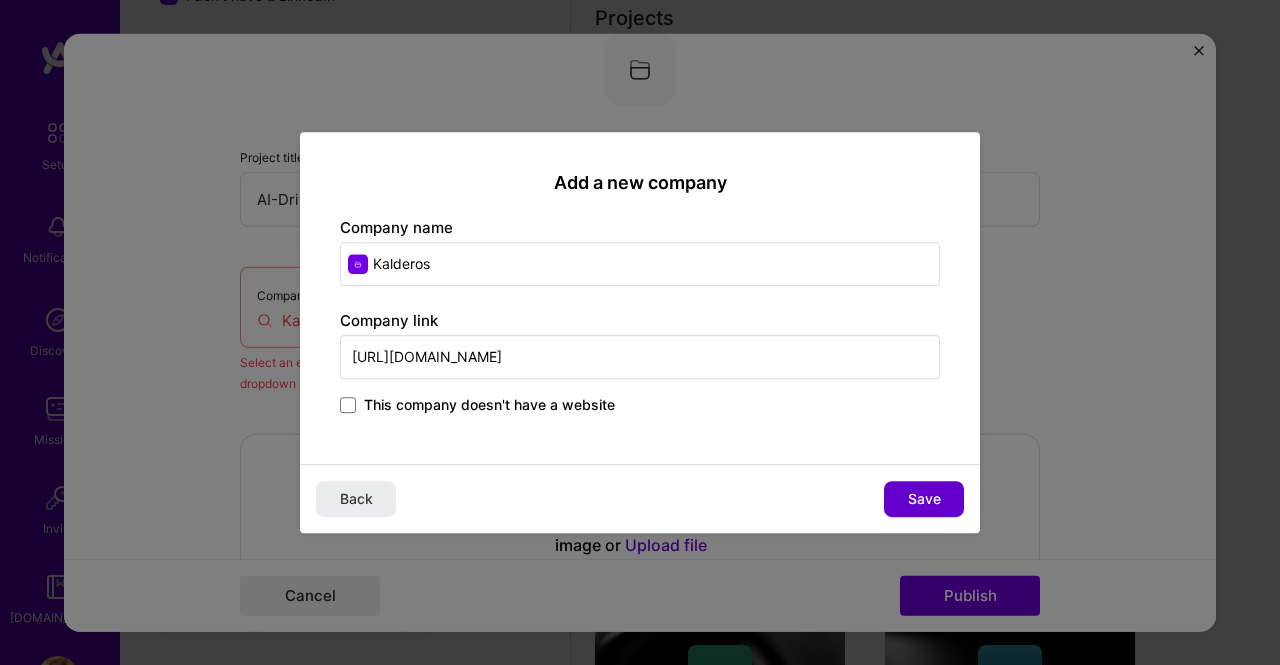 type on "[URL][DOMAIN_NAME]" 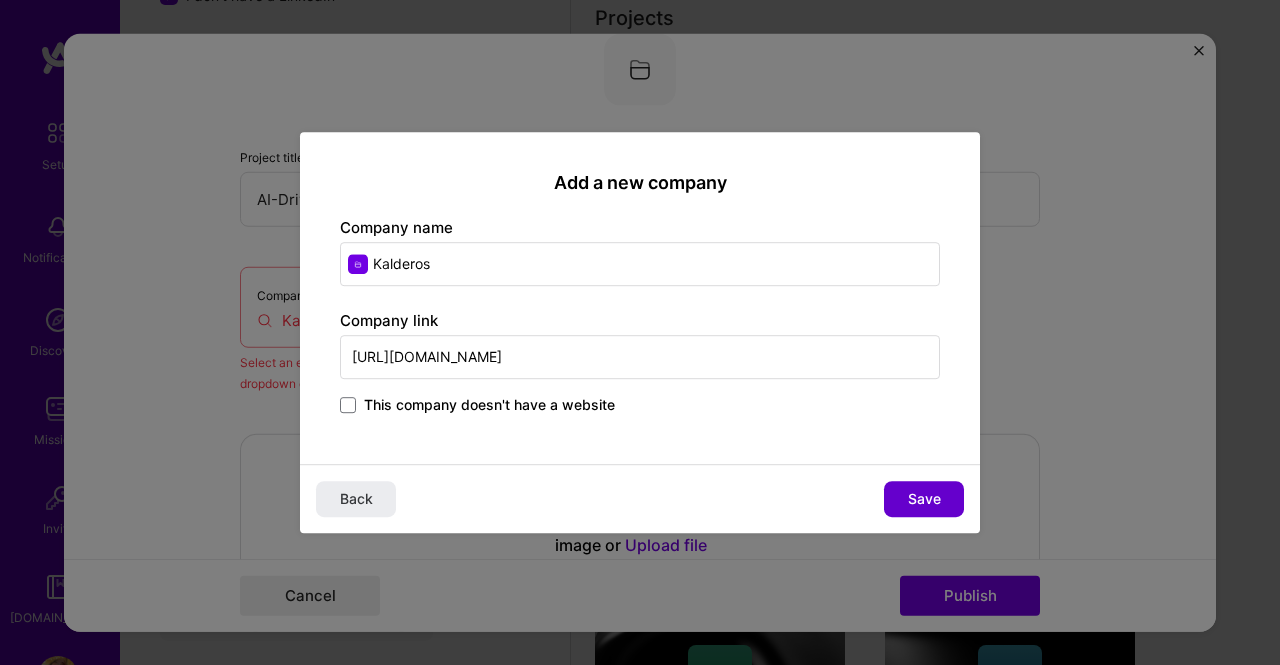 click on "Save" at bounding box center (924, 499) 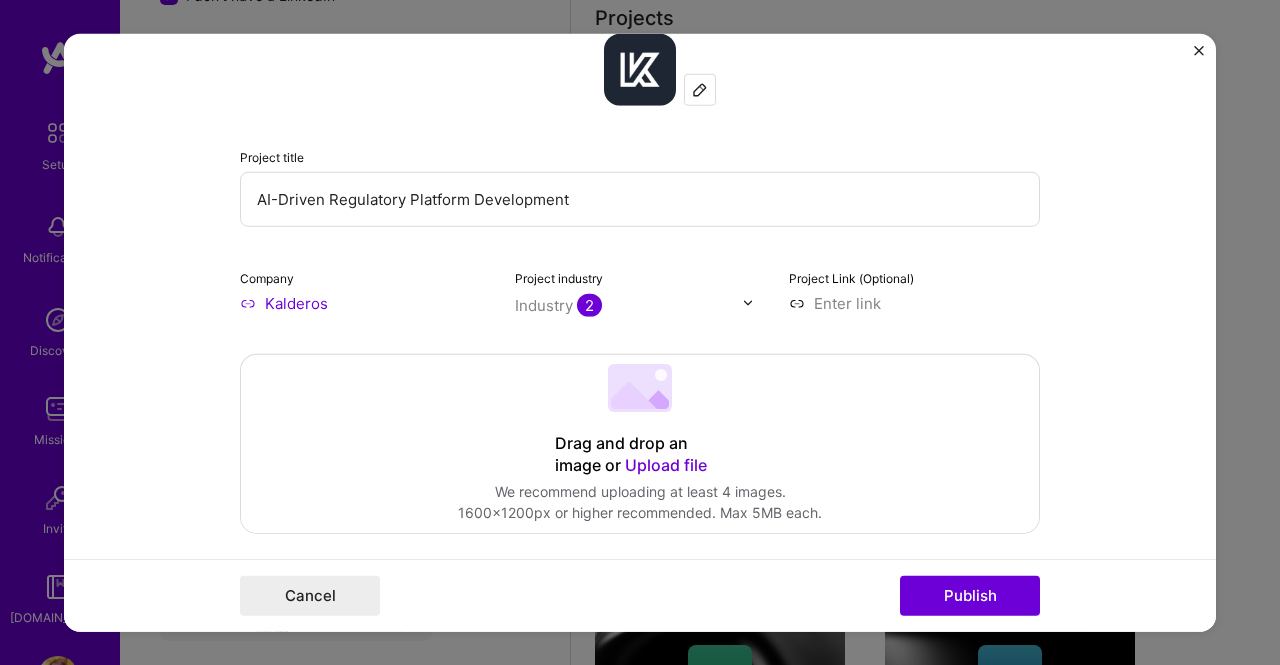 click at bounding box center [753, 302] 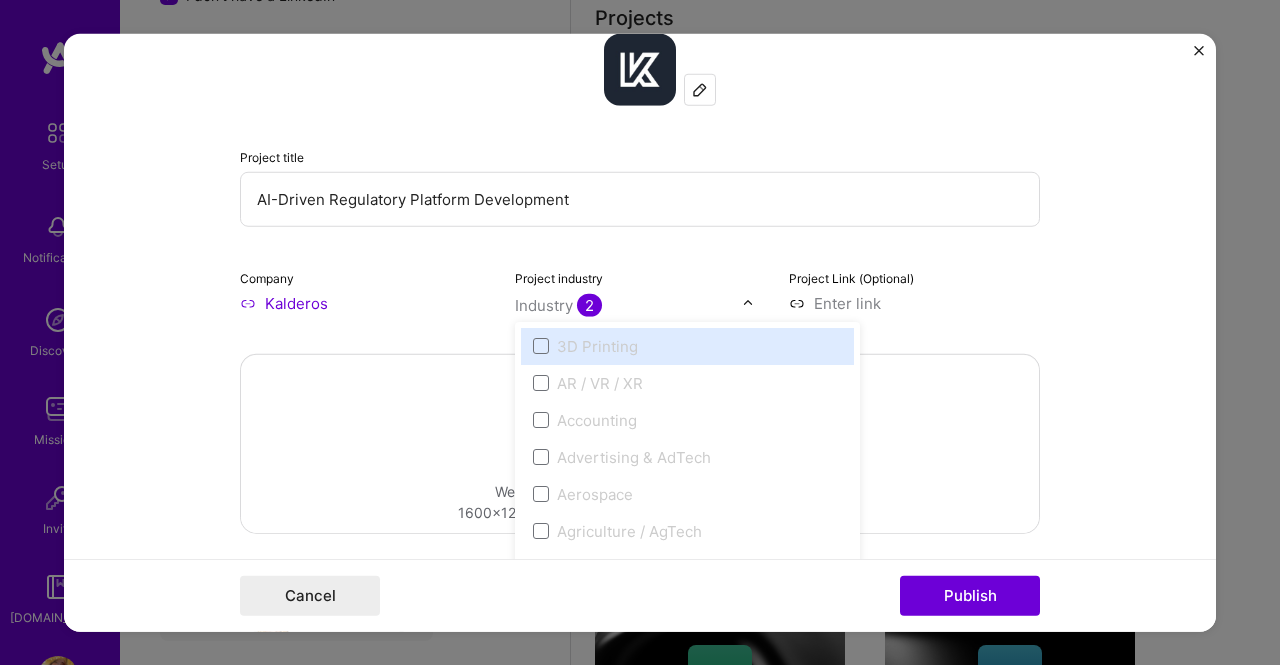 click at bounding box center [748, 303] 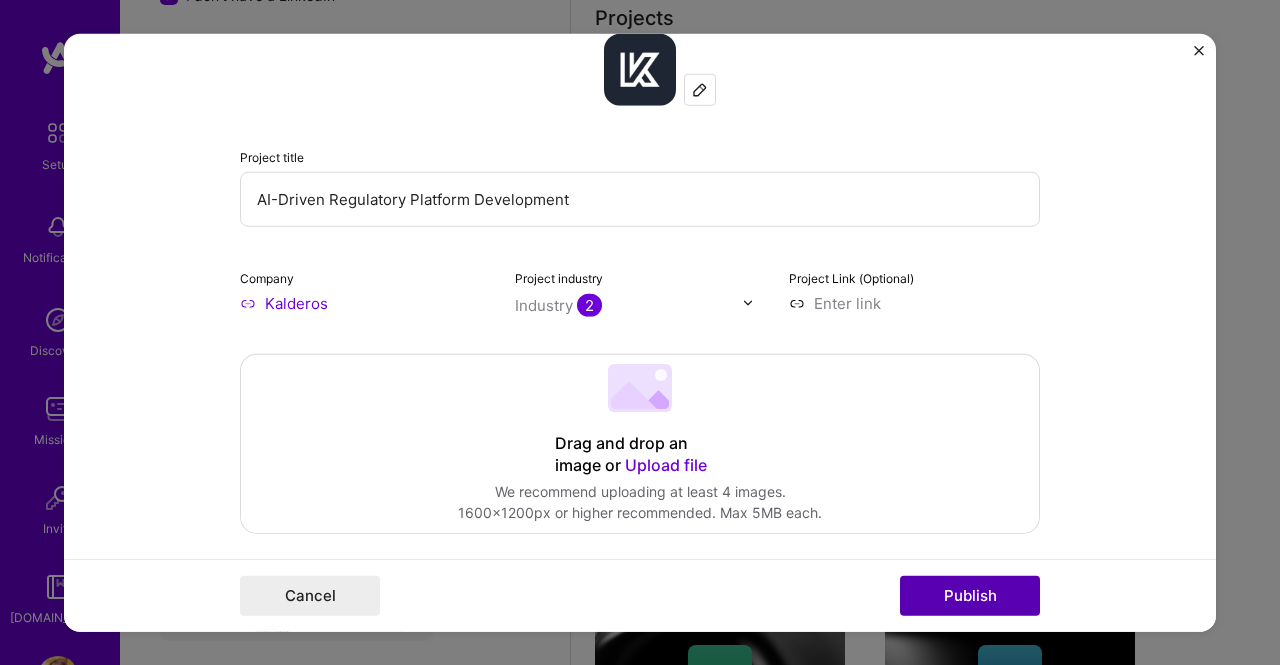 click on "Publish" at bounding box center [970, 596] 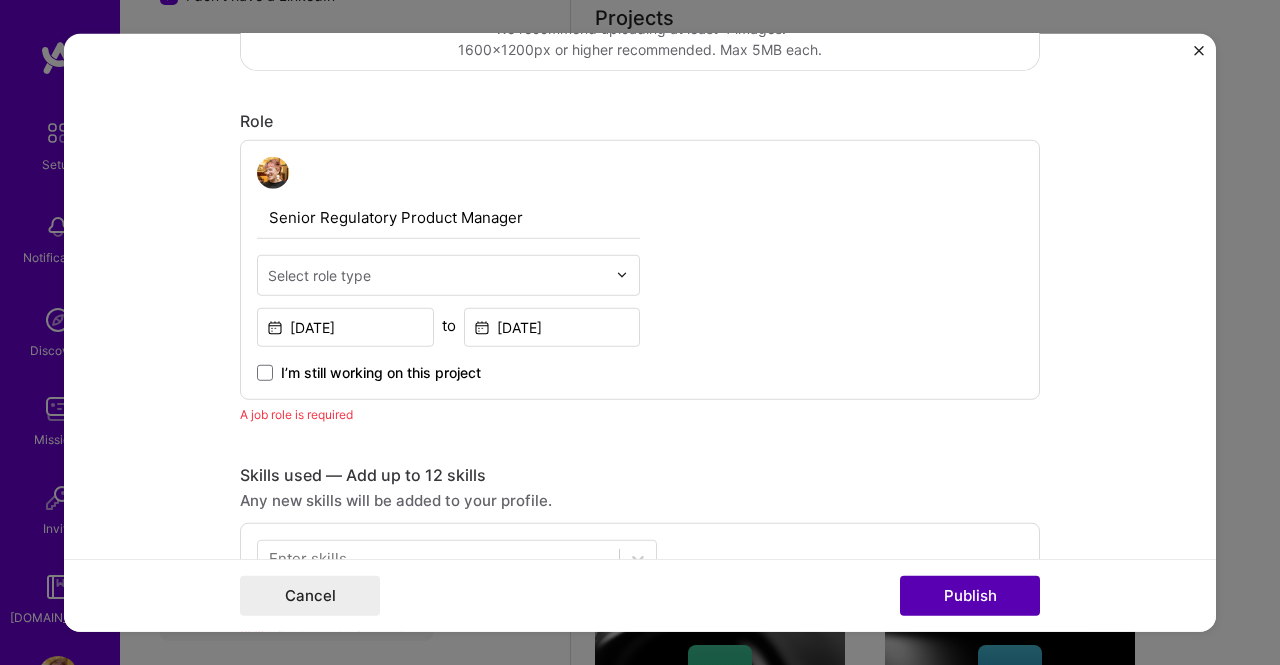 scroll, scrollTop: 671, scrollLeft: 0, axis: vertical 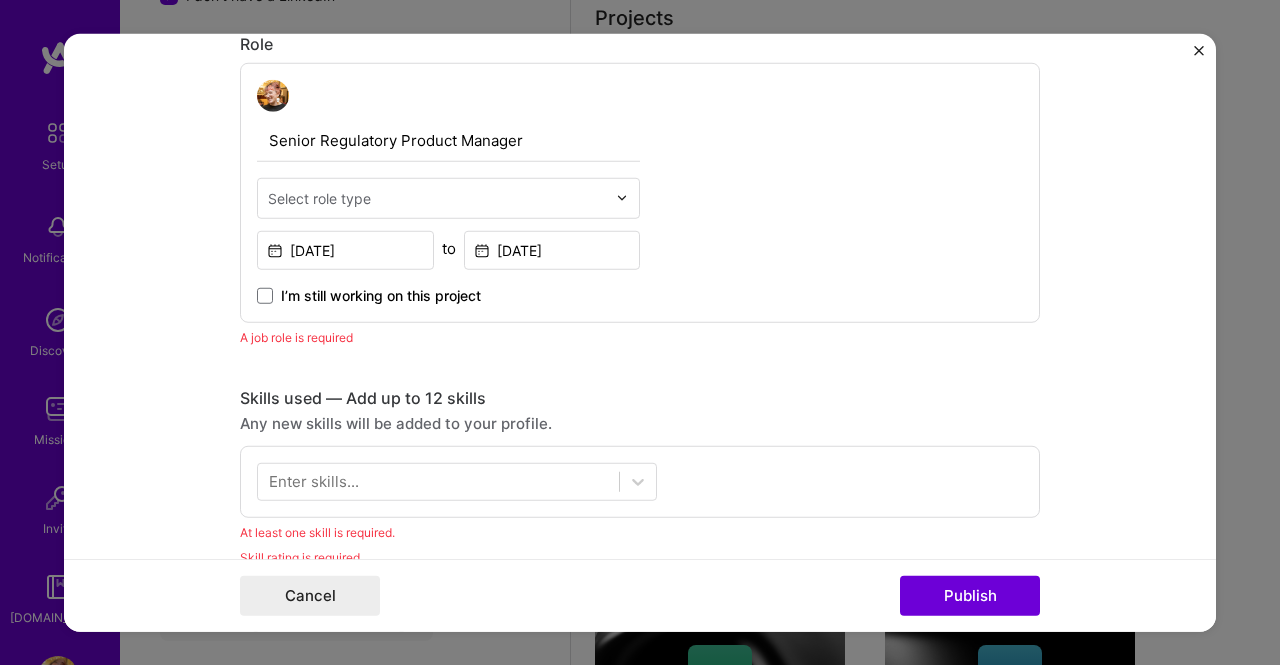 click on "Select role type" at bounding box center (319, 197) 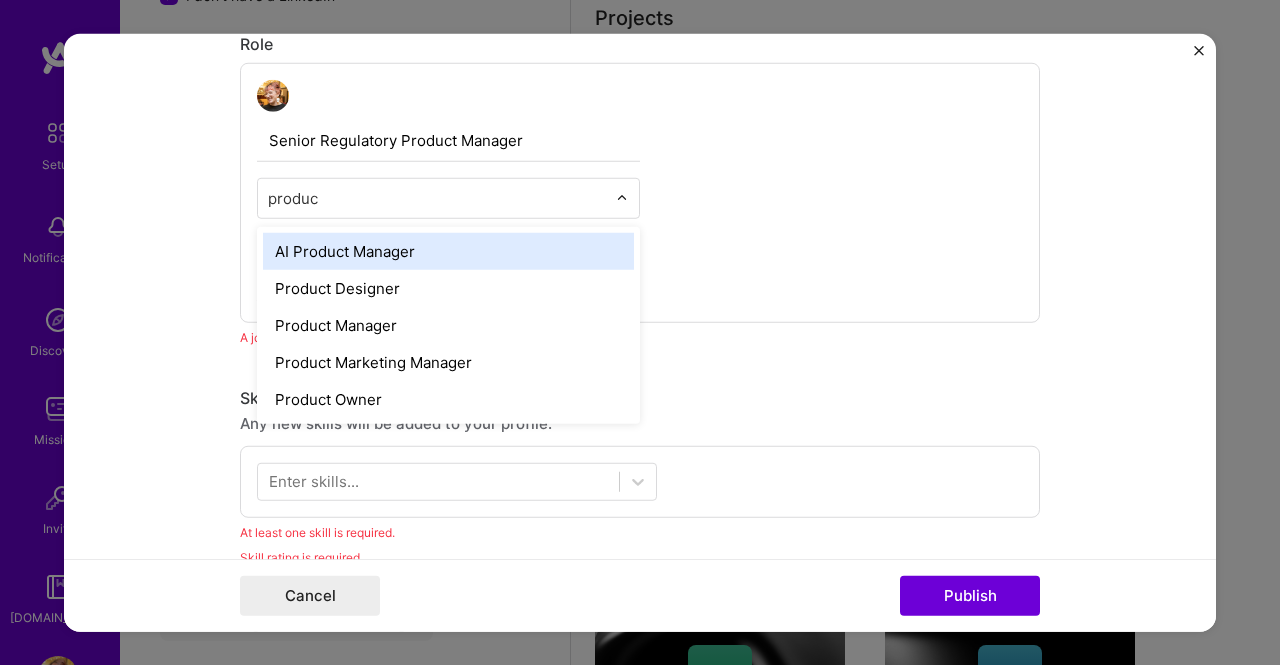 type on "product" 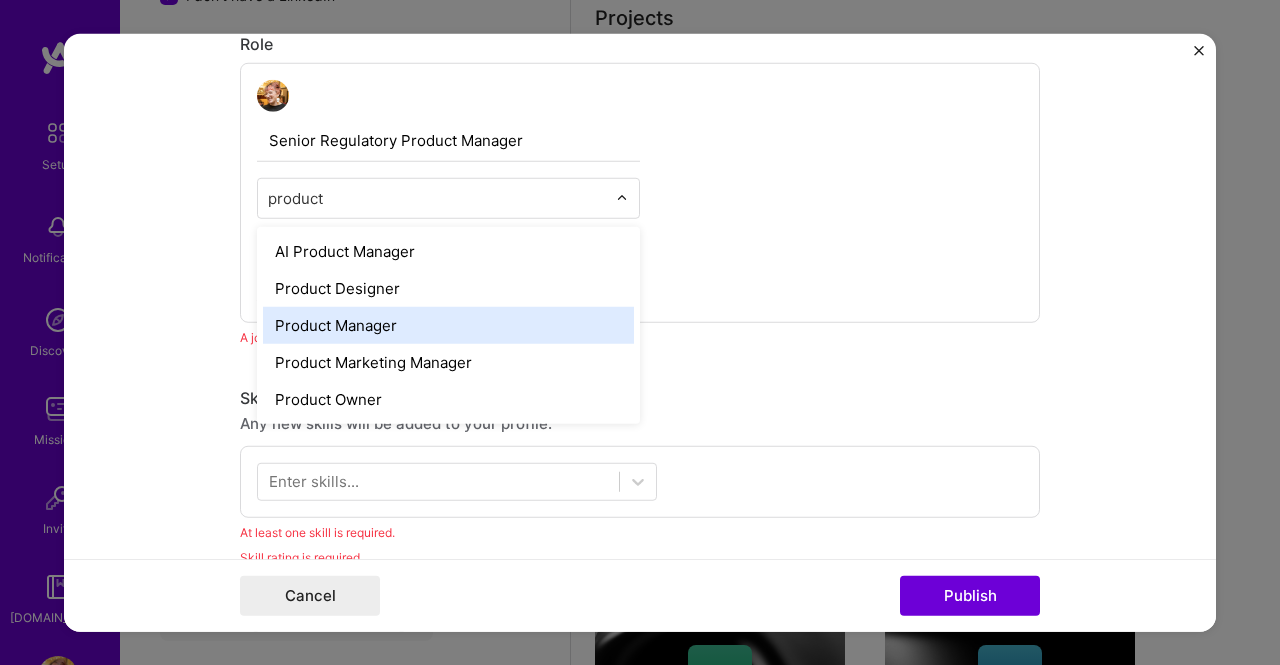 click on "Product Manager" at bounding box center [448, 324] 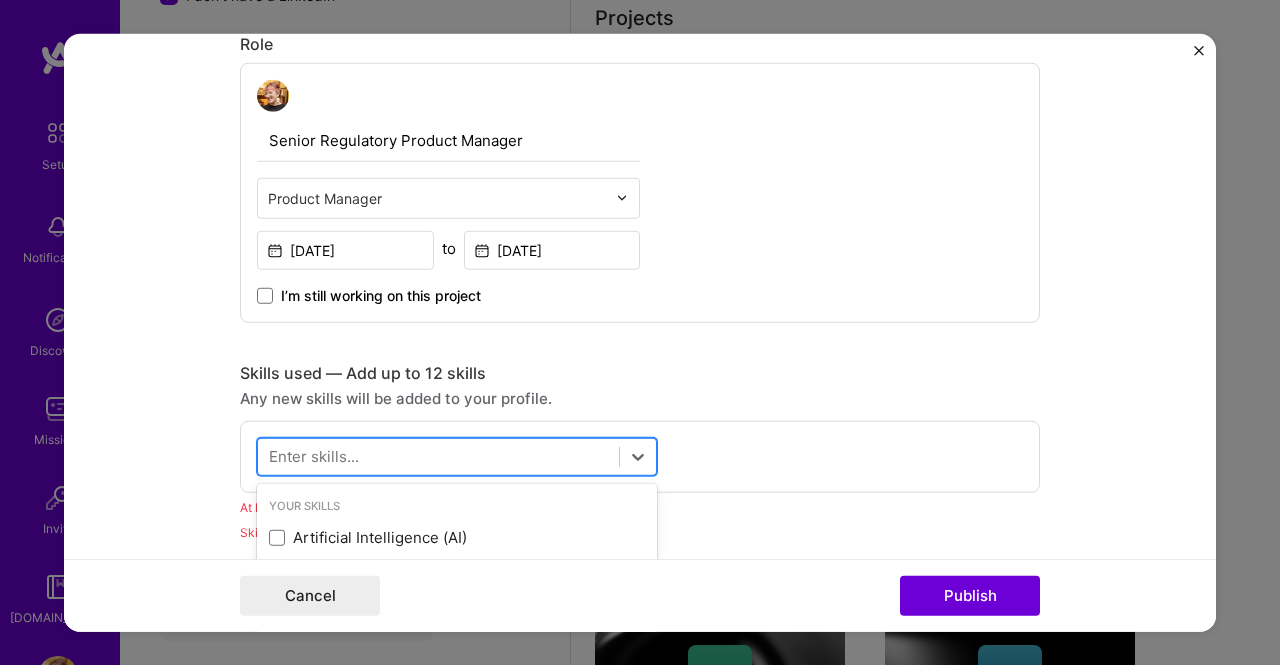 click at bounding box center [438, 456] 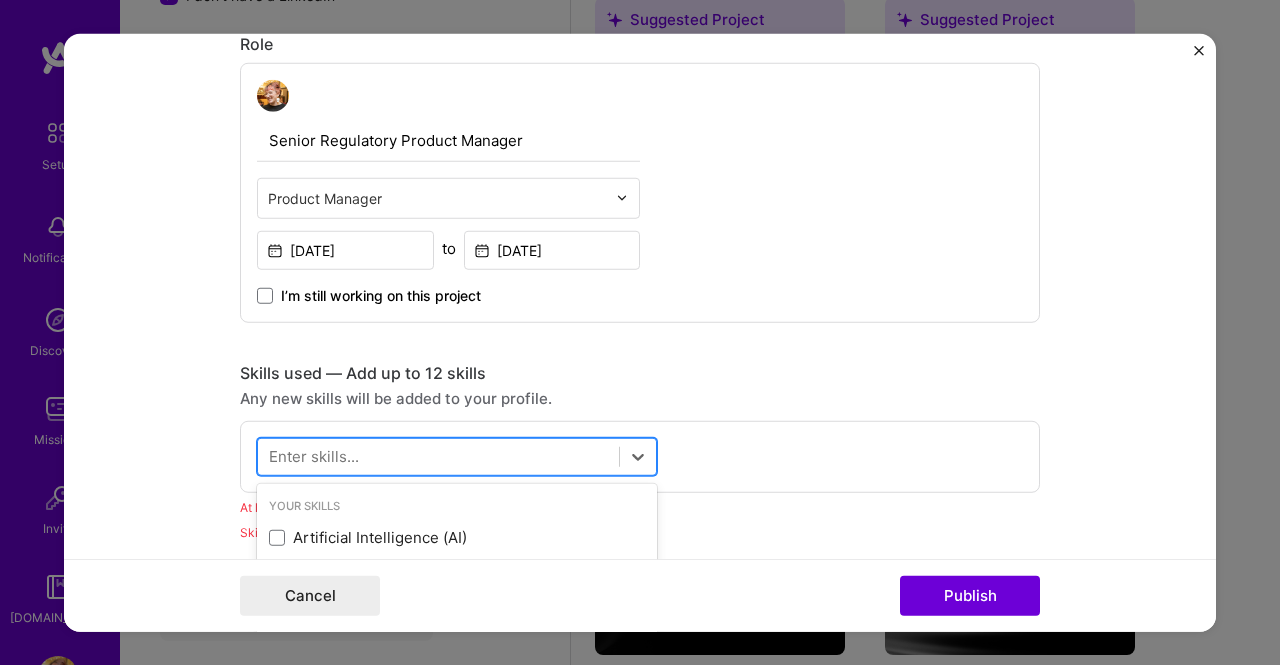 scroll, scrollTop: 1891, scrollLeft: 0, axis: vertical 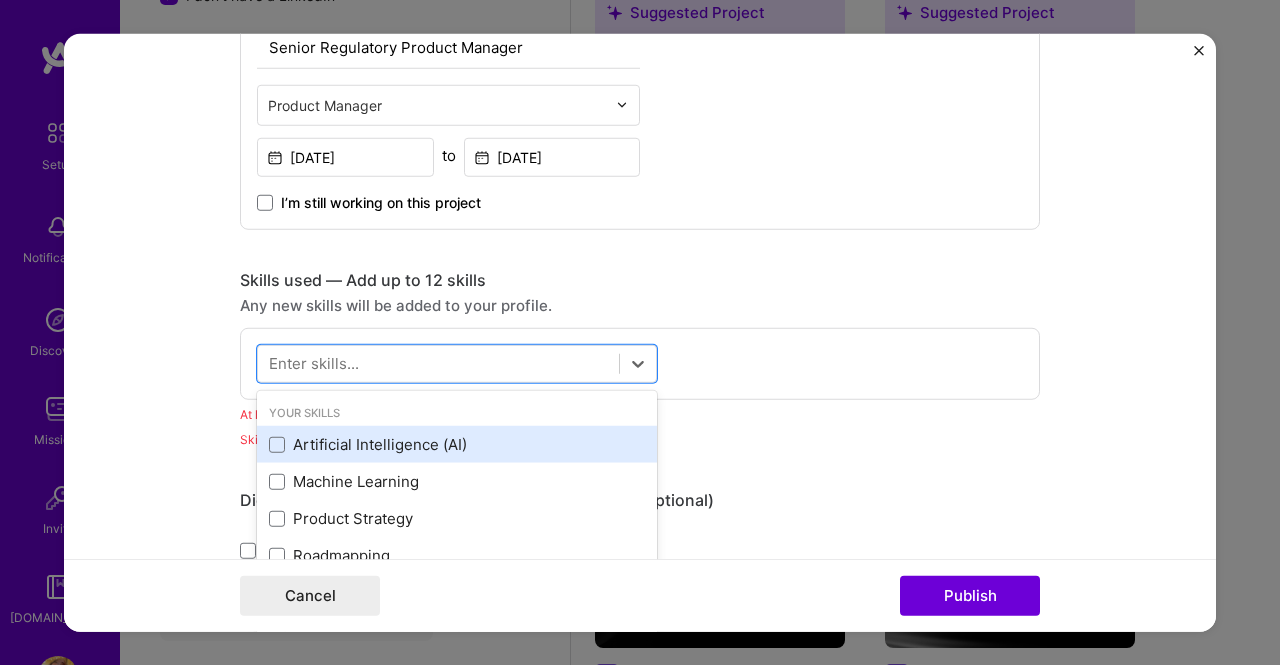 click on "Artificial Intelligence (AI)" at bounding box center [457, 444] 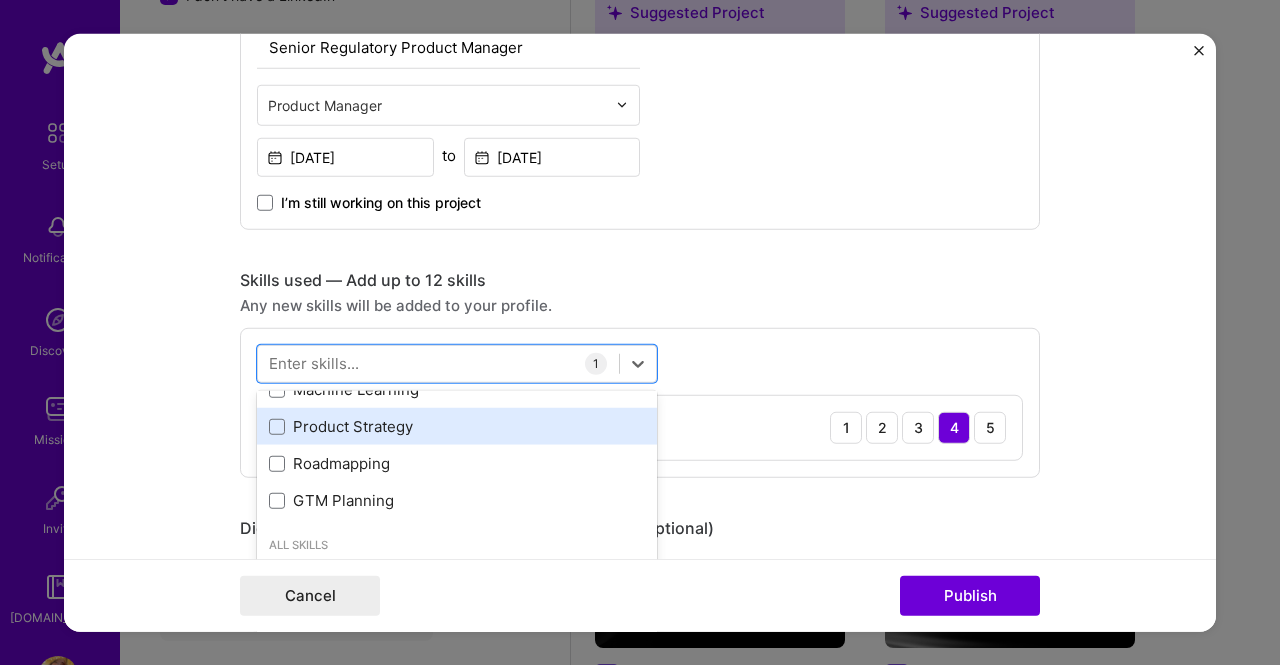 scroll, scrollTop: 93, scrollLeft: 0, axis: vertical 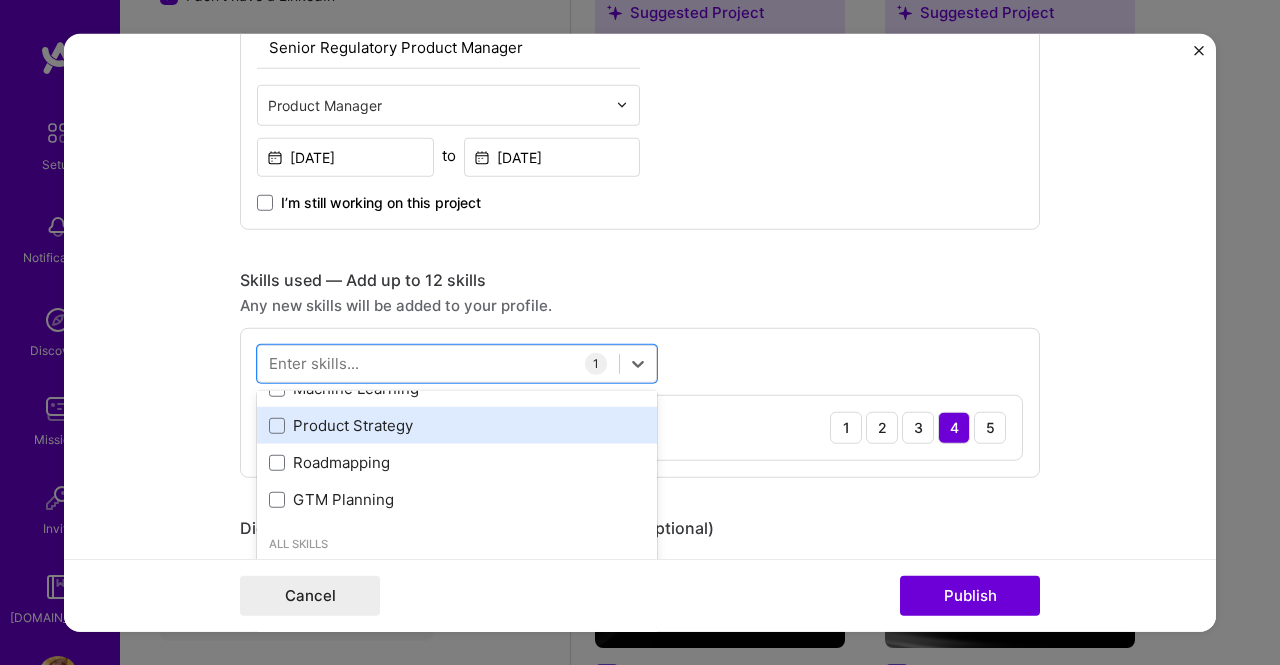 drag, startPoint x: 368, startPoint y: 423, endPoint x: 358, endPoint y: 457, distance: 35.44009 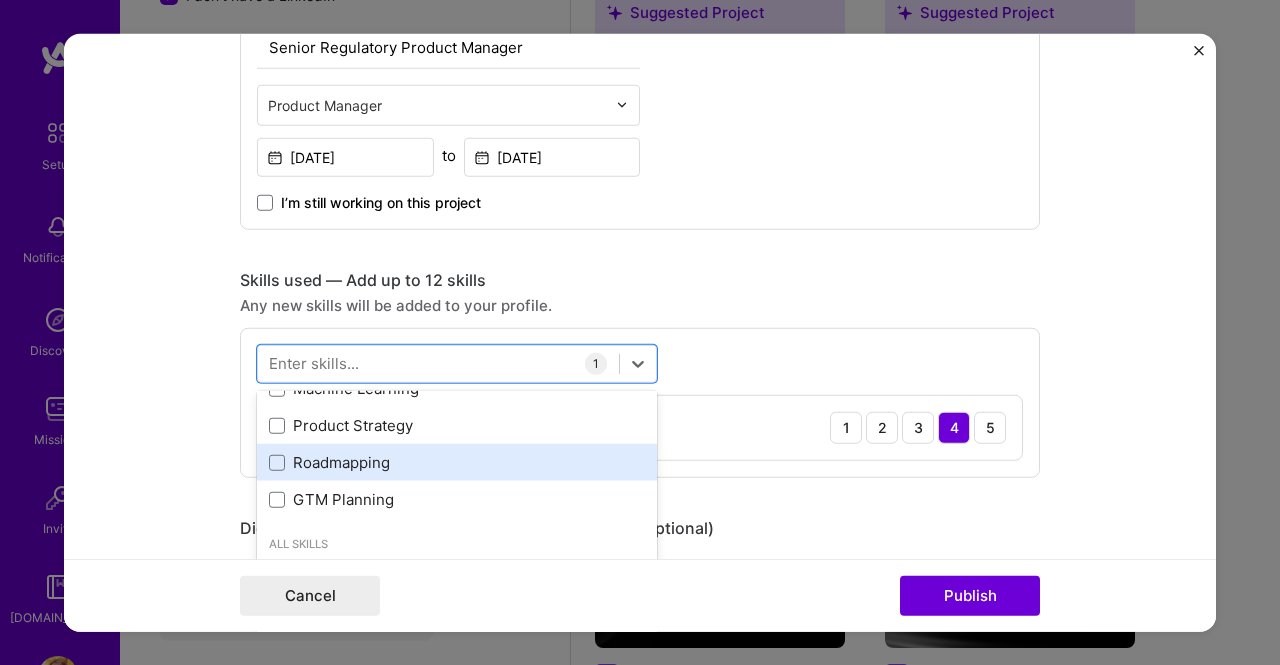 click on "Product Strategy" at bounding box center (457, 425) 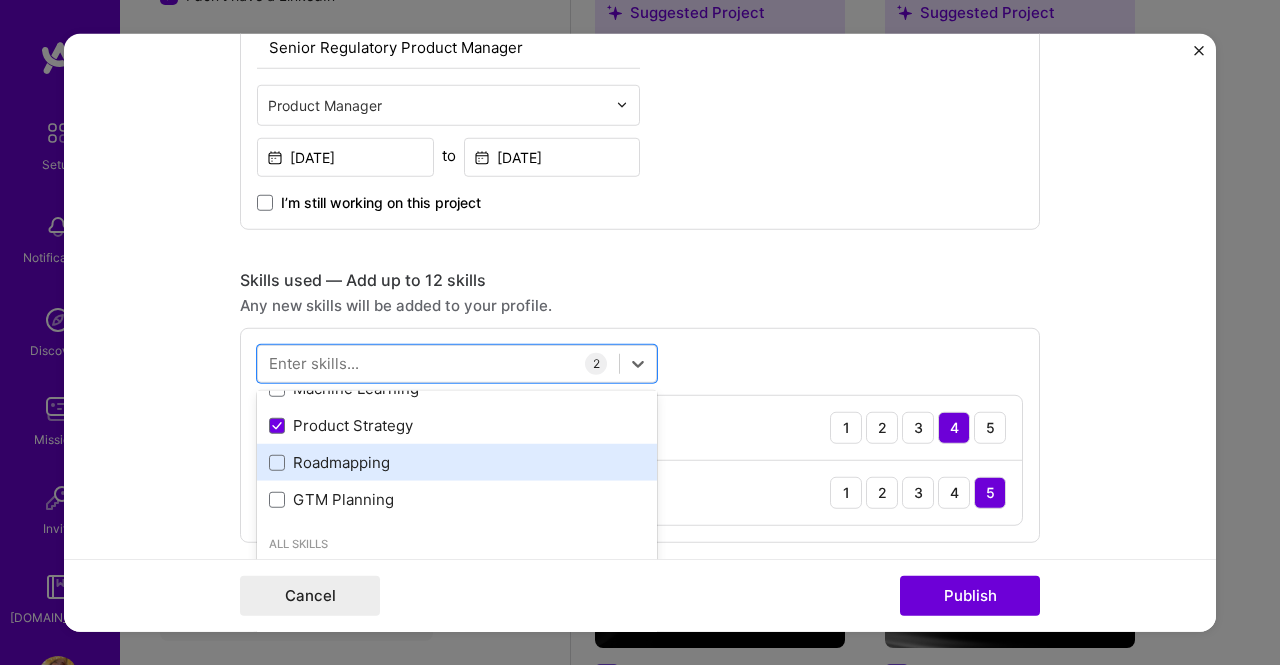 click on "Roadmapping" at bounding box center (457, 462) 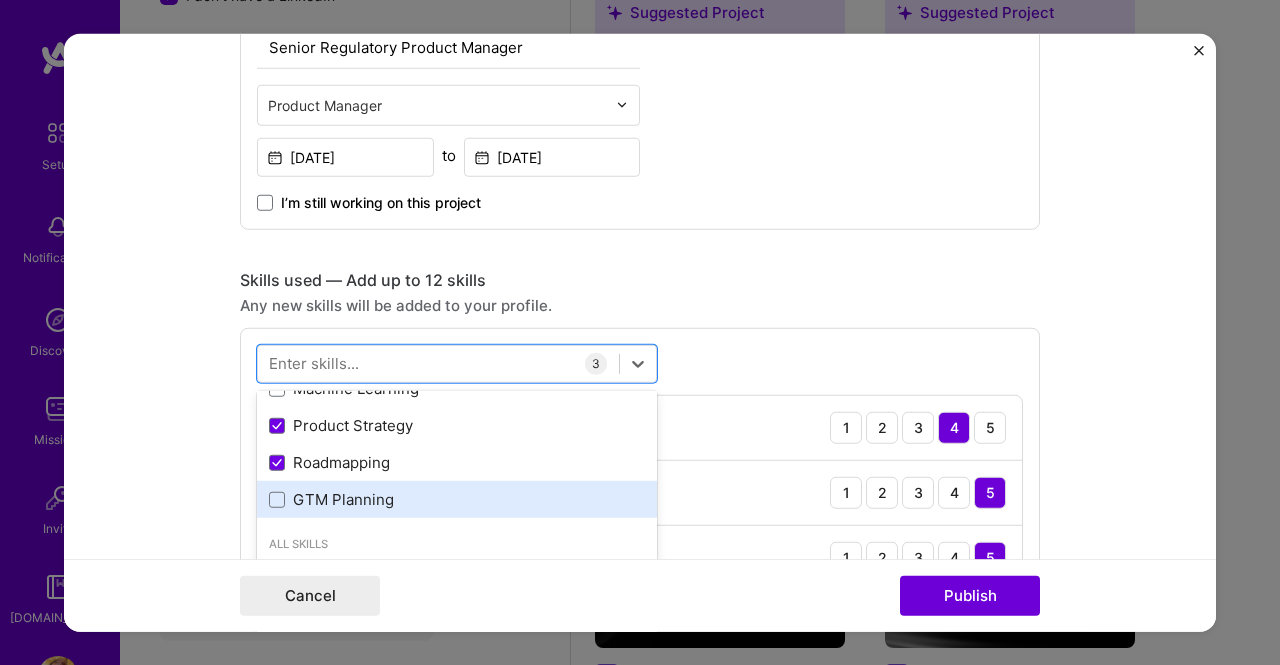 click on "GTM Planning" at bounding box center (457, 499) 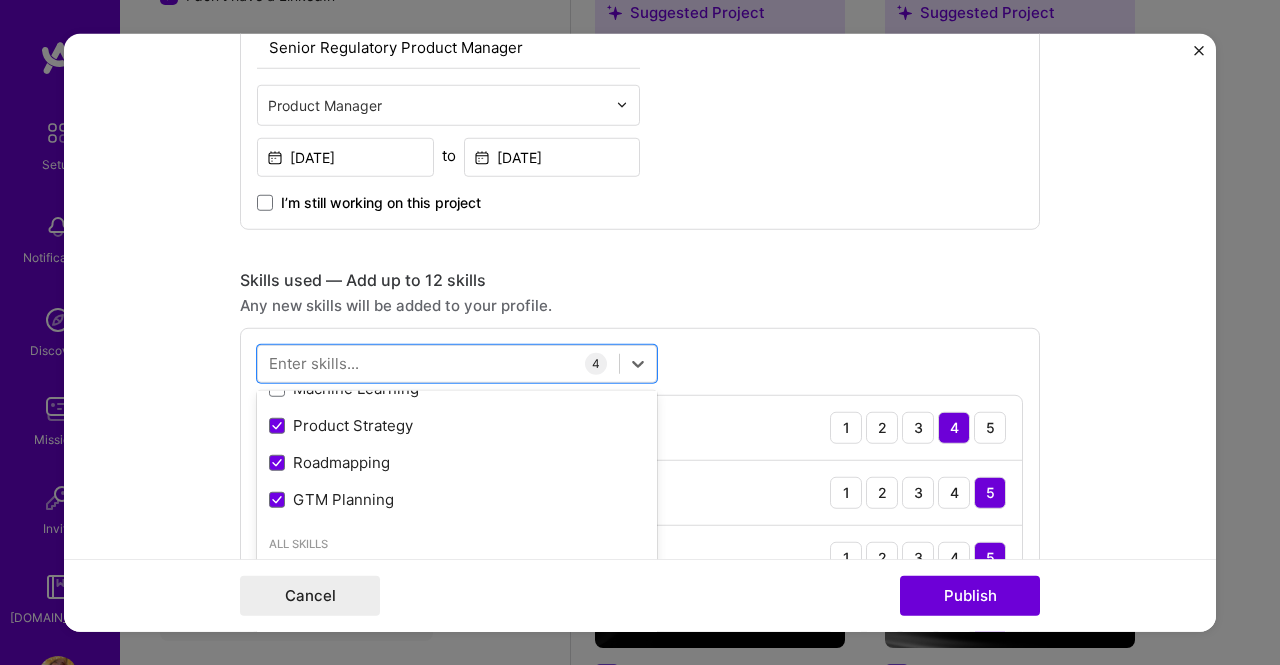 click on "All Skills" at bounding box center (457, 544) 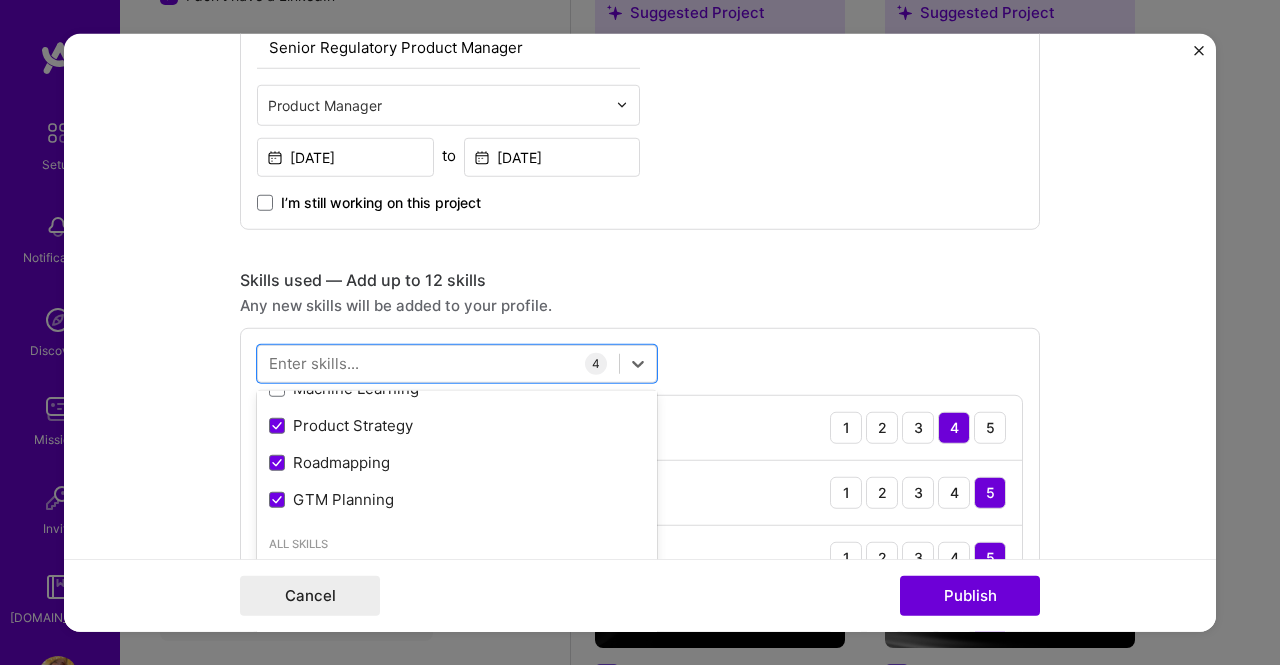 click on "Skills used — Add up to 12 skills Any new skills will be added to your profile. option GTM Planning, selected. option Machine Learning focused, 0 of 2. 378 results available. Use Up and Down to choose options, press Enter to select the currently focused option, press Escape to exit the menu, press Tab to select the option and exit the menu. Your Skills Artificial Intelligence (AI) Machine Learning Product Strategy Roadmapping GTM Planning All Skills .NET 3D Engineering 3D Modeling API Design API Integration APNS ARM [DOMAIN_NAME] AWS AWS Aurora AWS BETA AWS CDK AWS CloudFormation AWS Lambda AWS Neptune AWS RDS Ada Adobe Creative Cloud Adobe Experience Manager Affiliate Marketing Agile Agora Airflow Airtable Algorithm Design Amazon Athena Amplitude Analytics Android Angular Angular.js Ansible Apache [PERSON_NAME] Apex (Salesforce) Apollo App Clip (iOS) ArangoDB Artifactory Assembly [DOMAIN_NAME] [PERSON_NAME] Authentication Automated Testing Azure BLE (Bluetooth) Babylon.js Backbone.js Backlog Prioritization BigQuery Blog Bloomreach" at bounding box center [640, 470] 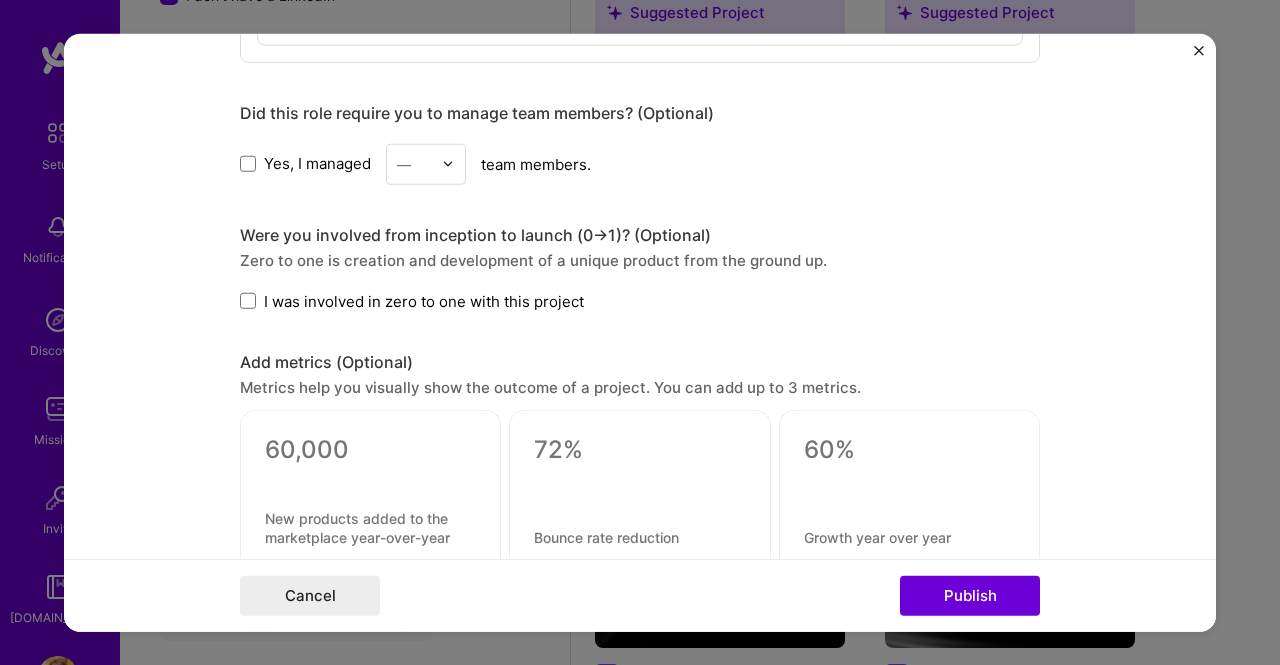 scroll, scrollTop: 1378, scrollLeft: 0, axis: vertical 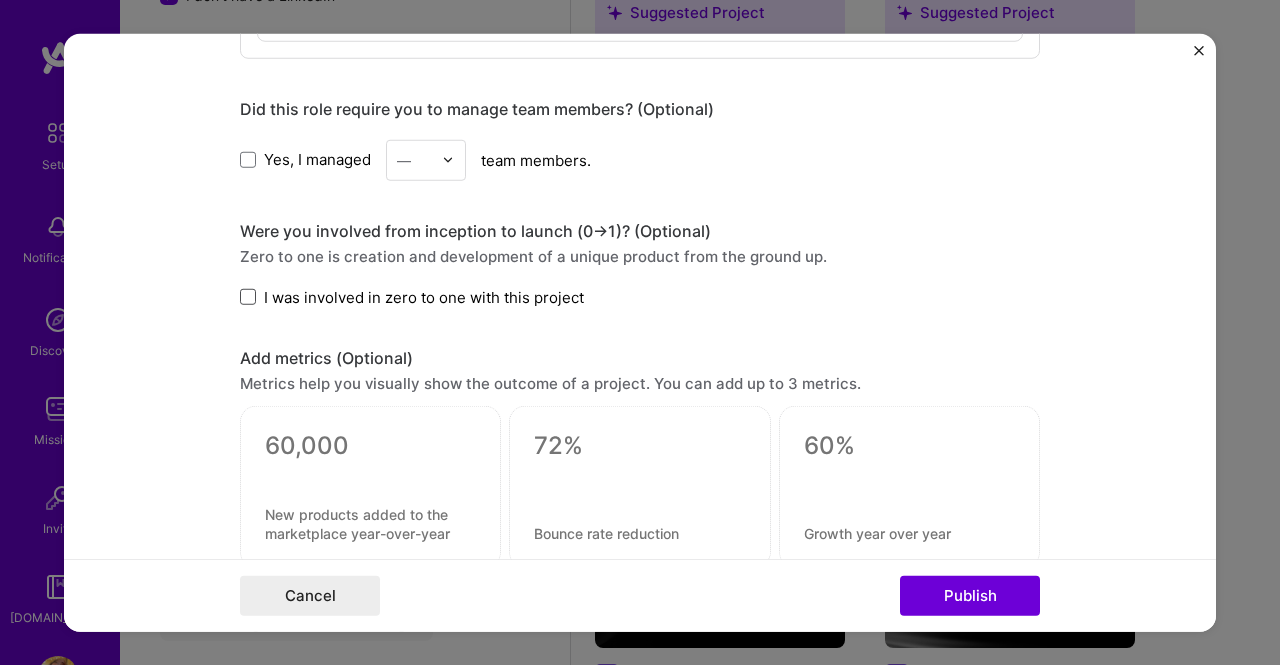 click on "I was involved in zero to one with this project" at bounding box center [412, 296] 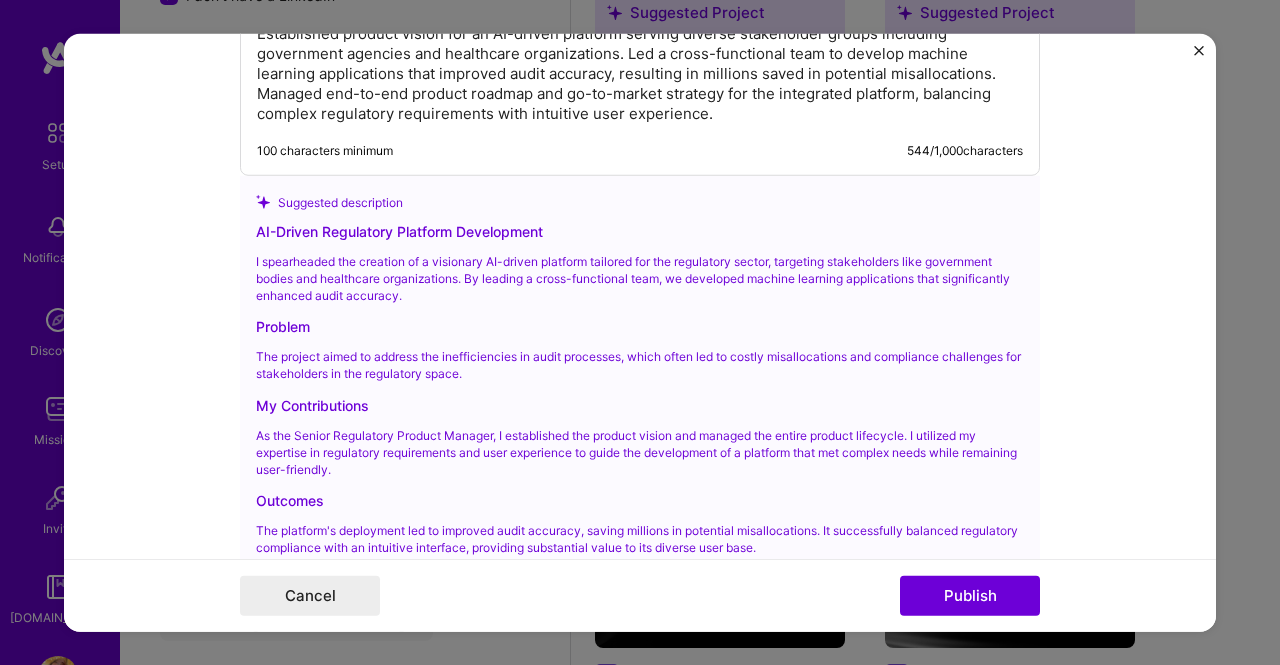 scroll, scrollTop: 2296, scrollLeft: 0, axis: vertical 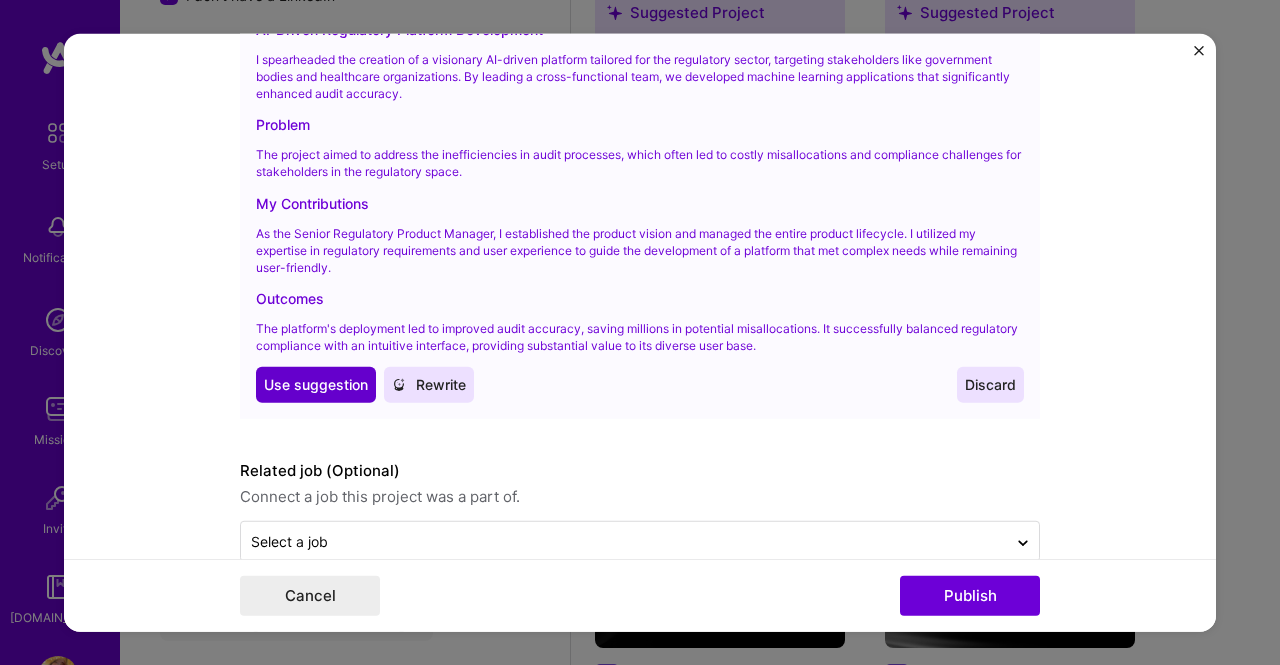 click on "Use suggestion" at bounding box center (316, 385) 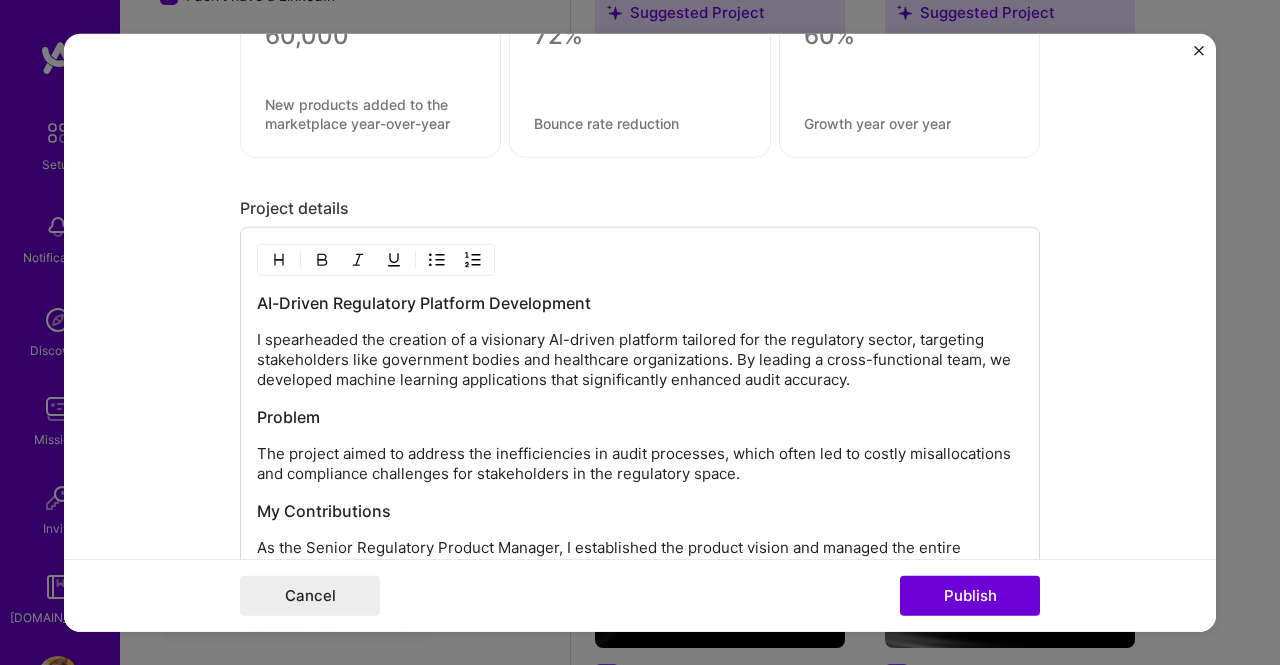 scroll, scrollTop: 1786, scrollLeft: 0, axis: vertical 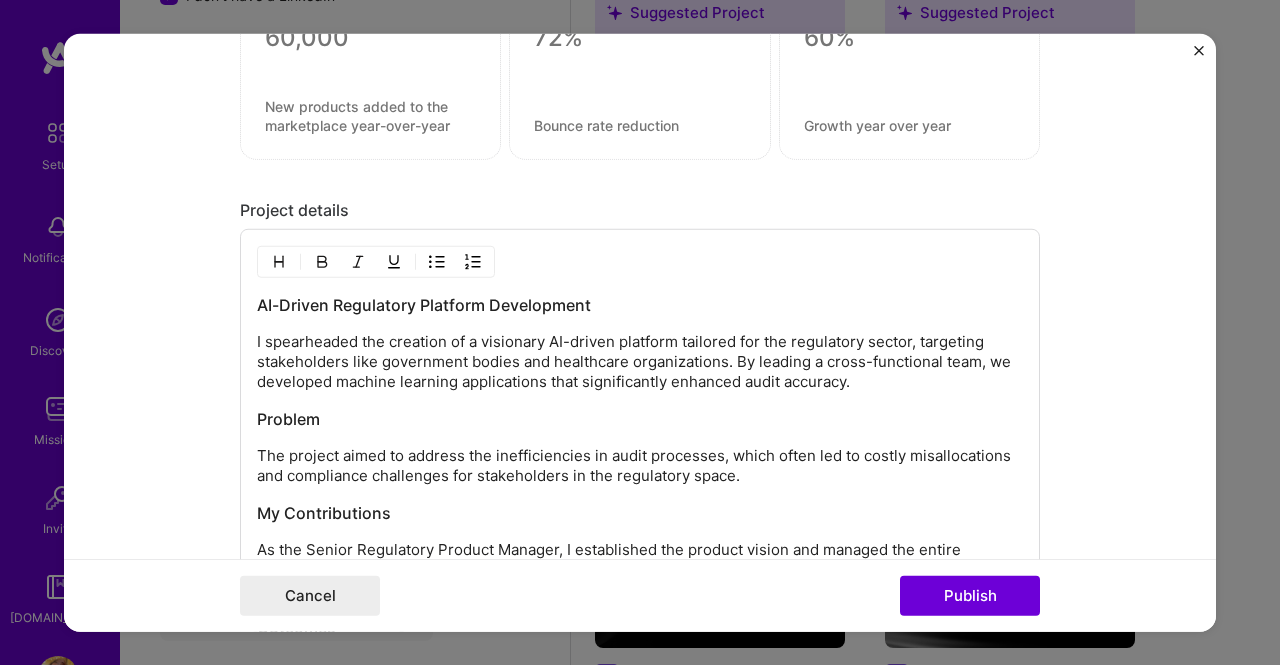 click on "I spearheaded the creation of a visionary AI-driven platform tailored for the regulatory sector, targeting stakeholders like government bodies and healthcare organizations. By leading a cross-functional team, we developed machine learning applications that significantly enhanced audit accuracy." at bounding box center (640, 362) 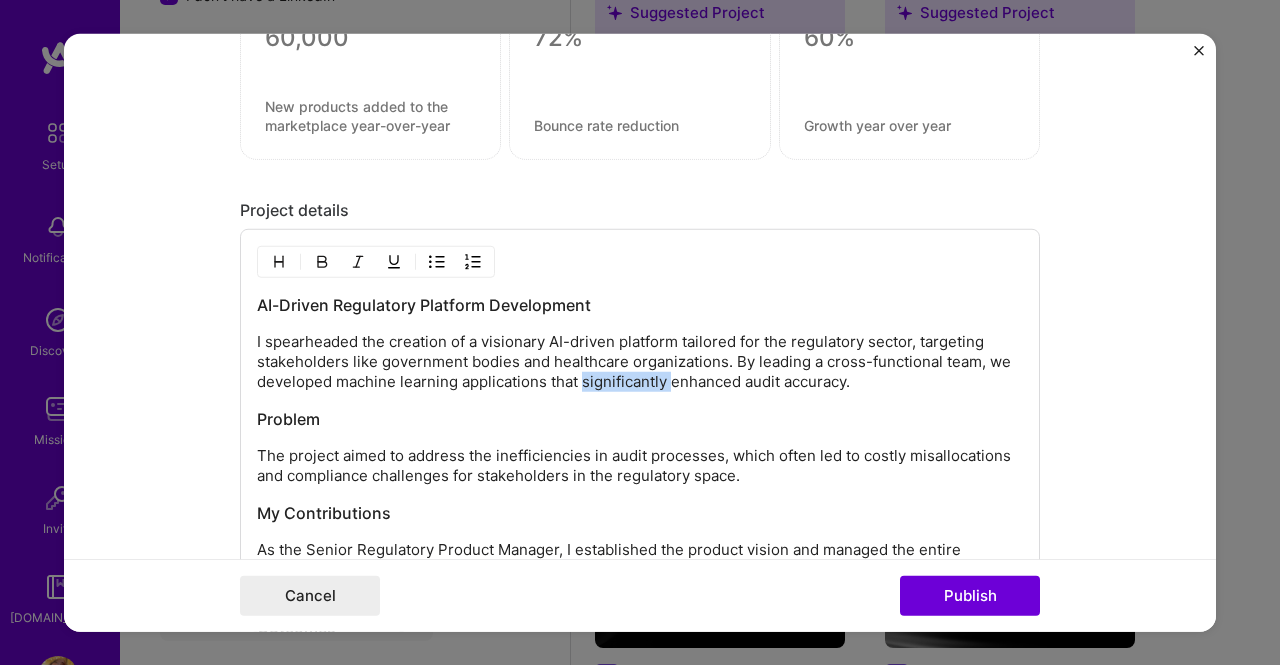 click on "I spearheaded the creation of a visionary AI-driven platform tailored for the regulatory sector, targeting stakeholders like government bodies and healthcare organizations. By leading a cross-functional team, we developed machine learning applications that significantly enhanced audit accuracy." at bounding box center (640, 362) 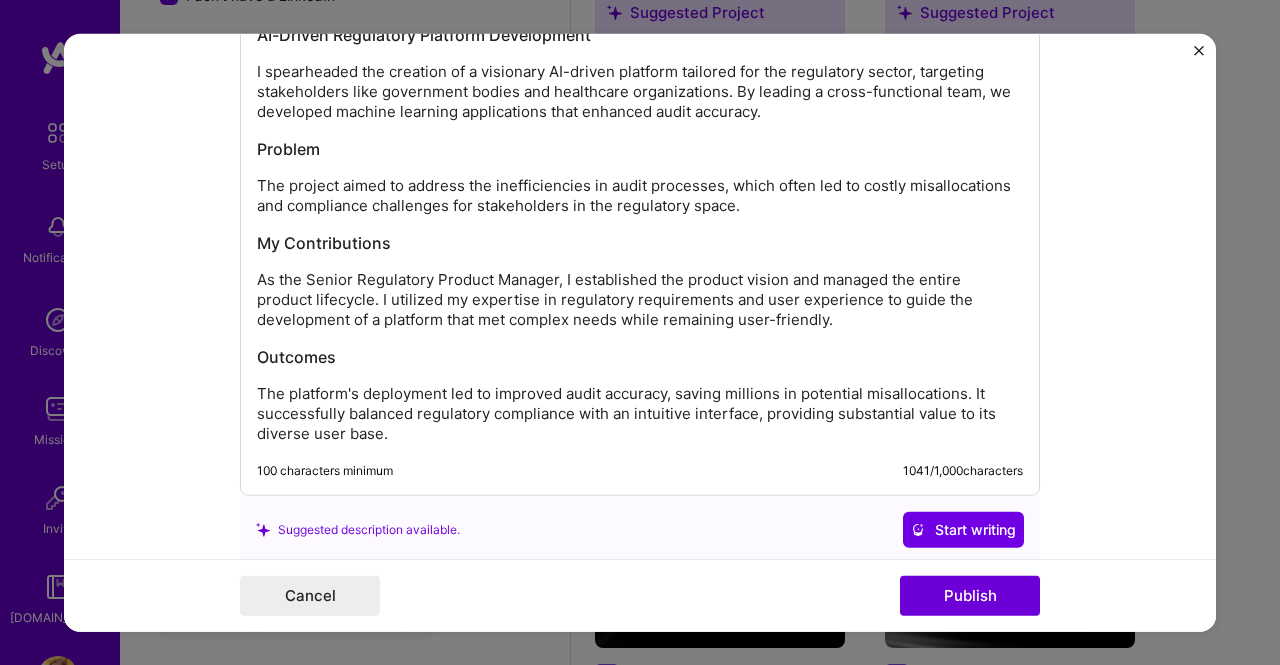 scroll, scrollTop: 2060, scrollLeft: 0, axis: vertical 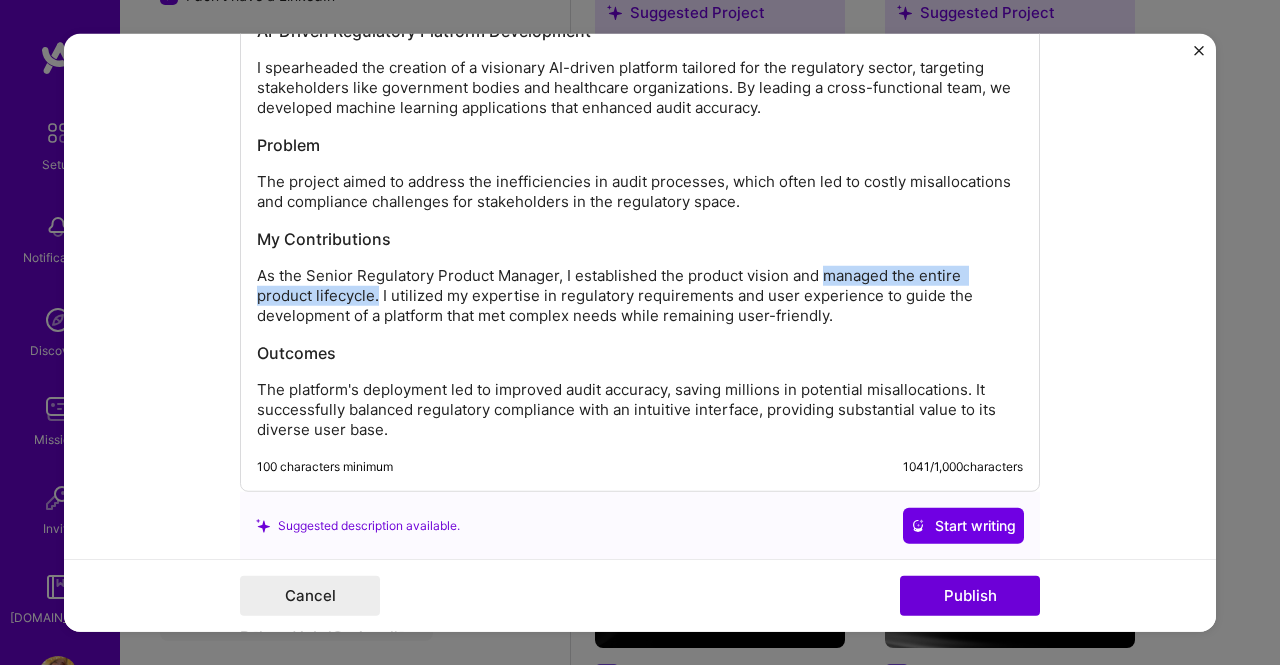 drag, startPoint x: 371, startPoint y: 291, endPoint x: 814, endPoint y: 271, distance: 443.45123 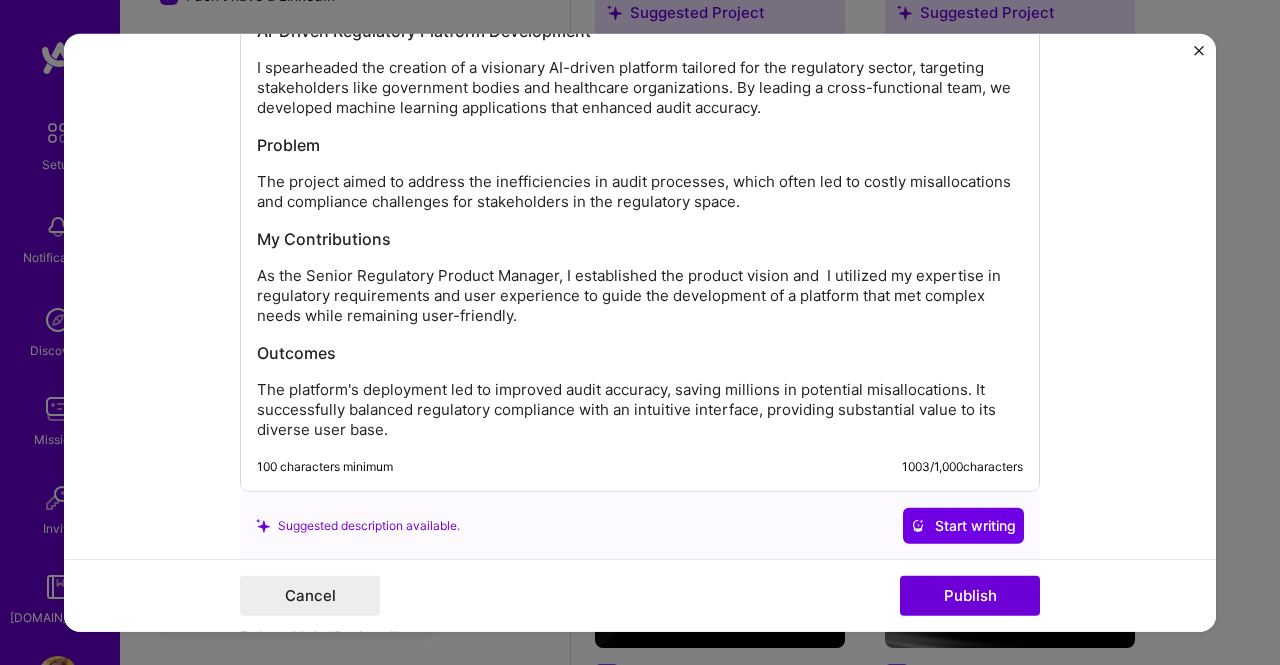 type 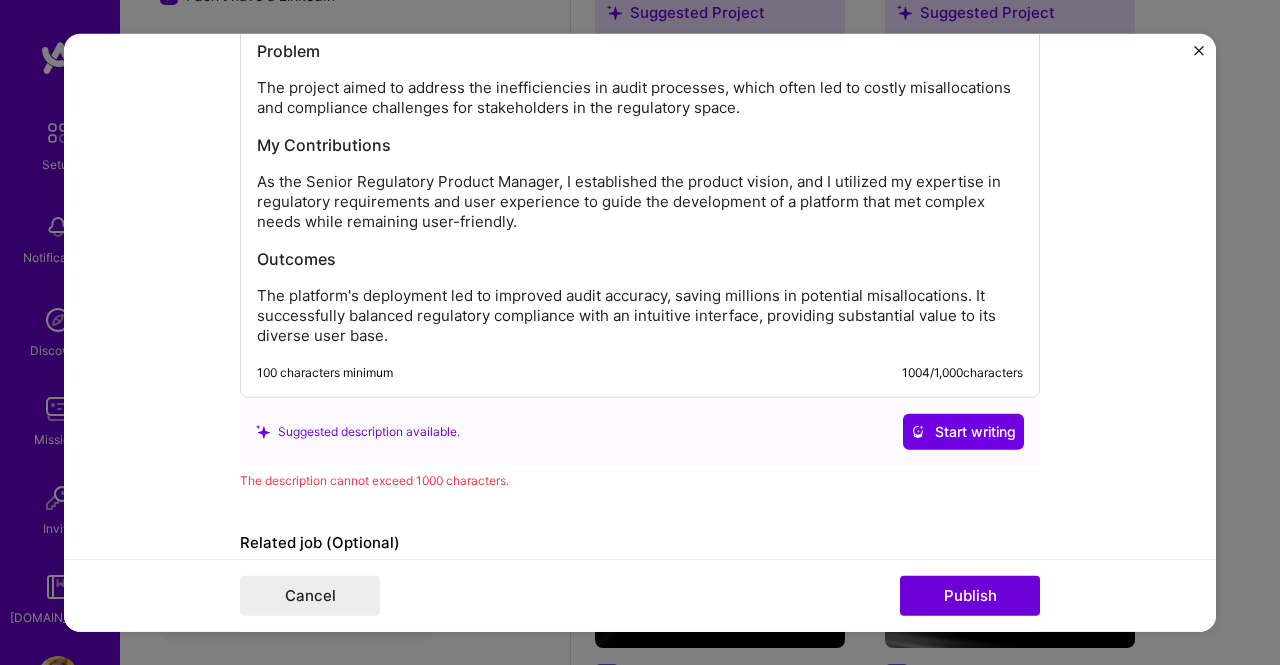 scroll, scrollTop: 2146, scrollLeft: 0, axis: vertical 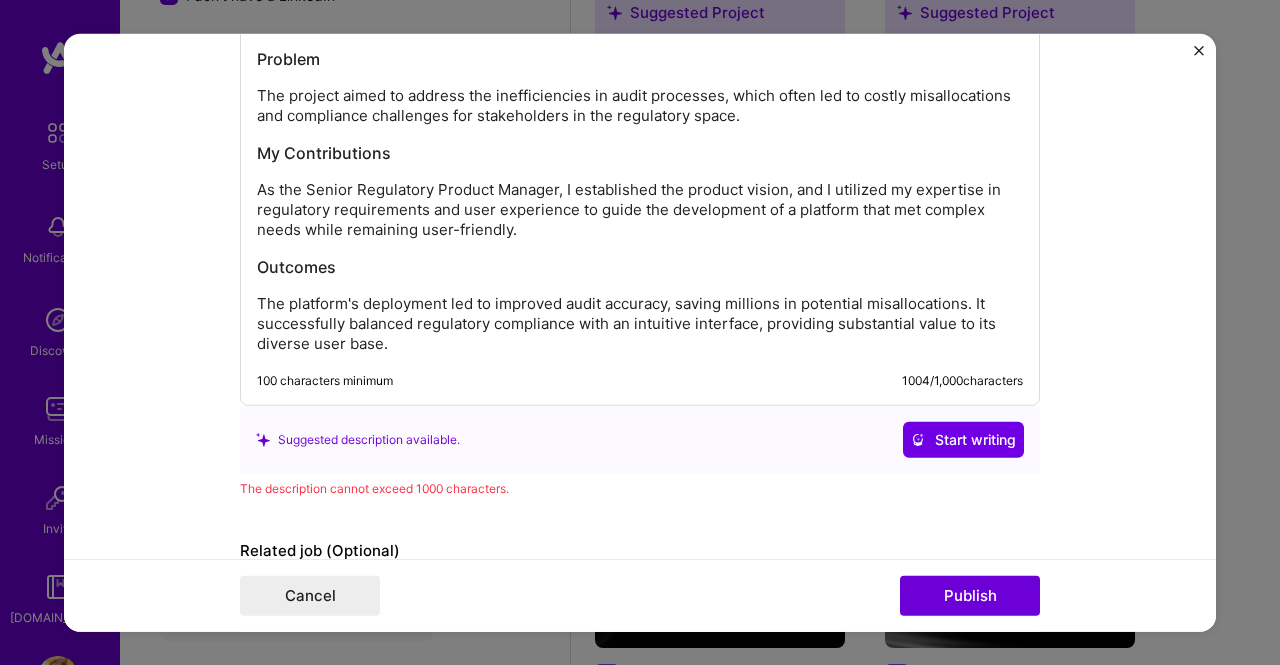 click on "The platform's deployment led to improved audit accuracy, saving millions in potential misallocations. It successfully balanced regulatory compliance with an intuitive interface, providing substantial value to its diverse user base." at bounding box center (640, 324) 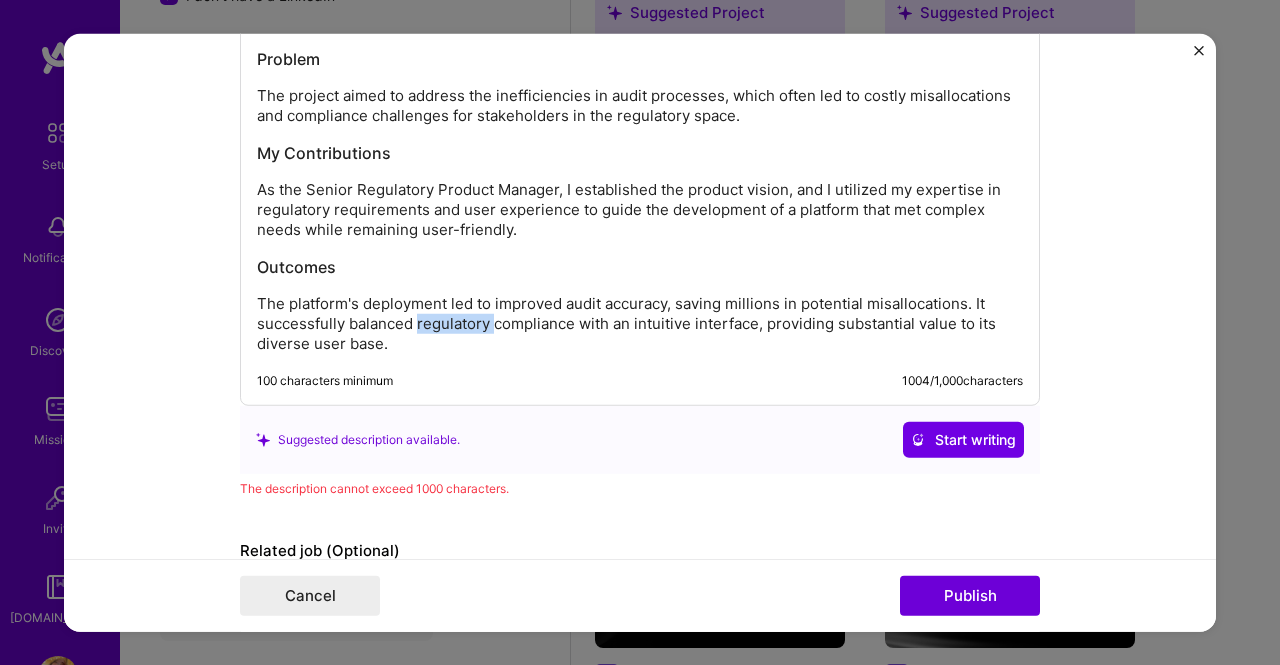 click on "The platform's deployment led to improved audit accuracy, saving millions in potential misallocations. It successfully balanced regulatory compliance with an intuitive interface, providing substantial value to its diverse user base." at bounding box center [640, 324] 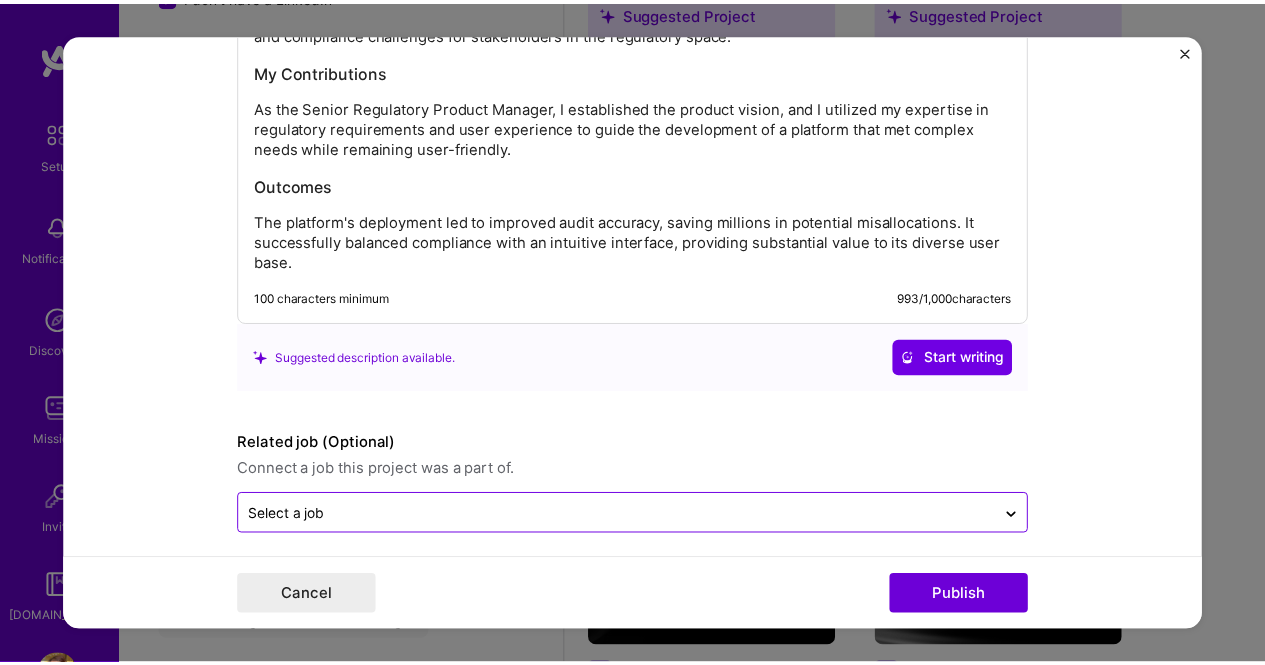 scroll, scrollTop: 2226, scrollLeft: 0, axis: vertical 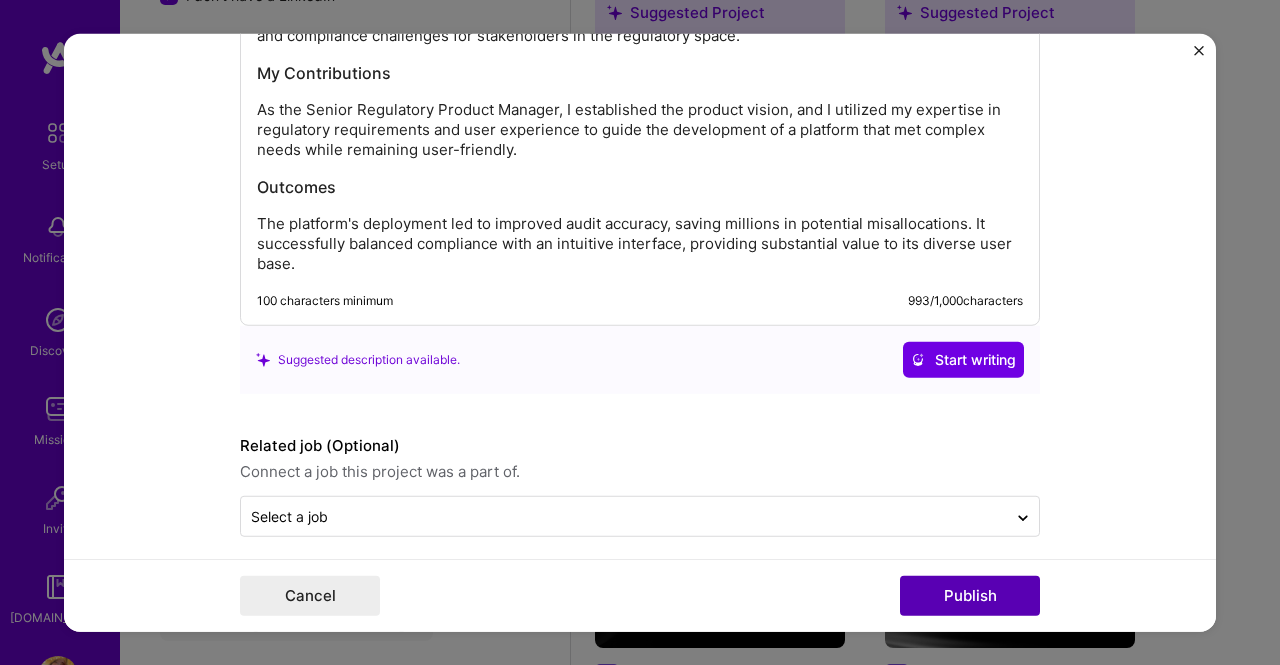 click on "Publish" at bounding box center [970, 596] 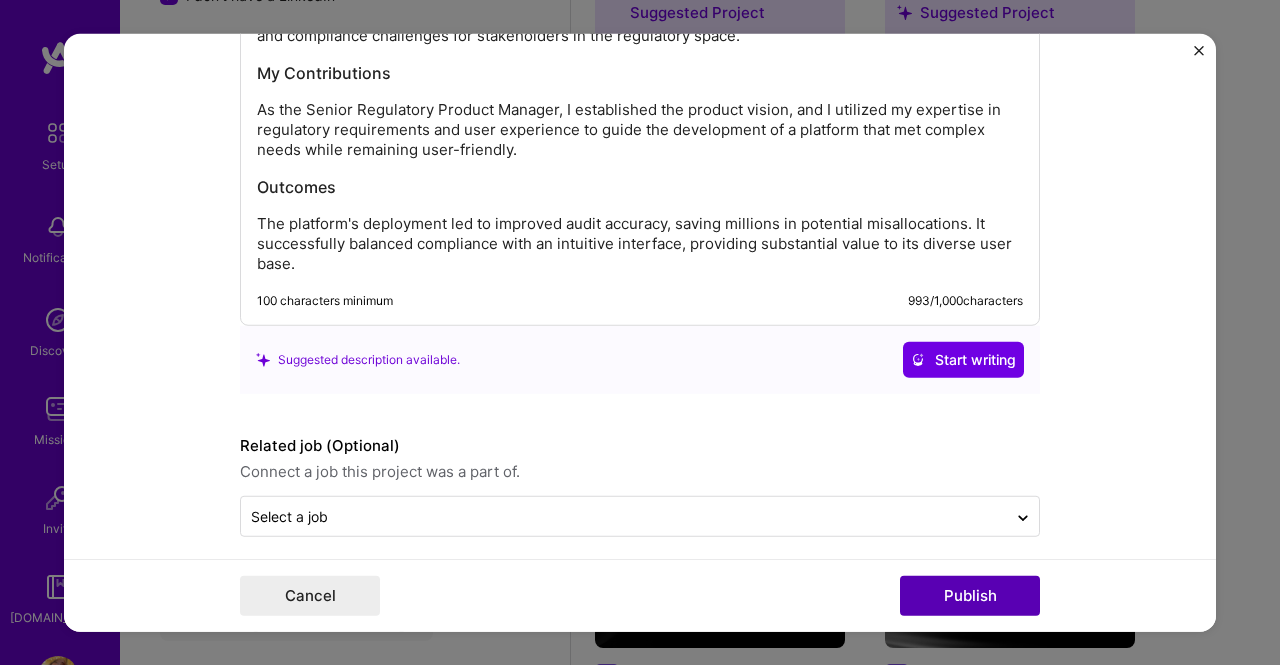 type 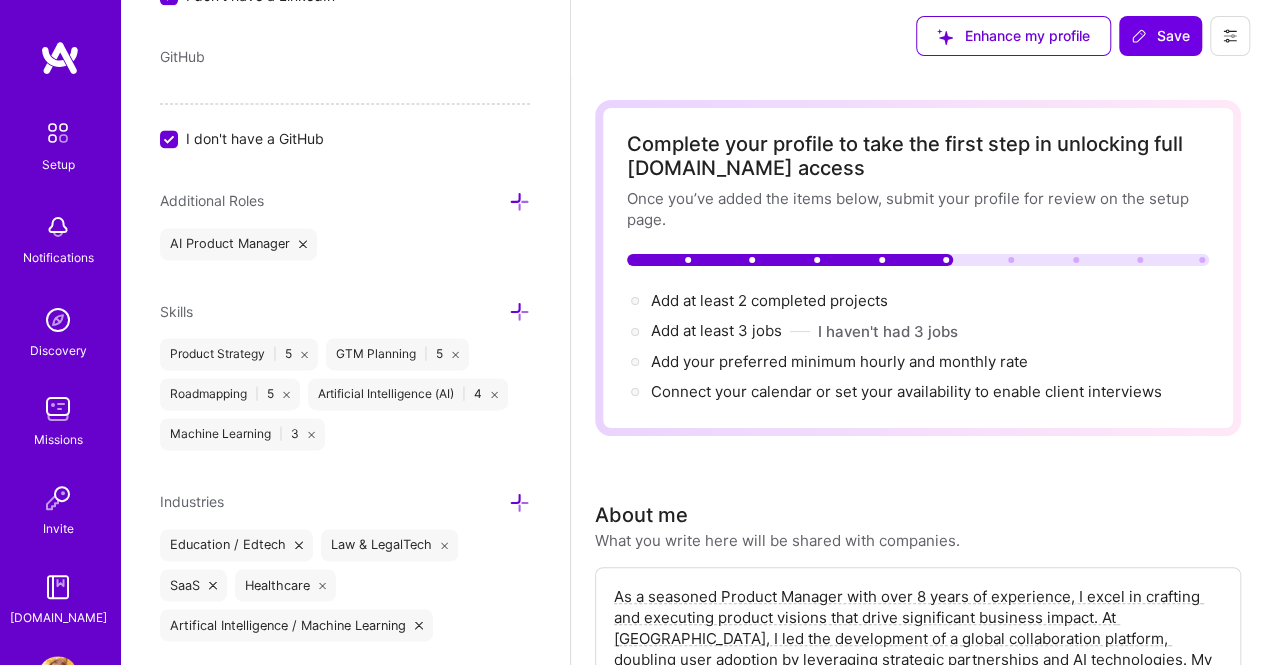 scroll, scrollTop: 0, scrollLeft: 0, axis: both 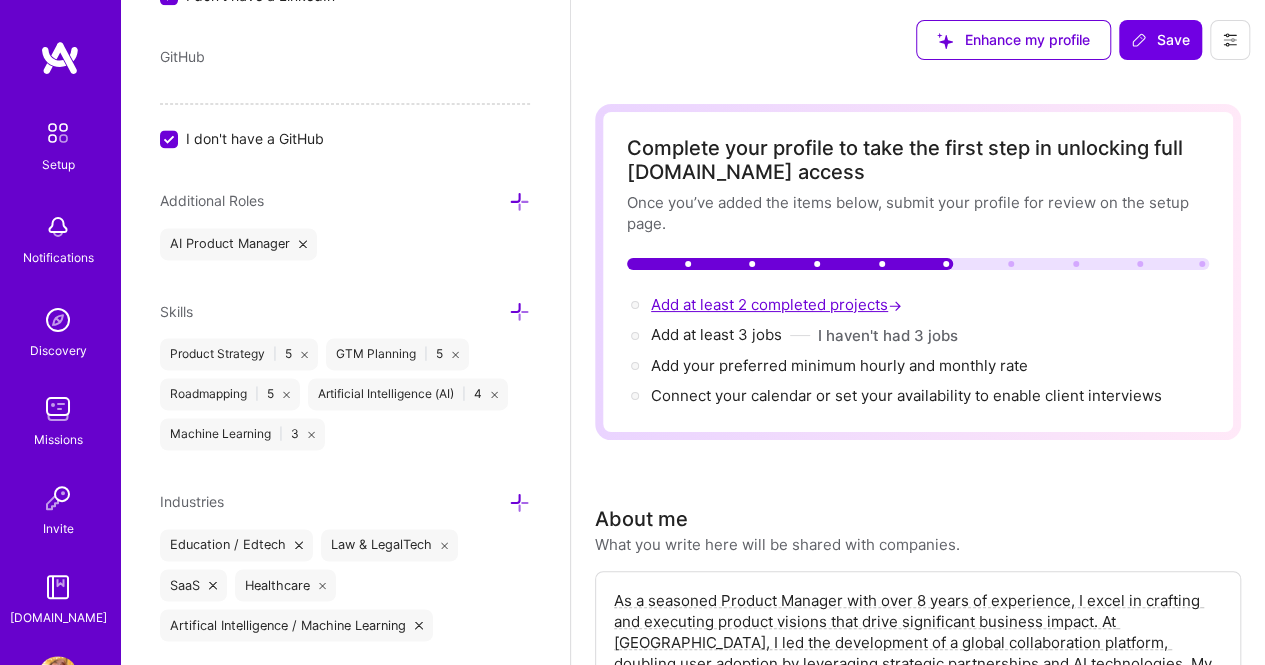 click on "Add at least 2 completed projects  →" at bounding box center (778, 304) 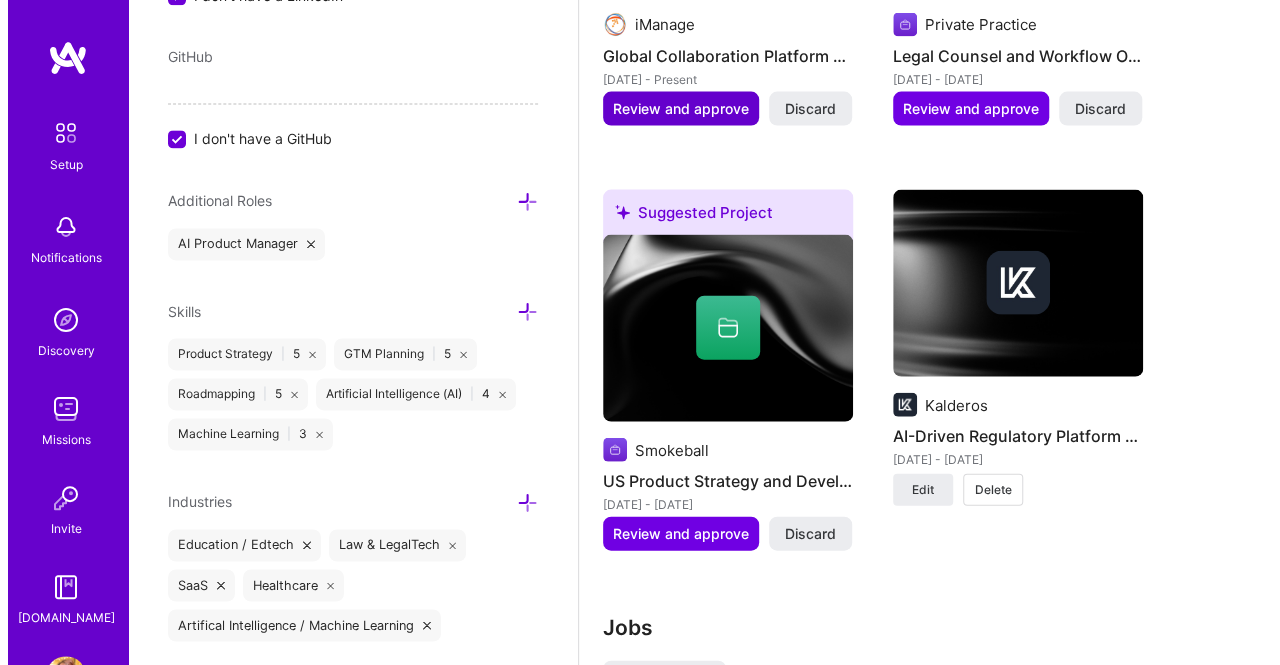 scroll, scrollTop: 2121, scrollLeft: 0, axis: vertical 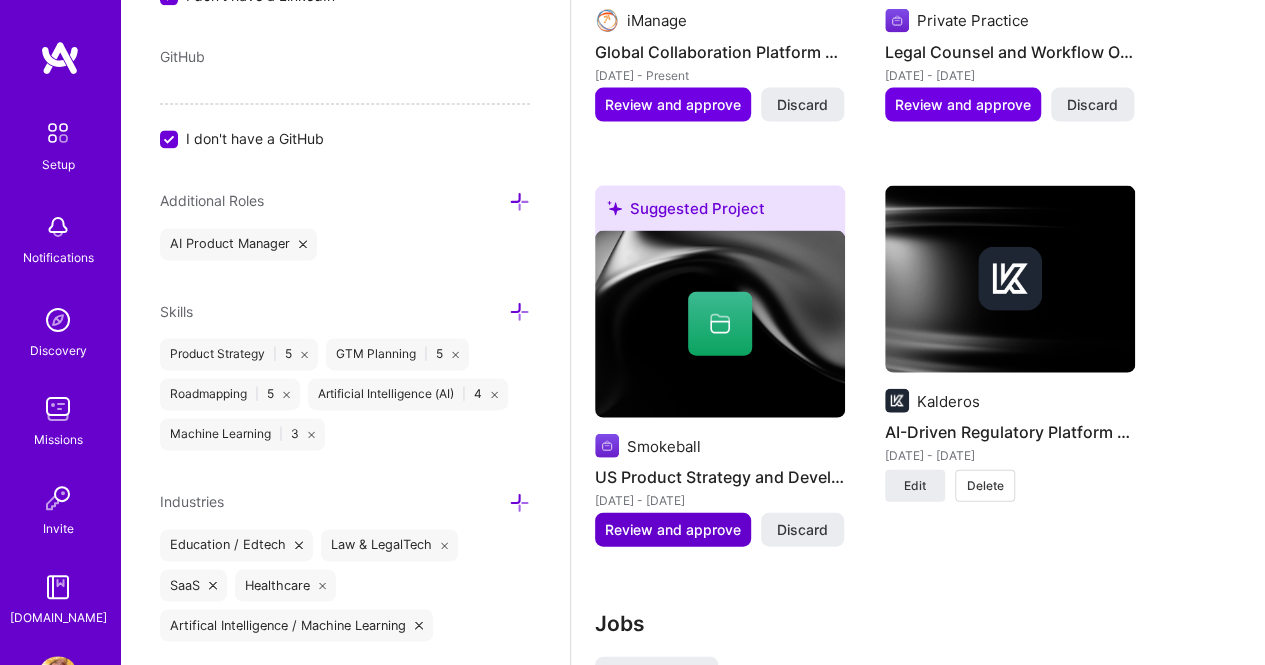 click on "Review and approve" at bounding box center [673, 530] 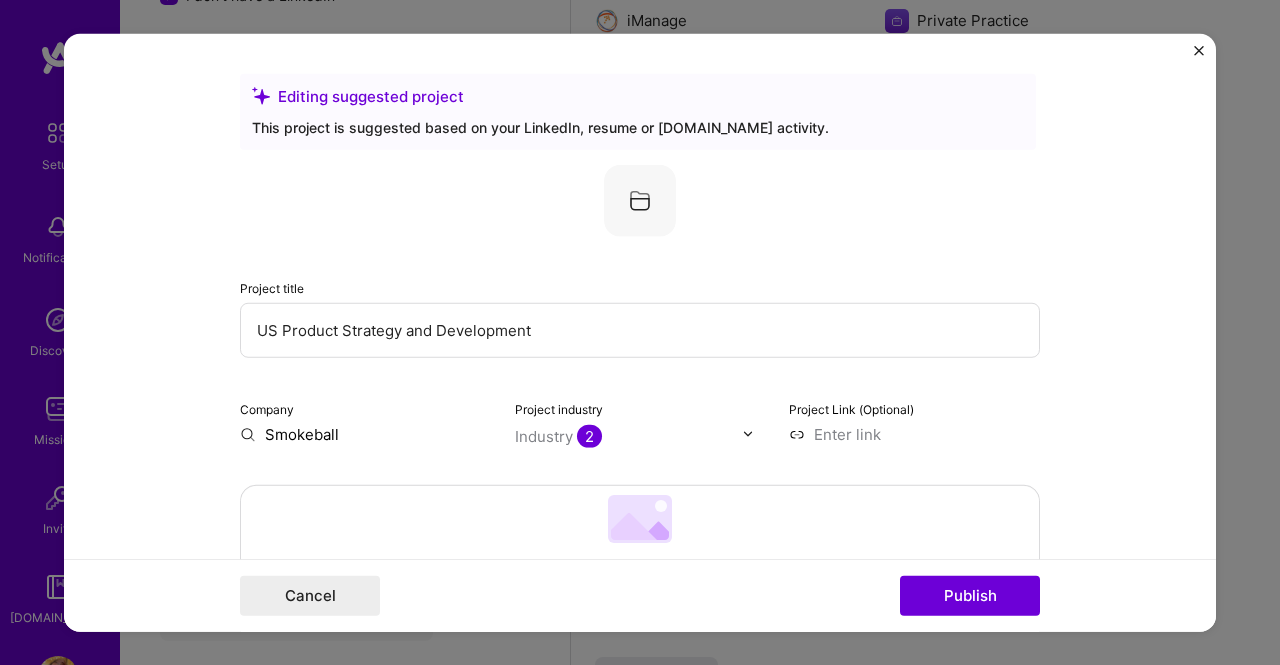 drag, startPoint x: 531, startPoint y: 333, endPoint x: 565, endPoint y: 339, distance: 34.525352 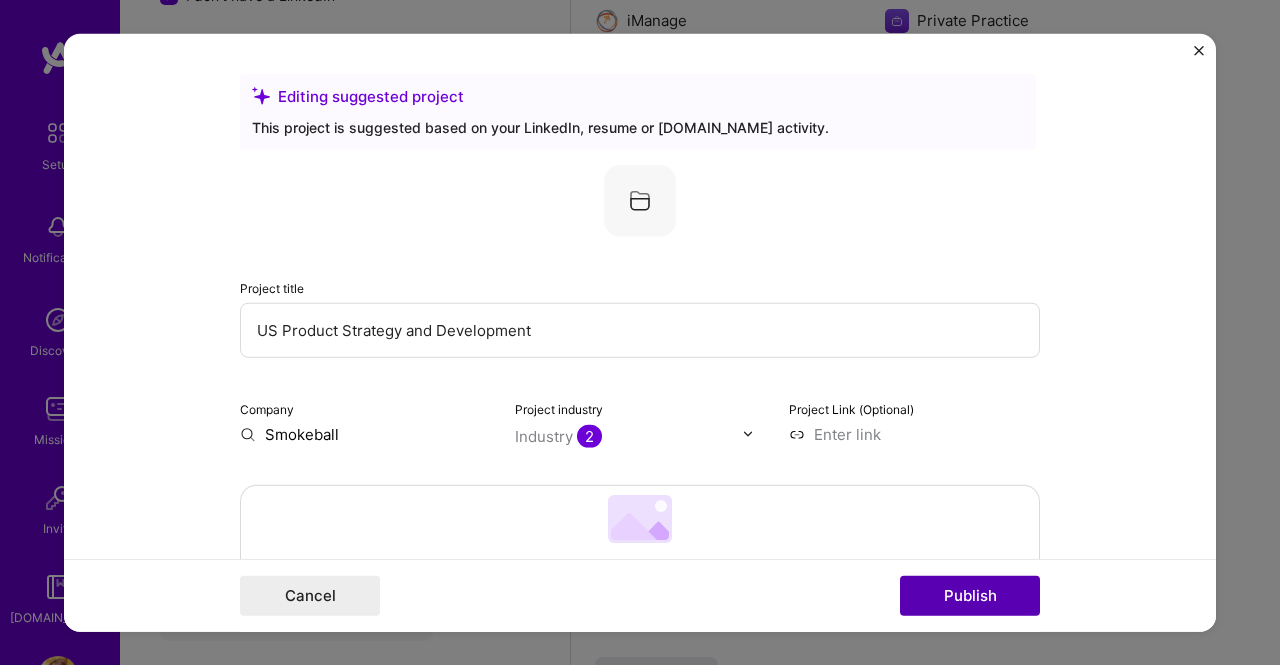 click on "Publish" at bounding box center [970, 596] 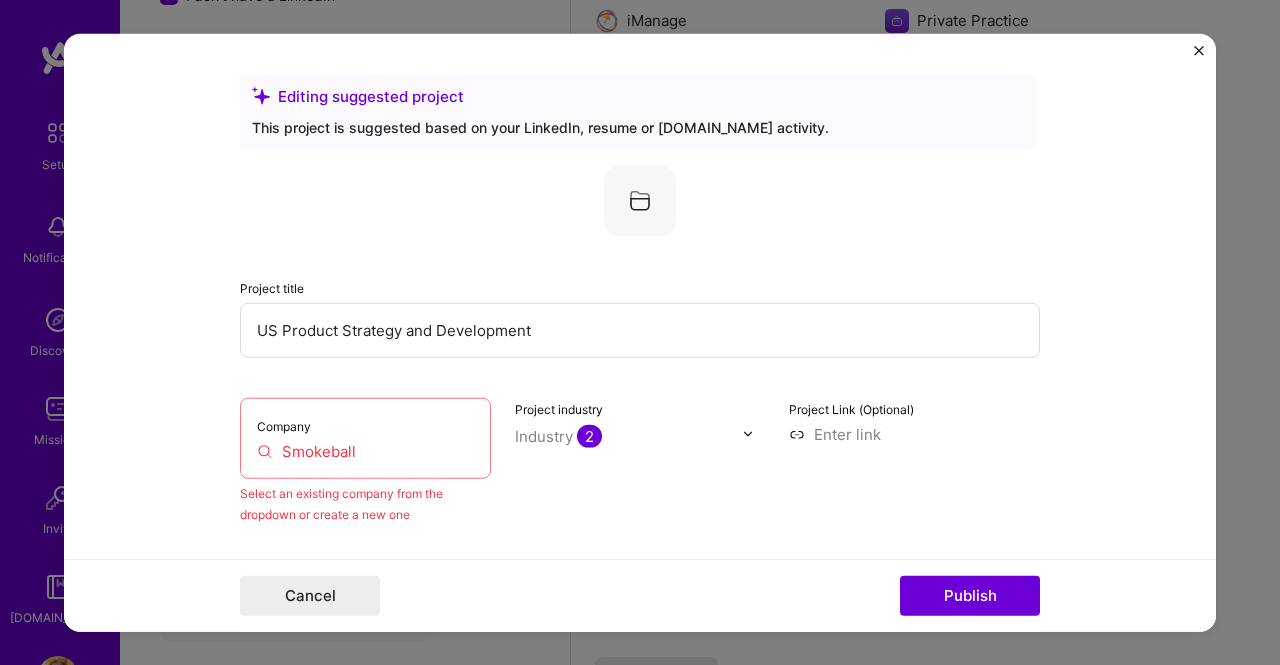 scroll, scrollTop: 131, scrollLeft: 0, axis: vertical 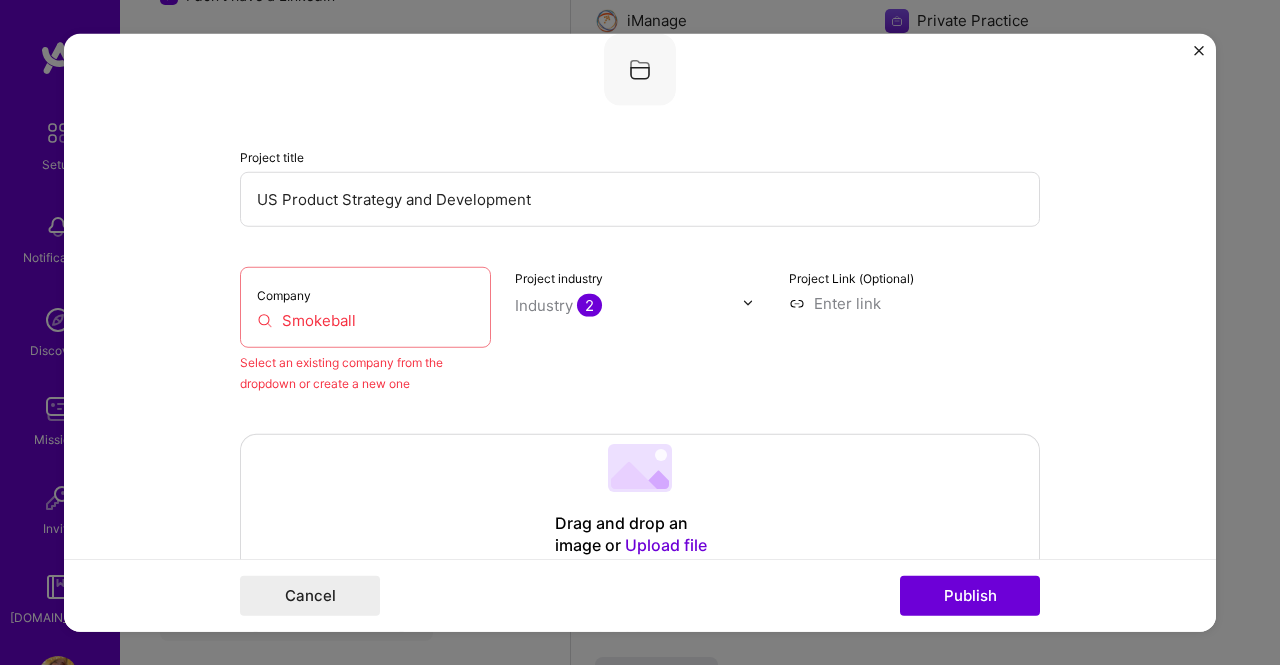 click on "Smokeball" at bounding box center [365, 319] 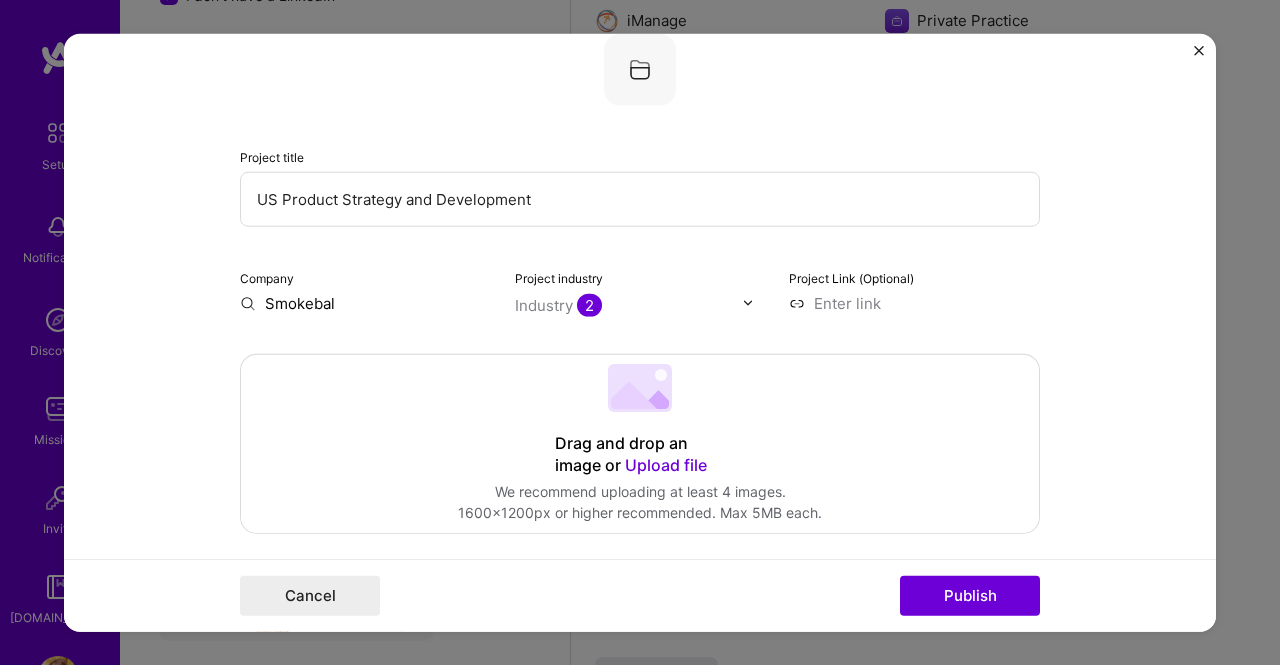 type on "Smokeball" 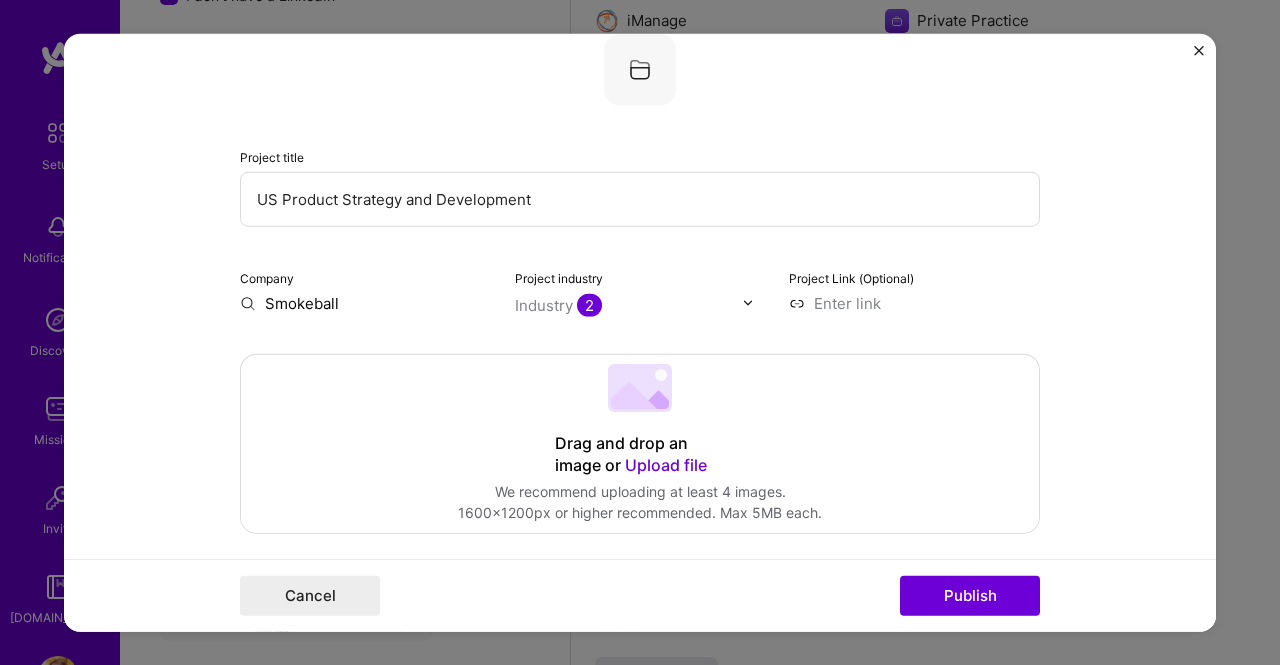 click on "Start writing" at bounding box center [963, 2023] 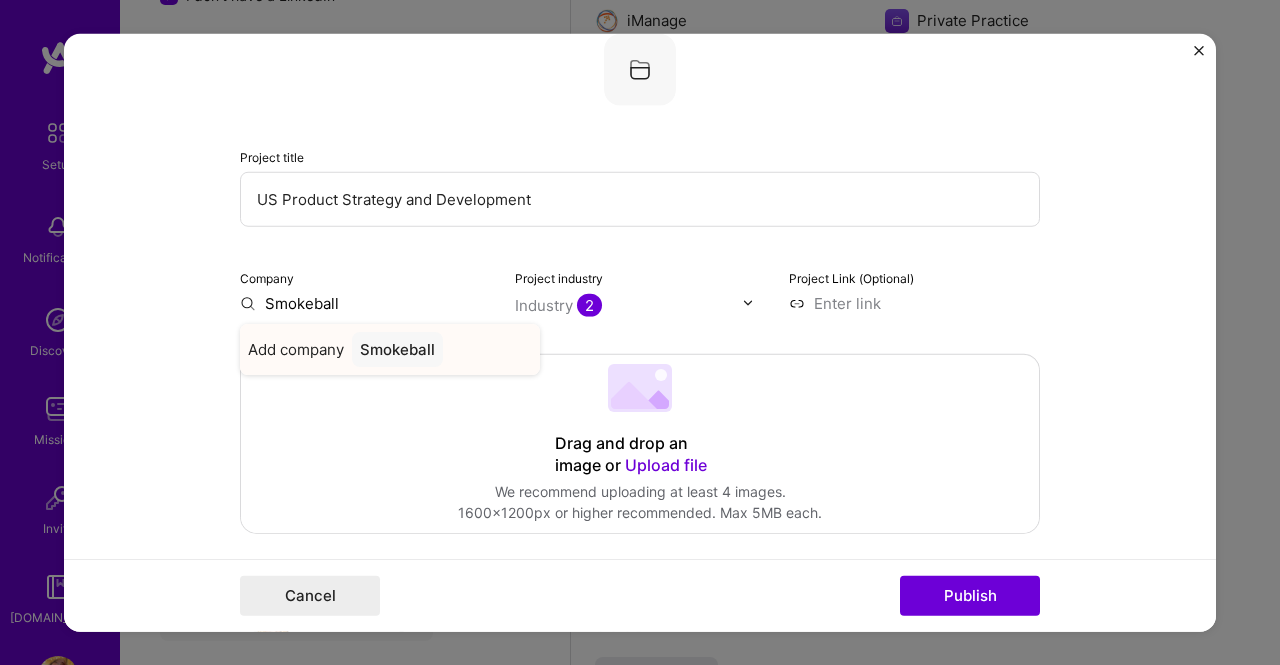 click on "Smokeball" at bounding box center [397, 348] 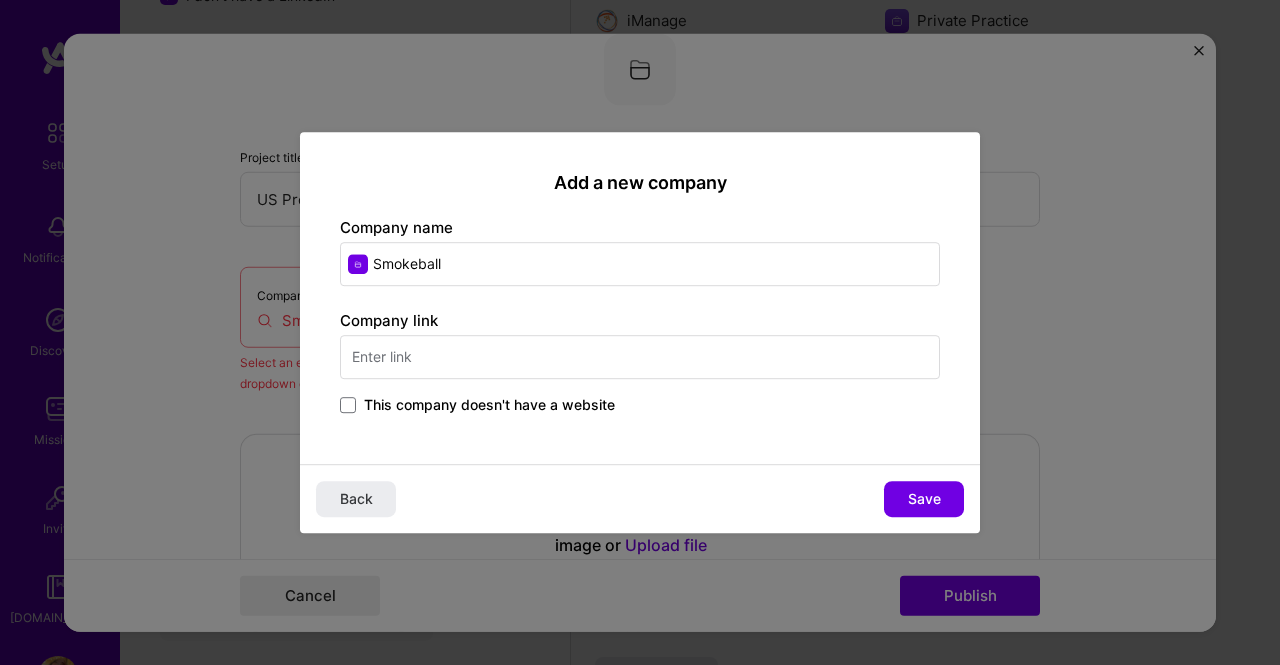 click on "This company doesn't have a website" at bounding box center (489, 405) 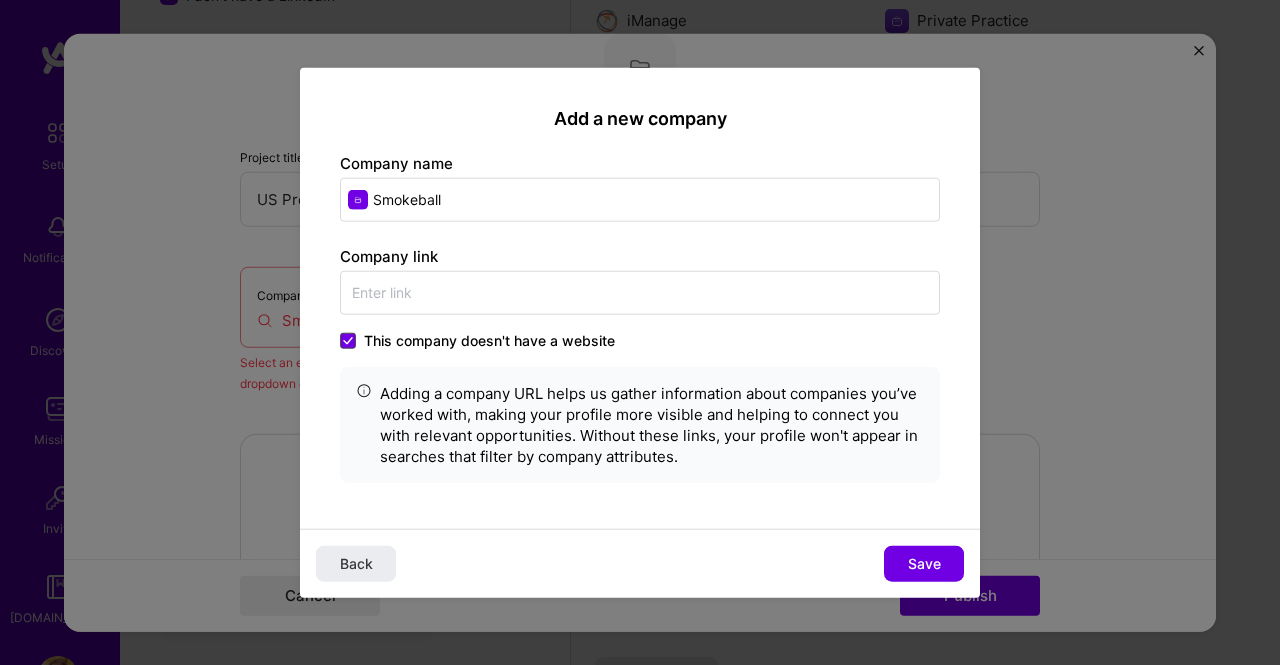 click at bounding box center [348, 341] 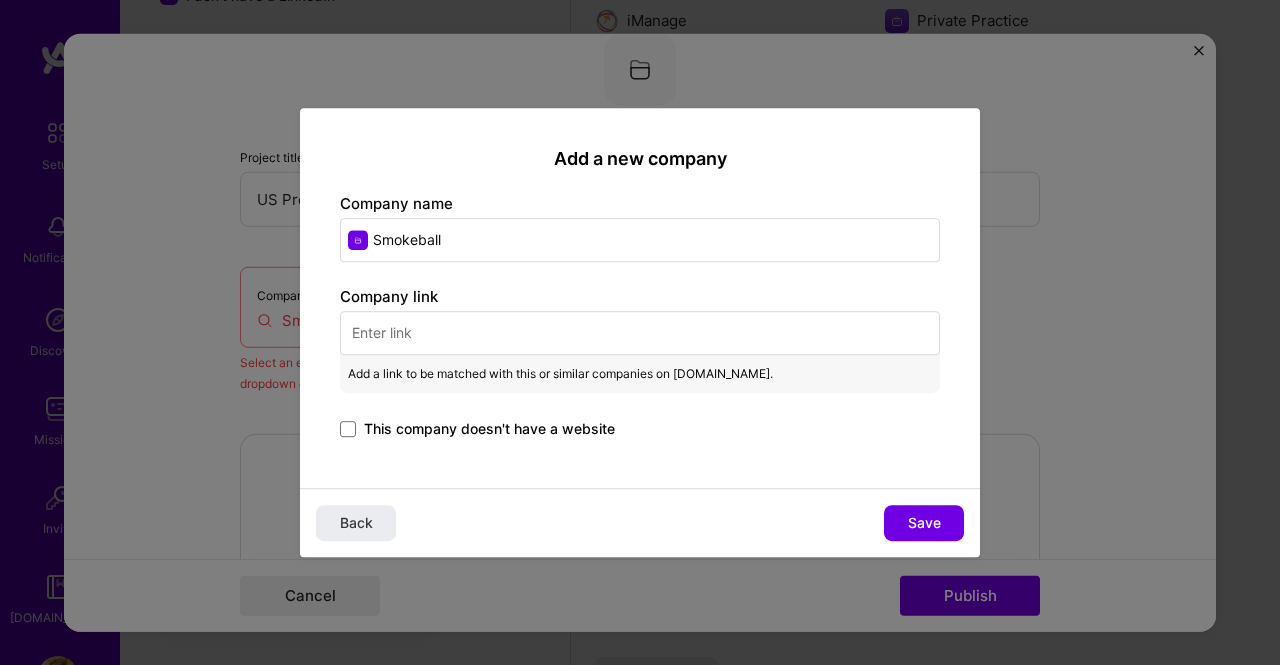 click at bounding box center [640, 333] 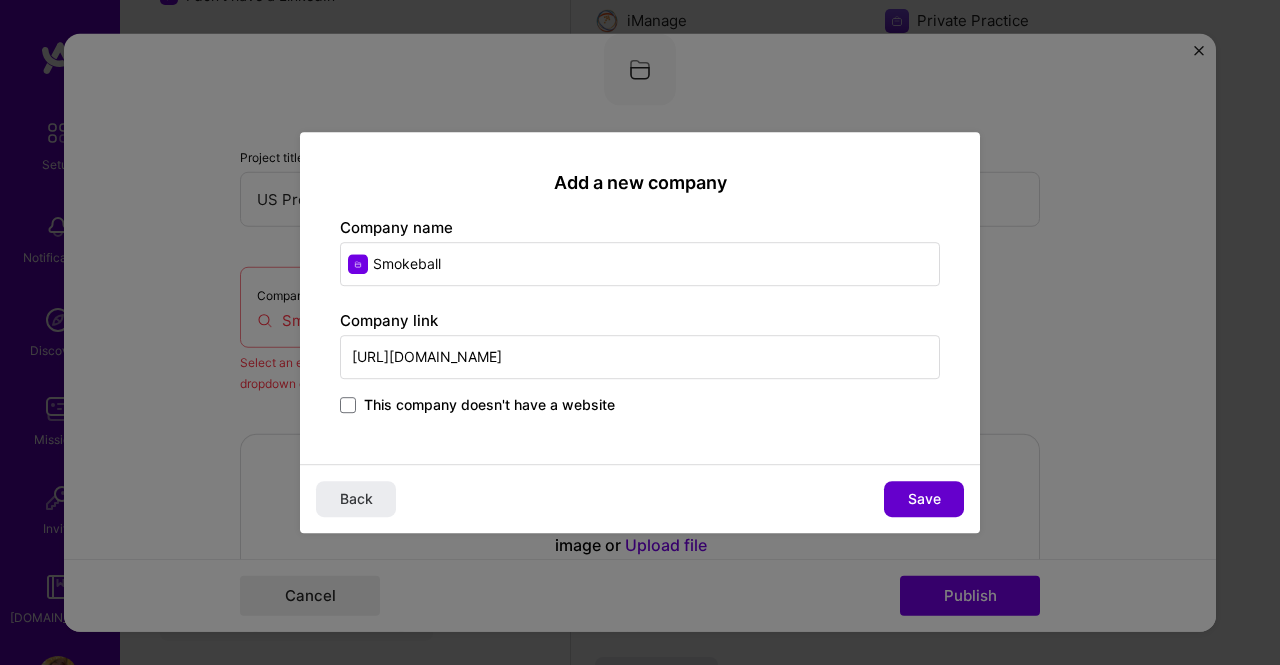 type on "[URL][DOMAIN_NAME]" 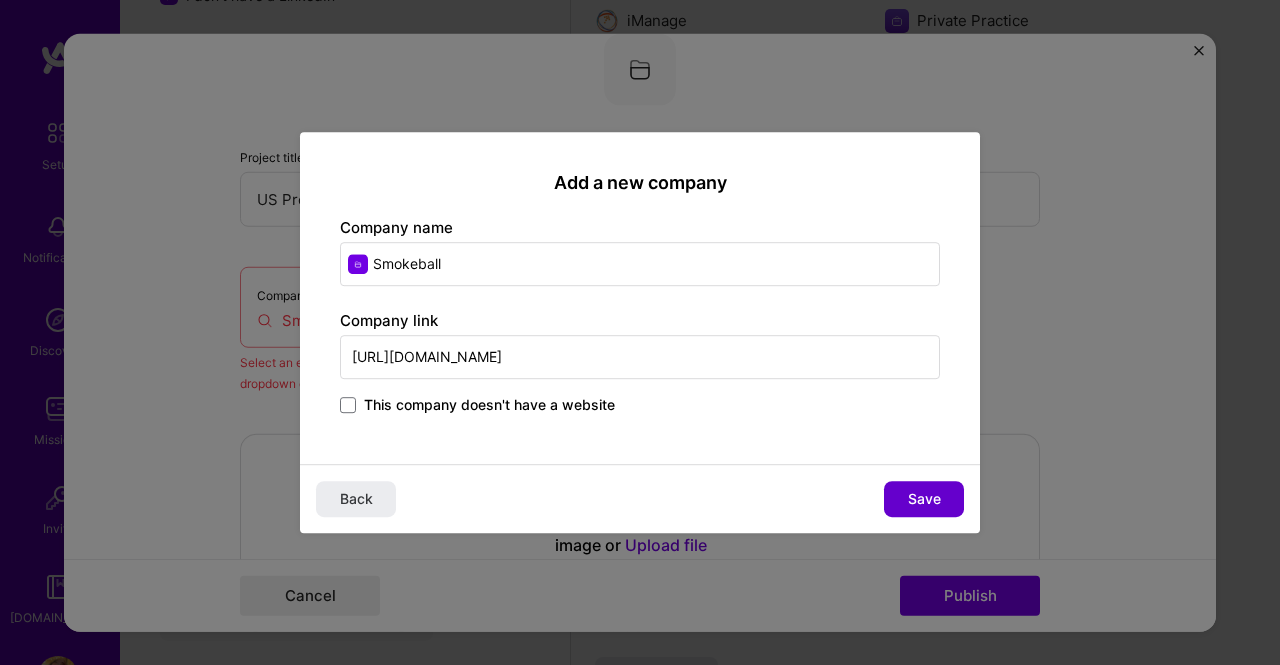 click on "Save" at bounding box center (924, 499) 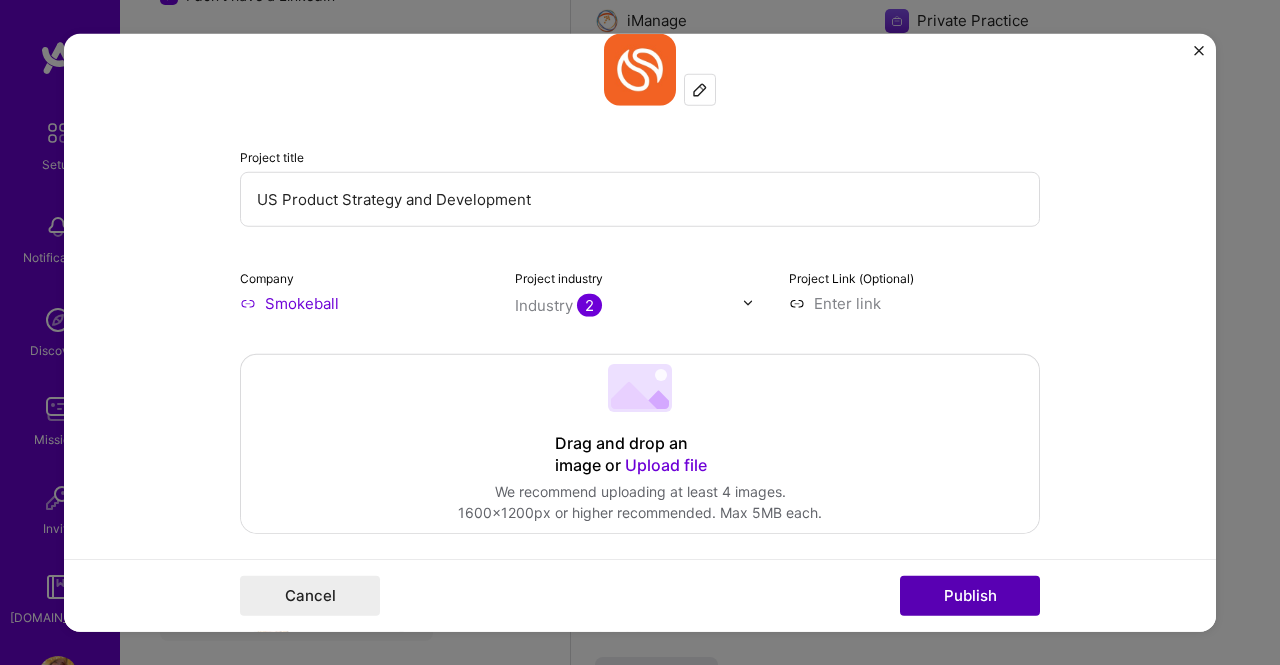 click on "Cancel Publish" at bounding box center [640, 595] 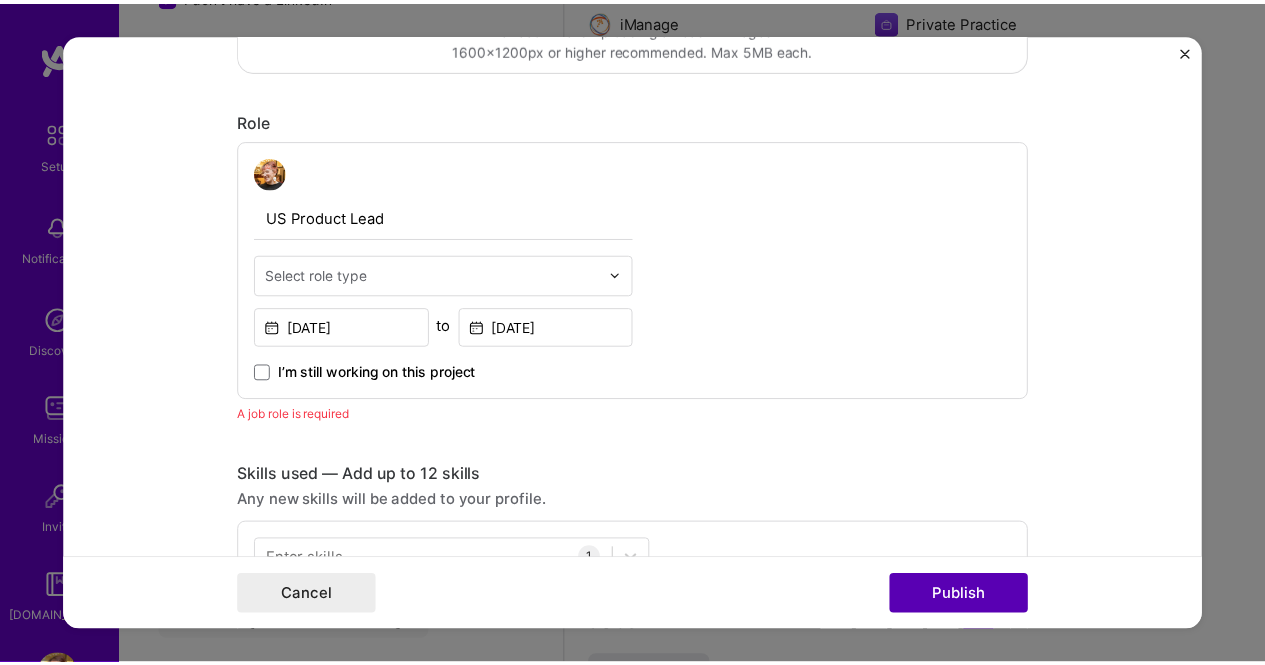 scroll, scrollTop: 671, scrollLeft: 0, axis: vertical 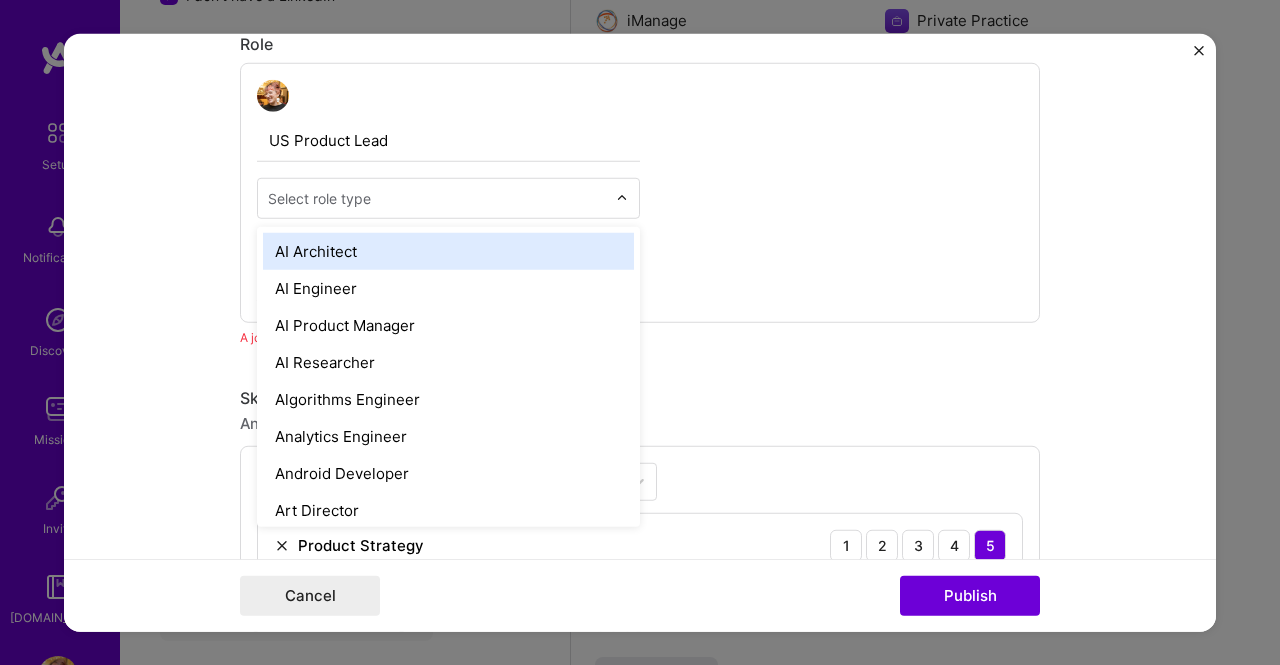click on "Select role type" at bounding box center [437, 197] 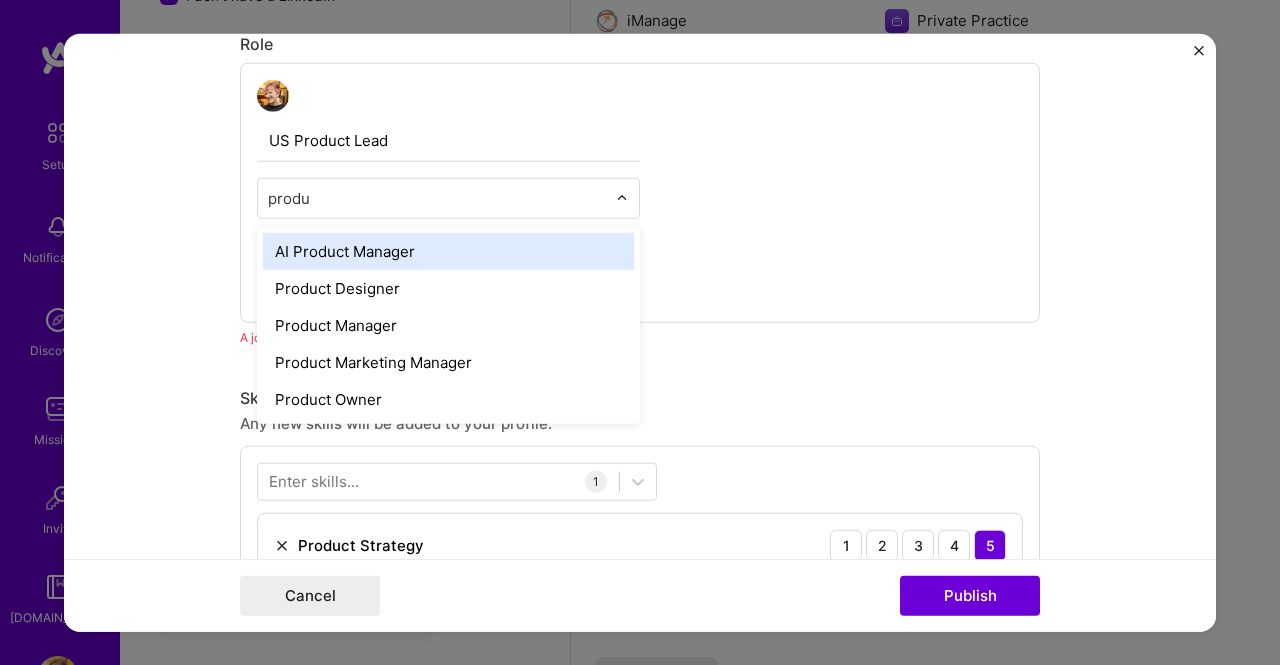 type on "produc" 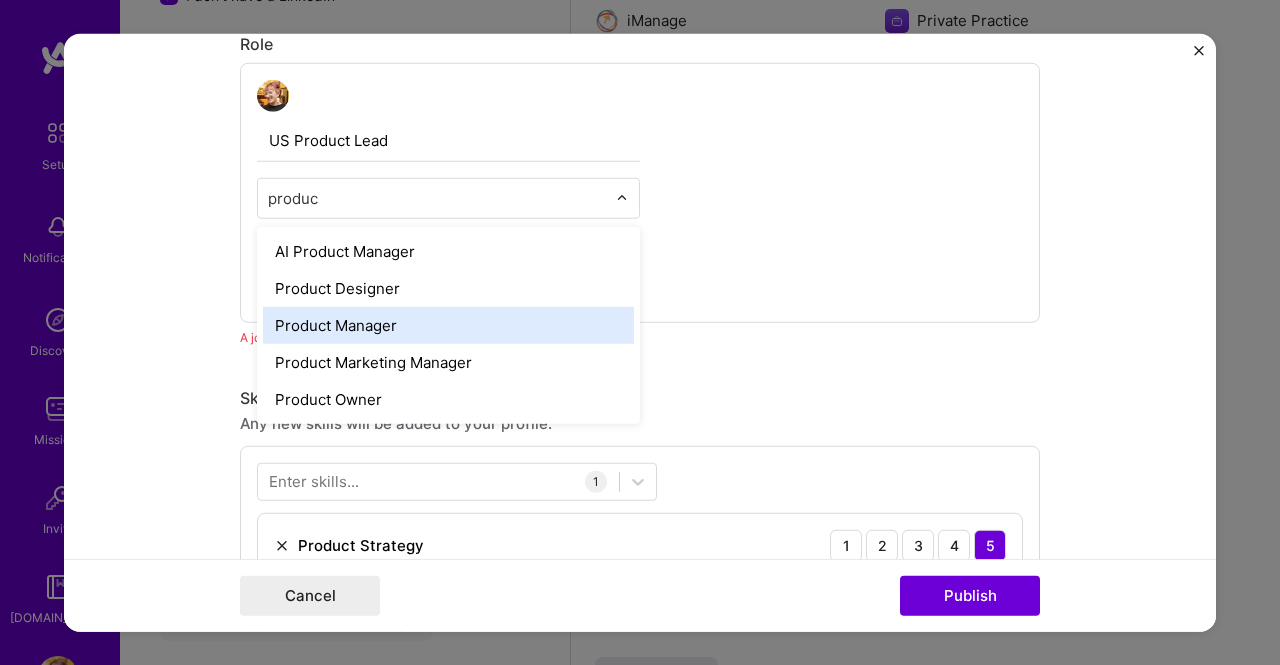 click on "Product Manager" at bounding box center (448, 324) 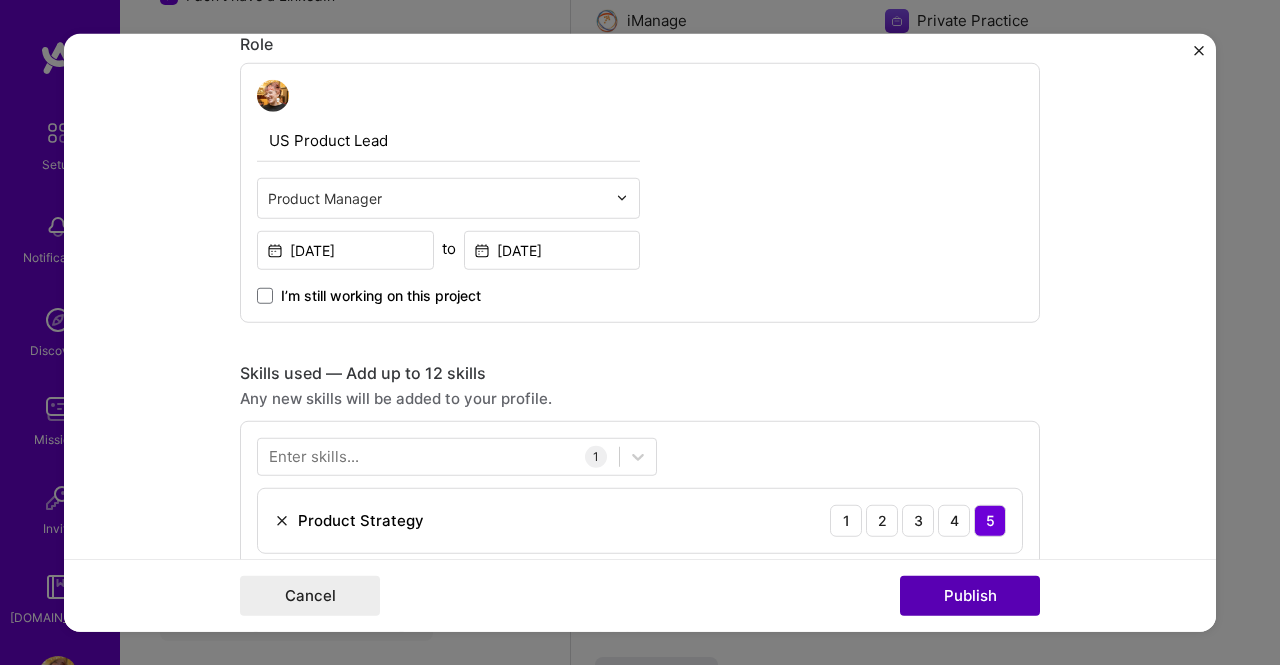 click on "Publish" at bounding box center [970, 596] 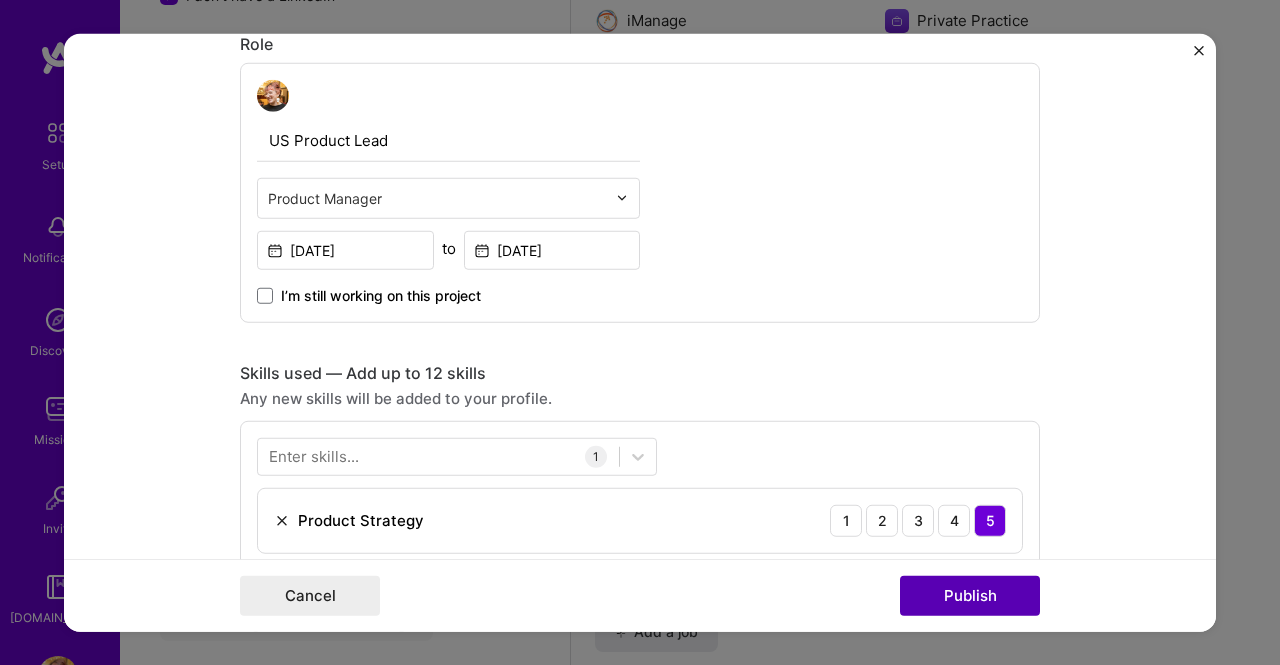 type 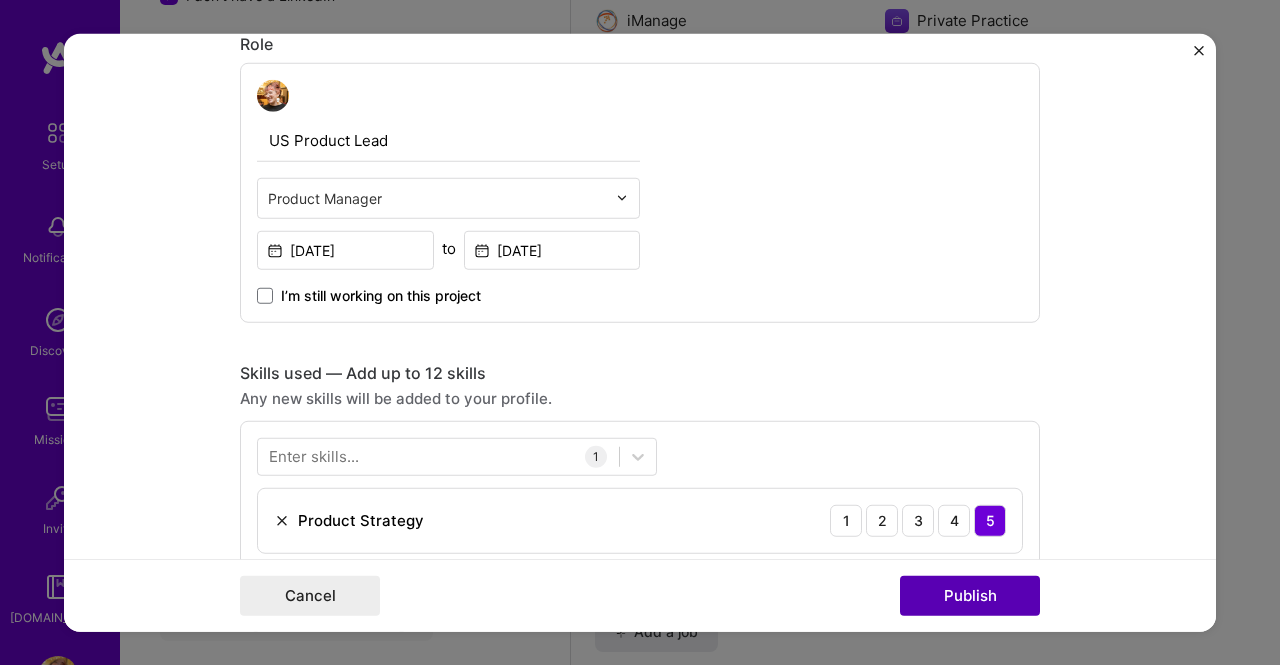 type 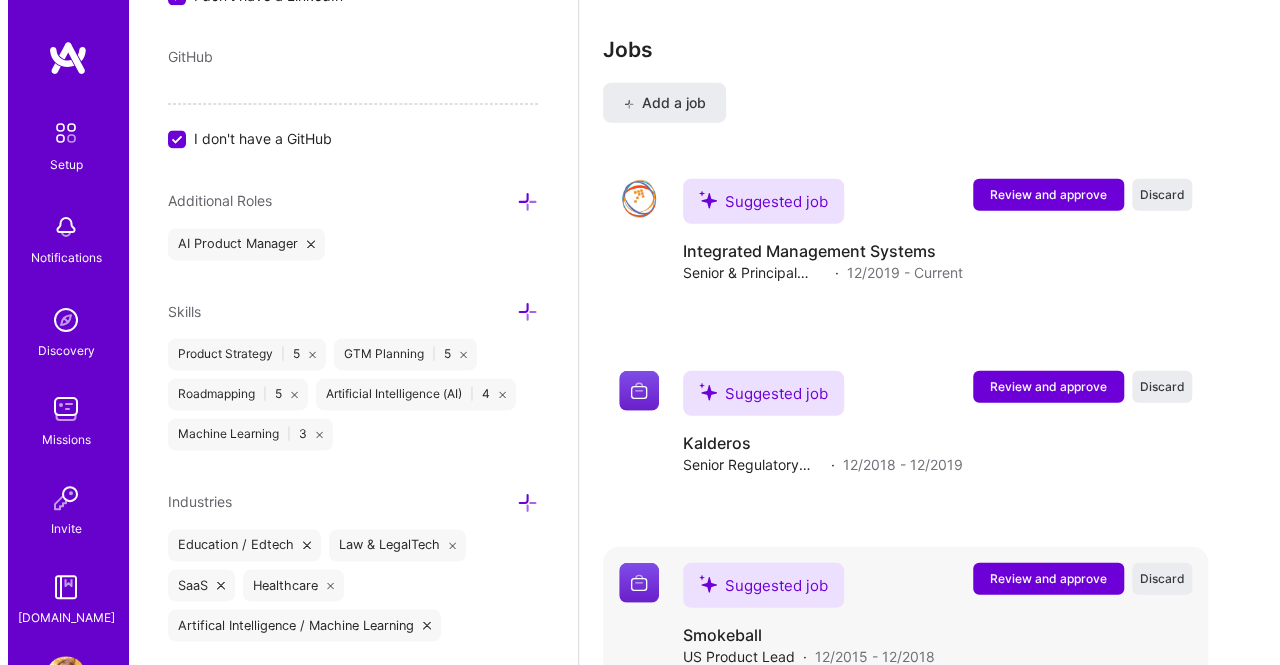 scroll, scrollTop: 2621, scrollLeft: 0, axis: vertical 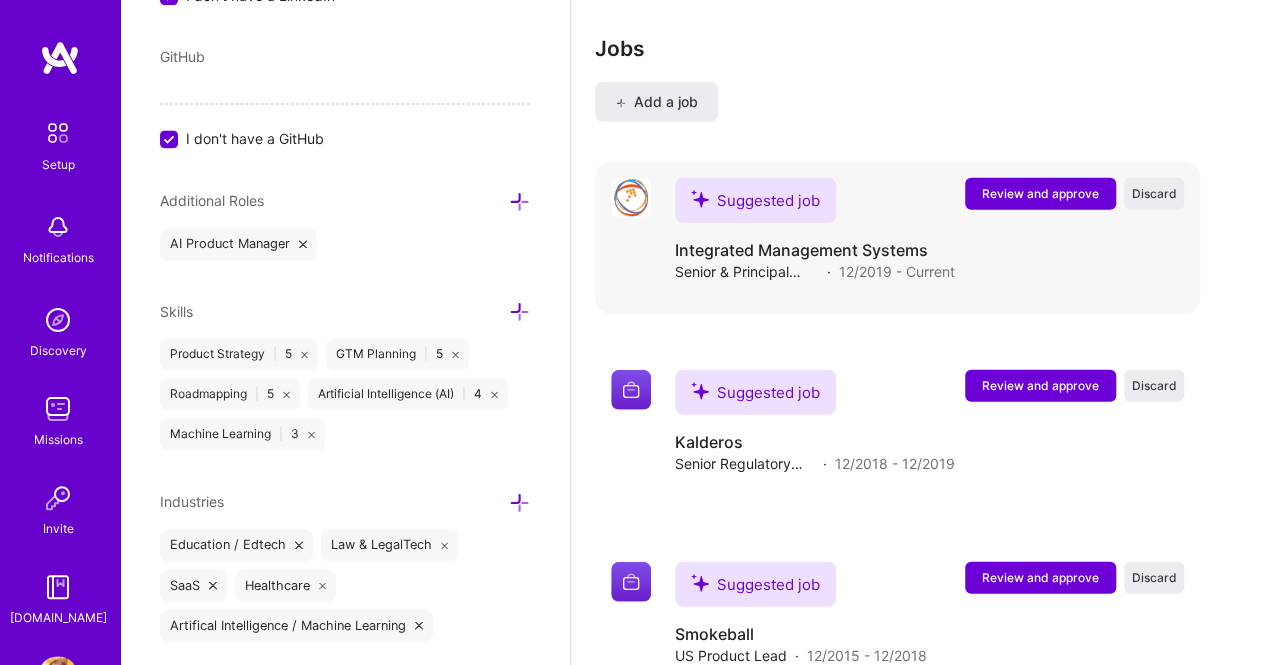 click on "Integrated Management Systems" at bounding box center [815, 250] 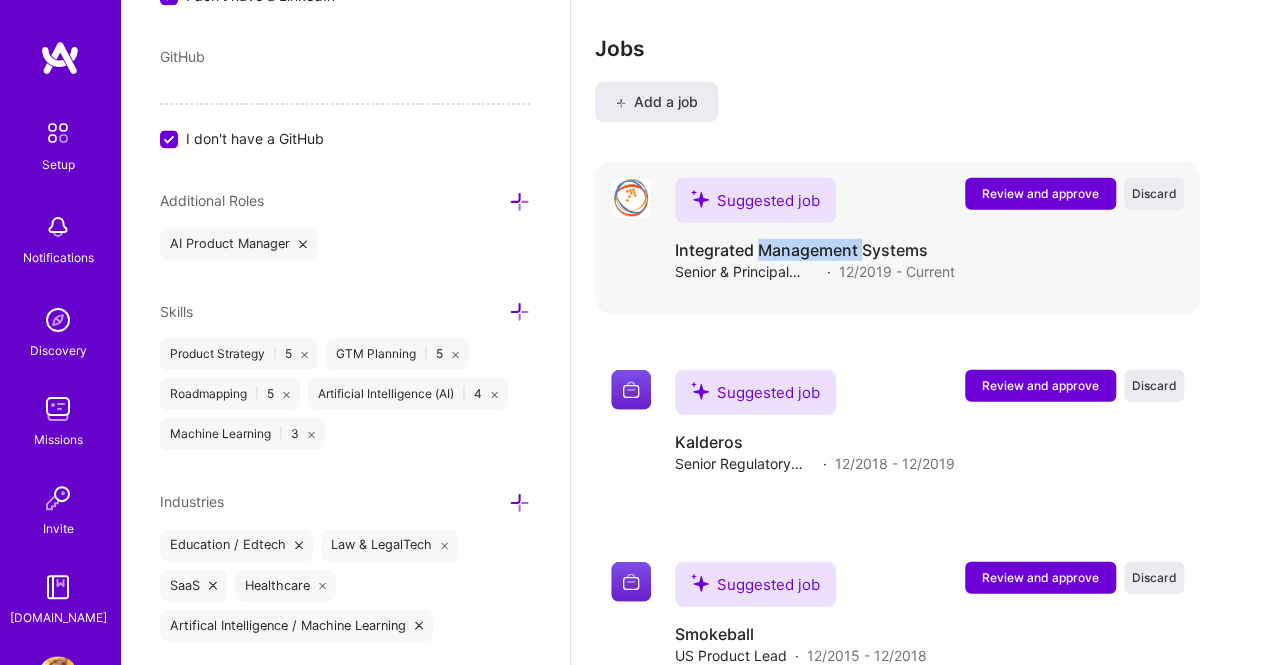 click on "Integrated Management Systems" at bounding box center (815, 250) 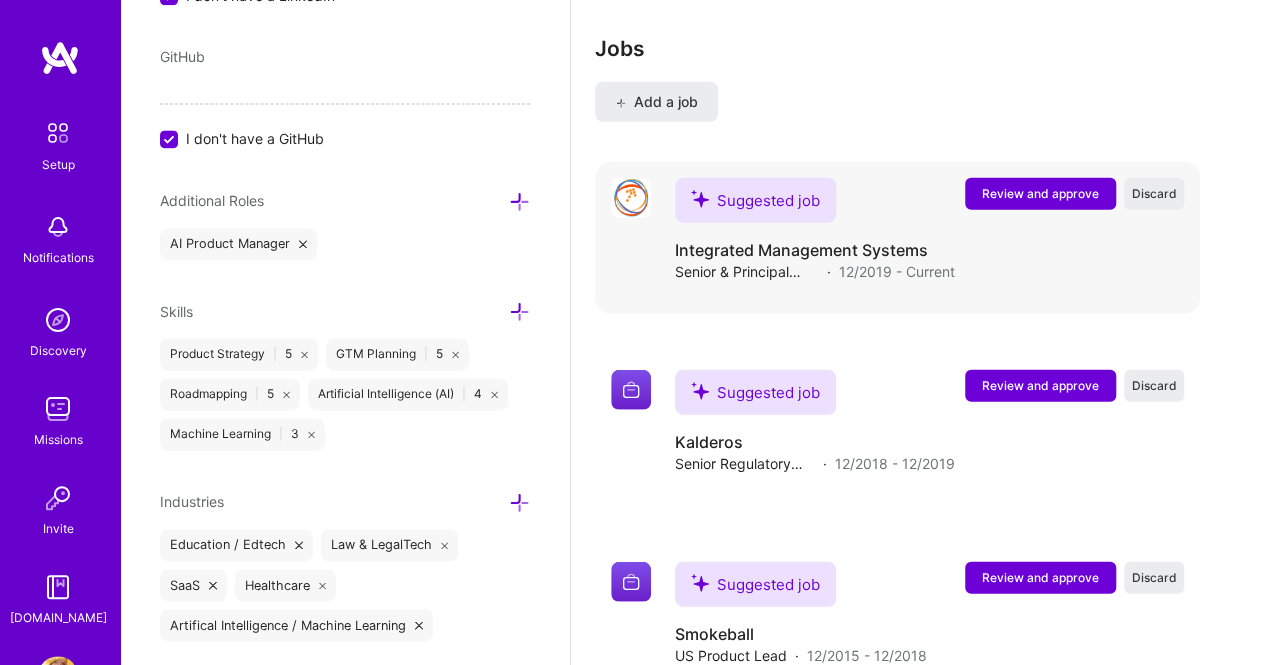 click on "Integrated Management Systems" at bounding box center (815, 250) 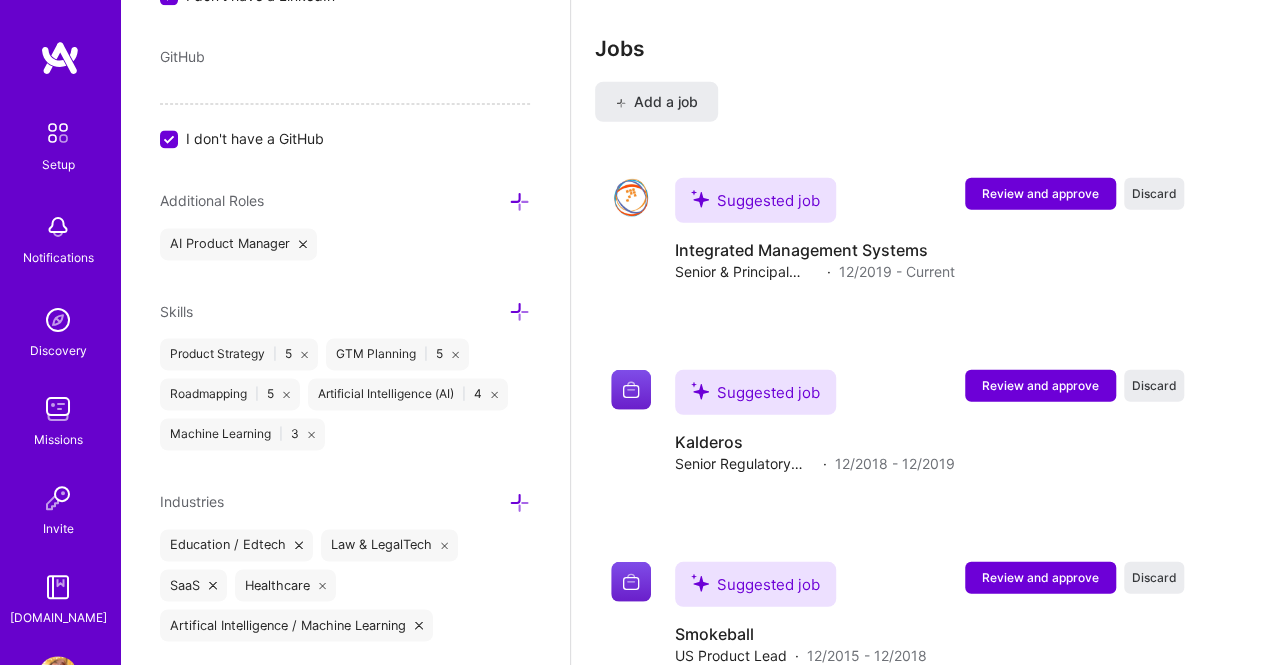 click on "GitHub" at bounding box center [345, 56] 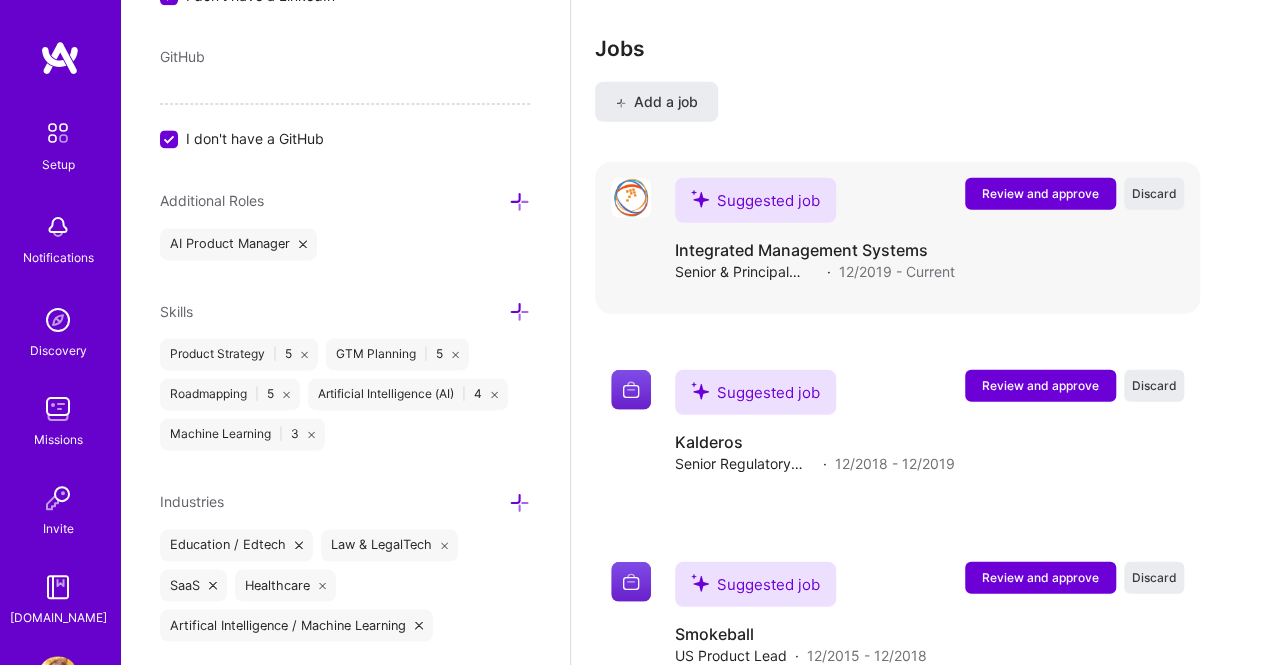 click on "Review and approve" at bounding box center (1040, 193) 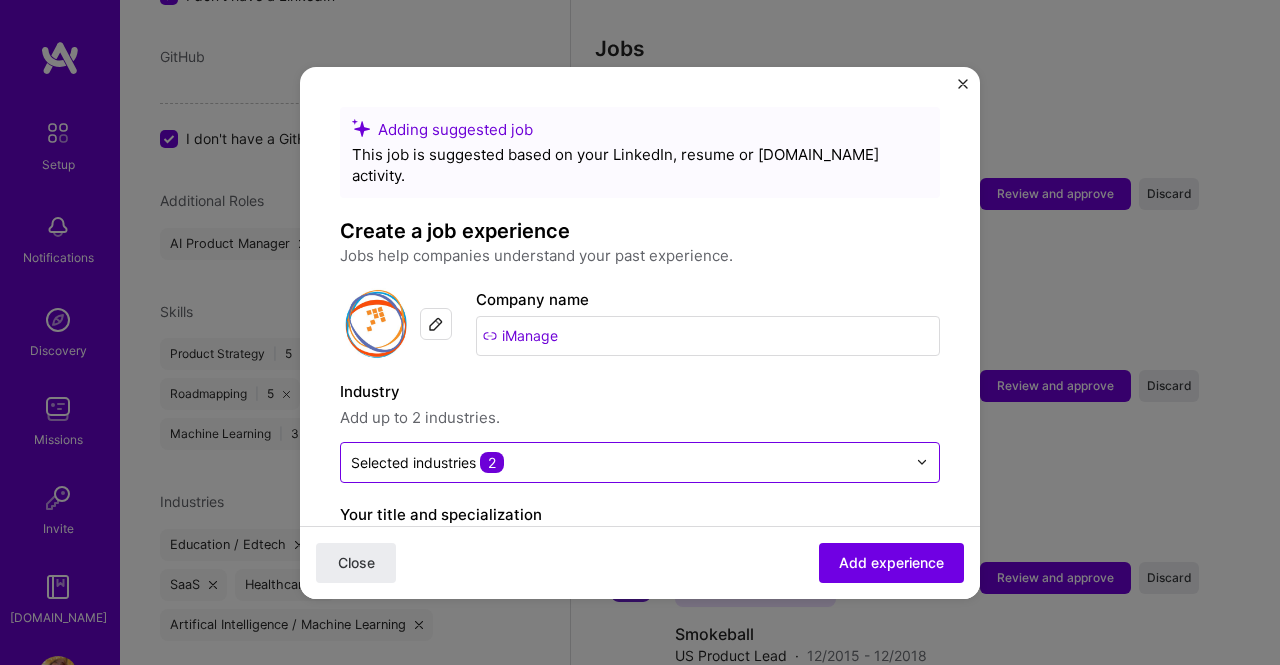 click on "Selected industries 2" at bounding box center [427, 462] 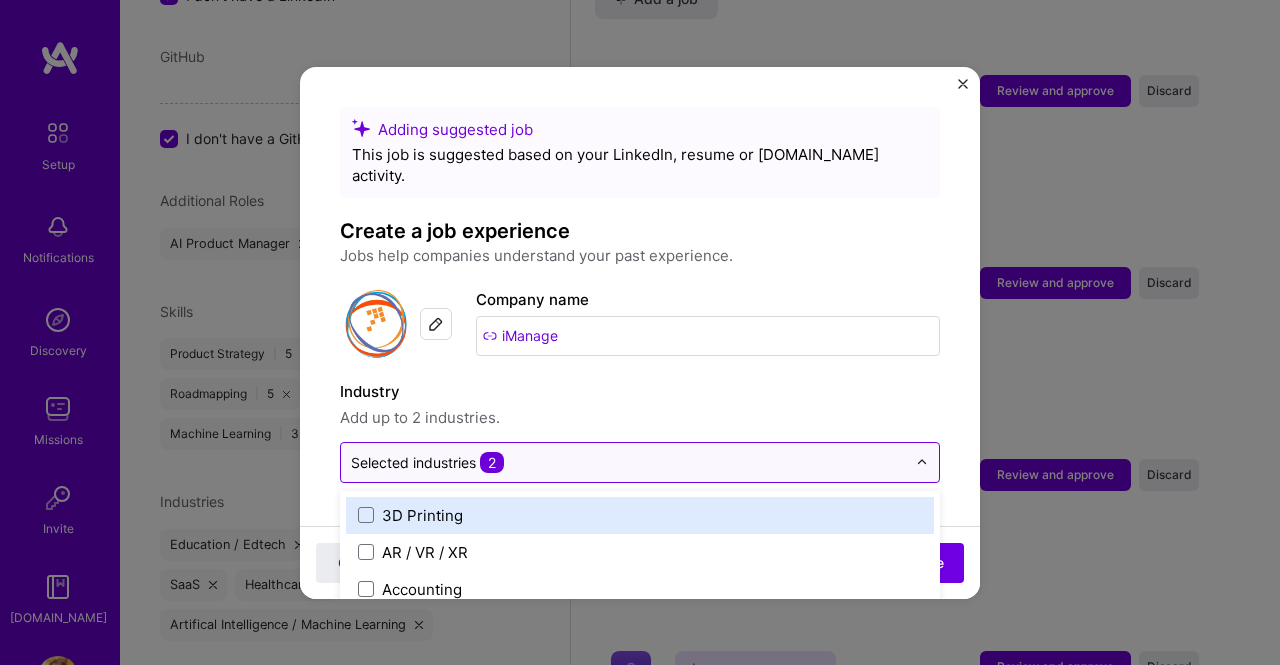 scroll, scrollTop: 2733, scrollLeft: 0, axis: vertical 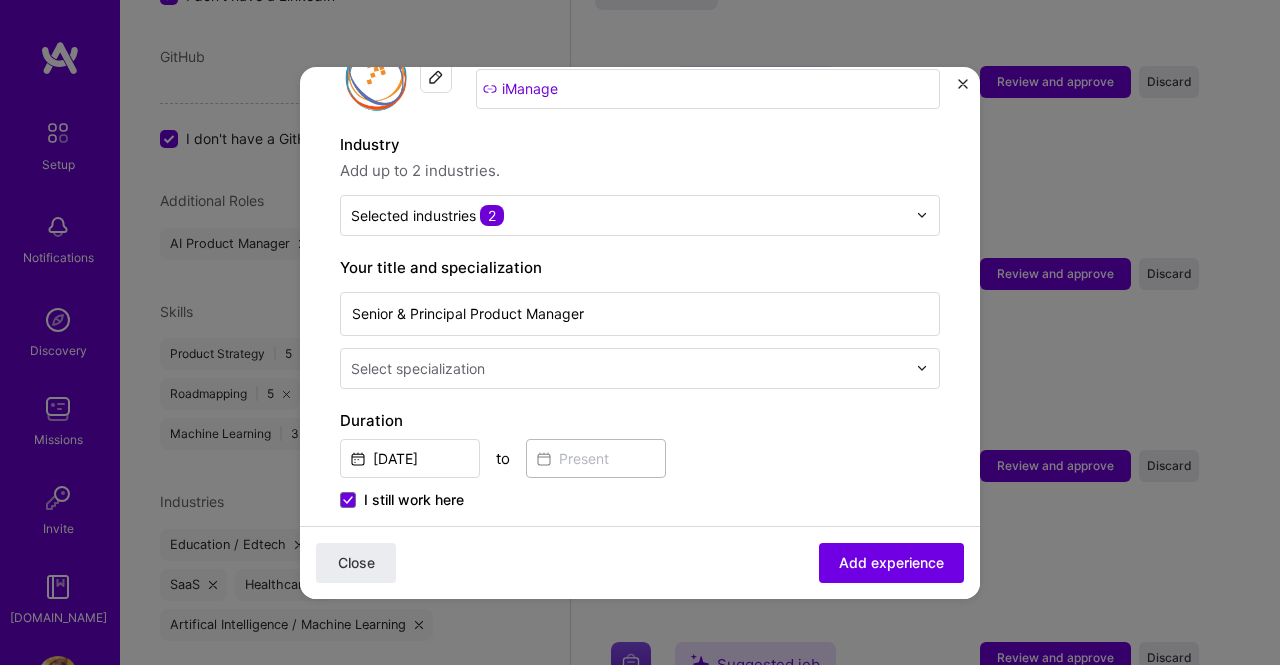 click on "Add up to 2 industries." at bounding box center (640, 171) 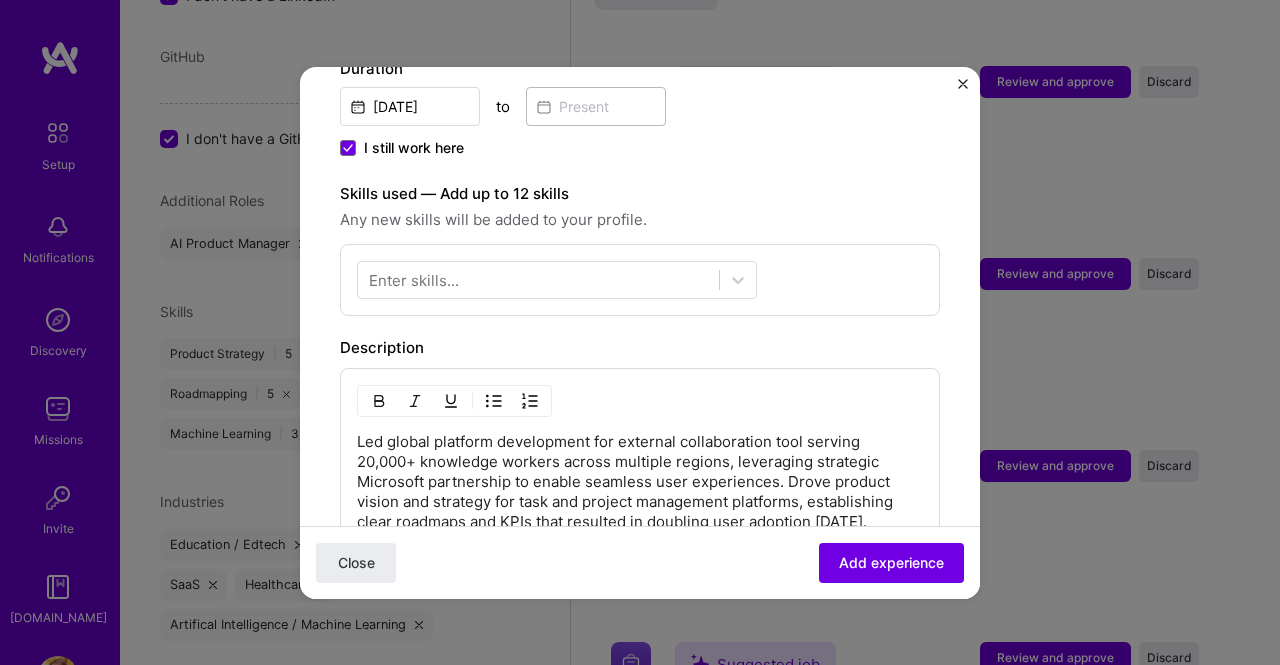 scroll, scrollTop: 601, scrollLeft: 0, axis: vertical 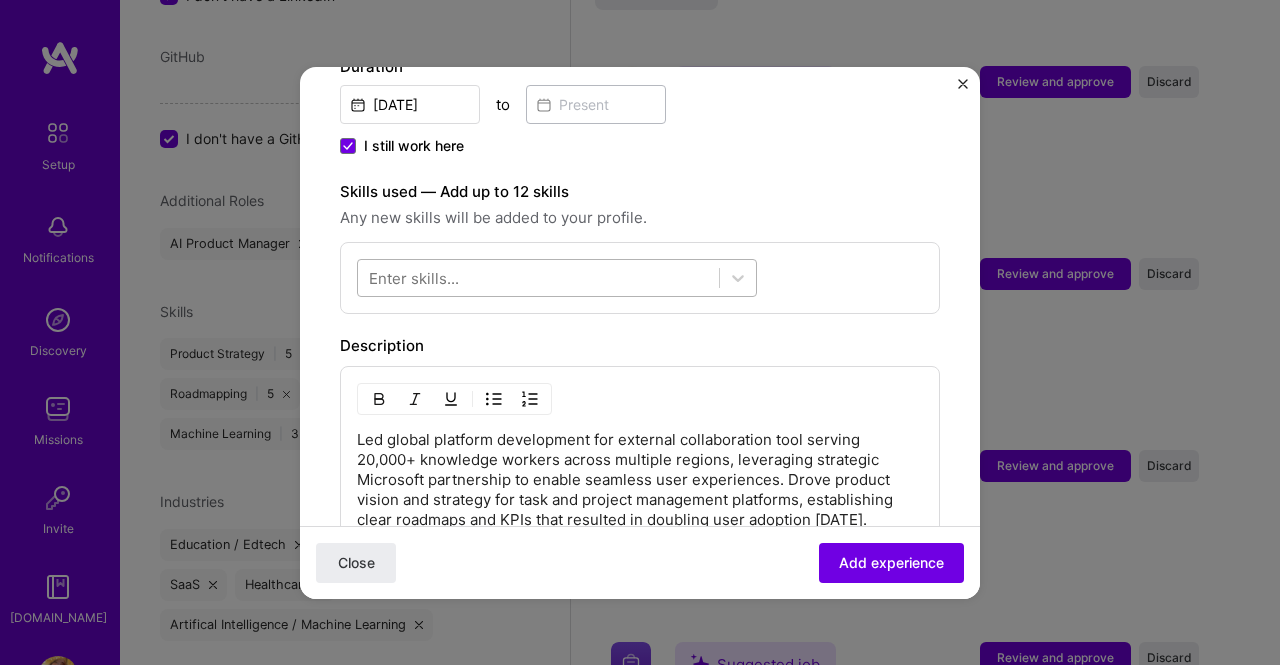 click at bounding box center [538, 277] 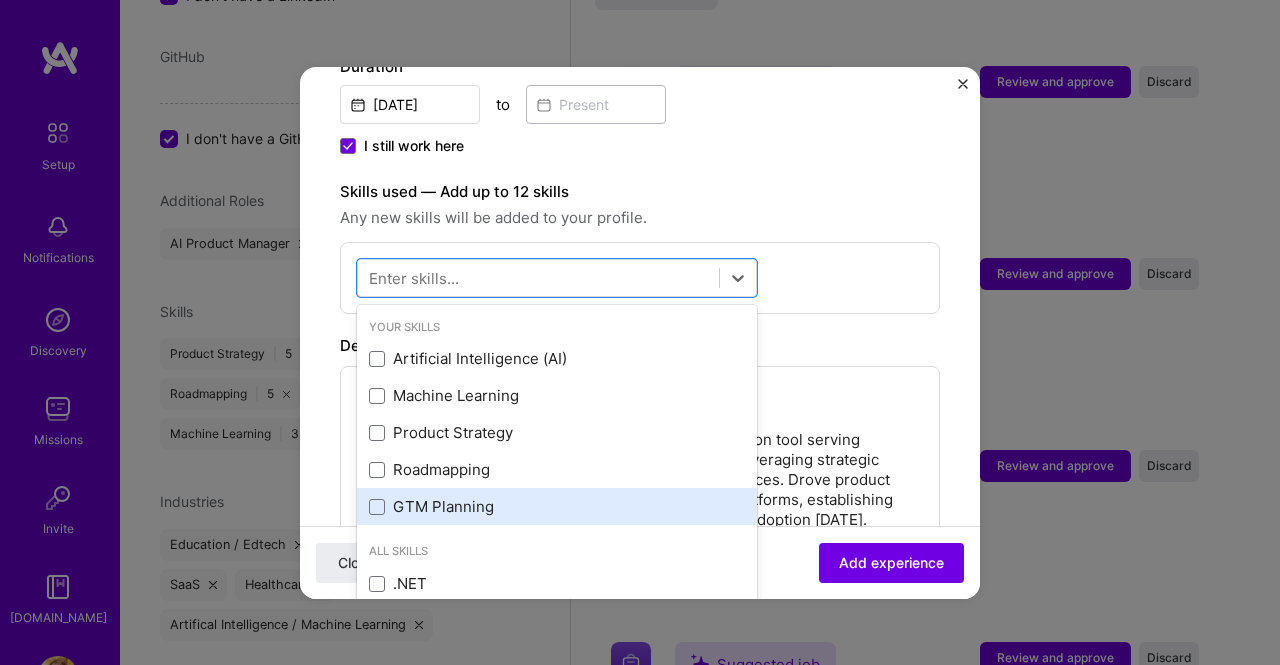 click on "GTM Planning" at bounding box center (557, 506) 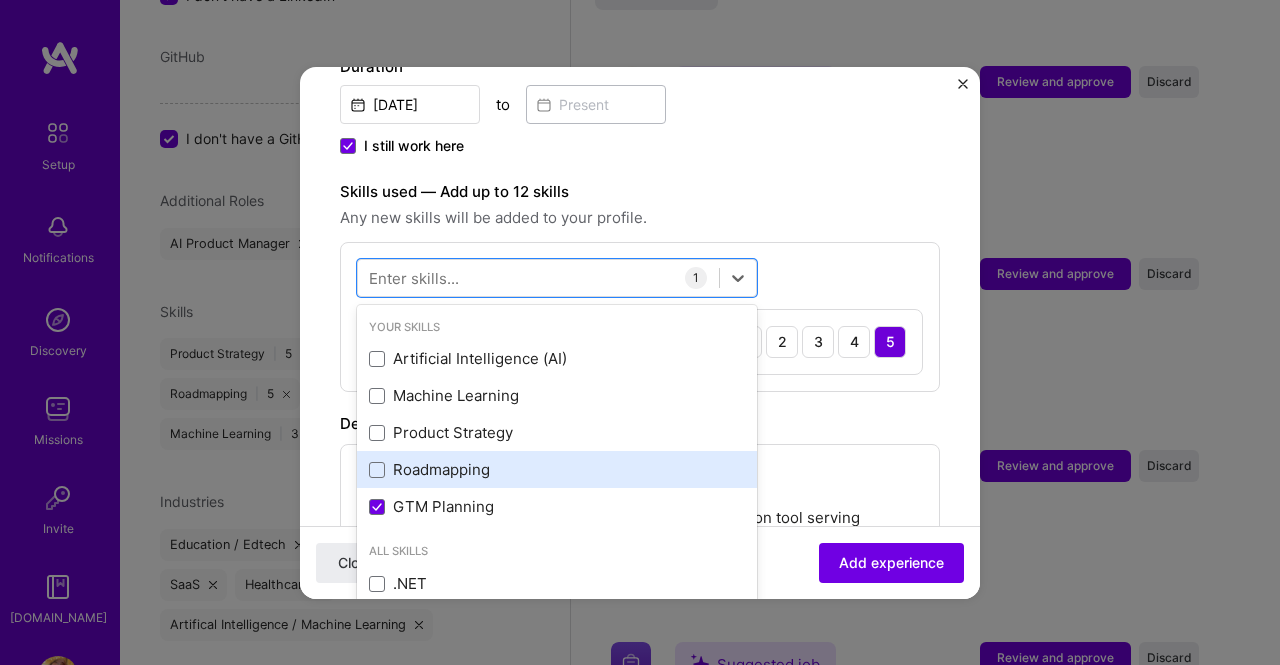 click on "Roadmapping" at bounding box center [557, 469] 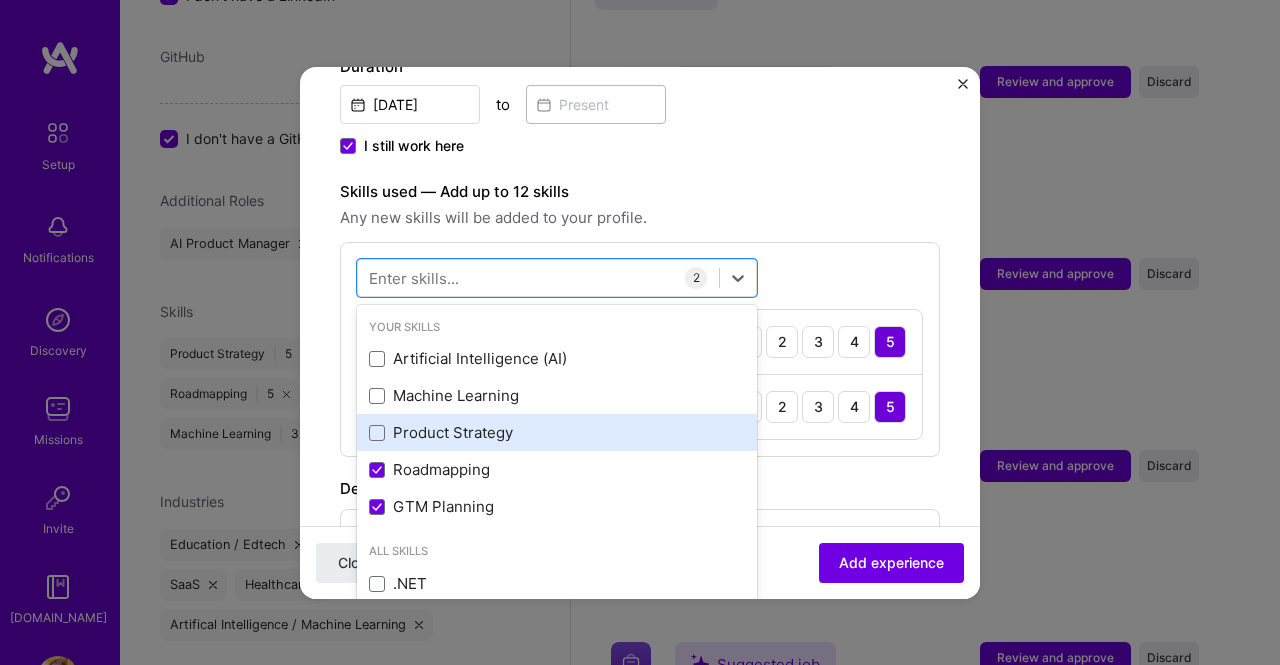 click on "Product Strategy" at bounding box center (557, 432) 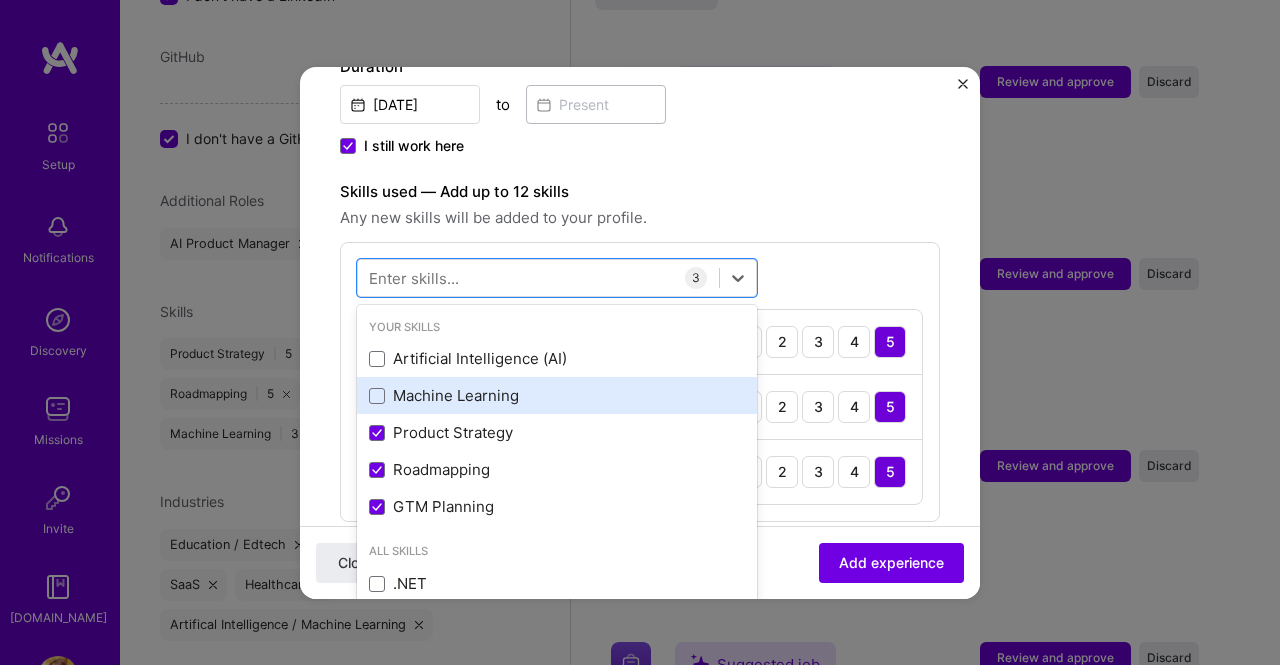drag, startPoint x: 521, startPoint y: 366, endPoint x: 526, endPoint y: 354, distance: 13 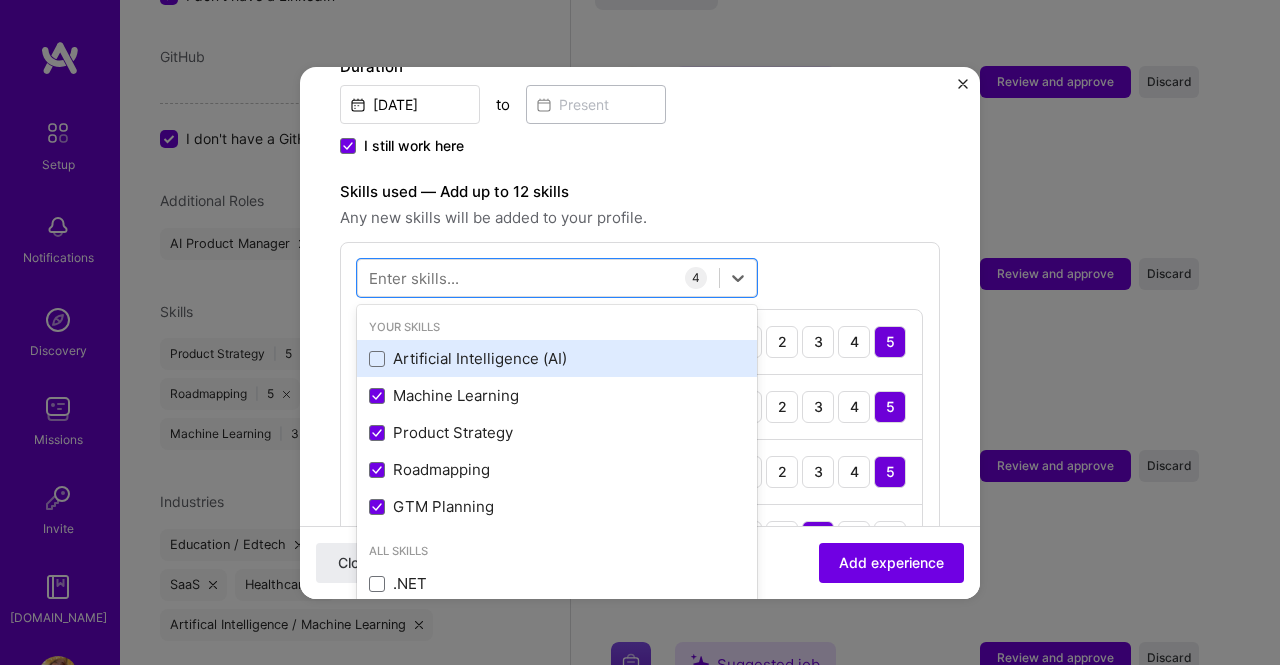 click on "Artificial Intelligence (AI)" at bounding box center [557, 358] 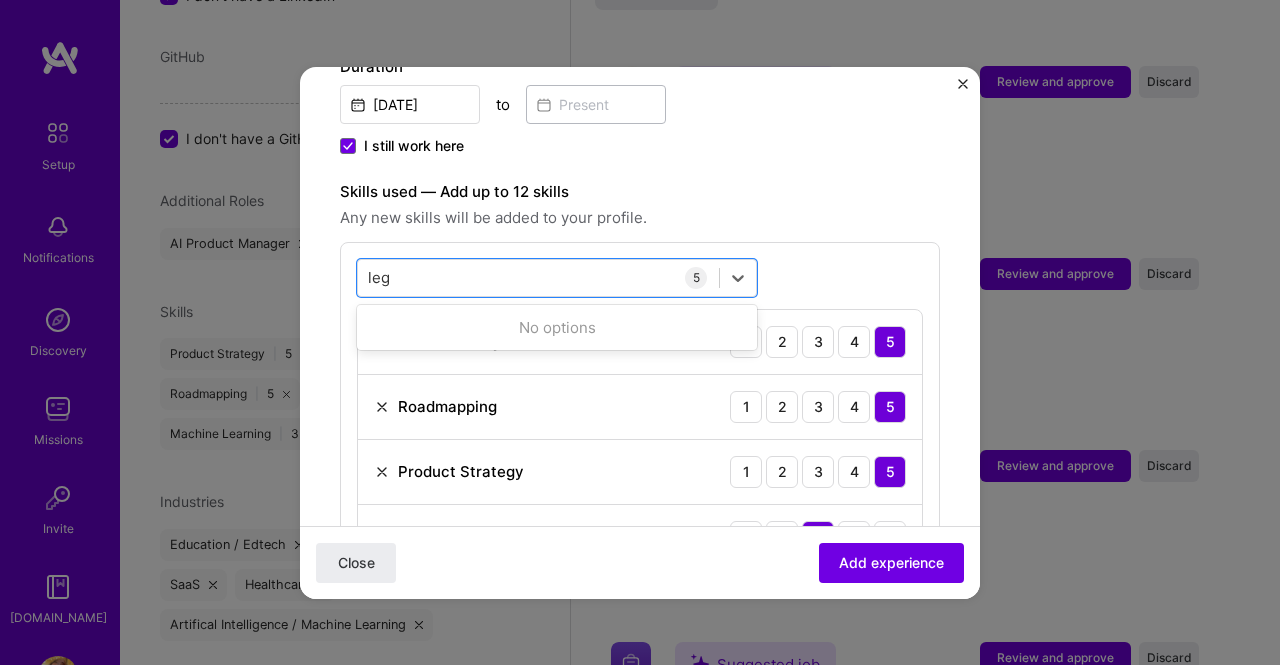 scroll, scrollTop: 0, scrollLeft: 0, axis: both 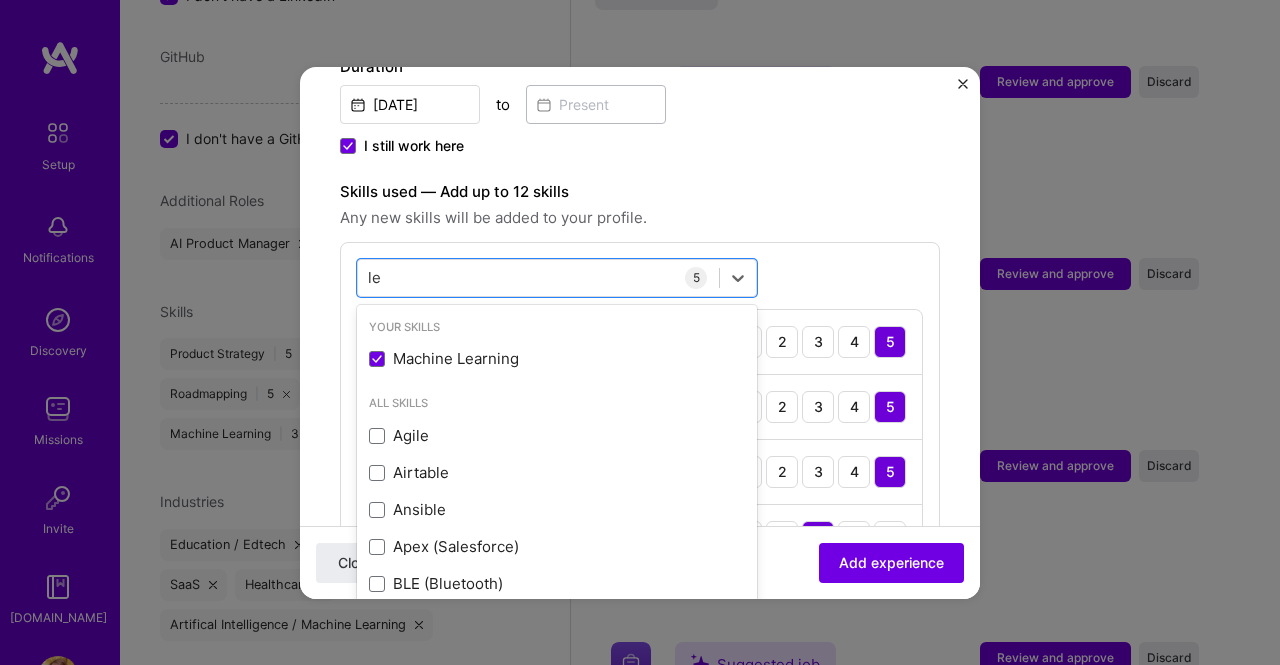 type on "l" 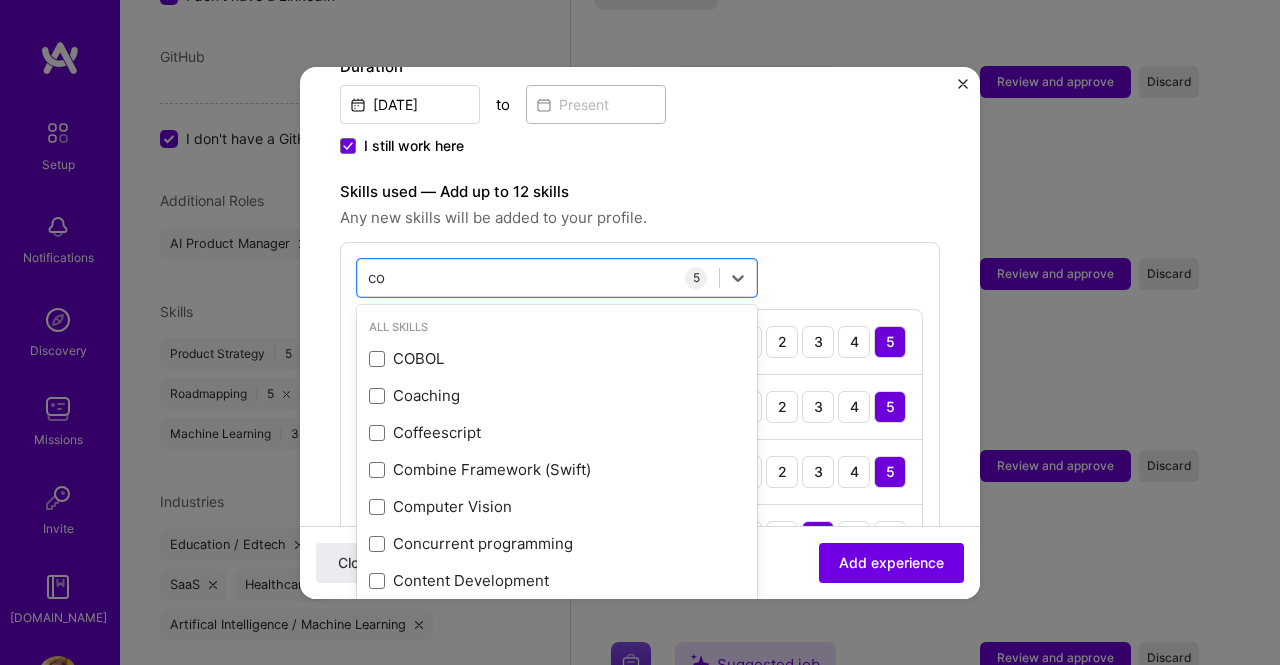 type on "c" 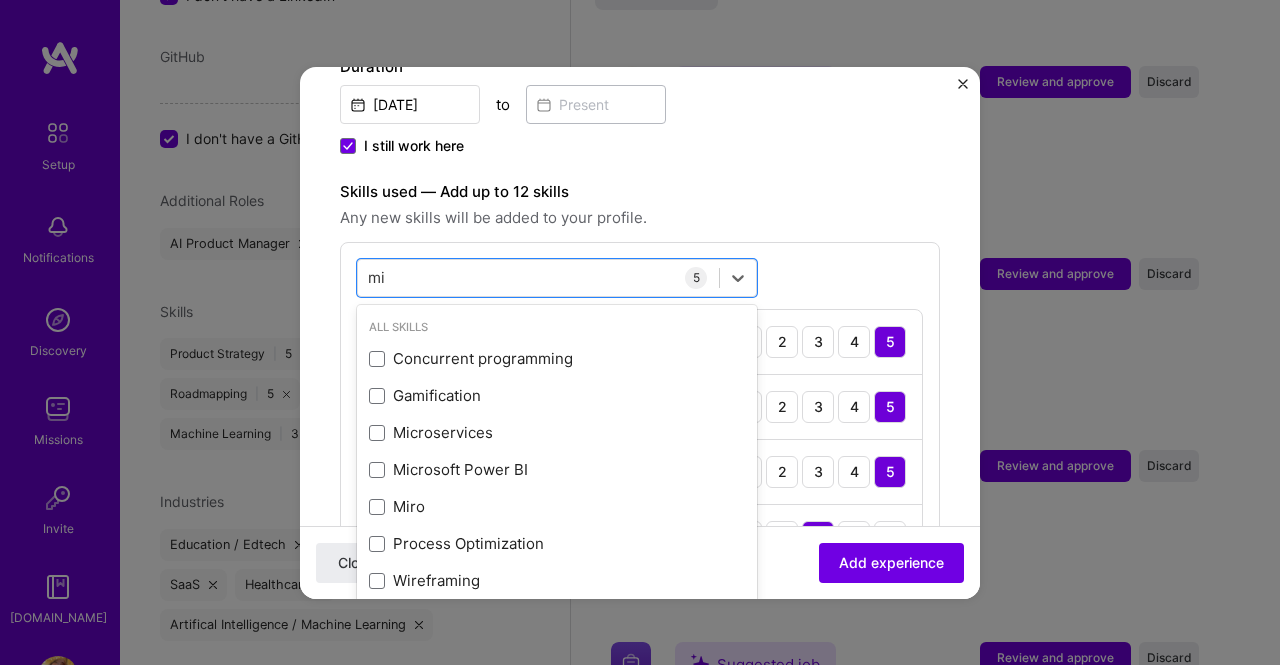 type on "m" 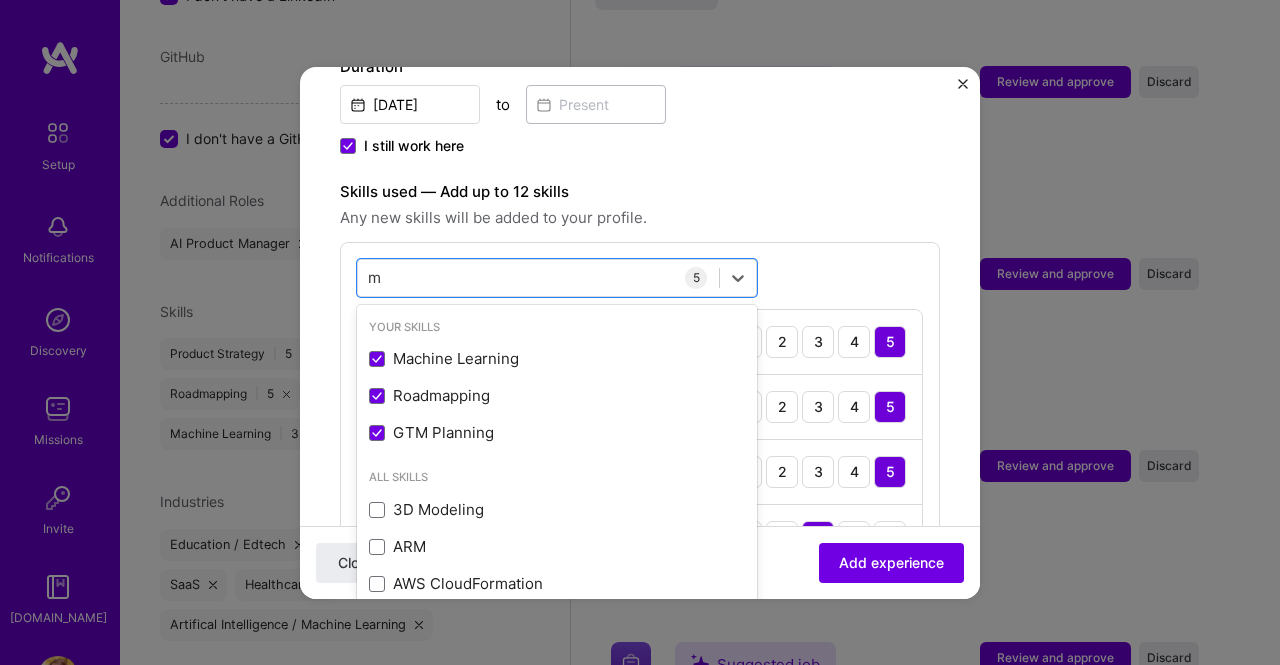 type 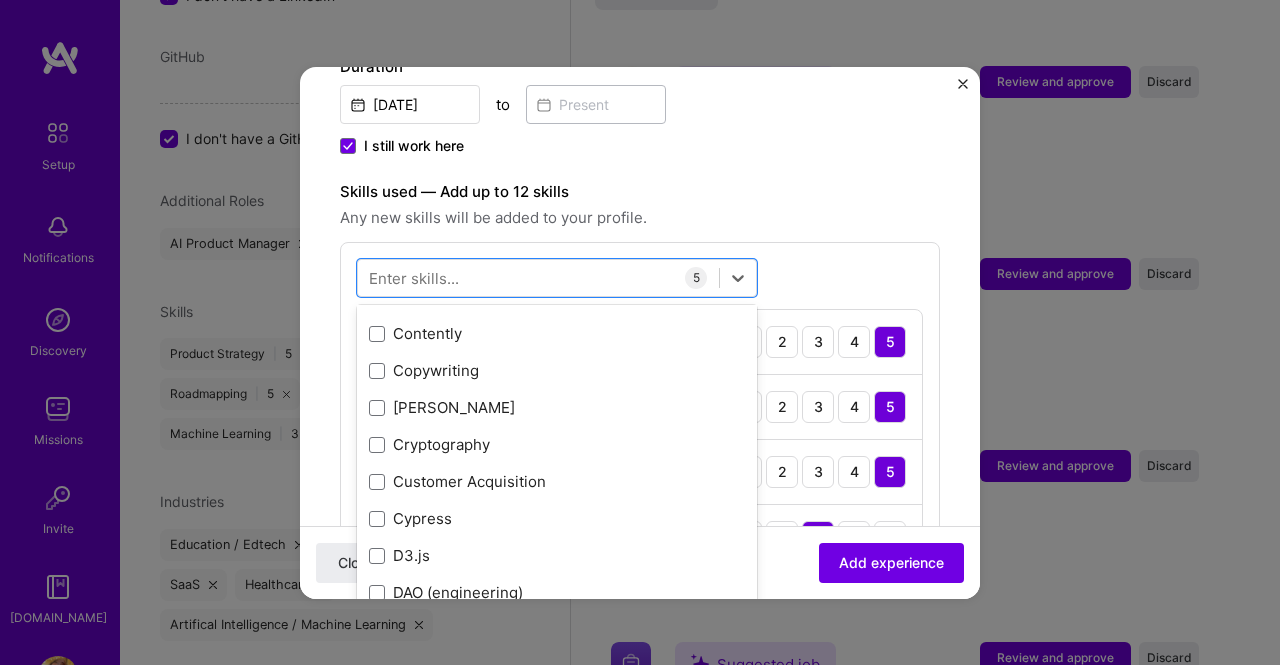 scroll, scrollTop: 3107, scrollLeft: 0, axis: vertical 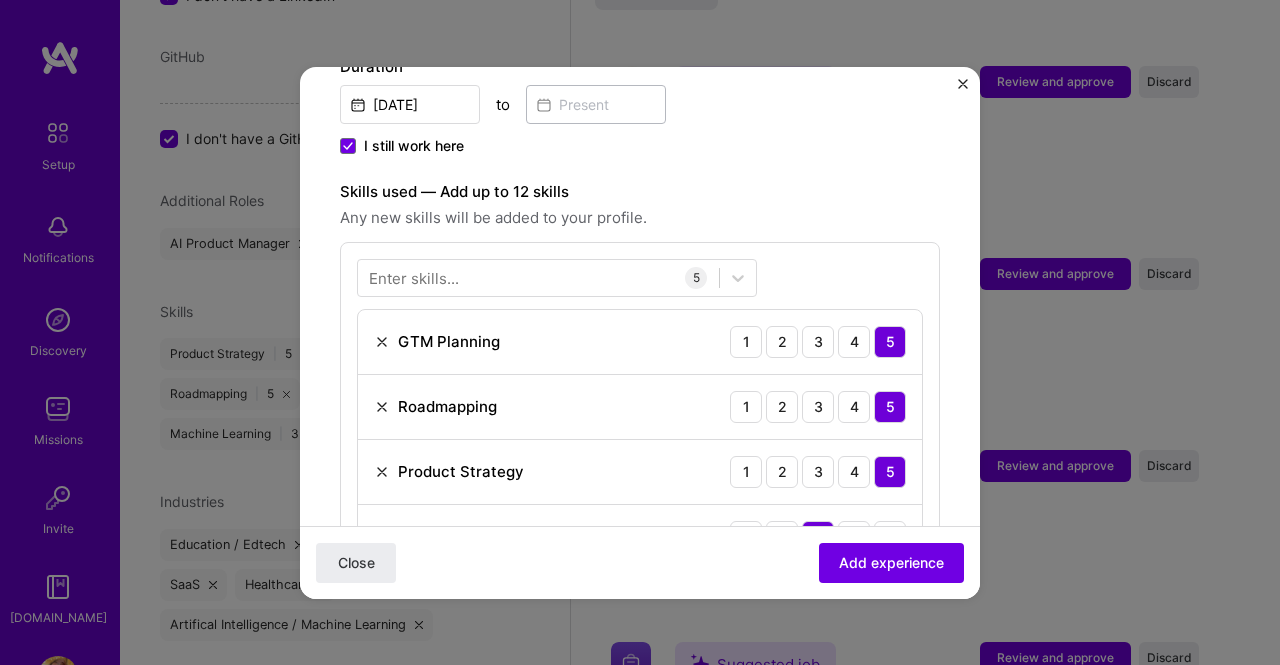 click on "Skills used — Add up to 12 skills" at bounding box center (640, 192) 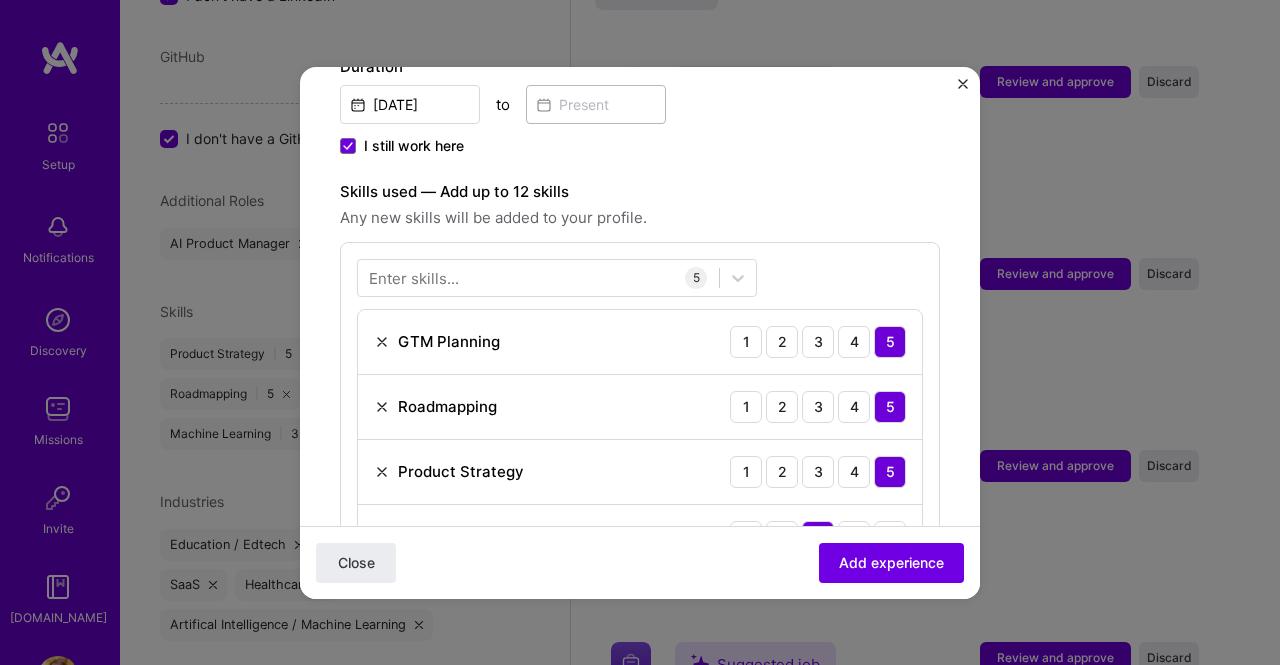 click on "Machine Learning" at bounding box center [450, 536] 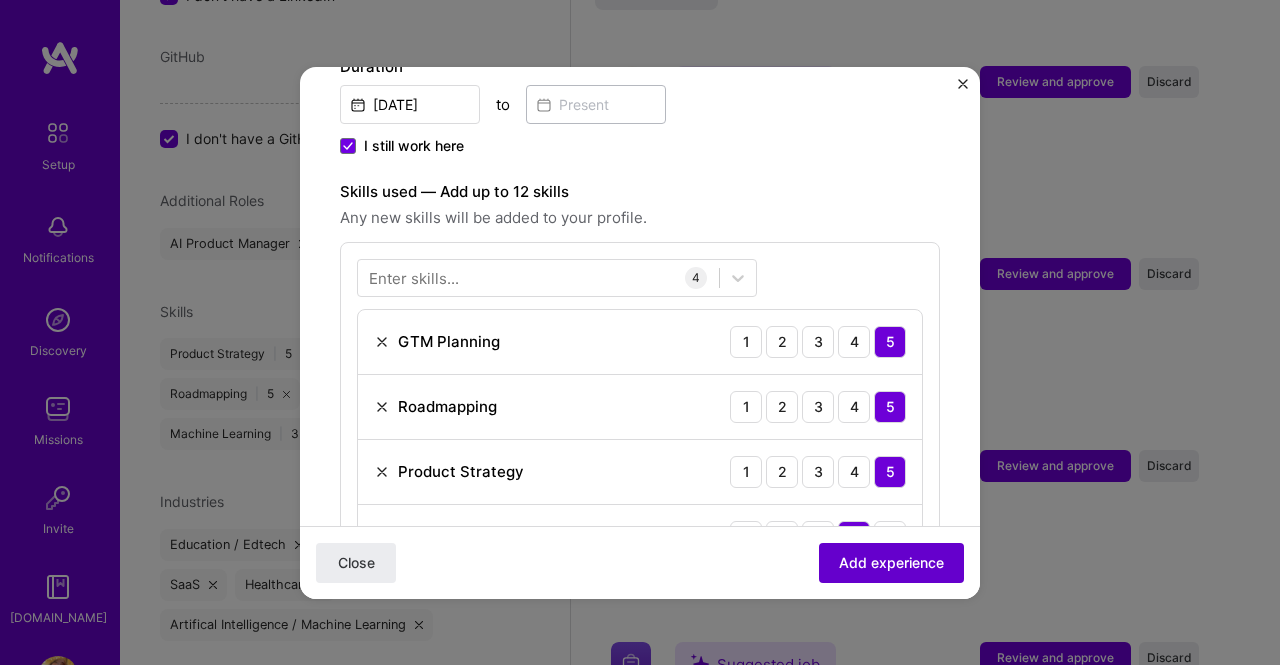 click on "Add experience" at bounding box center (891, 562) 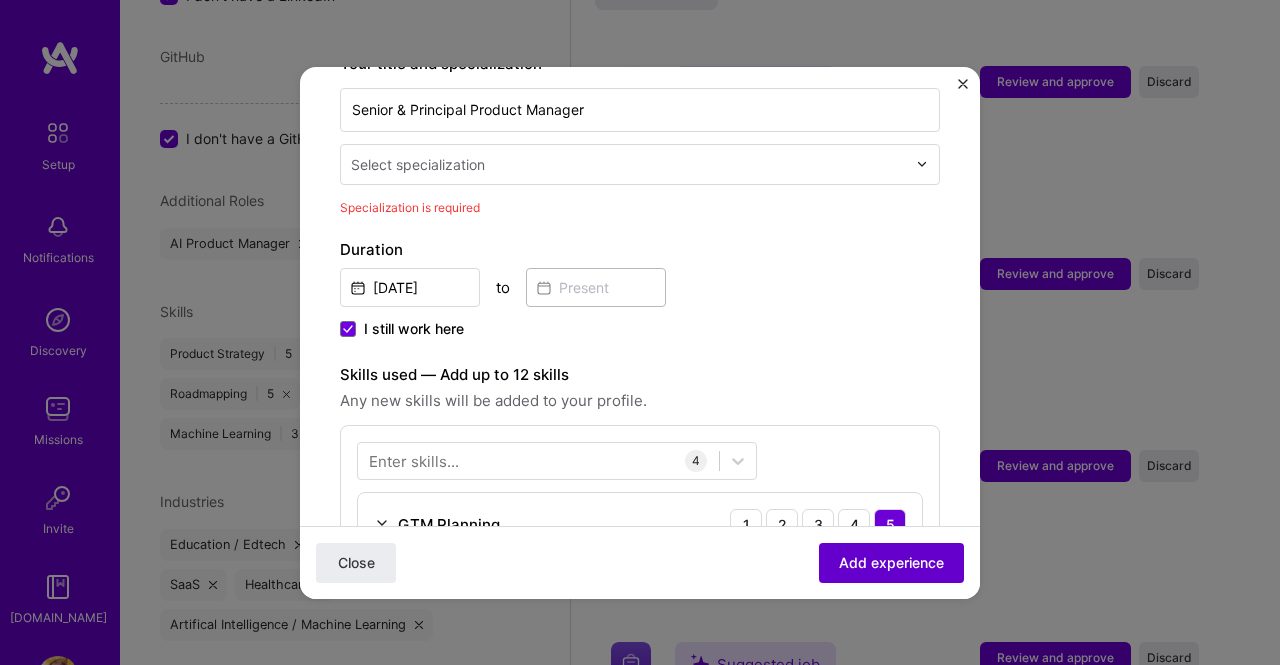 scroll, scrollTop: 414, scrollLeft: 0, axis: vertical 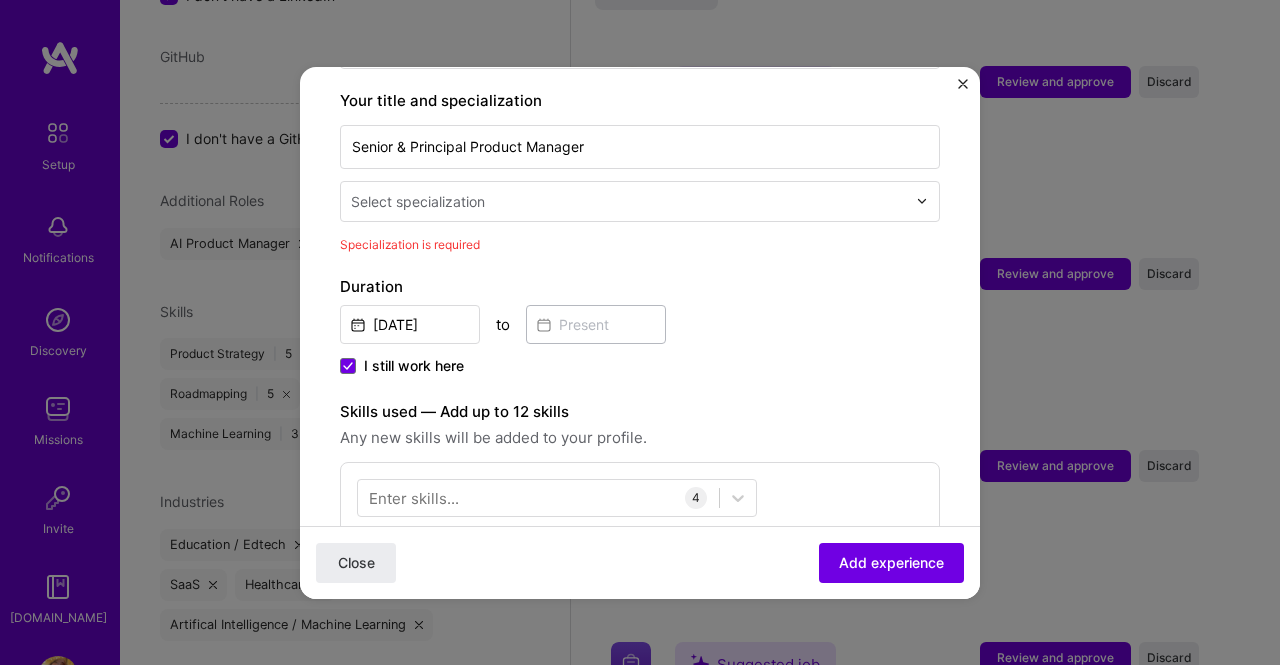 click on "Select specialization" at bounding box center [628, 201] 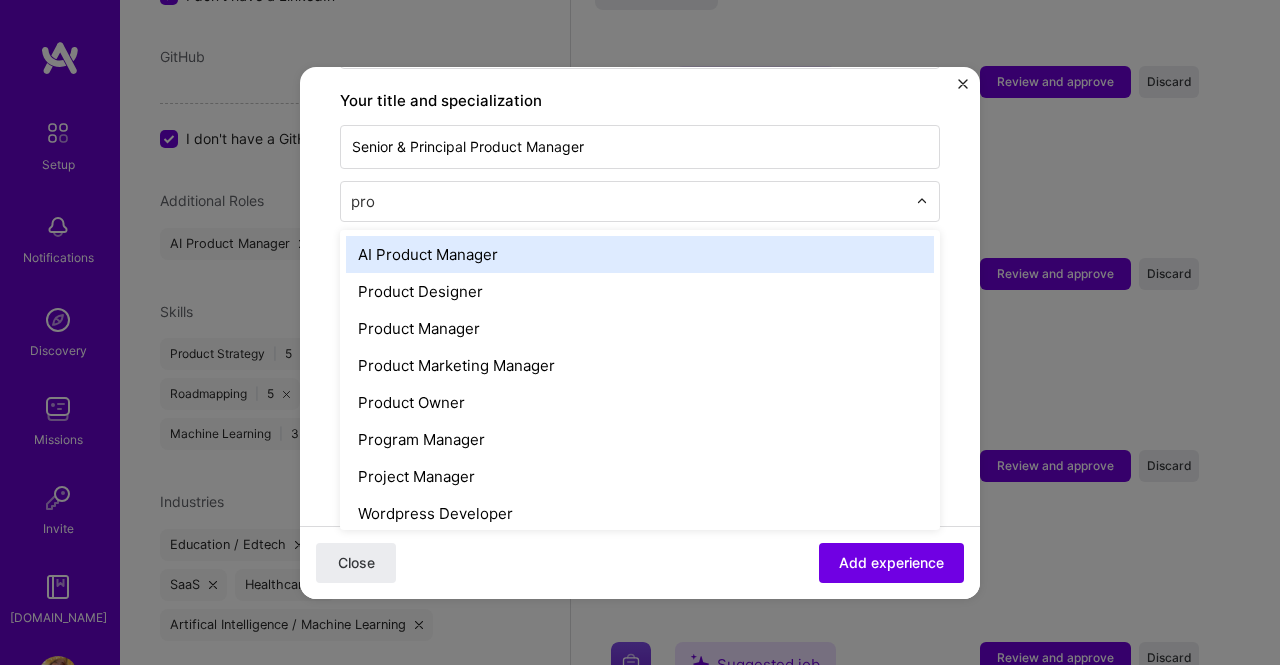 type on "prod" 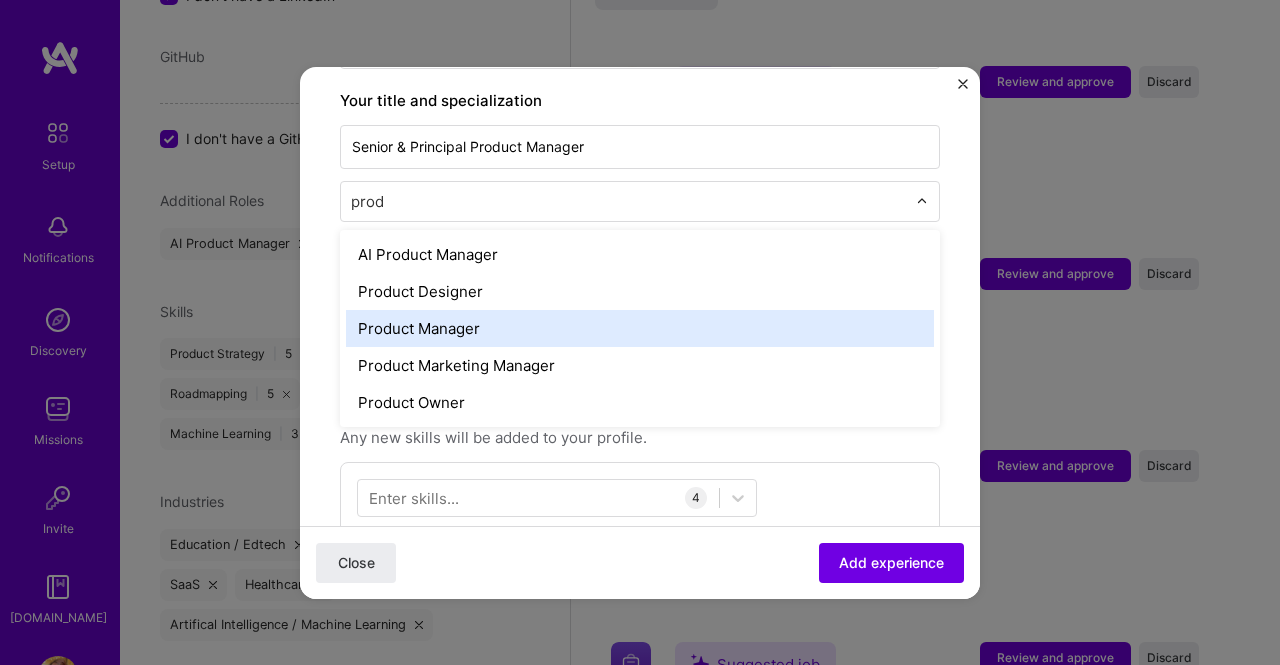click on "Product Manager" at bounding box center (640, 328) 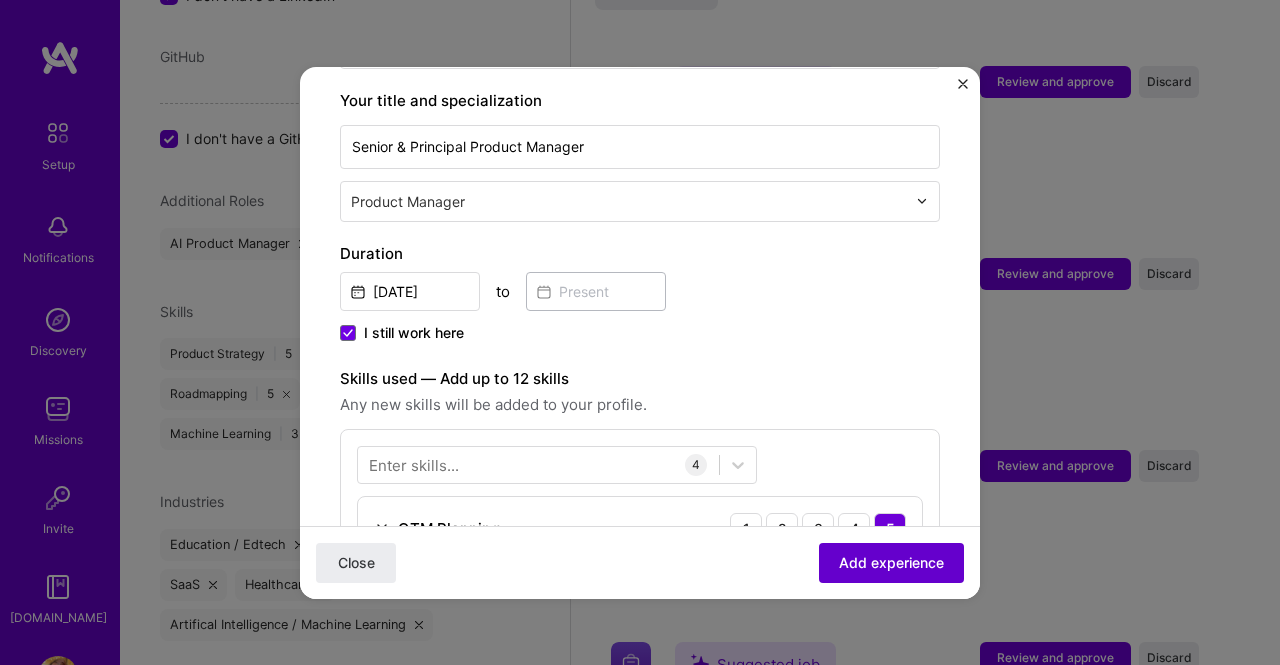 click on "Add experience" at bounding box center (891, 562) 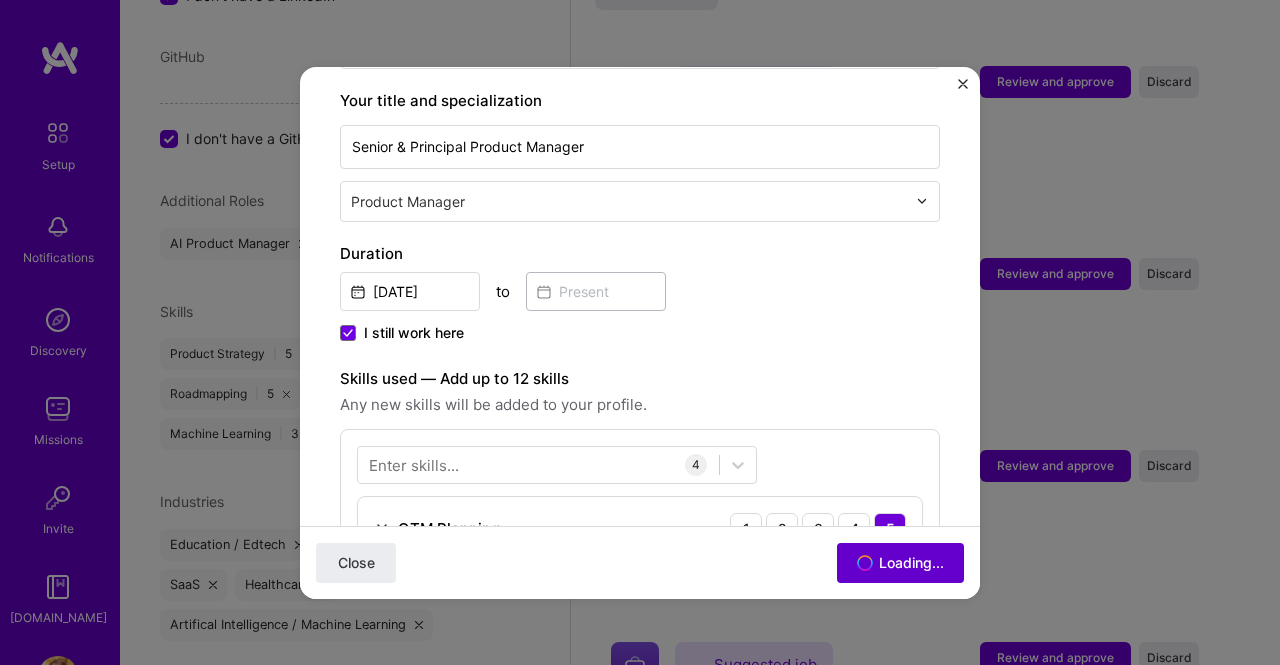scroll, scrollTop: 2698, scrollLeft: 0, axis: vertical 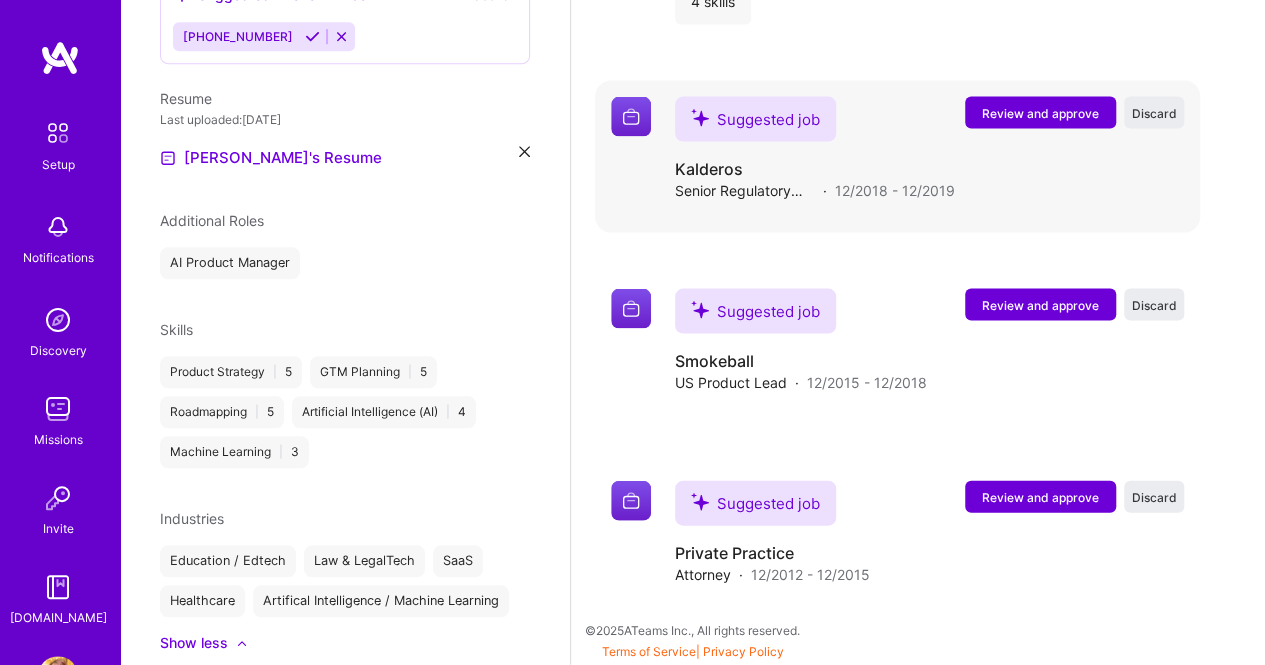 click on "Review and approve" at bounding box center (1040, 113) 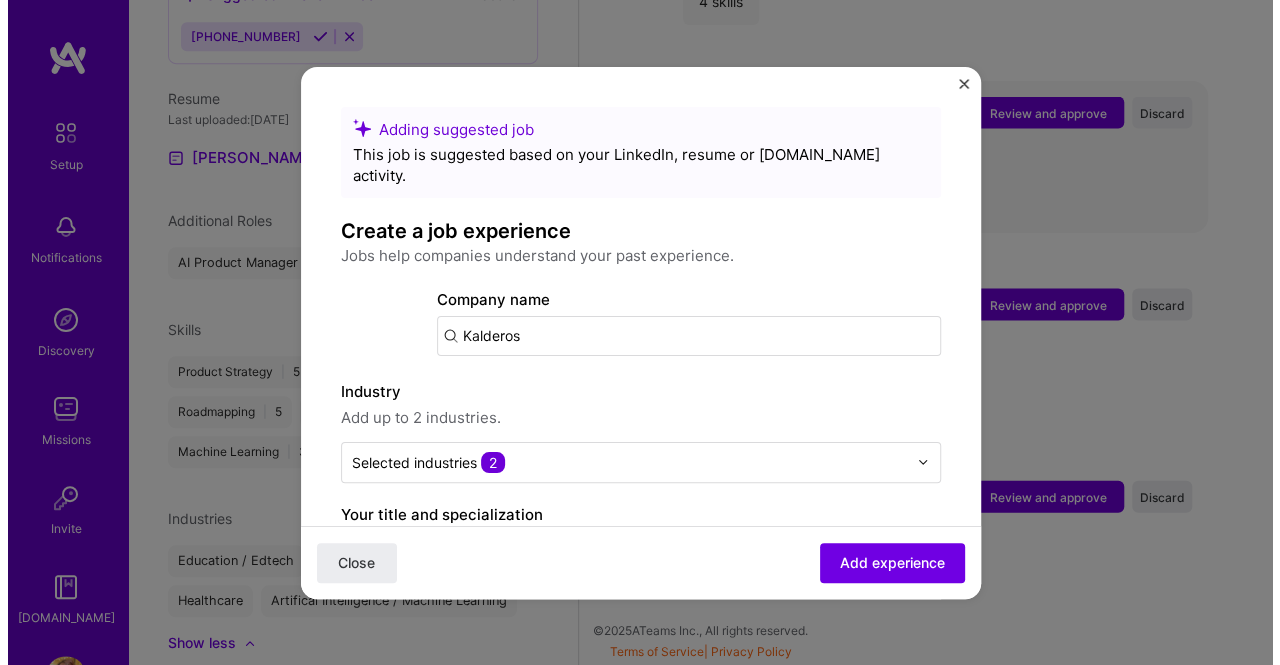 scroll, scrollTop: 1968, scrollLeft: 0, axis: vertical 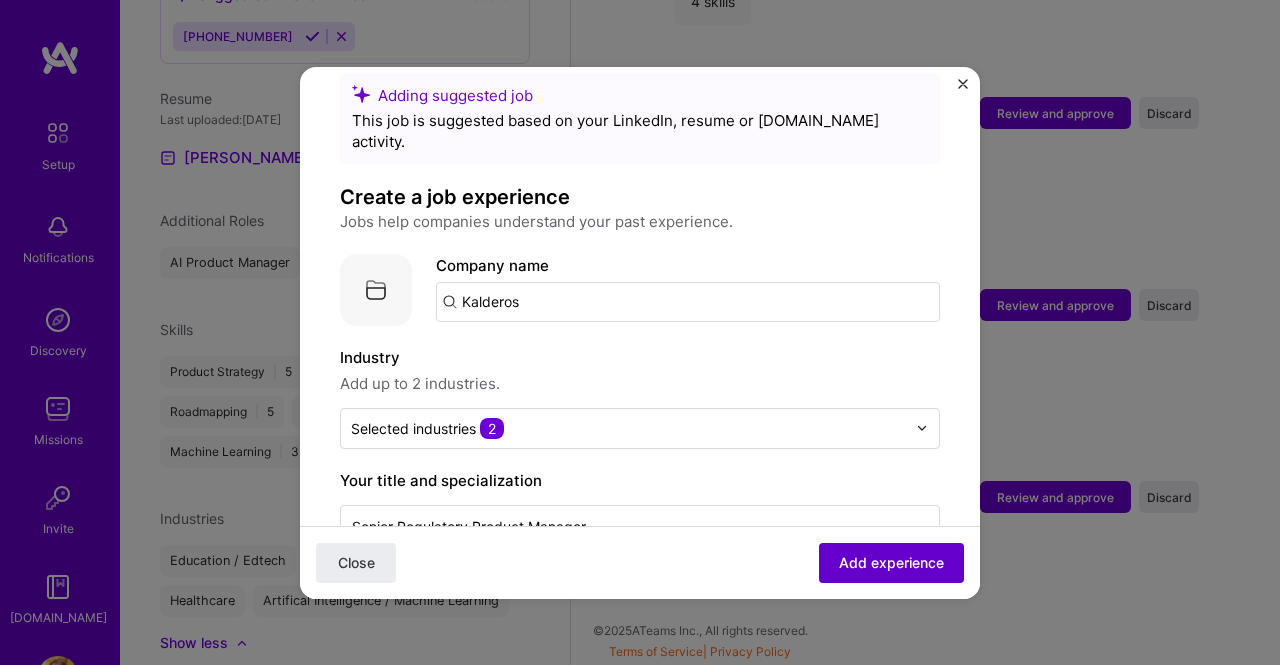 click on "Add experience" at bounding box center [891, 562] 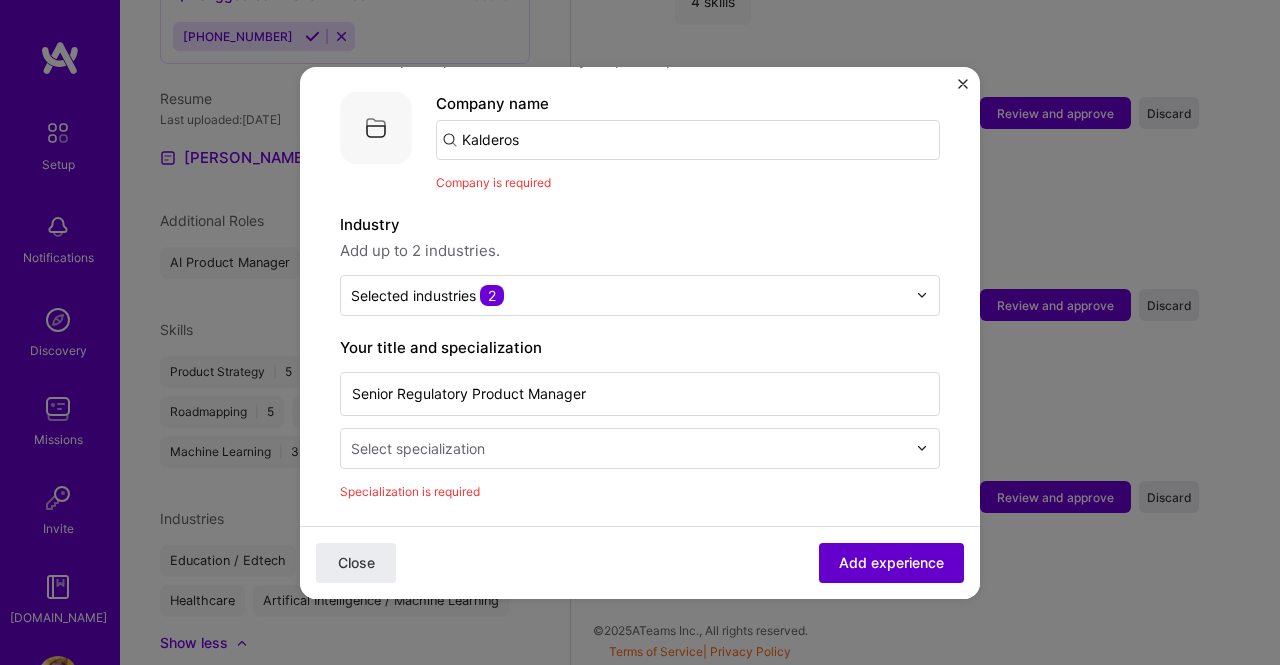 scroll, scrollTop: 200, scrollLeft: 0, axis: vertical 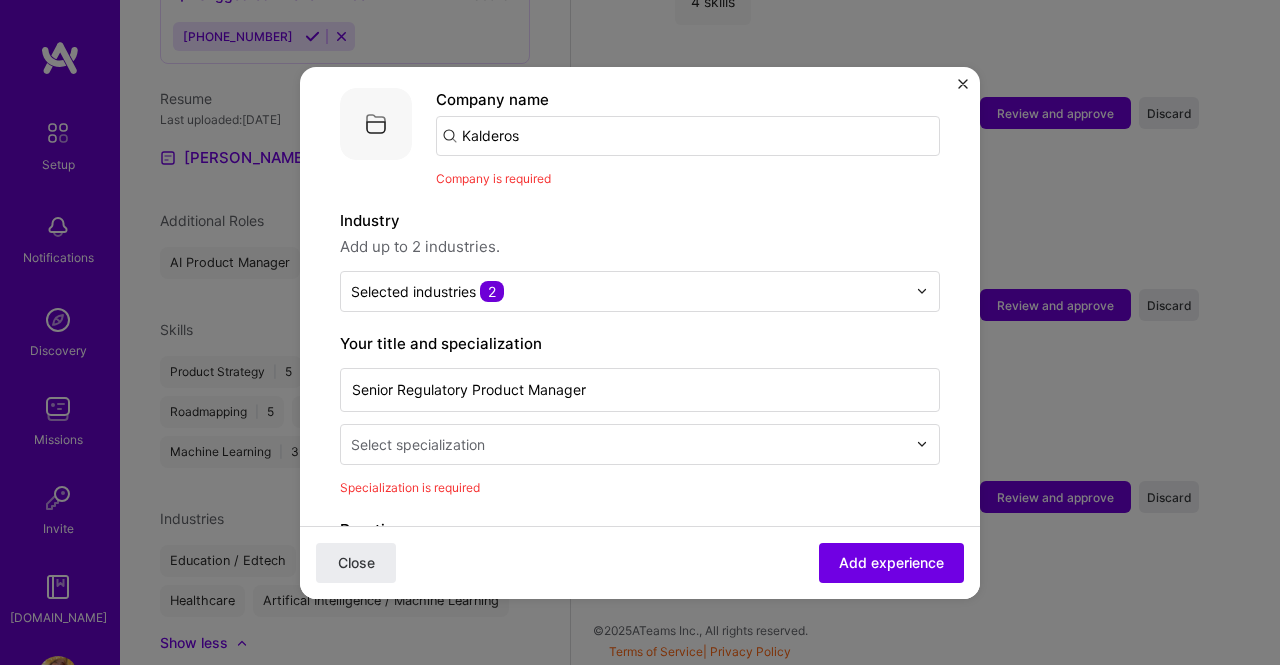 click at bounding box center [630, 444] 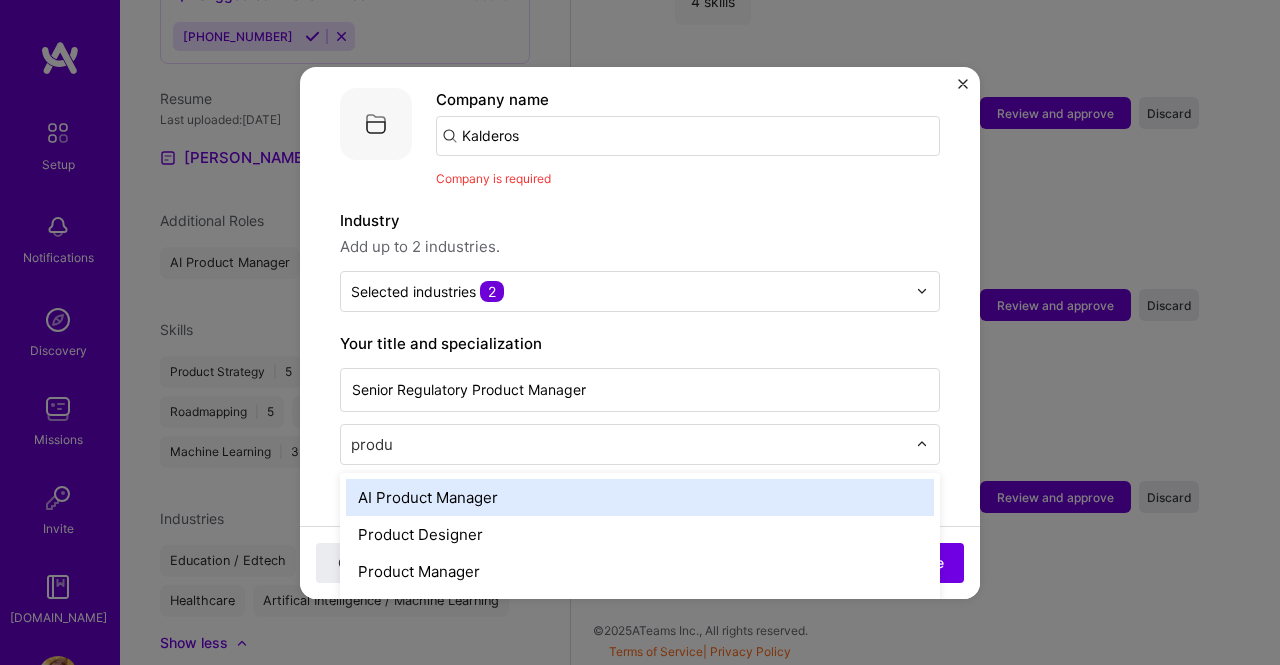 type on "produc" 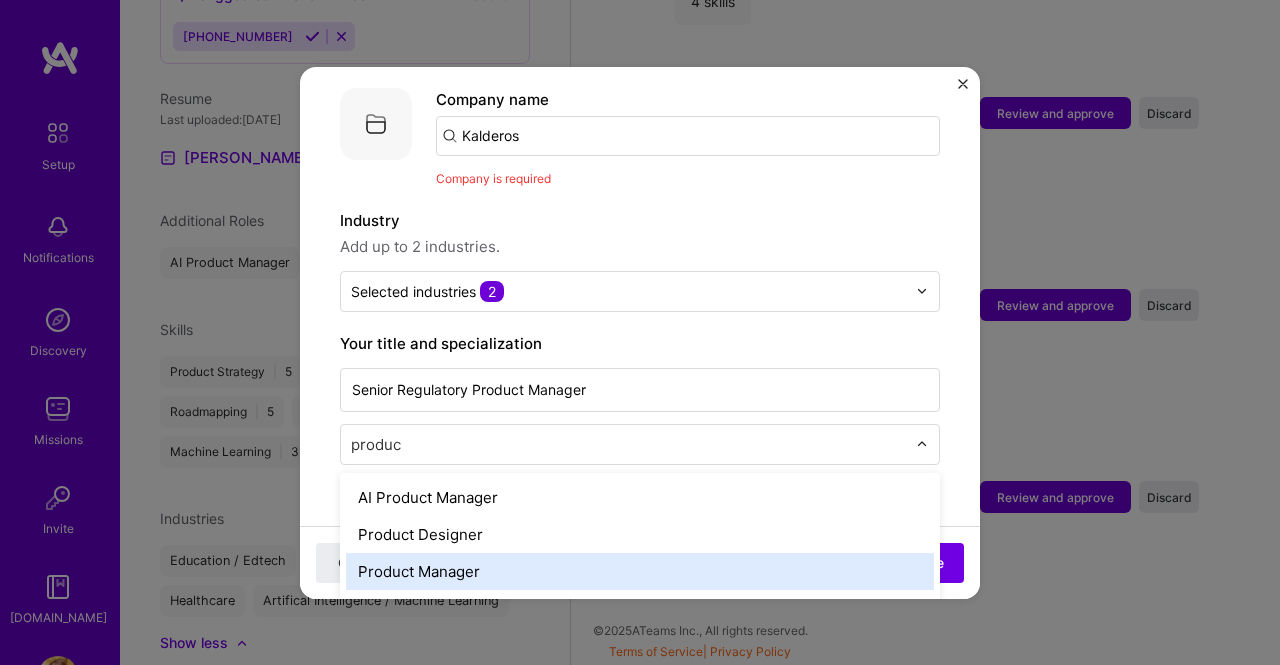 click on "Product Manager" at bounding box center (640, 571) 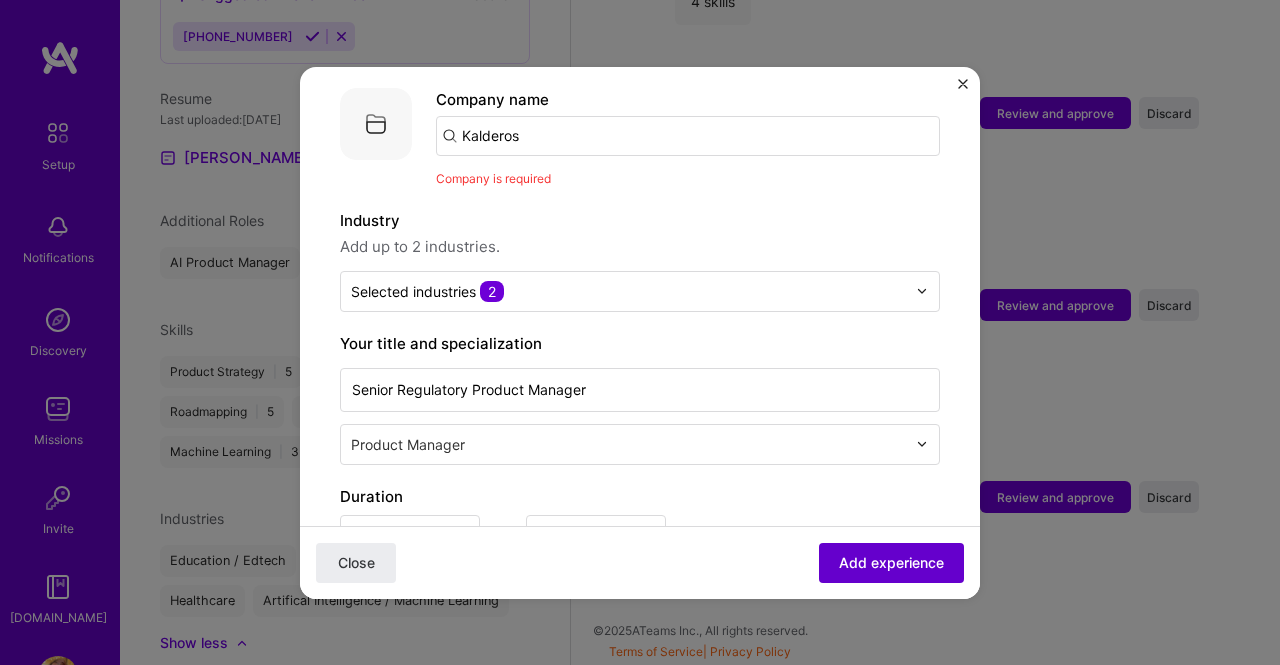 click on "Add experience" at bounding box center (891, 562) 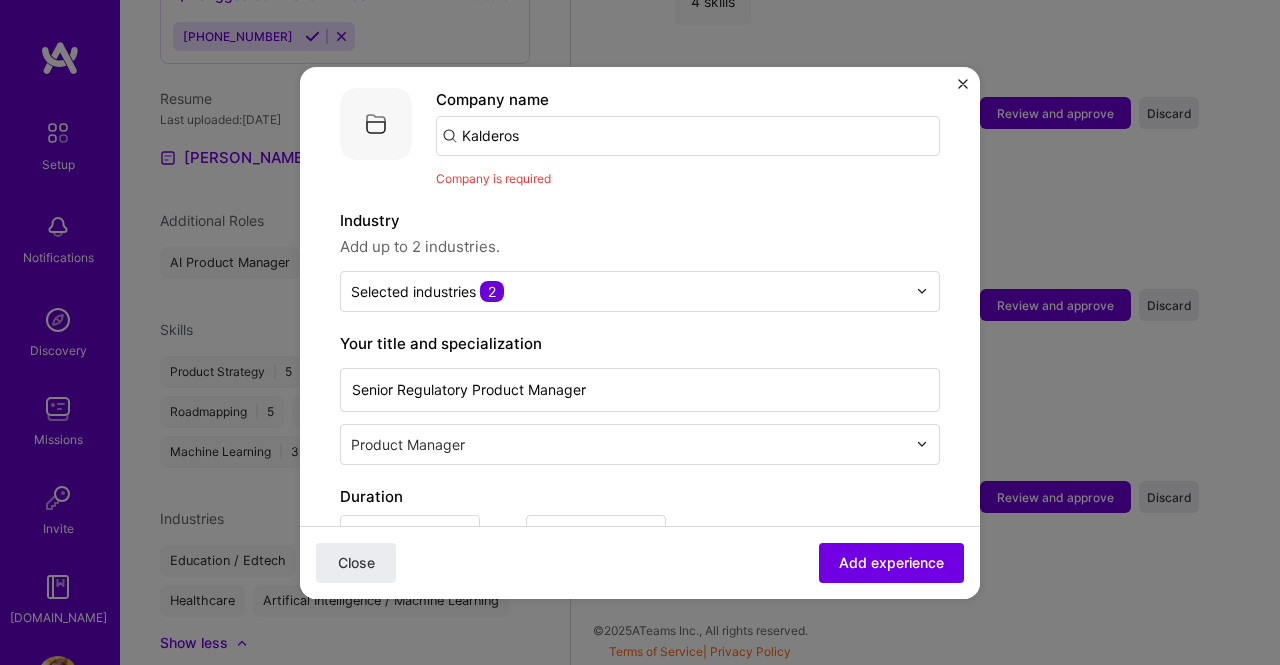 click on "Kalderos" at bounding box center [688, 136] 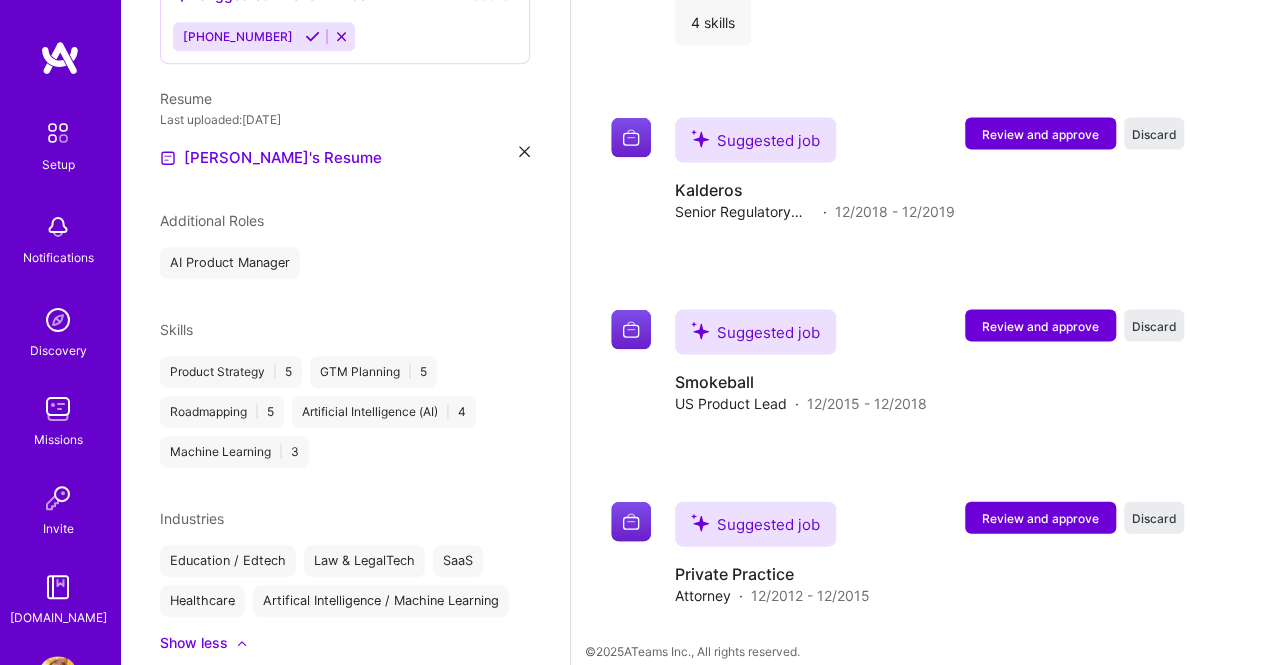 type 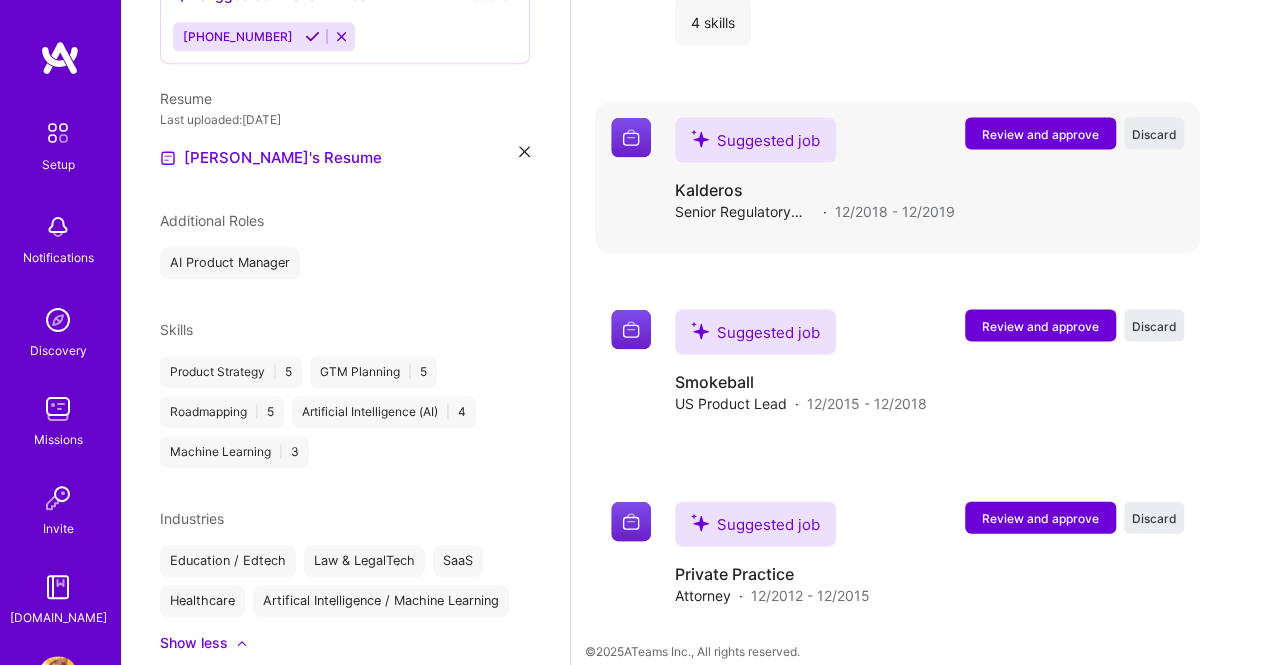 click on "Review and approve" at bounding box center [1040, 134] 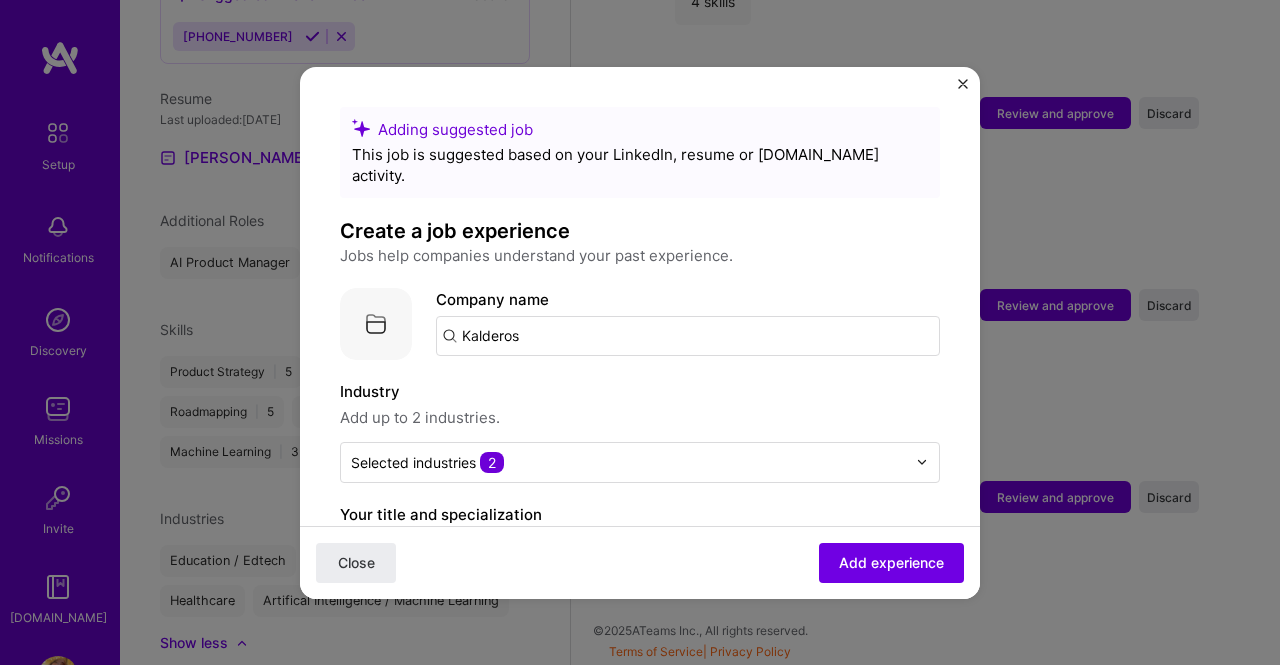 click on "Kalderos" at bounding box center [688, 336] 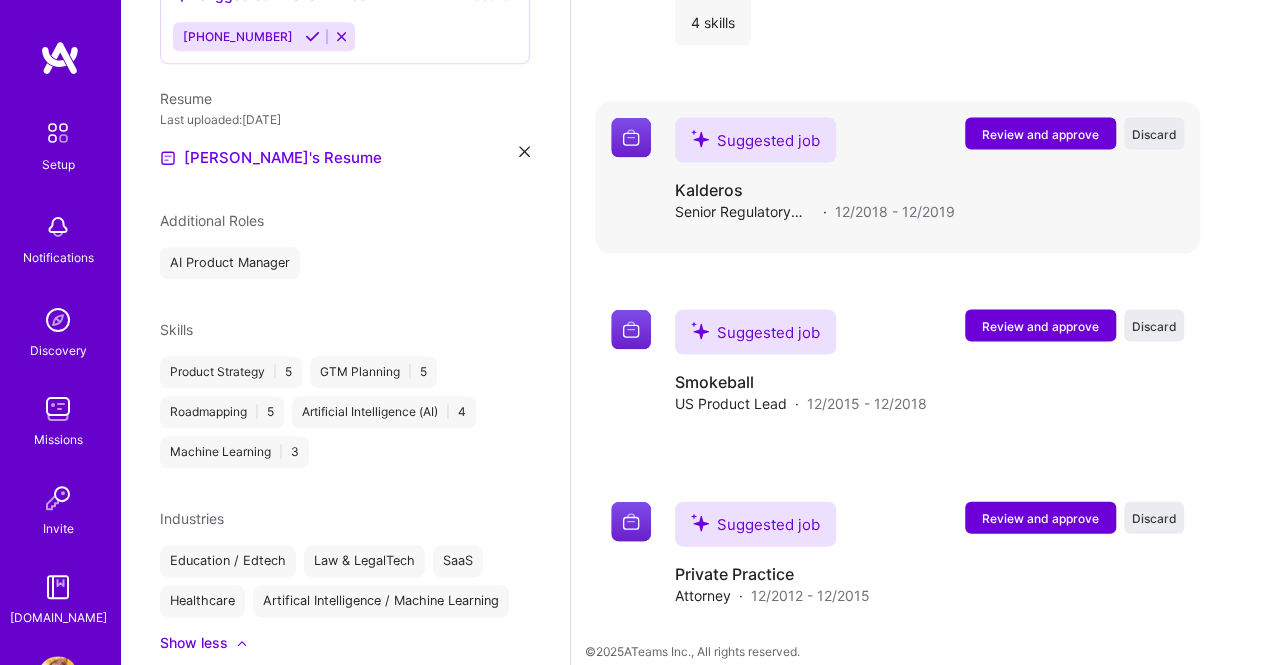 click on "Review and approve" at bounding box center [1040, 134] 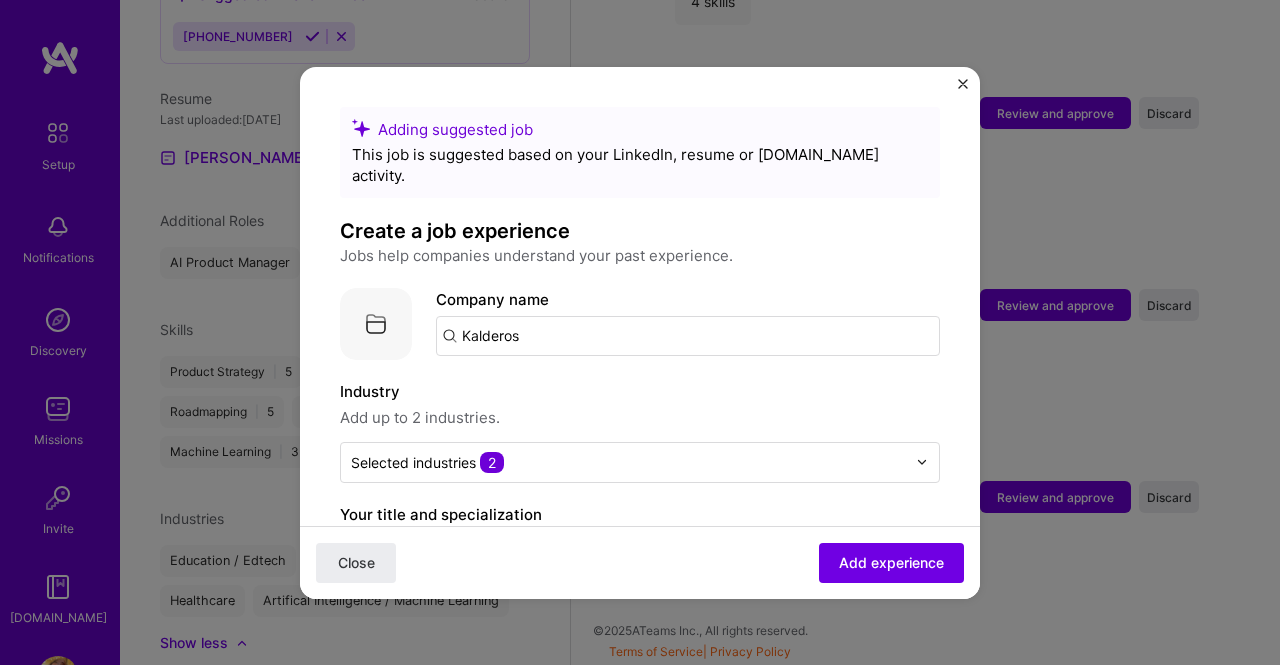 click on "Kalderos" at bounding box center [688, 336] 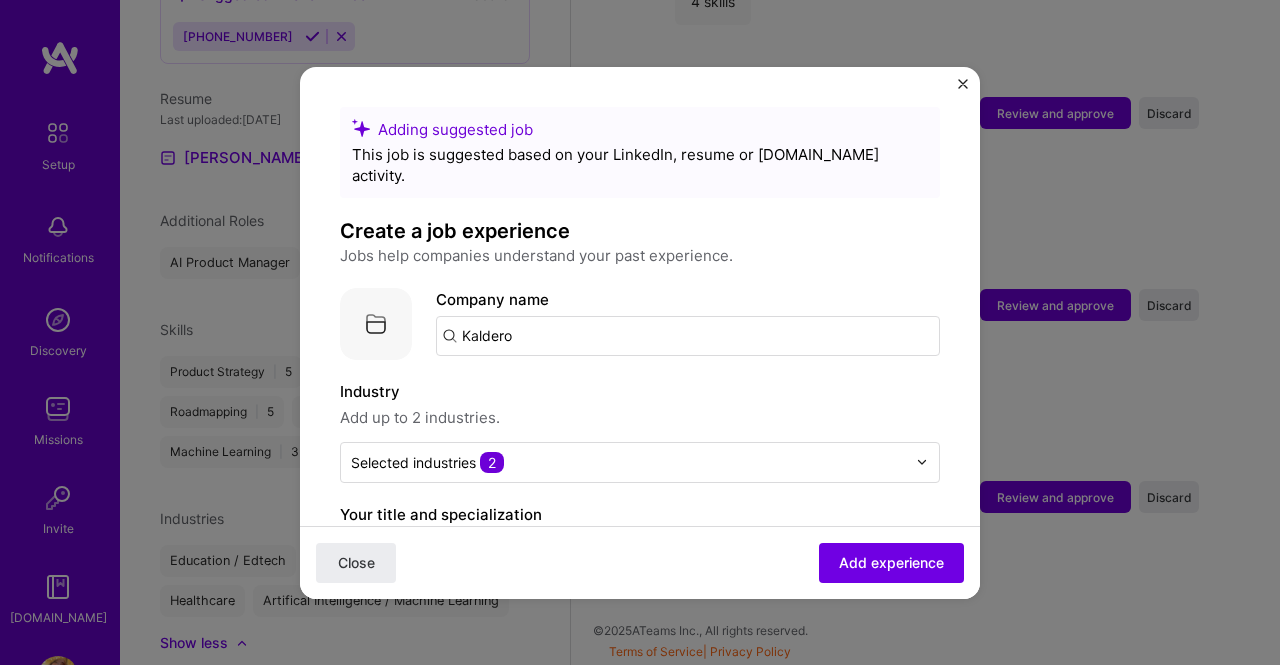 type on "Kalderos" 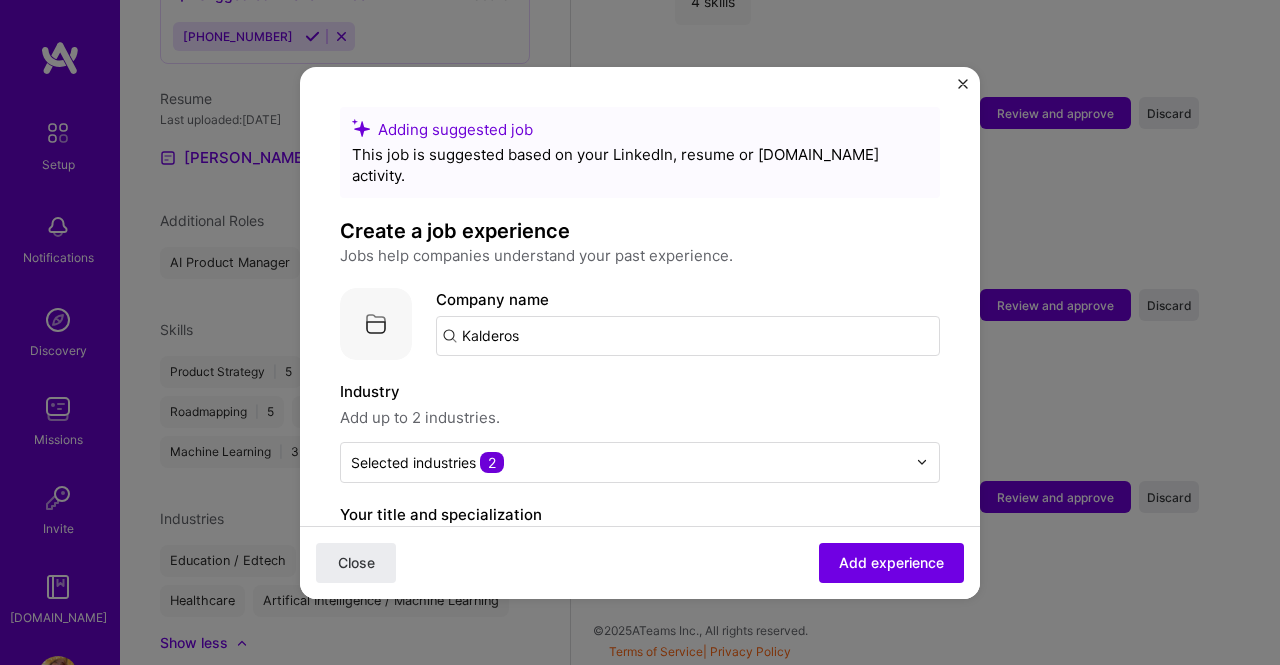 click on "Close" at bounding box center [356, 562] 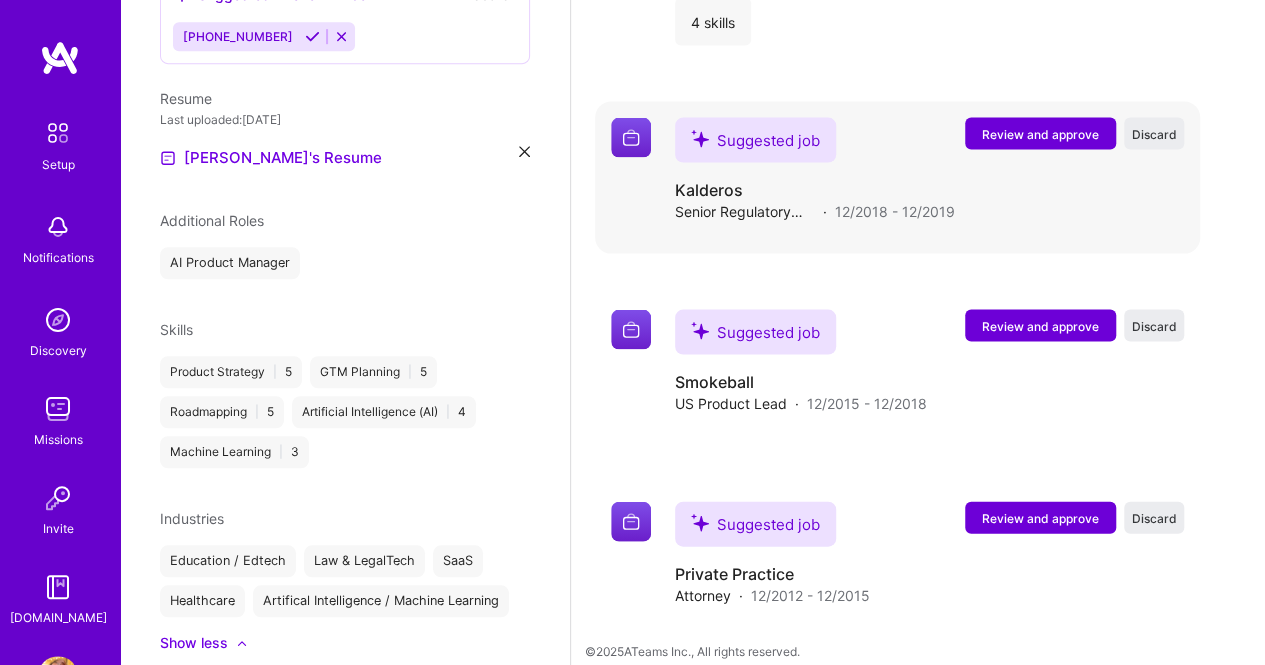 click on "Suggested job Review and approve Discard Suggested job [PERSON_NAME] Senior Regulatory Product Manager · 12/2018 - 12/2019 Review and approve Discard" at bounding box center [897, 178] 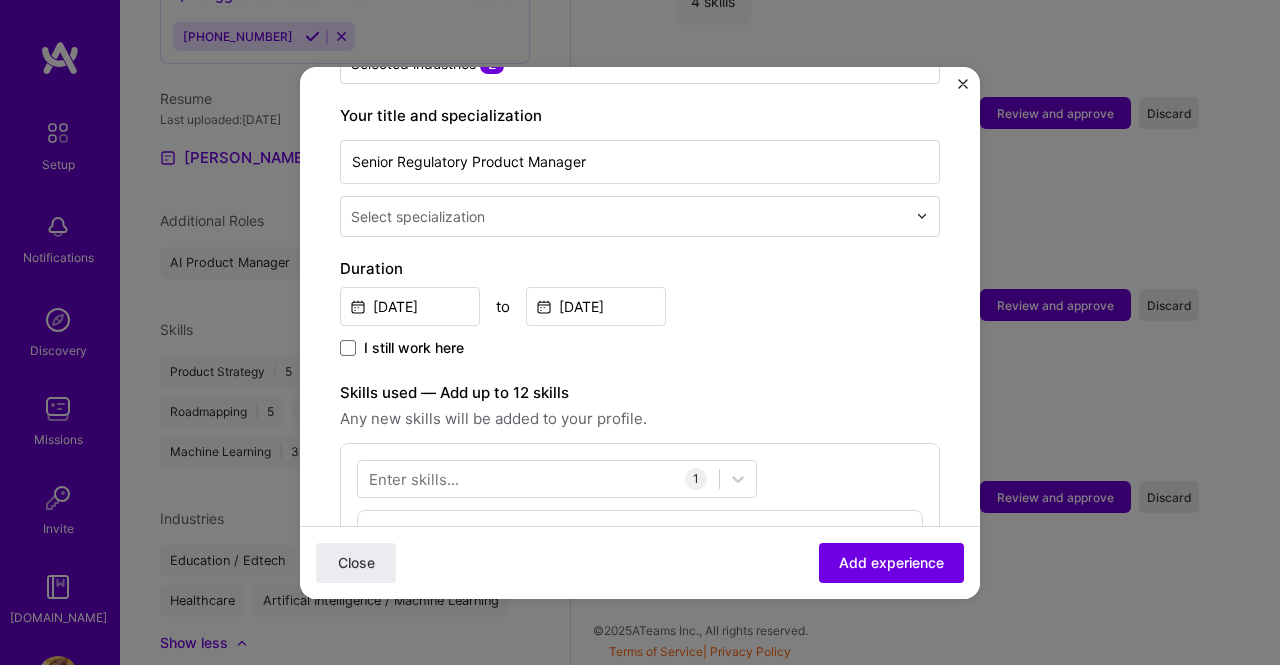 scroll, scrollTop: 400, scrollLeft: 0, axis: vertical 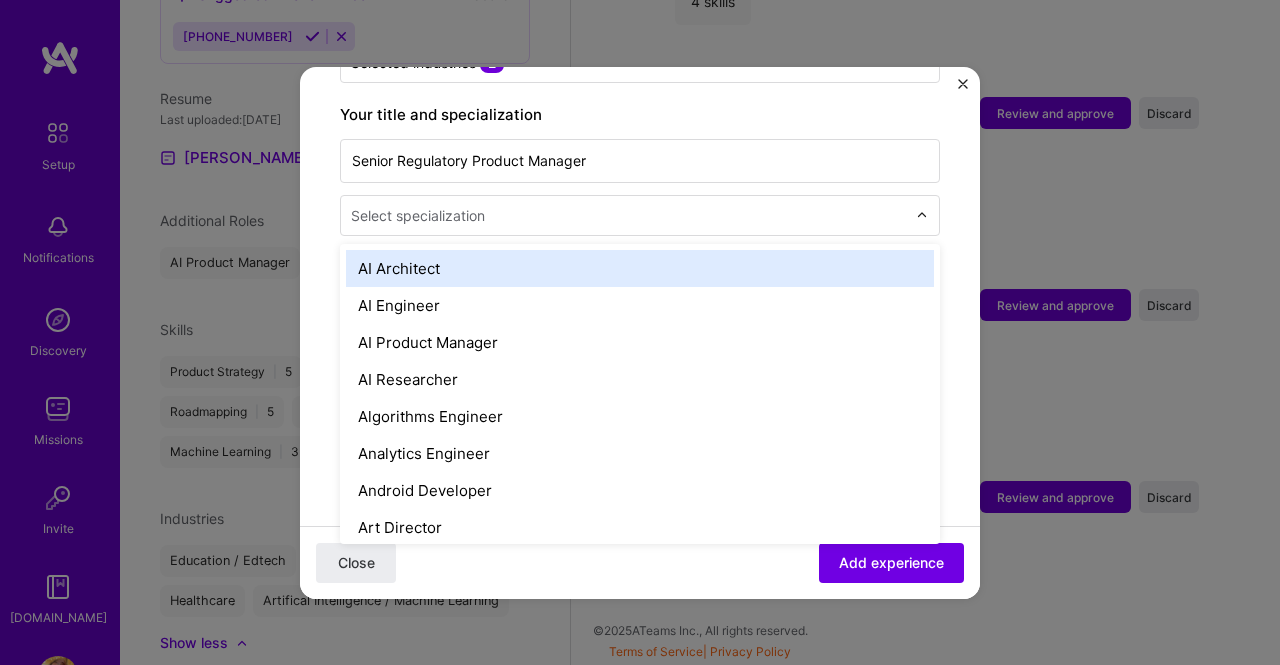 click on "Select specialization" at bounding box center [628, 215] 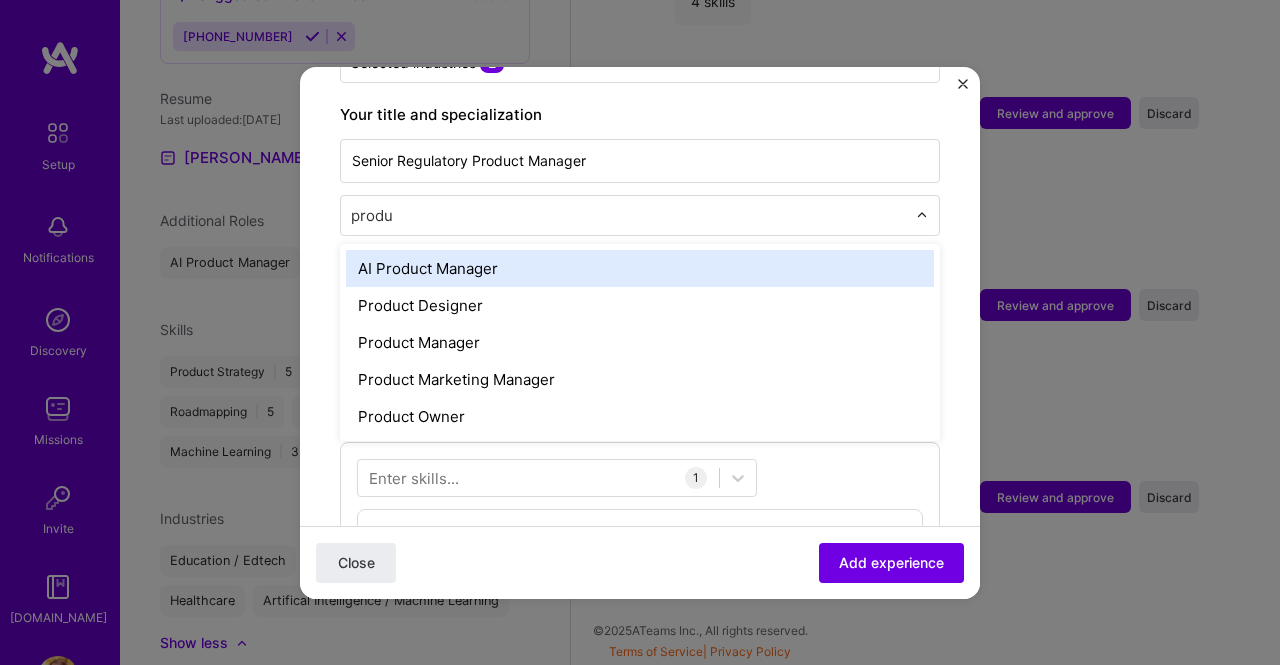 type on "produc" 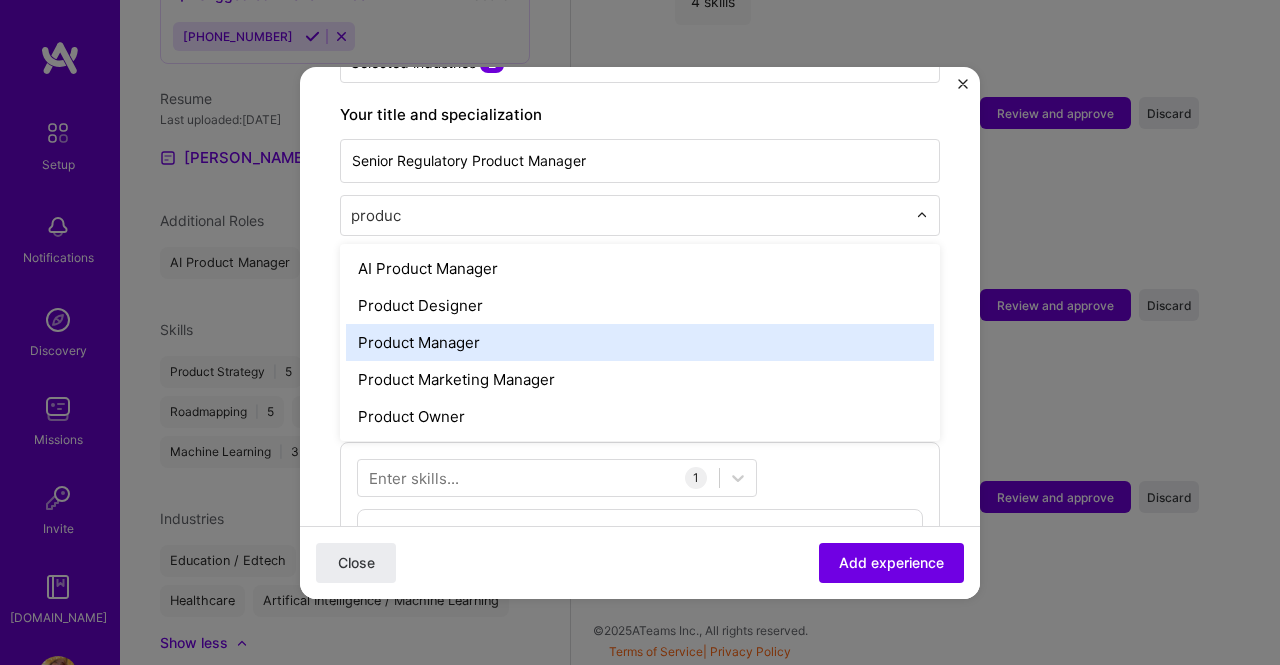 click on "Product Manager" at bounding box center [640, 342] 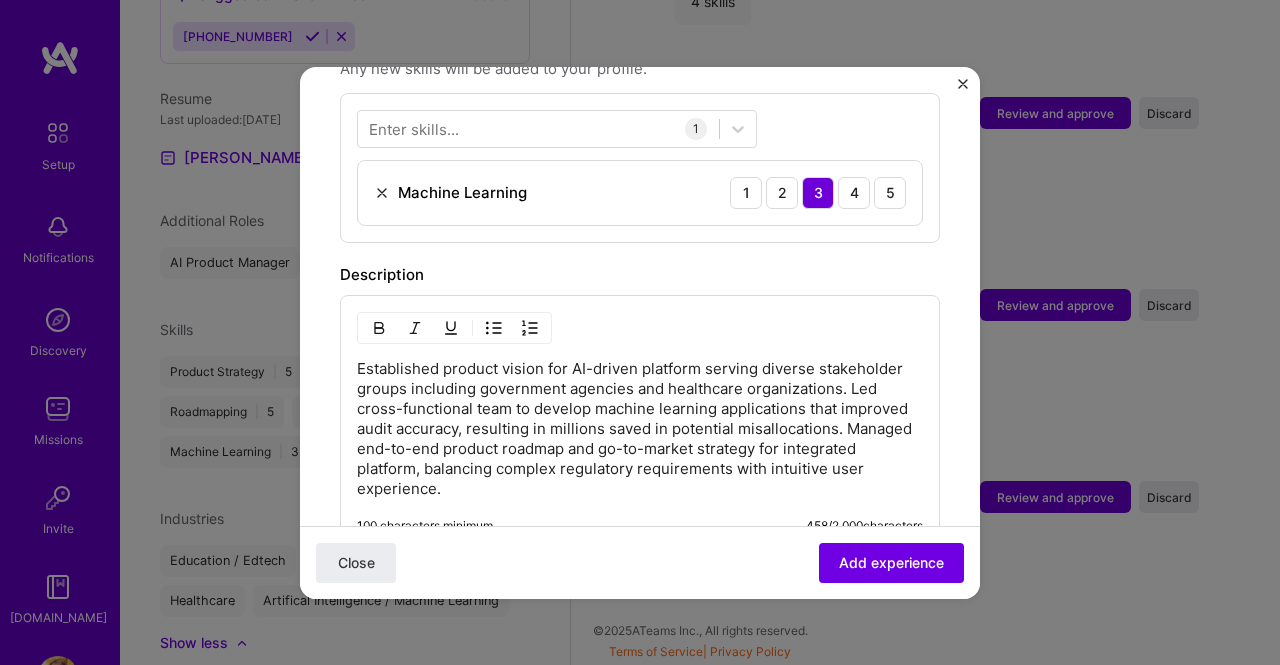 scroll, scrollTop: 752, scrollLeft: 0, axis: vertical 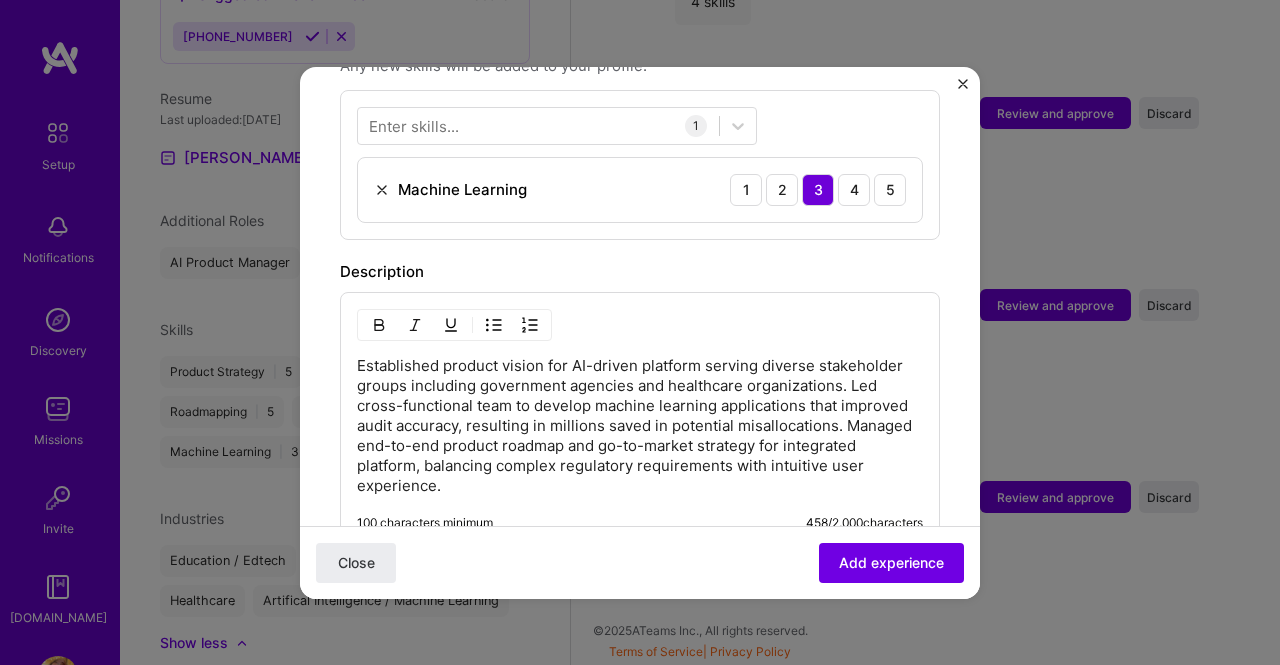click on "Machine Learning 1 2 3 4 5" at bounding box center (640, 190) 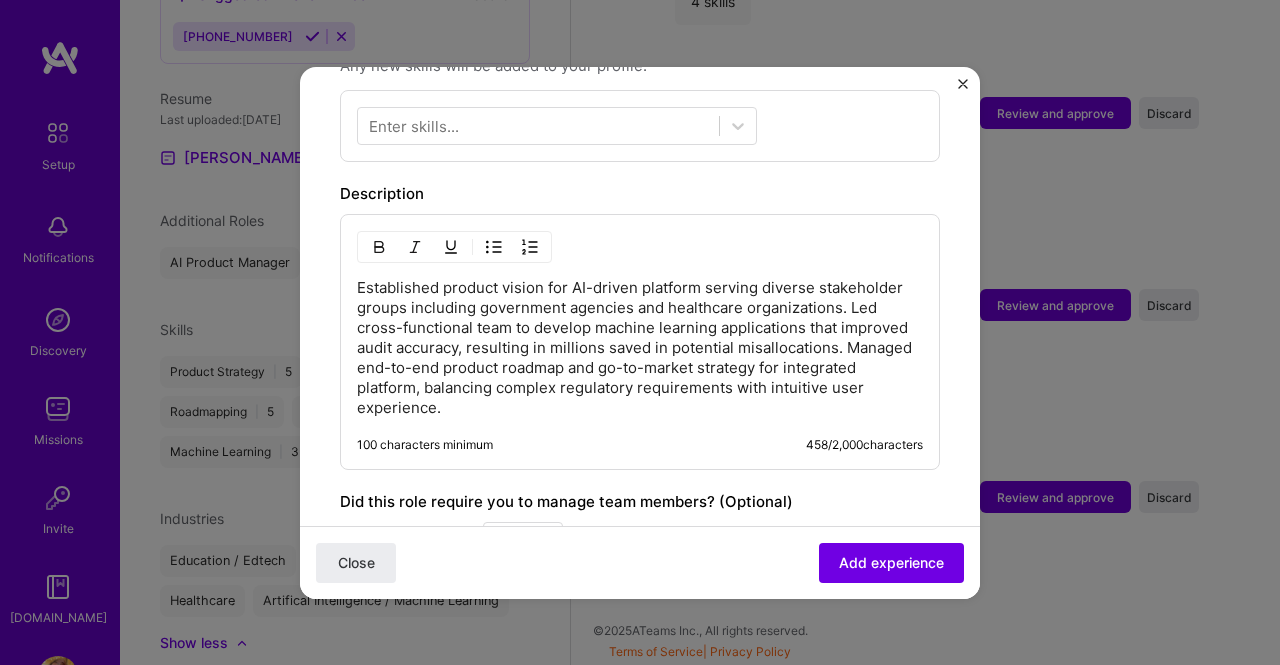 click on "Close Add experience" at bounding box center (640, 561) 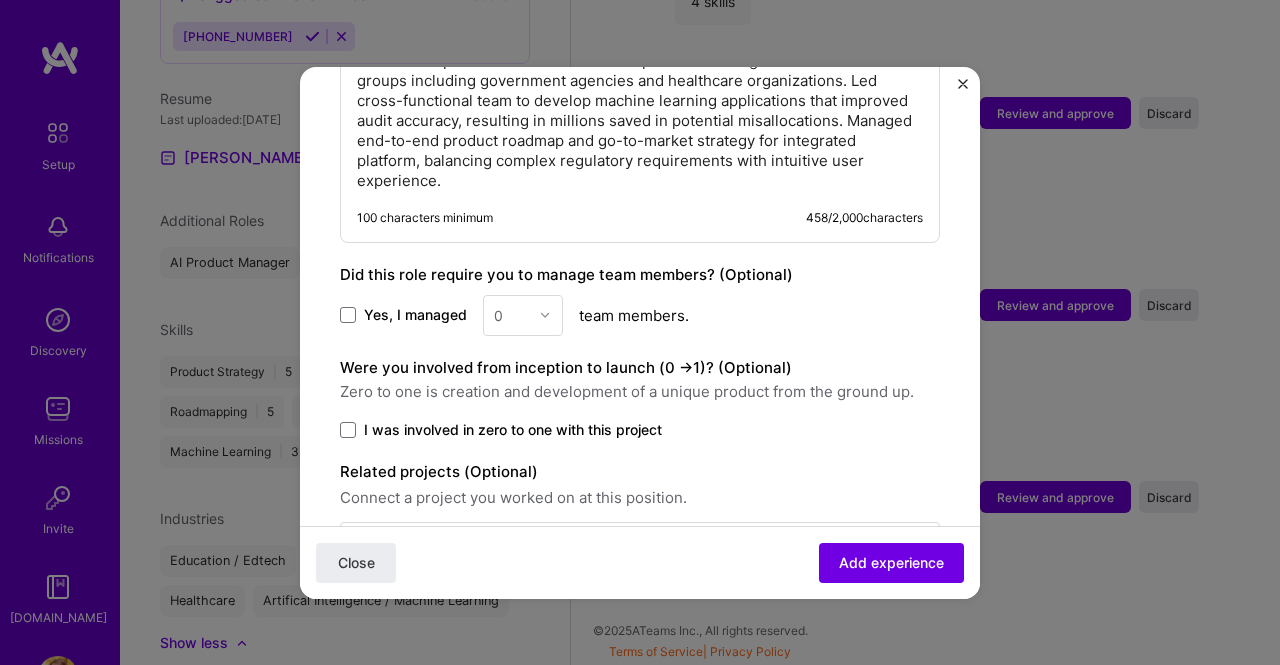 scroll, scrollTop: 1028, scrollLeft: 0, axis: vertical 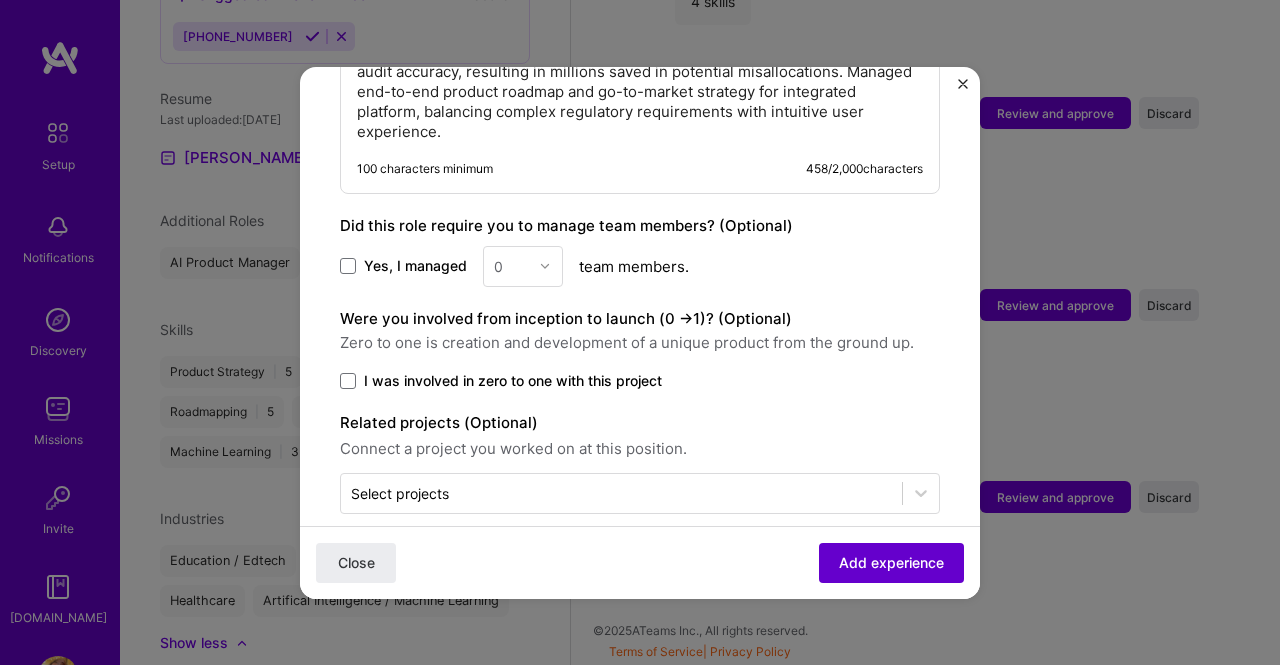 click on "Add experience" at bounding box center [891, 562] 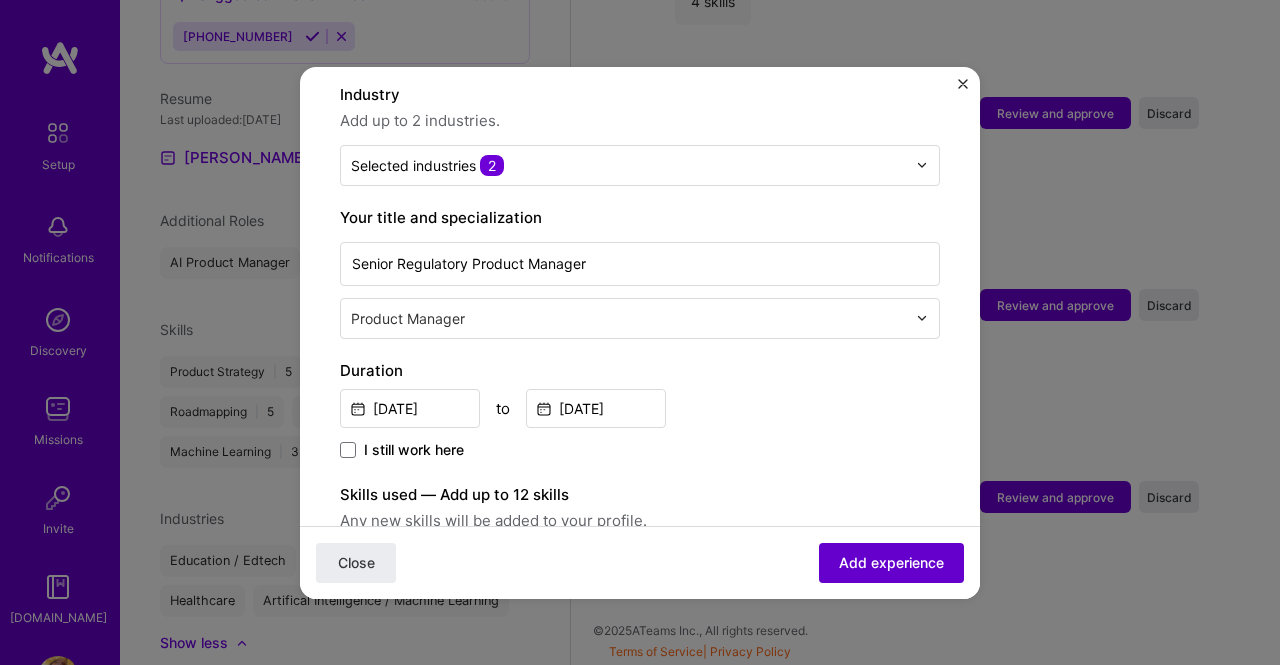 scroll, scrollTop: 200, scrollLeft: 0, axis: vertical 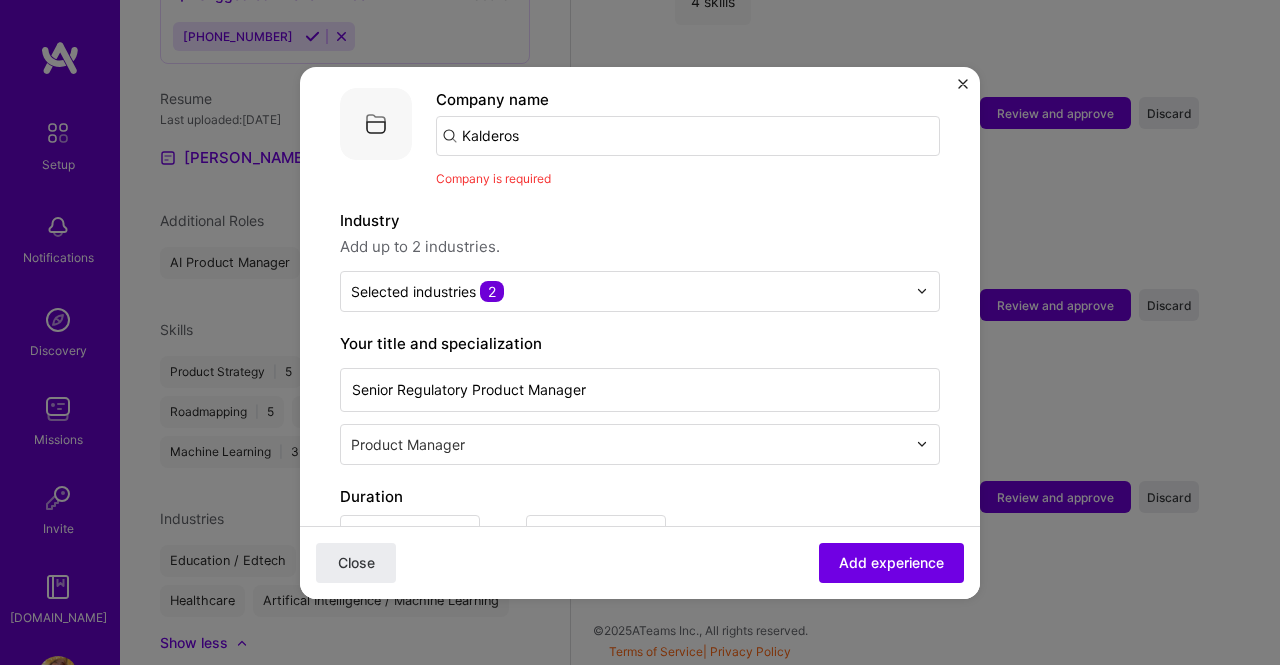 click on "Kalderos" at bounding box center (688, 136) 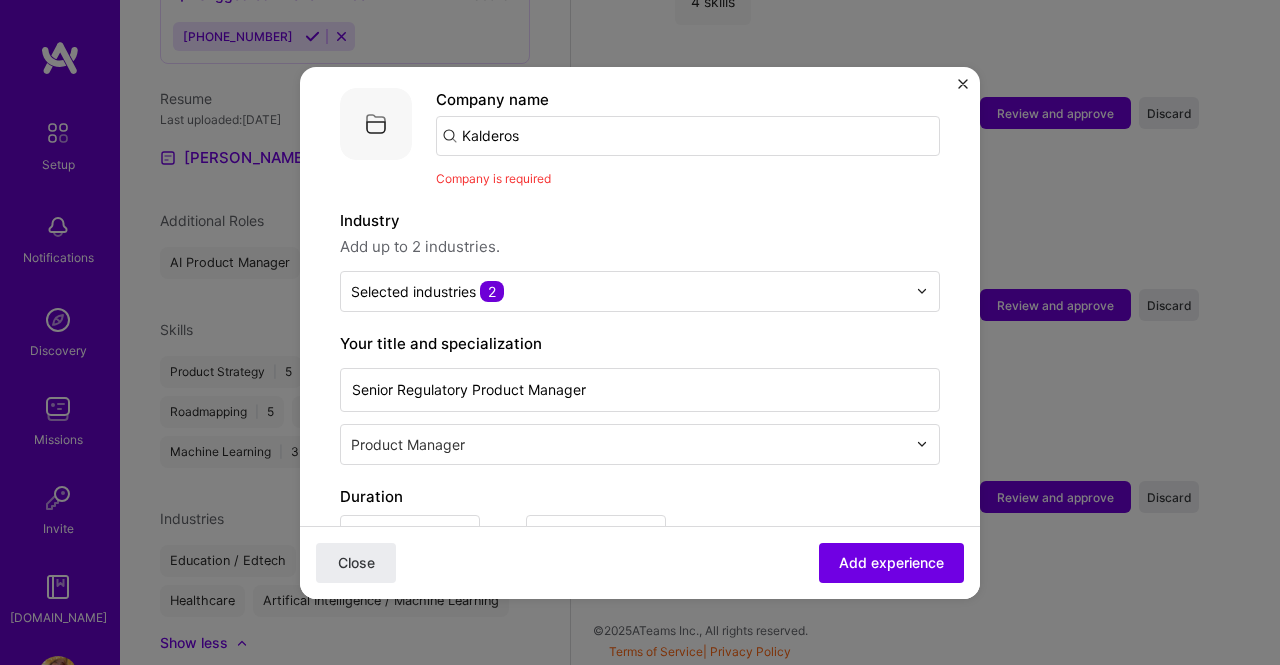 click on "Kalderos" at bounding box center [688, 136] 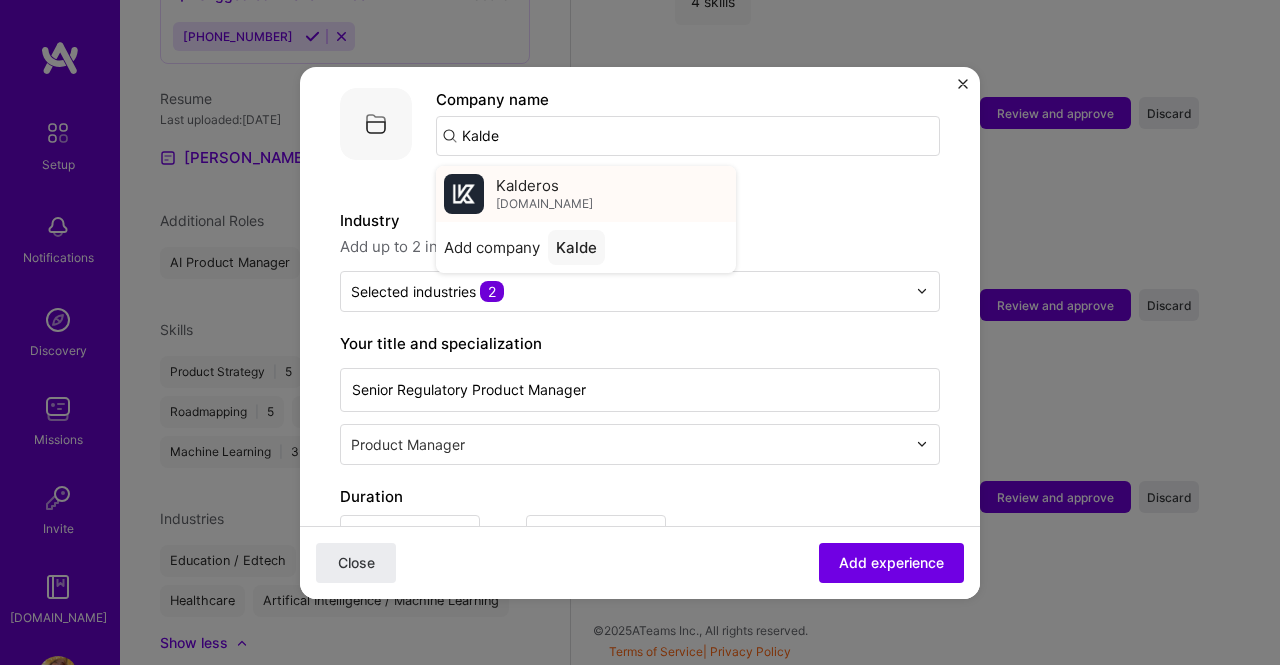 click on "Kalderos" at bounding box center [527, 185] 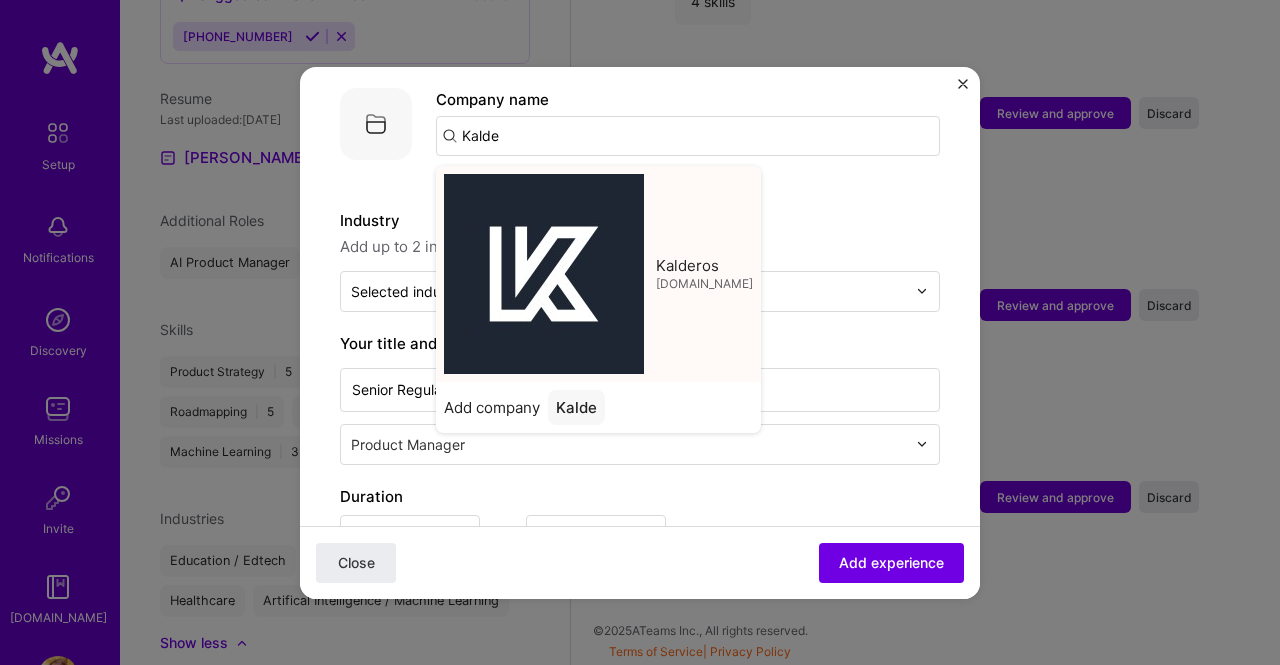 type on "Kalderos" 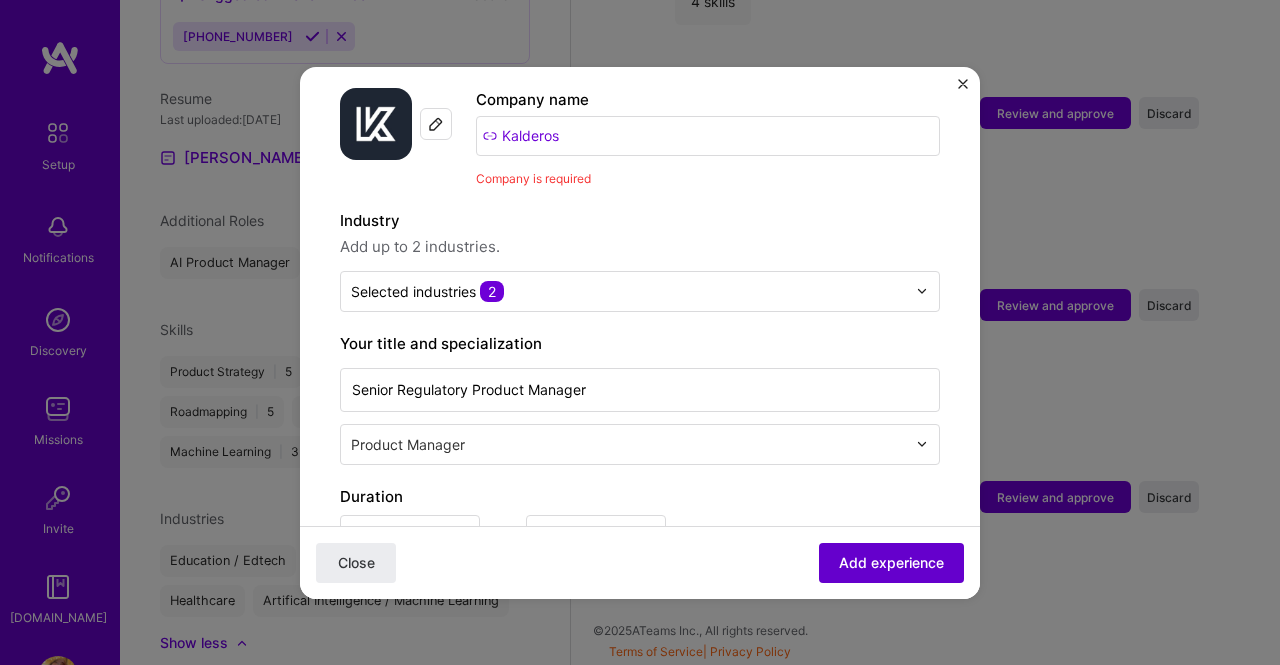 click on "Add experience" at bounding box center [891, 562] 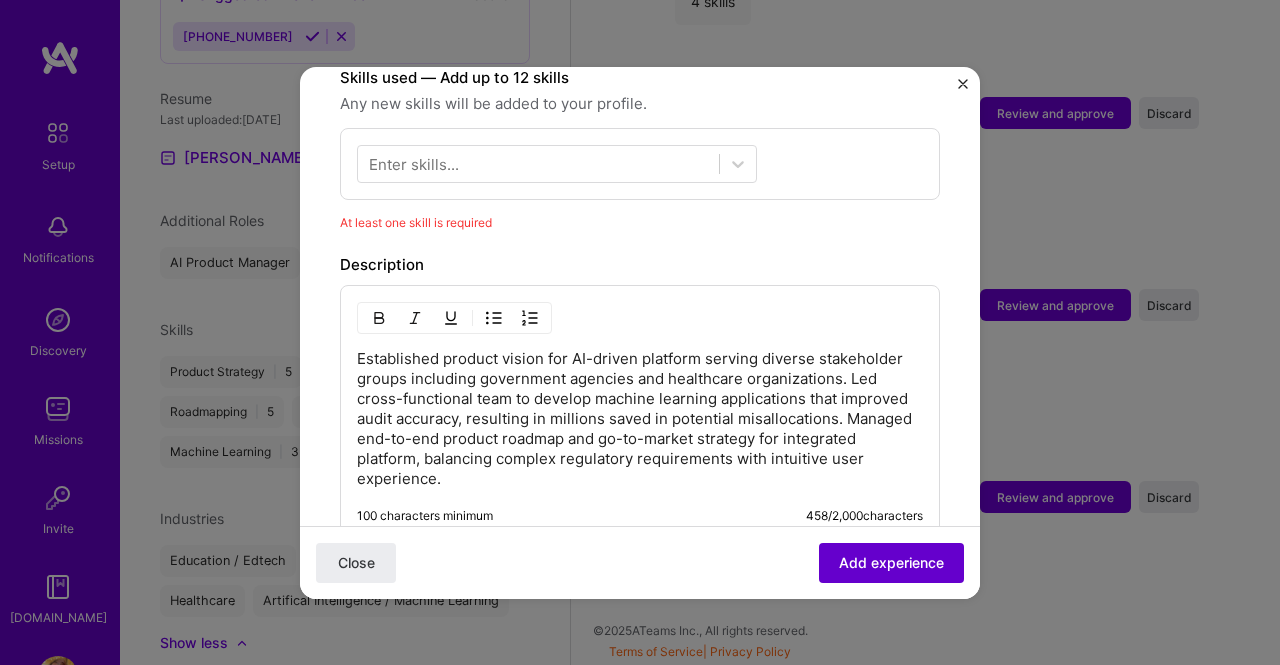 scroll, scrollTop: 718, scrollLeft: 0, axis: vertical 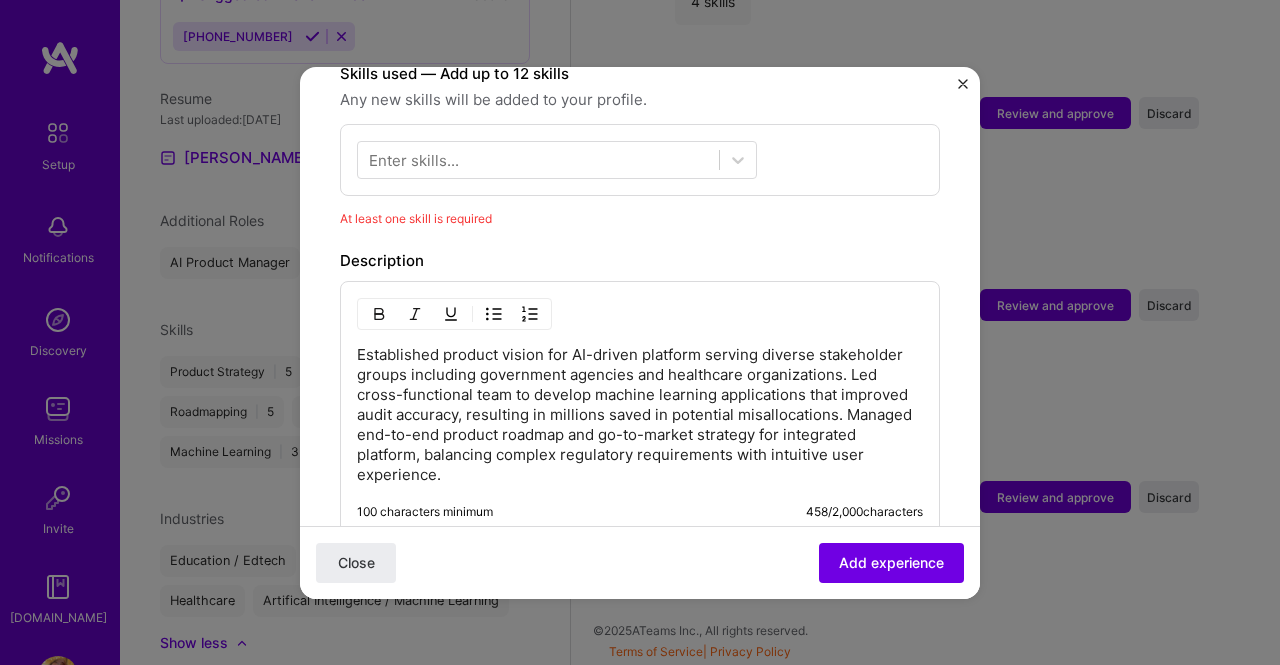 click on "Enter skills..." at bounding box center (640, 160) 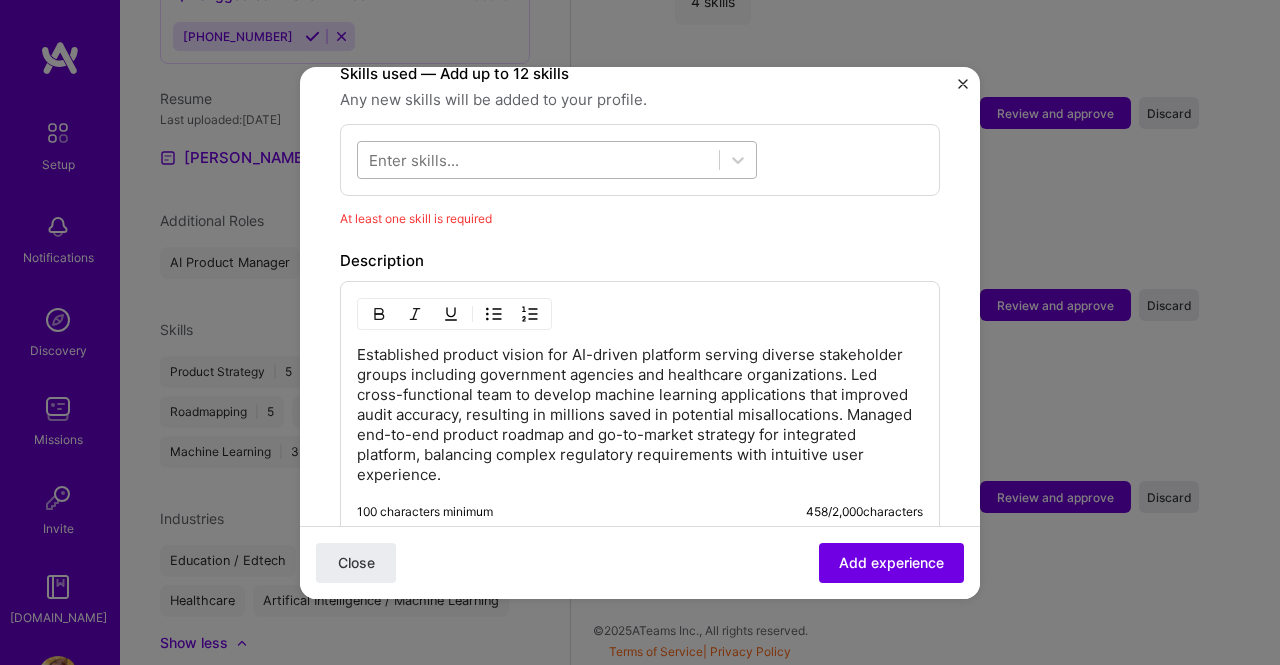 click at bounding box center [557, 160] 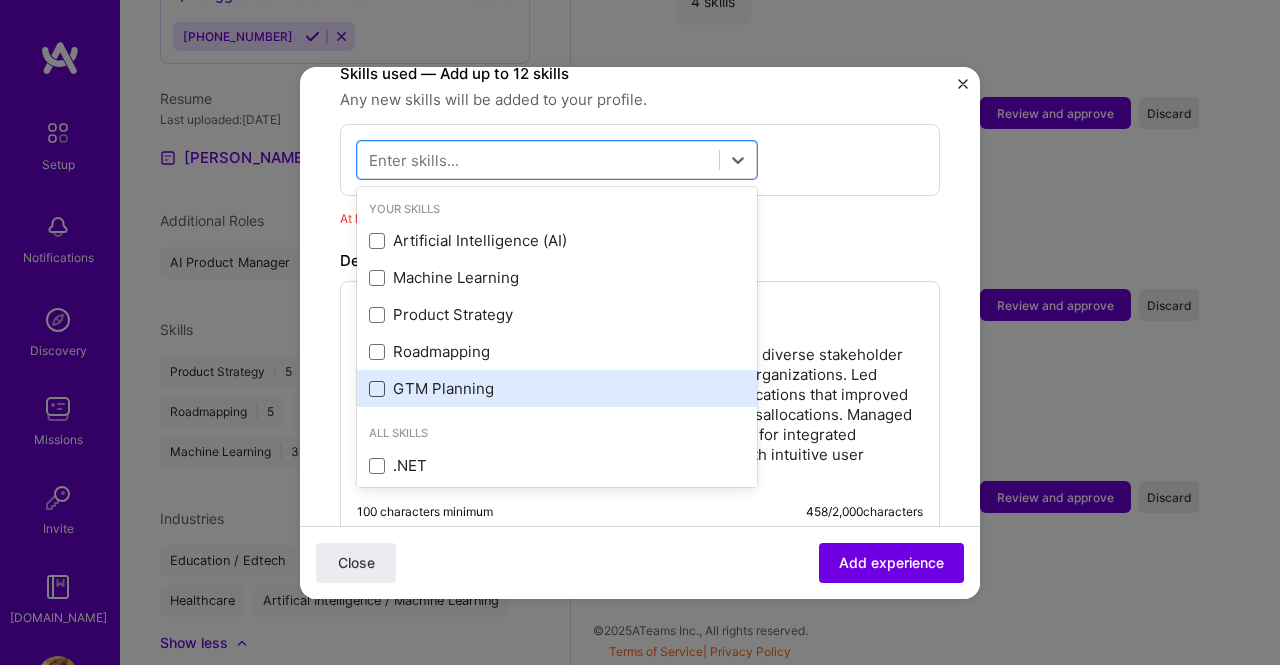 click at bounding box center [377, 389] 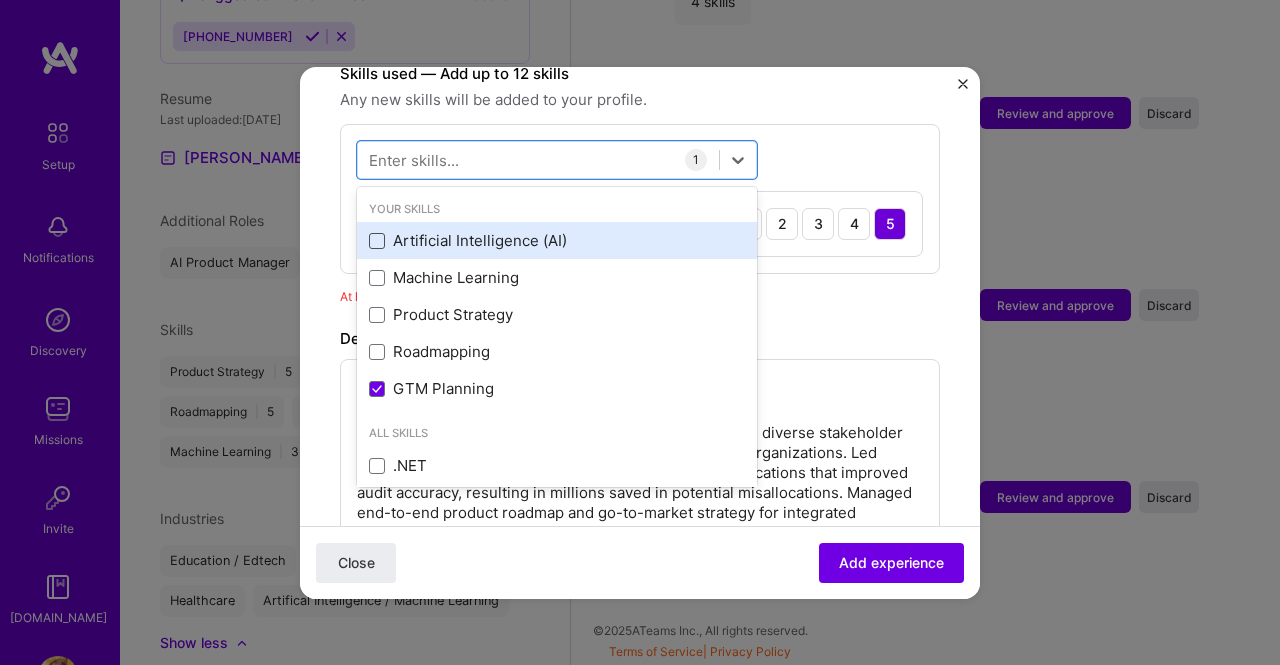 click at bounding box center [377, 241] 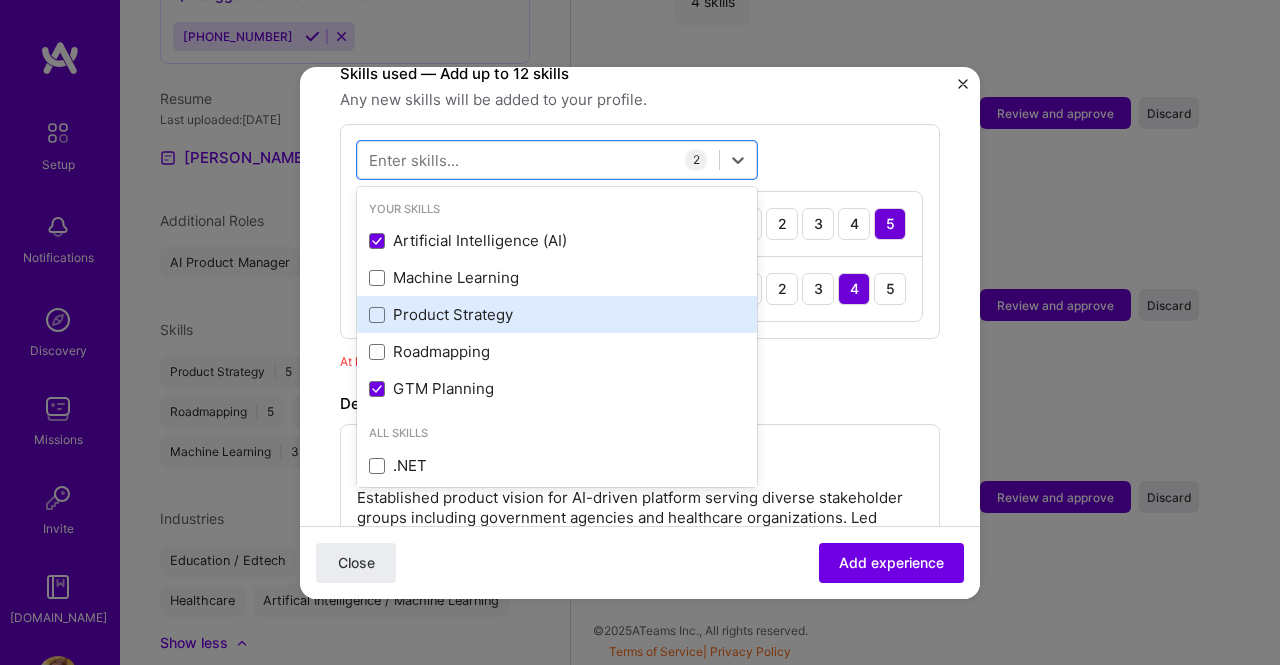 click on "Product Strategy" at bounding box center [557, 314] 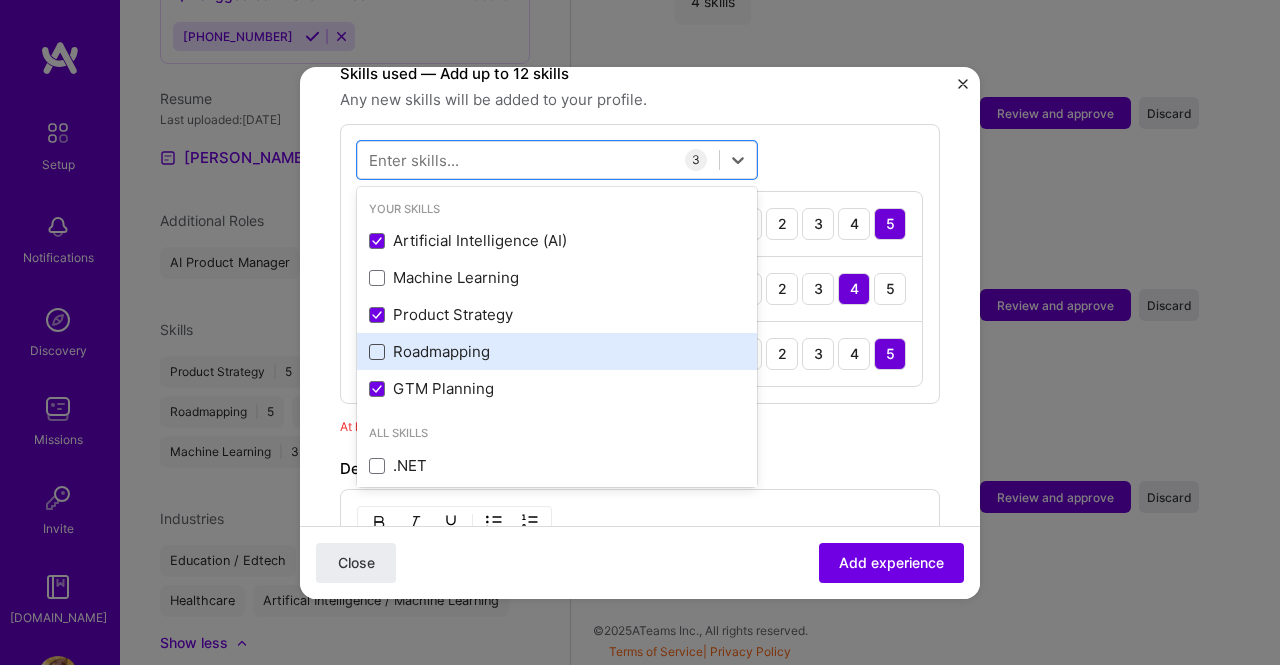 click at bounding box center [377, 352] 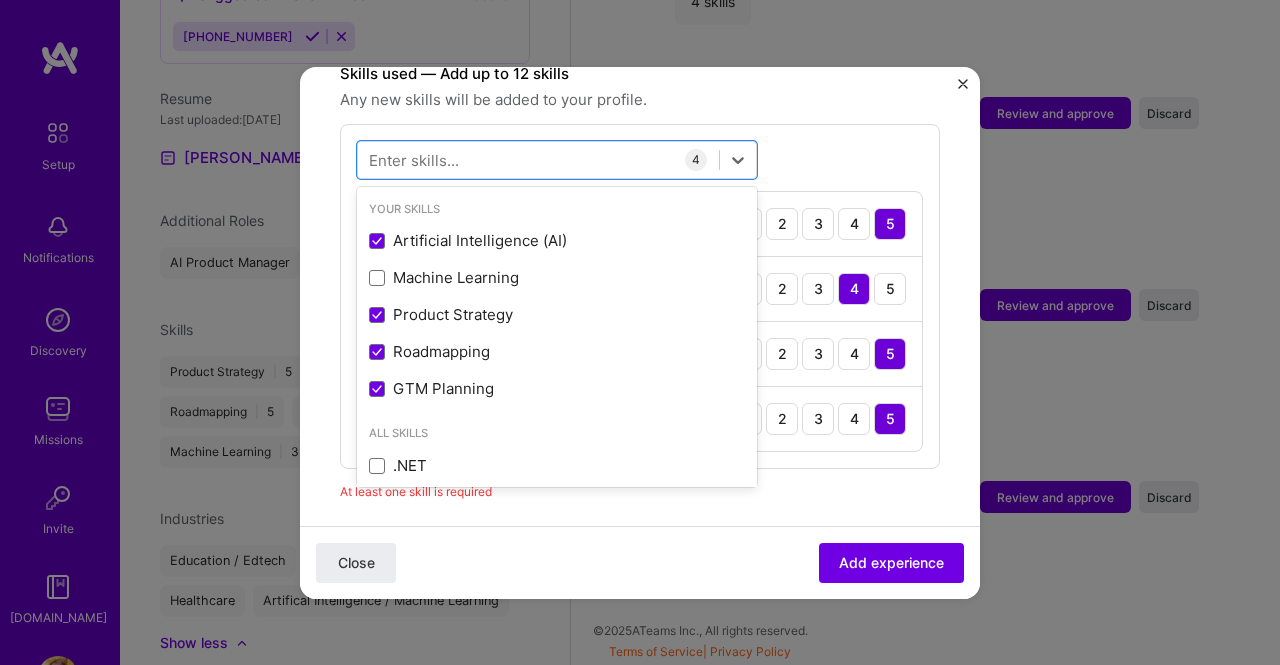 click on "Adding suggested job This job is suggested based on your LinkedIn, resume or [DOMAIN_NAME] activity. Create a job experience Jobs help companies understand your past experience. Company logo Company name Kalderos
Industry Add up to 2 industries. Selected industries 2 Your title and specialization Senior Regulatory Product Manager Product Manager Duration [DATE]
to [DATE]
I still work here Skills used — Add up to 12 skills Any new skills will be added to your profile. option Roadmapping, selected. option 3D Engineering focused, 0 of 2. 378 results available. Use Up and Down to choose options, press Enter to select the currently focused option, press Escape to exit the menu, press Tab to select the option and exit the menu. Your Skills Artificial Intelligence (AI) Machine Learning Product Strategy Roadmapping GTM Planning All Skills .NET 3D Engineering 3D Modeling API Design API Integration APNS C" at bounding box center (640, 259) 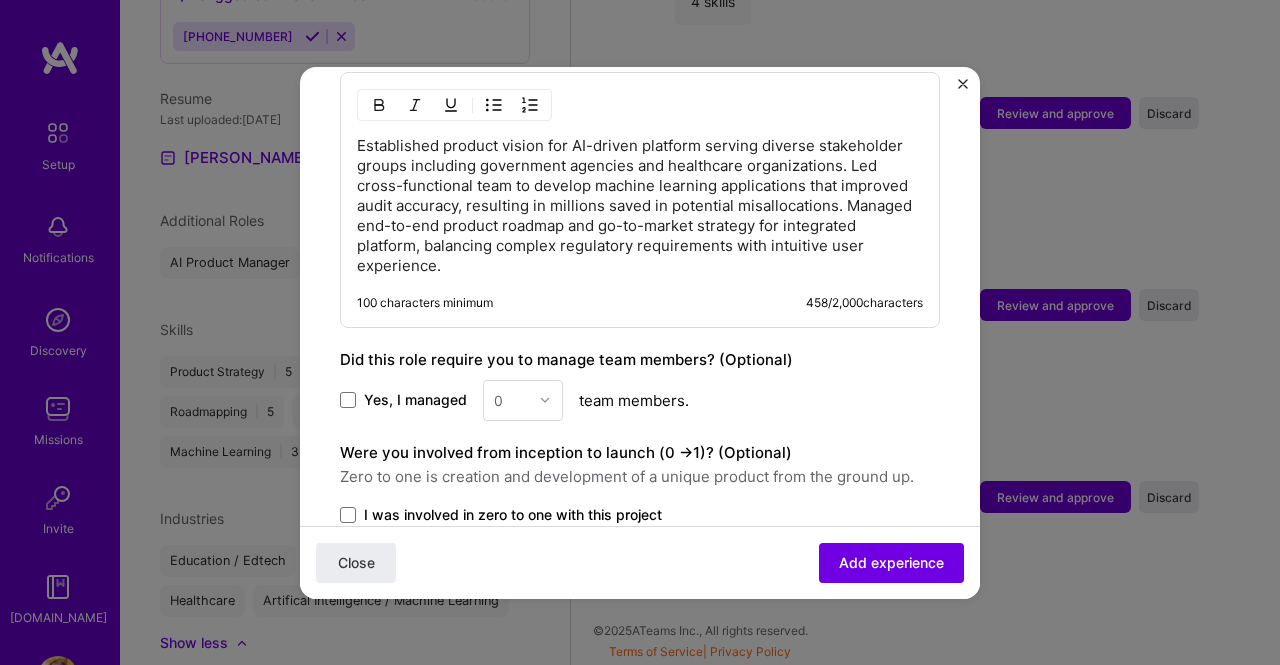 scroll, scrollTop: 1333, scrollLeft: 0, axis: vertical 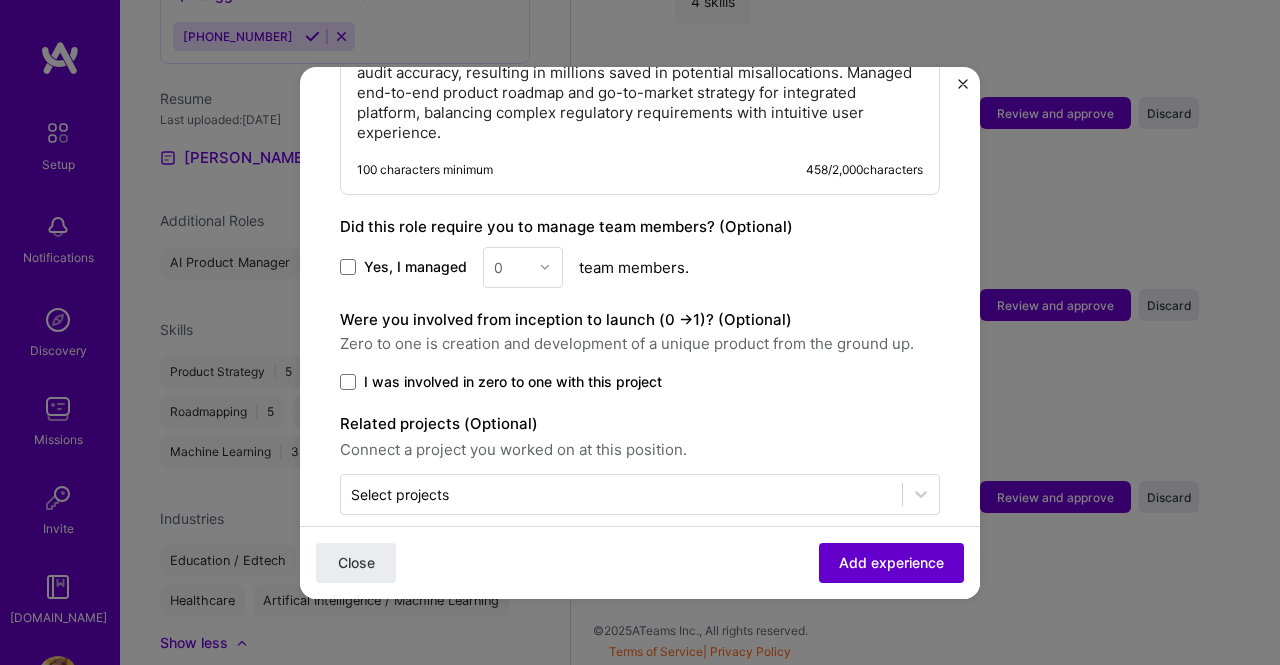 click on "Add experience" at bounding box center (891, 562) 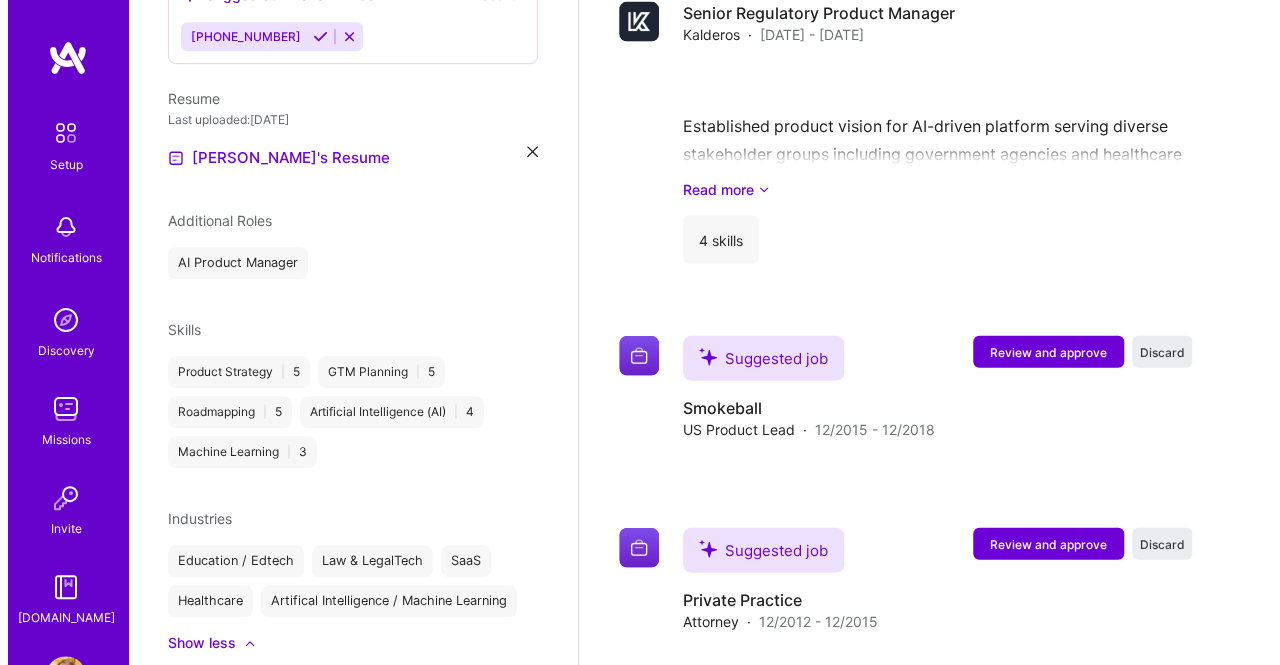 scroll, scrollTop: 2084, scrollLeft: 0, axis: vertical 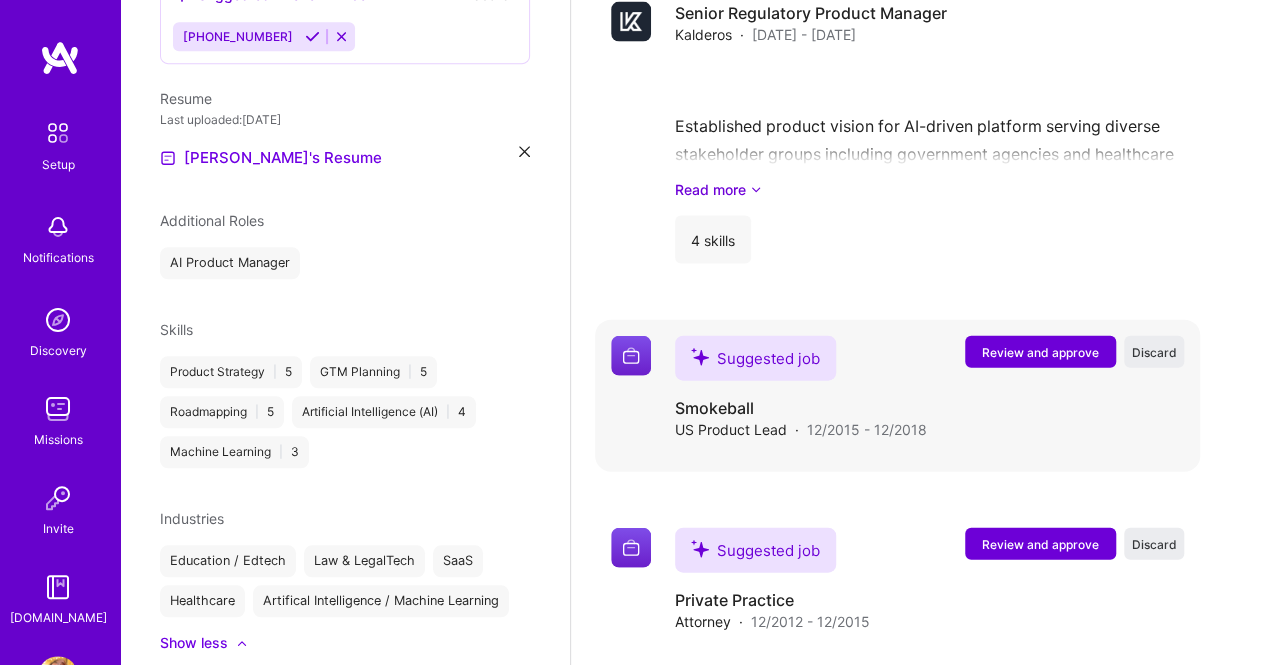 click on "Review and approve" at bounding box center (1040, 352) 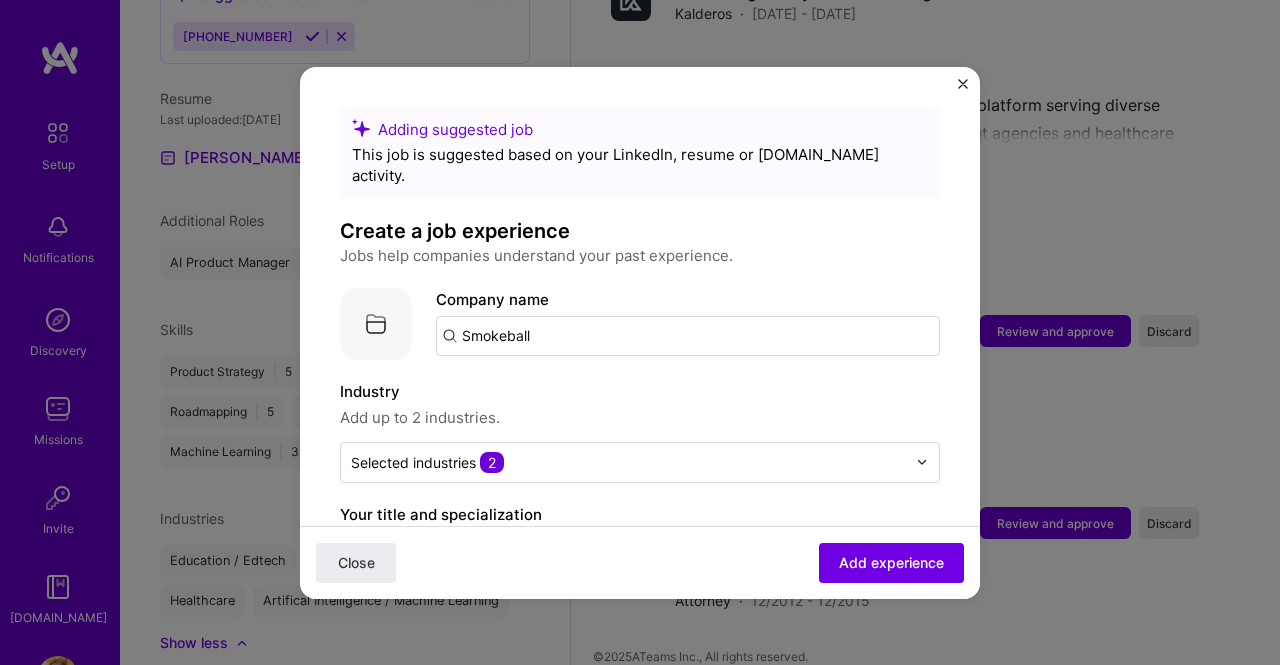 click on "Company name Smokeball" at bounding box center (688, 322) 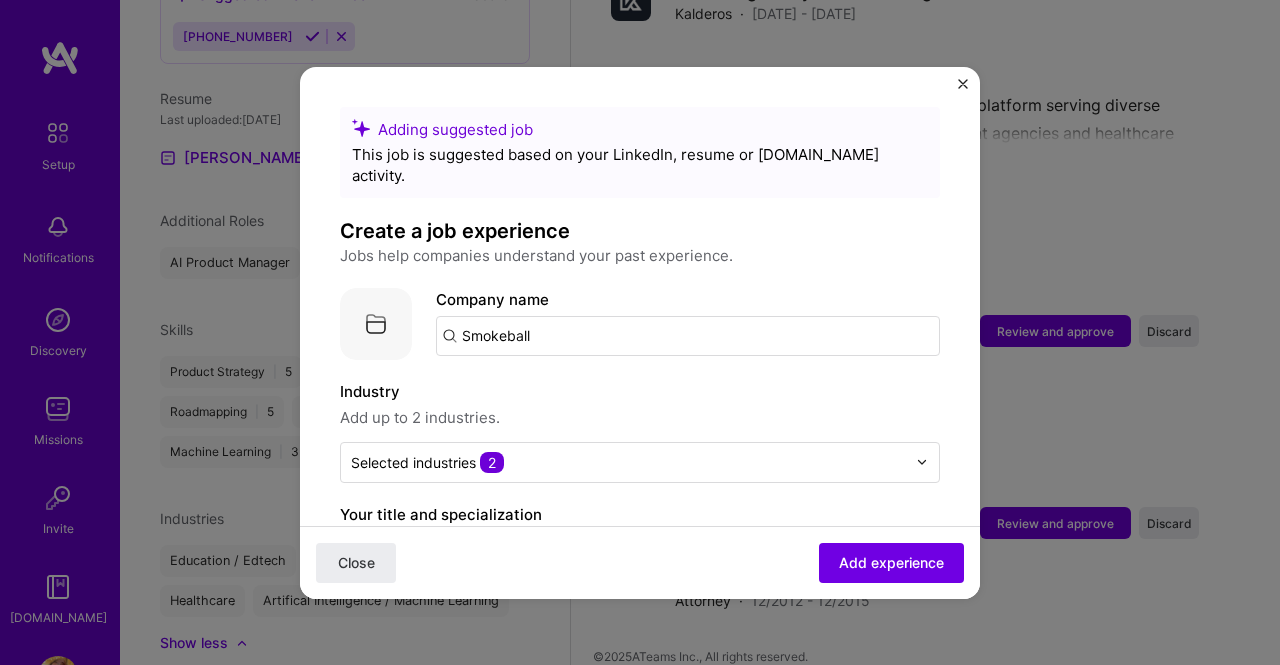 click on "Smokeball" at bounding box center [688, 336] 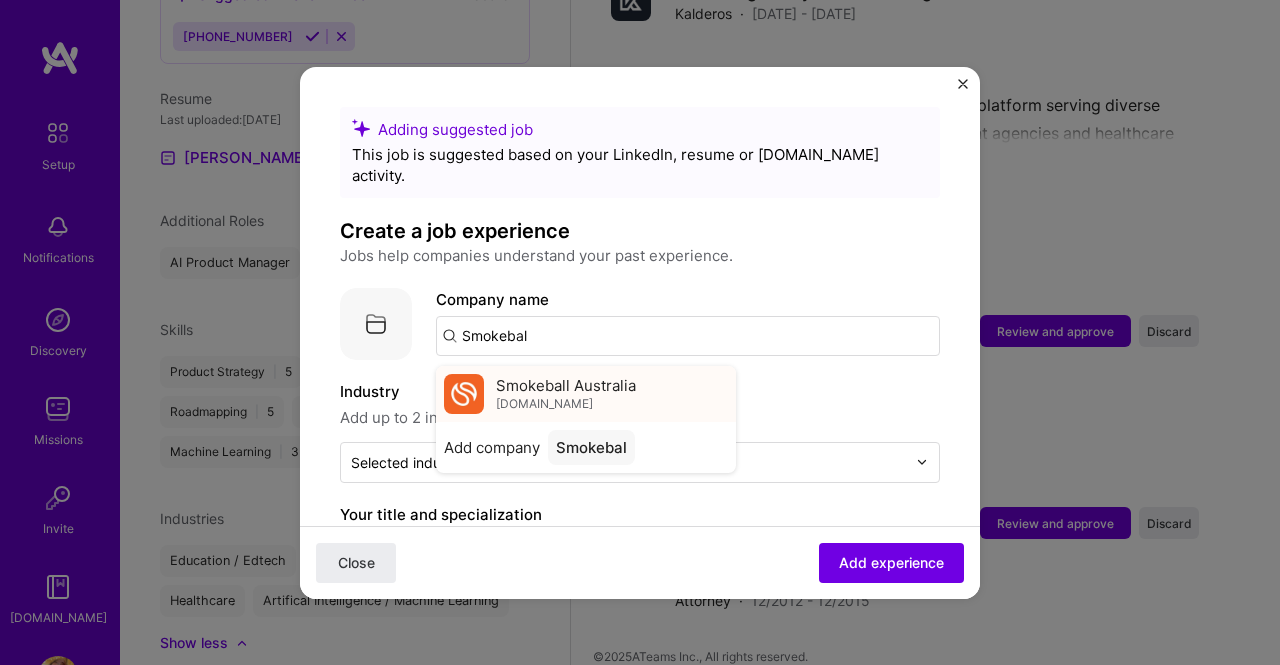 click on "Smokeball Australia [DOMAIN_NAME]" at bounding box center [566, 393] 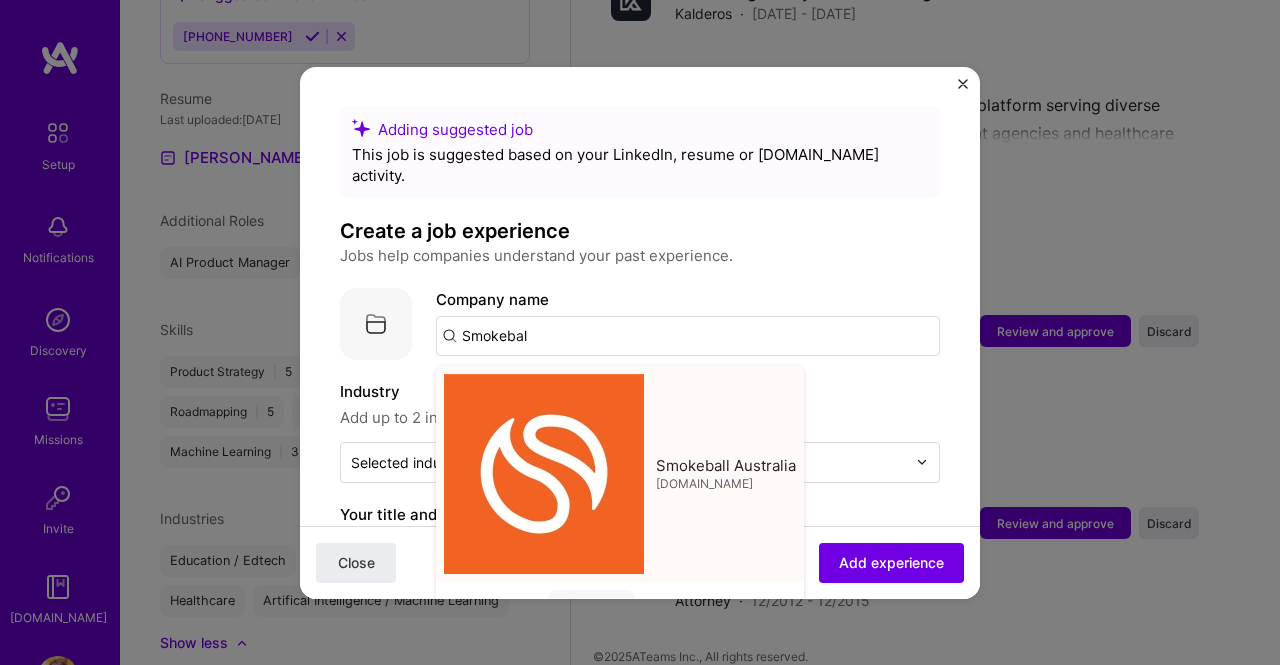 type on "Smokeball Australia" 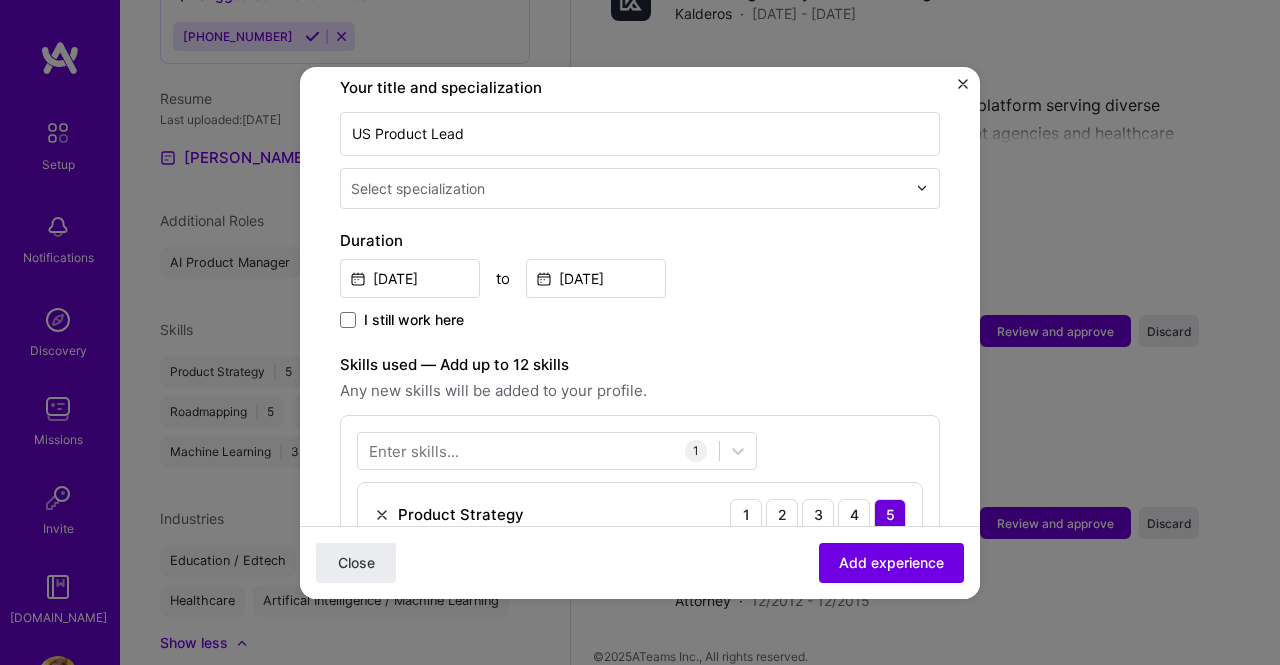 scroll, scrollTop: 420, scrollLeft: 0, axis: vertical 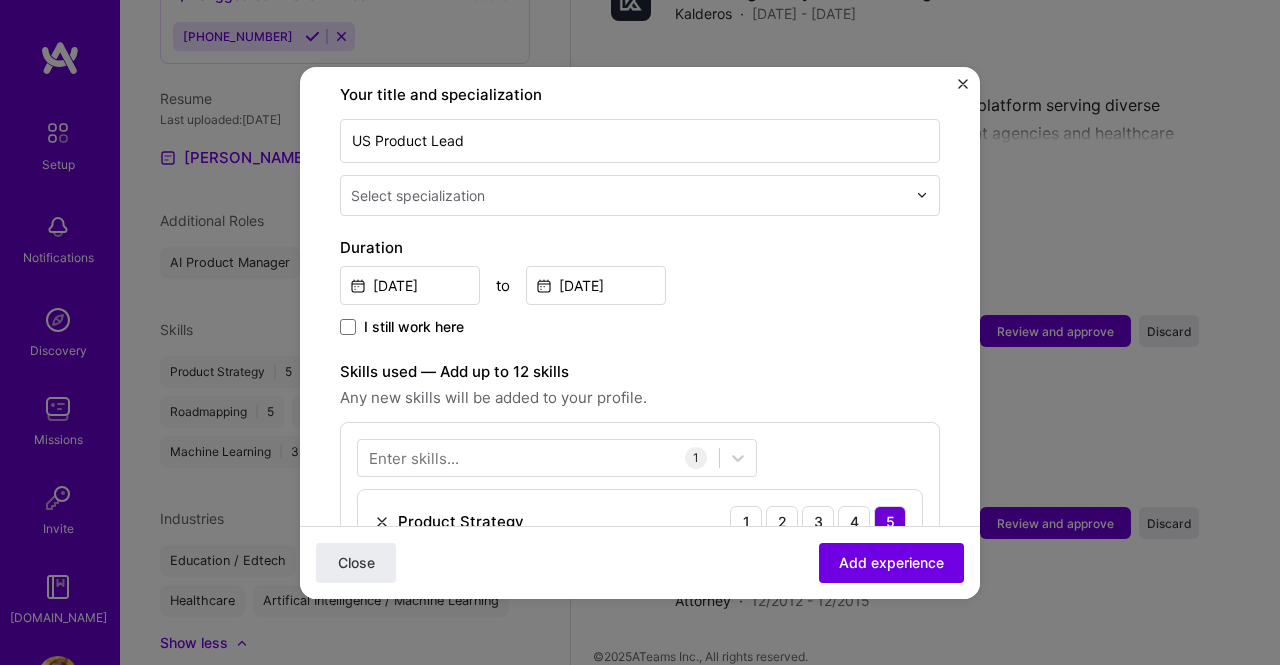 click on "Select specialization" at bounding box center [418, 195] 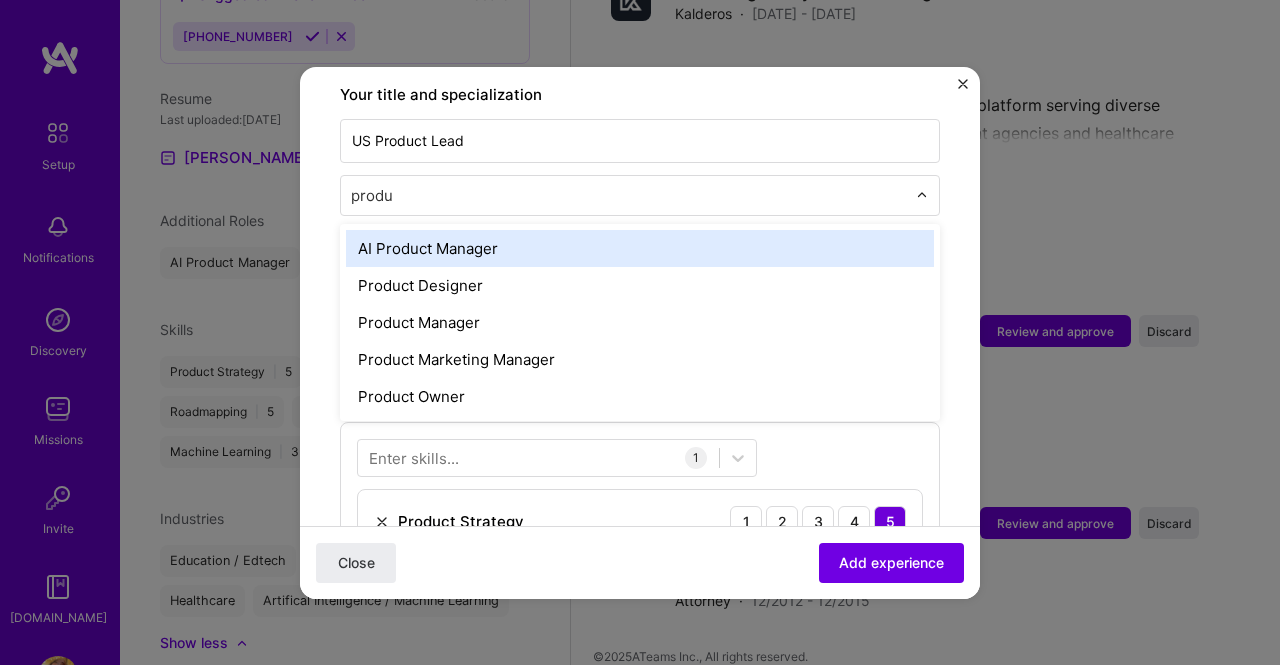 type on "produc" 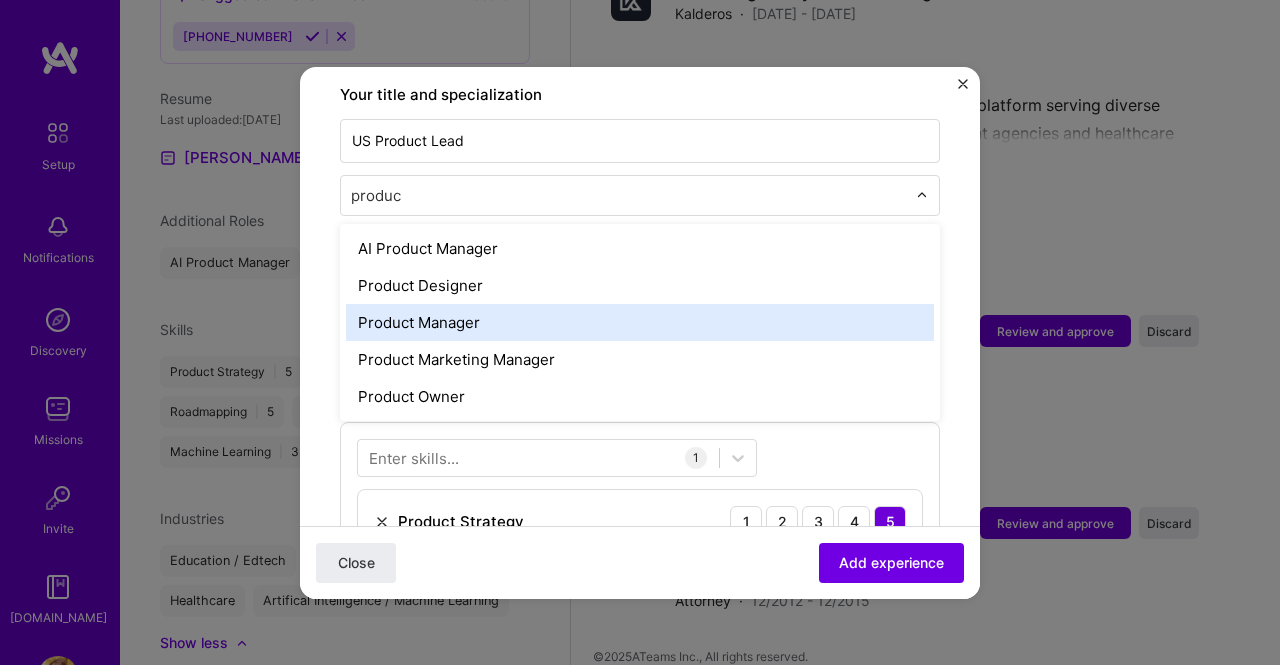 click on "Product Manager" at bounding box center [640, 322] 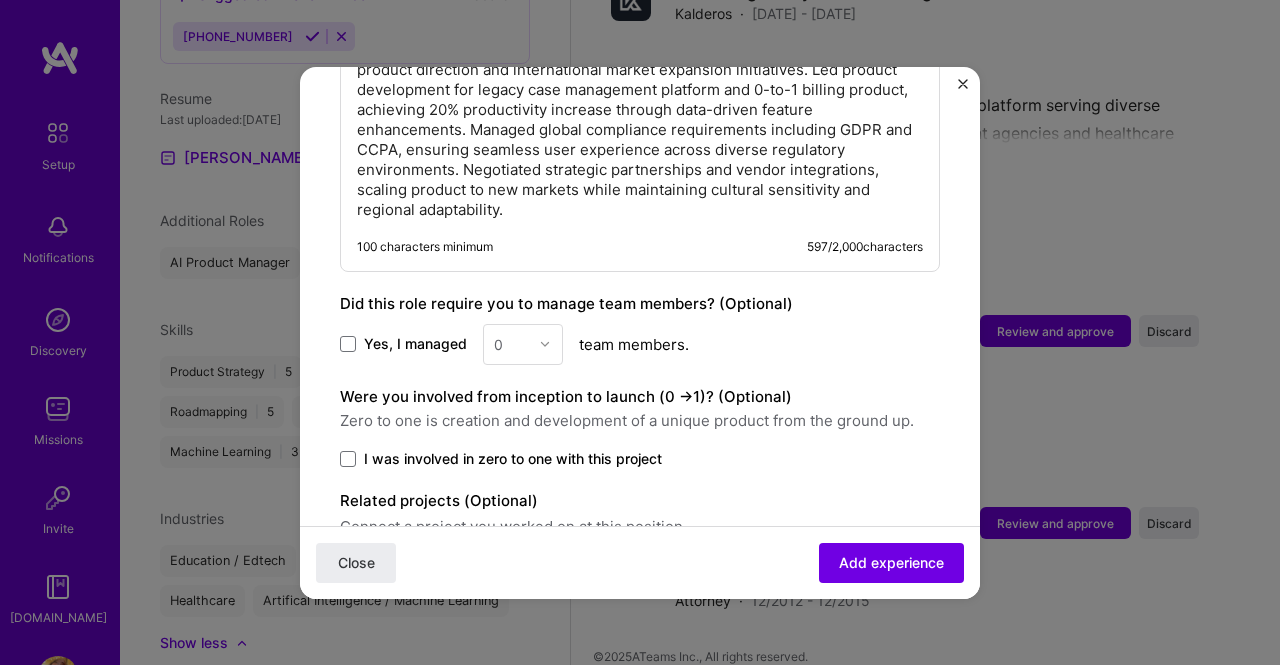 scroll, scrollTop: 1106, scrollLeft: 0, axis: vertical 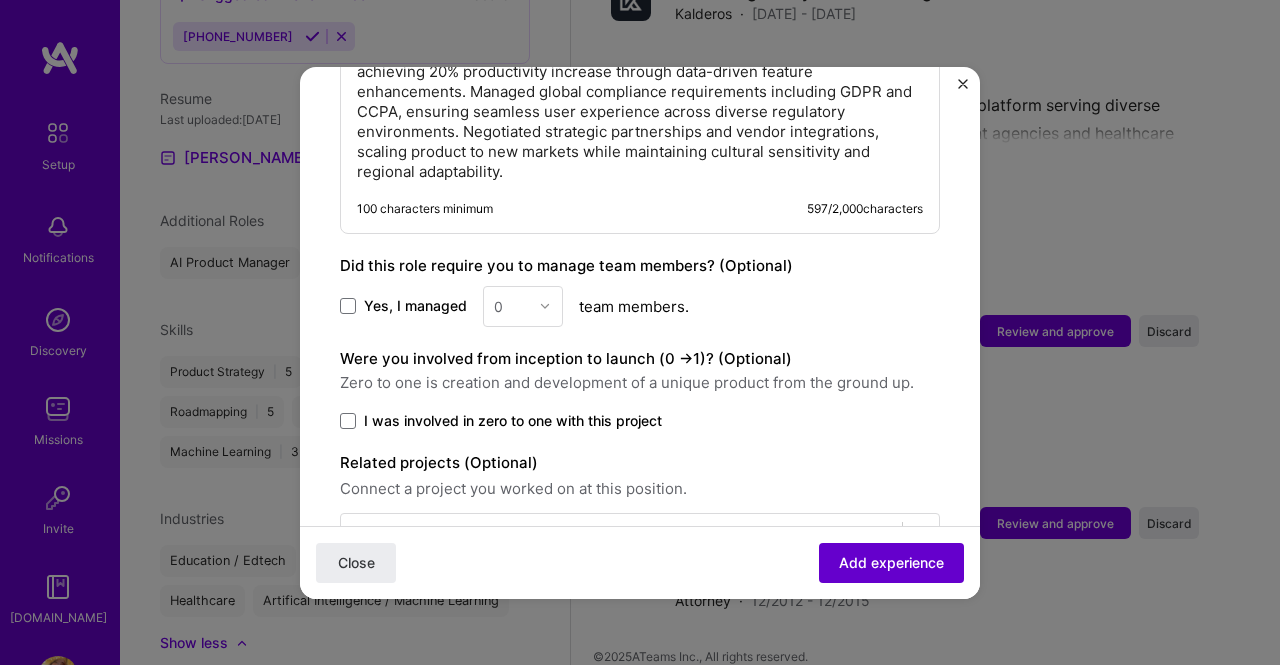 click on "Add experience" at bounding box center [891, 562] 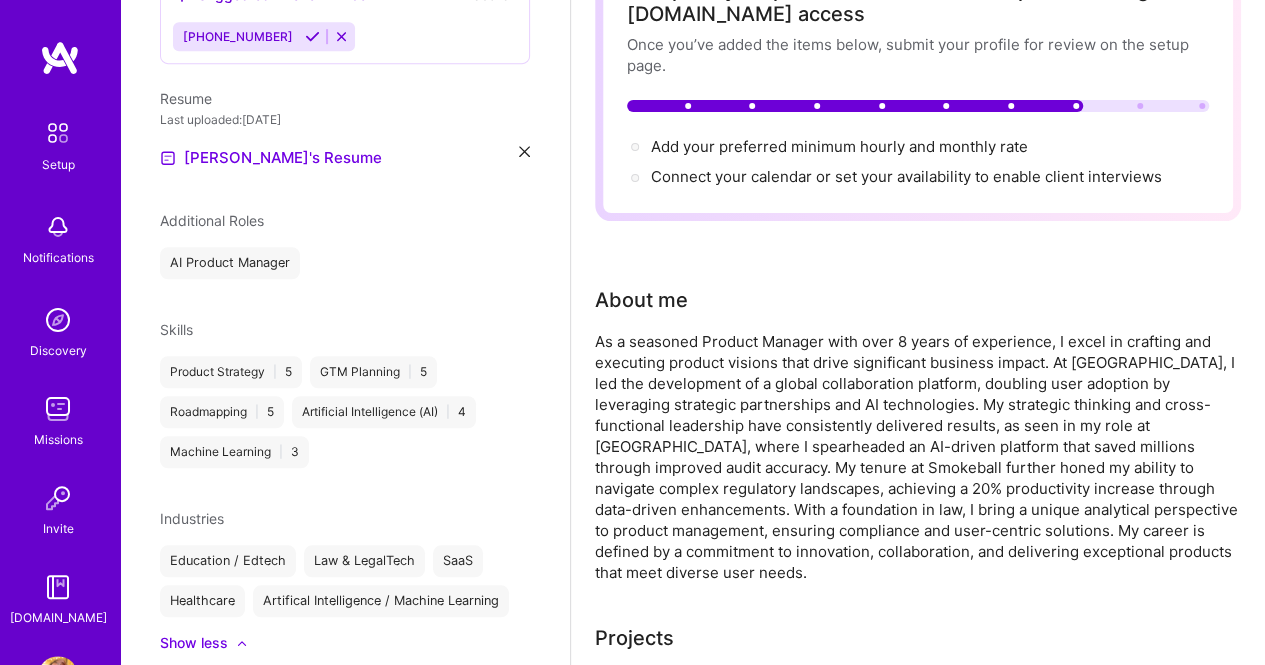 scroll, scrollTop: 0, scrollLeft: 0, axis: both 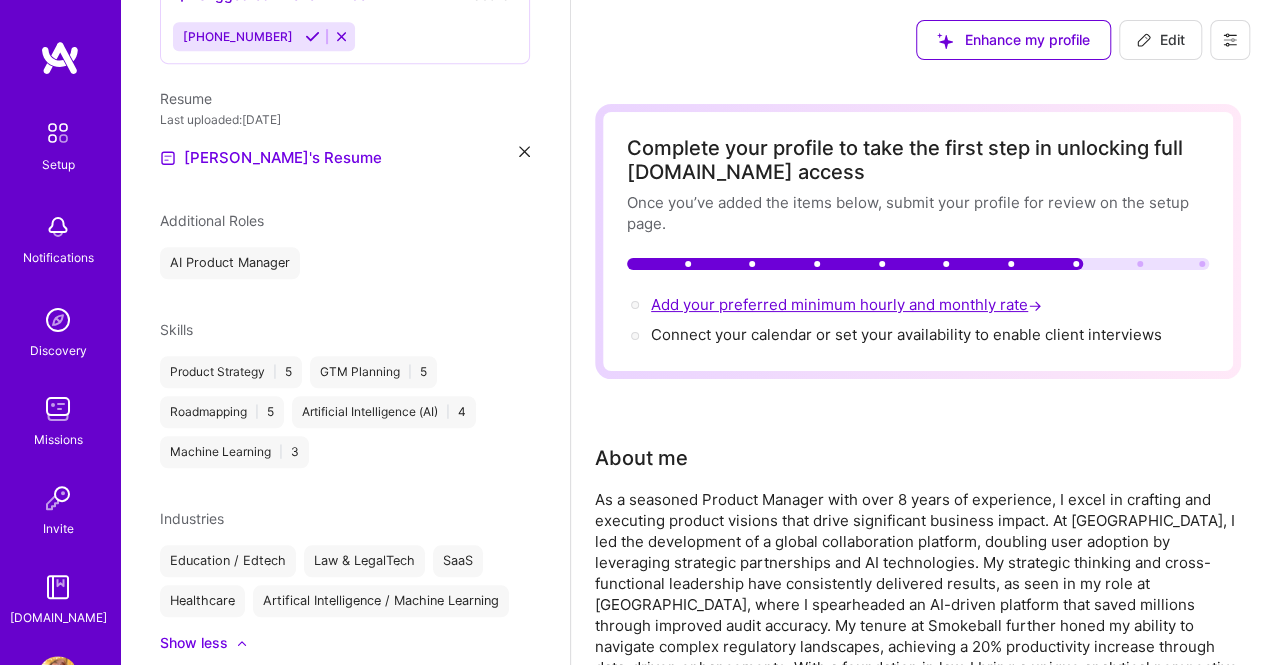 click on "Add your preferred minimum hourly and monthly rate  →" at bounding box center [848, 304] 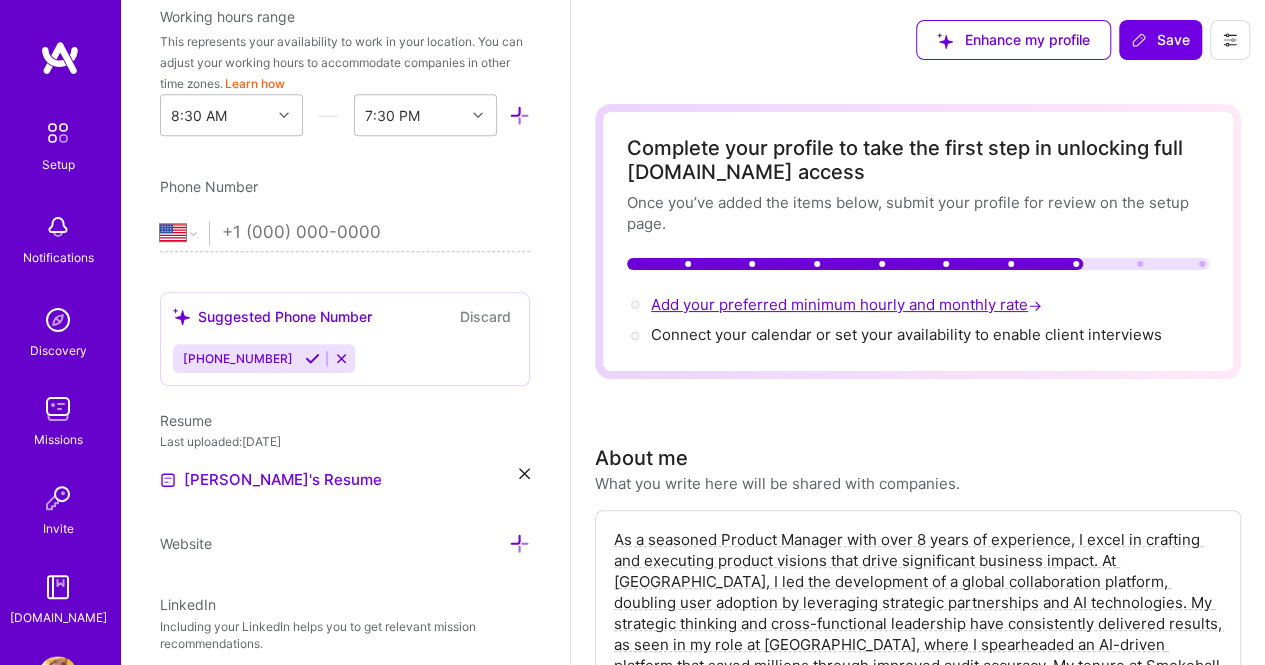 scroll, scrollTop: 1344, scrollLeft: 0, axis: vertical 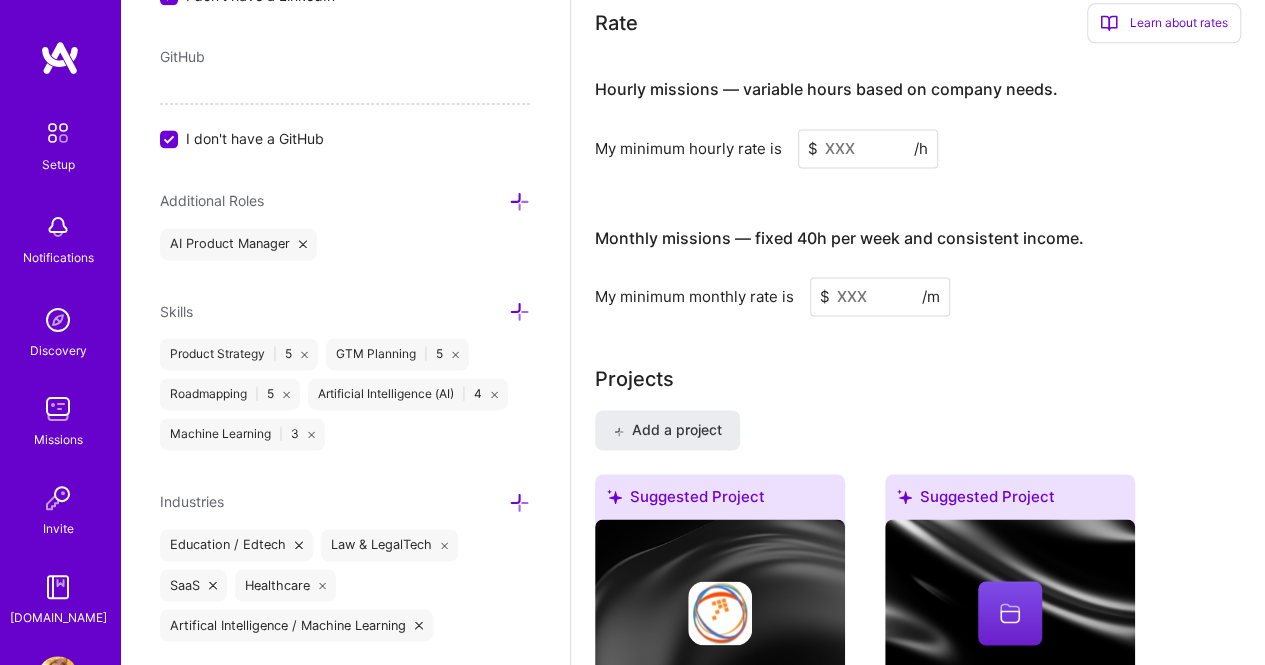 click at bounding box center [880, 296] 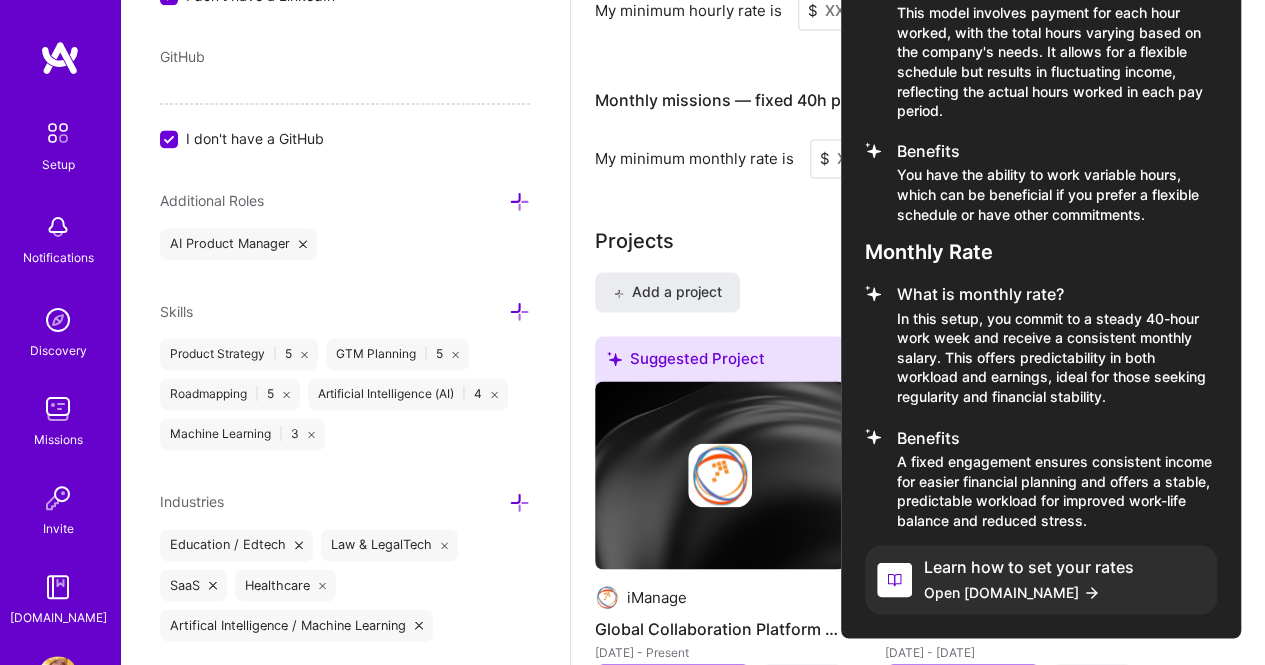 scroll, scrollTop: 1566, scrollLeft: 0, axis: vertical 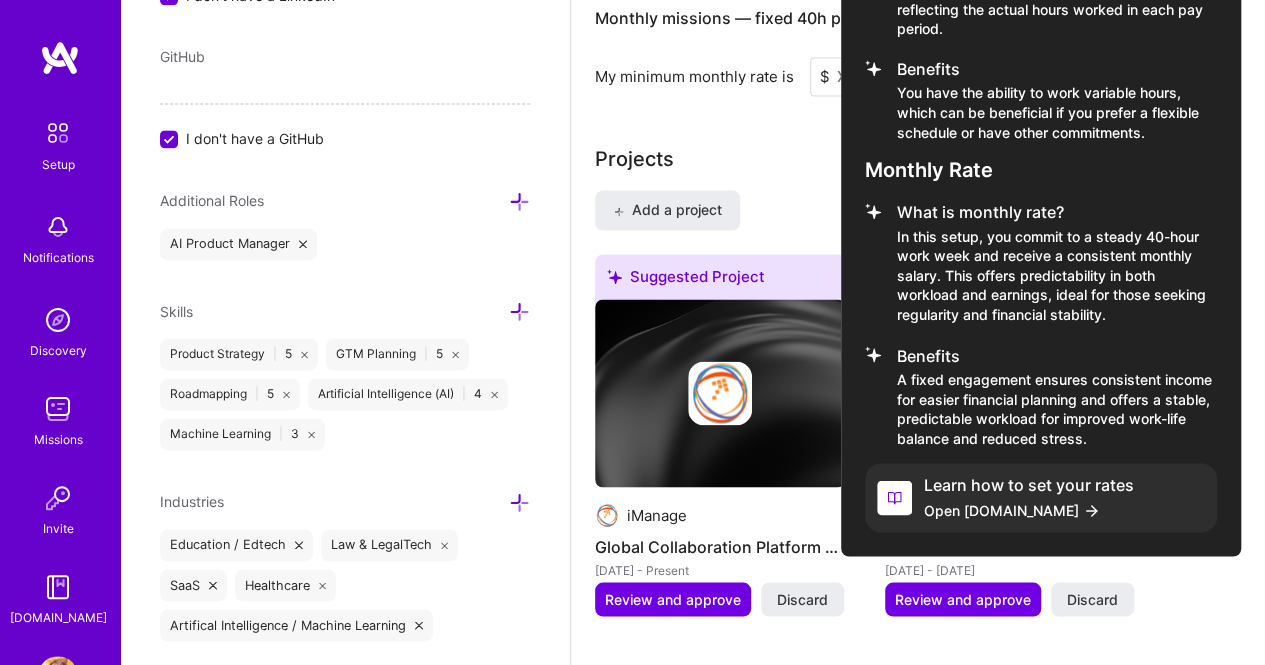 click at bounding box center (894, 497) 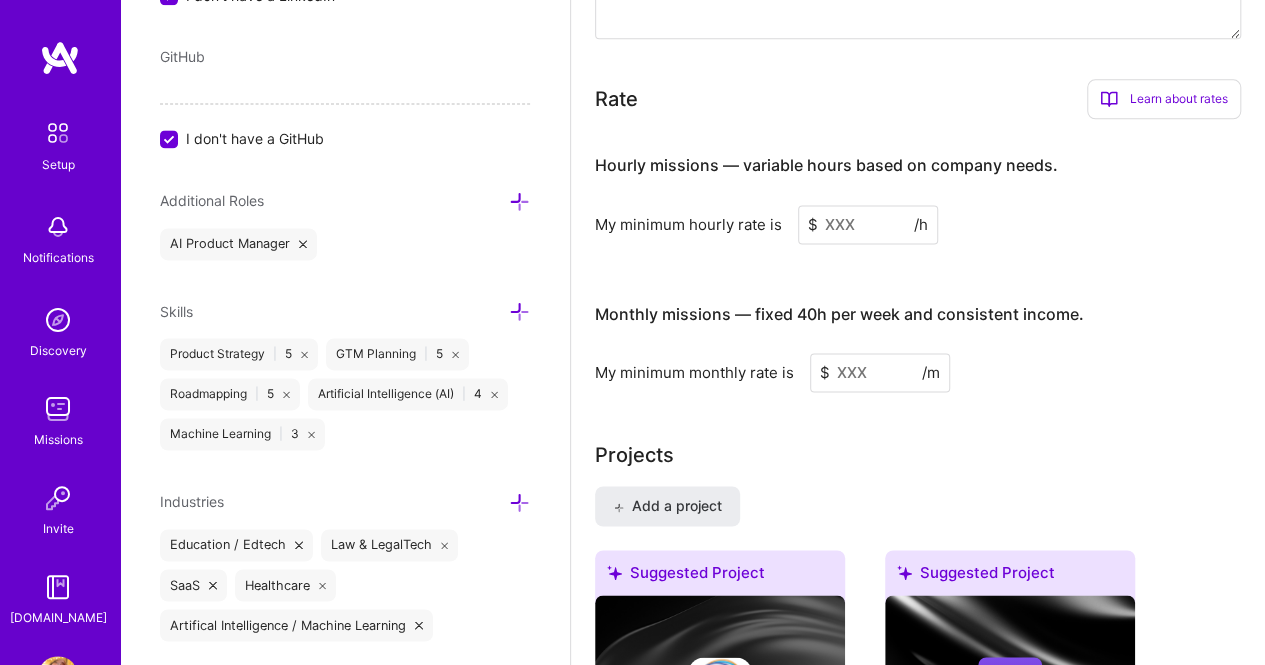 scroll, scrollTop: 1266, scrollLeft: 0, axis: vertical 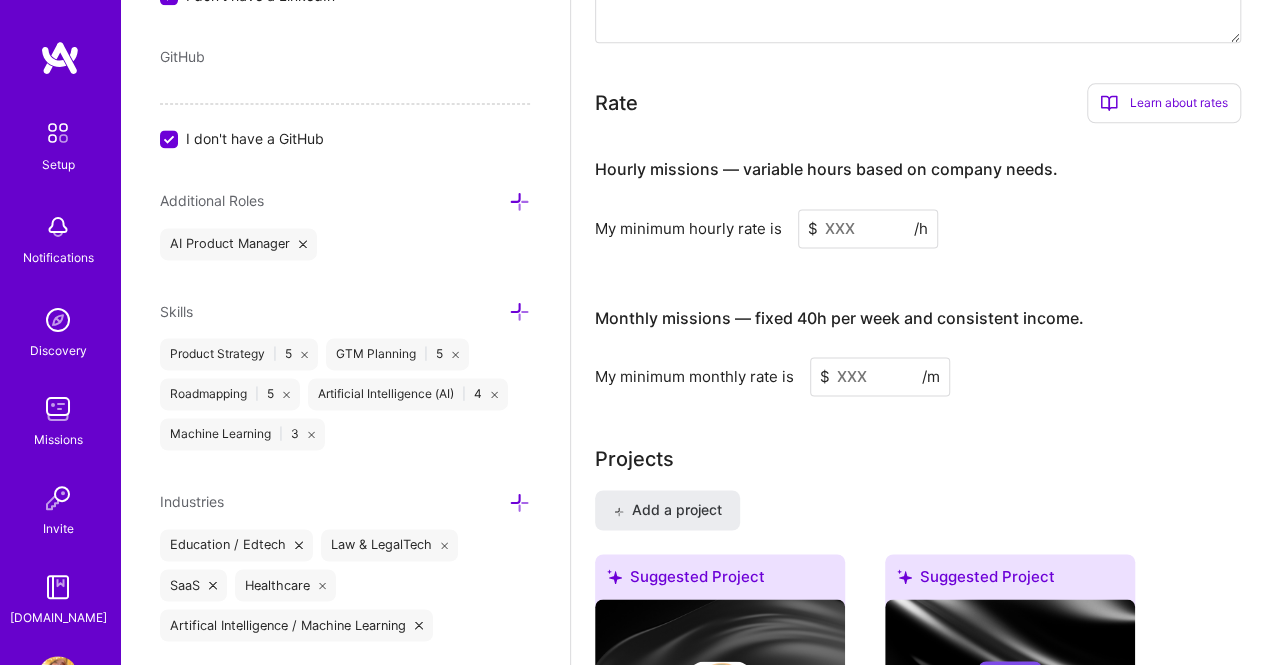 click at bounding box center (880, 376) 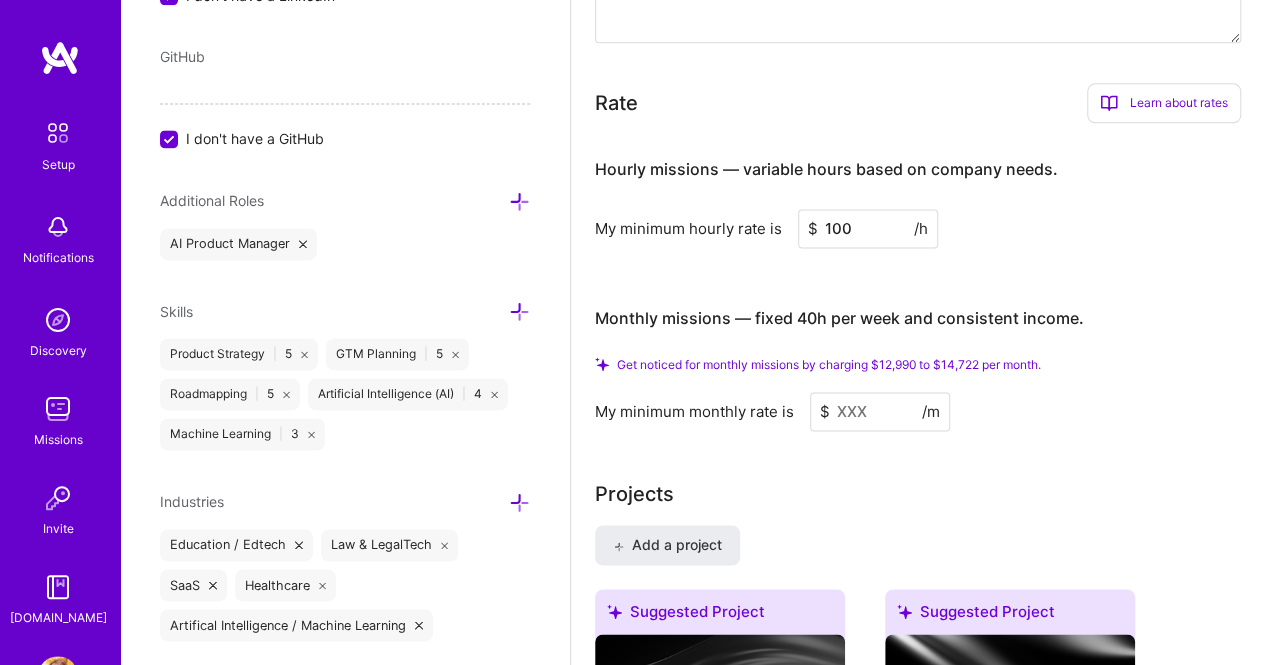 type on "100" 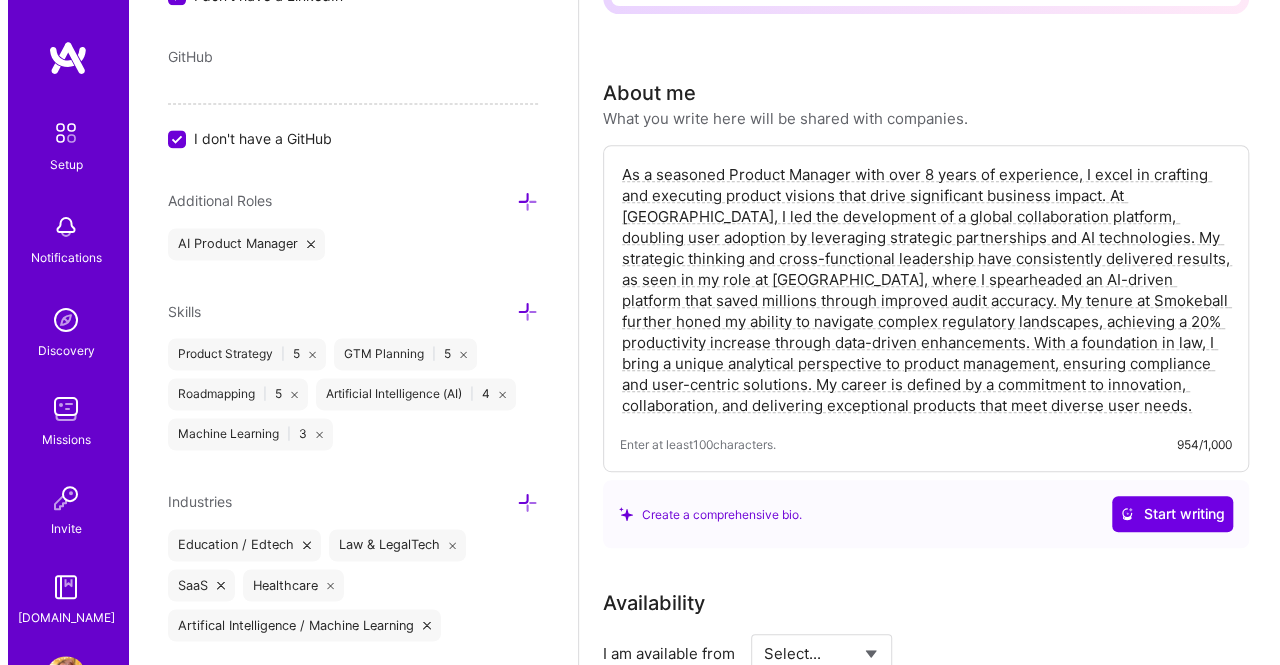 scroll, scrollTop: 0, scrollLeft: 0, axis: both 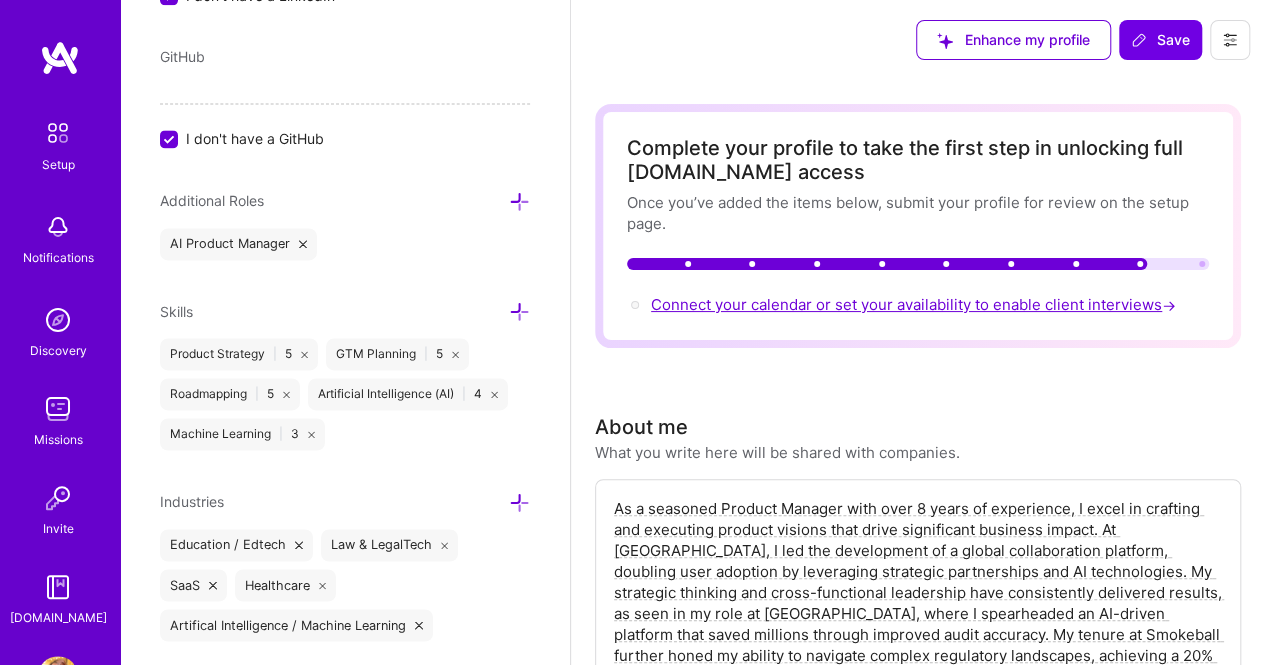 type on "14000" 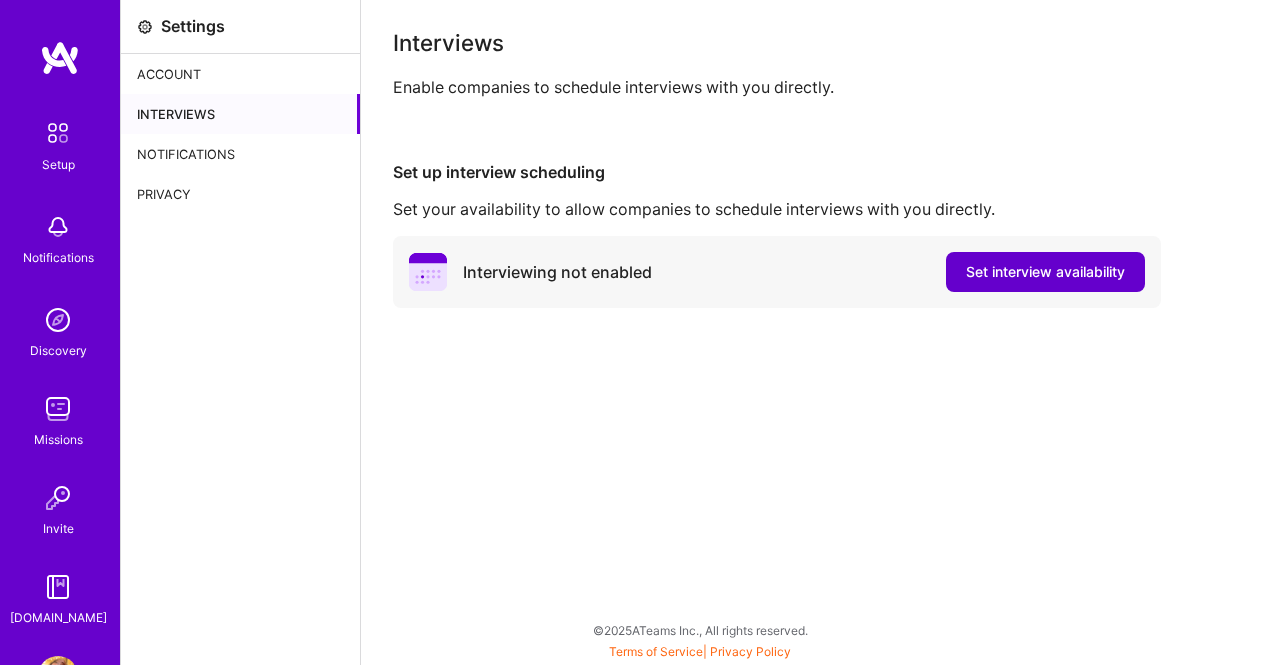 click on "Set interview availability" at bounding box center [1045, 272] 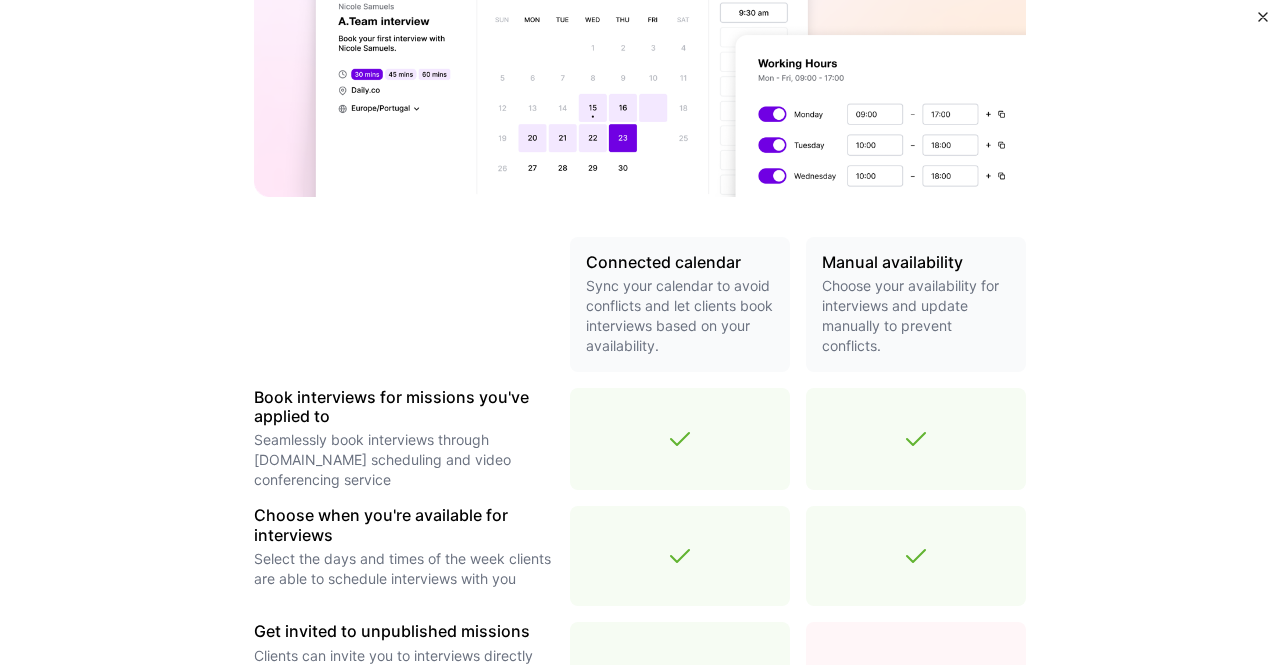 scroll, scrollTop: 259, scrollLeft: 0, axis: vertical 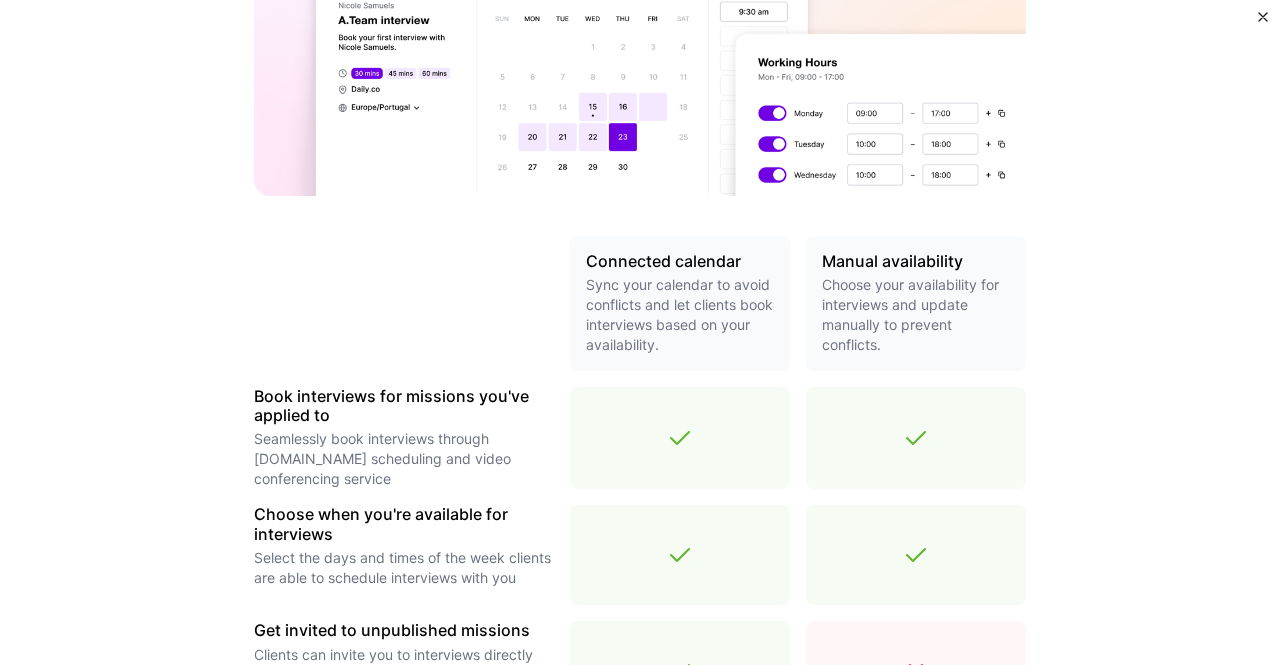 click on "Make interview scheduling effortless Choose how you want clients to schedule interviews — save time and avoid conflicts with calendar connection or set your availability manually. Connected calendar Sync your calendar to avoid conflicts and let clients book interviews based on your availability. Manual availability Choose your availability for interviews and update manually to prevent conflicts. Book interviews for missions you've applied to Seamlessly book interviews through [DOMAIN_NAME] scheduling and video conferencing service
Choose when you're available for interviews Select the days and times of the week clients are able to schedule interviews with you
Get invited to unpublished missions Clients can invite you to interviews directly through search and discovery.   Learn more
Automatic availability updates Ensure your availability is always current with real-time updates
Connect calendar Learn more Set availability Get help connecting" at bounding box center [640, 332] 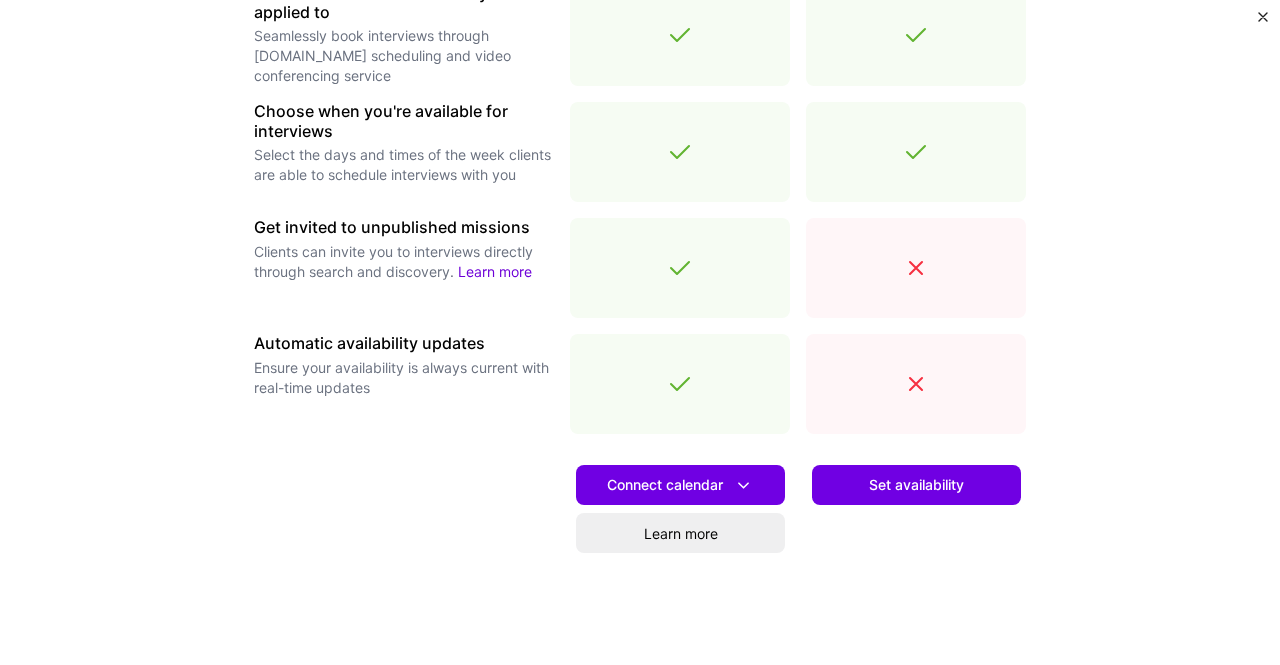 scroll, scrollTop: 663, scrollLeft: 0, axis: vertical 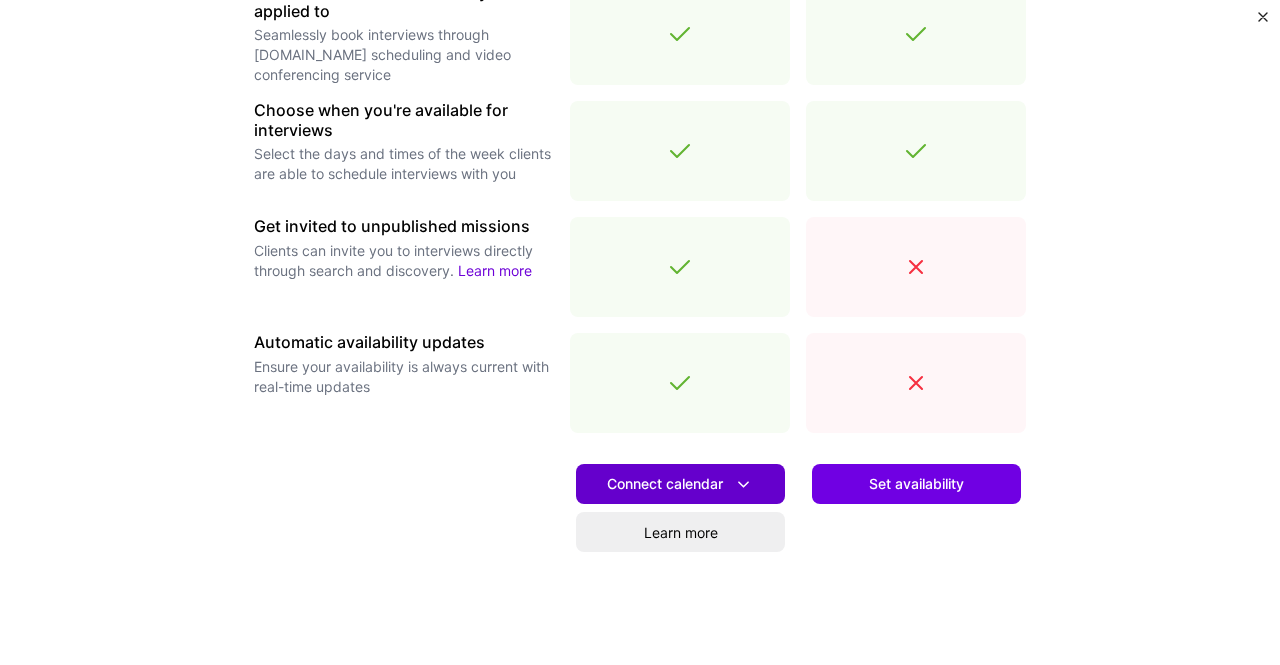 click on "Connect calendar" at bounding box center [680, 484] 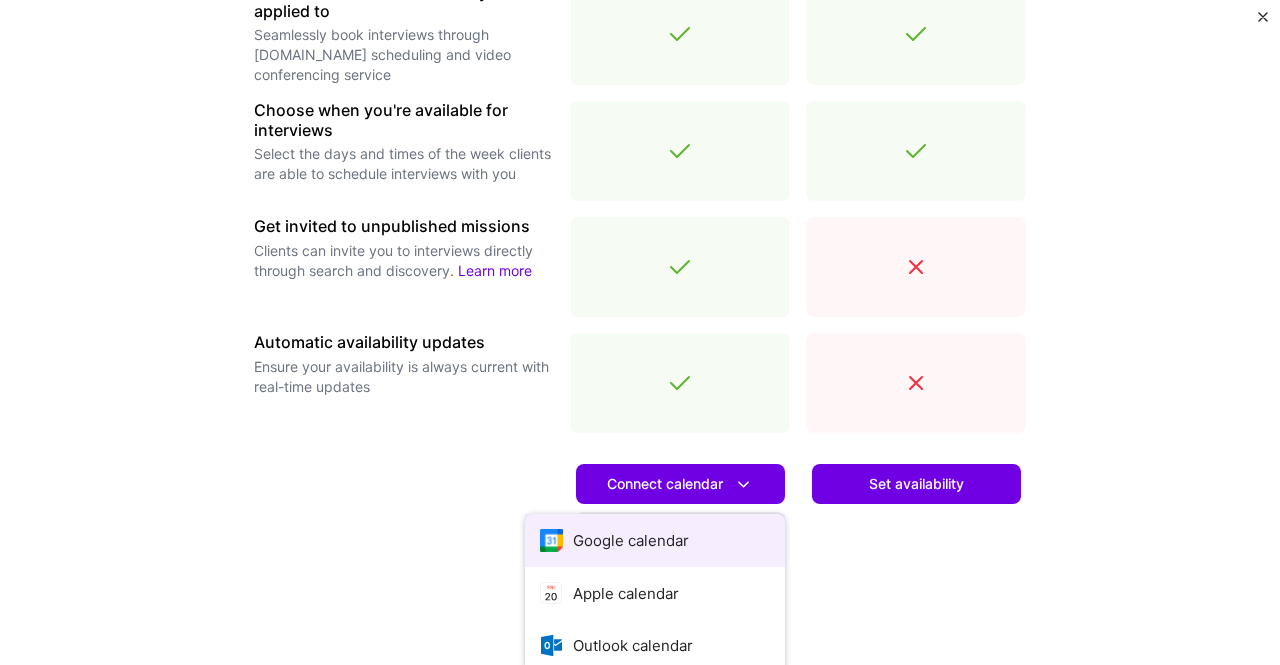 click on "Google calendar" at bounding box center [655, 540] 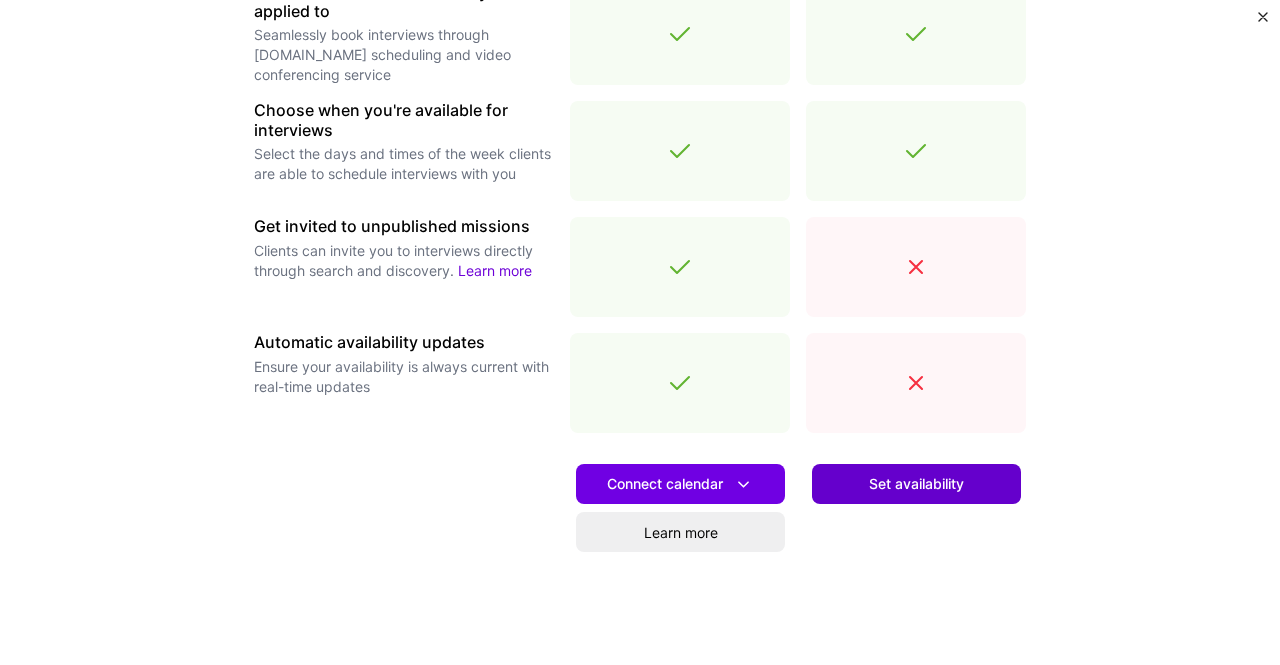 click on "Set availability" at bounding box center [916, 484] 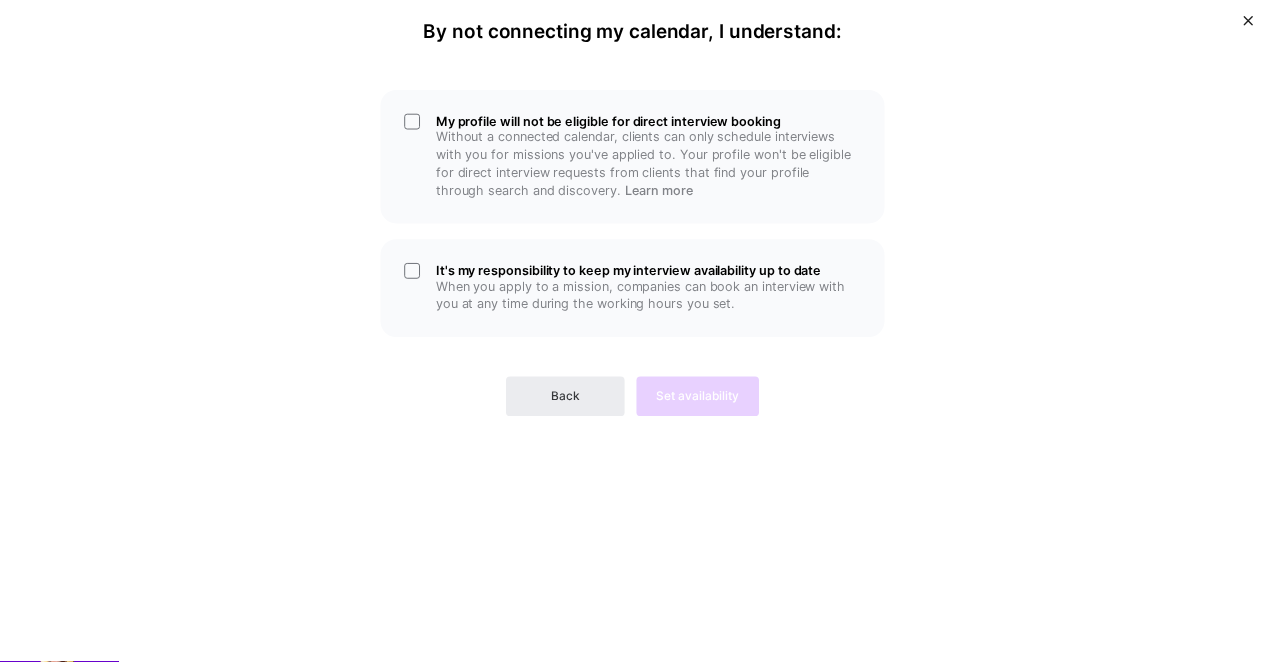 scroll, scrollTop: 0, scrollLeft: 0, axis: both 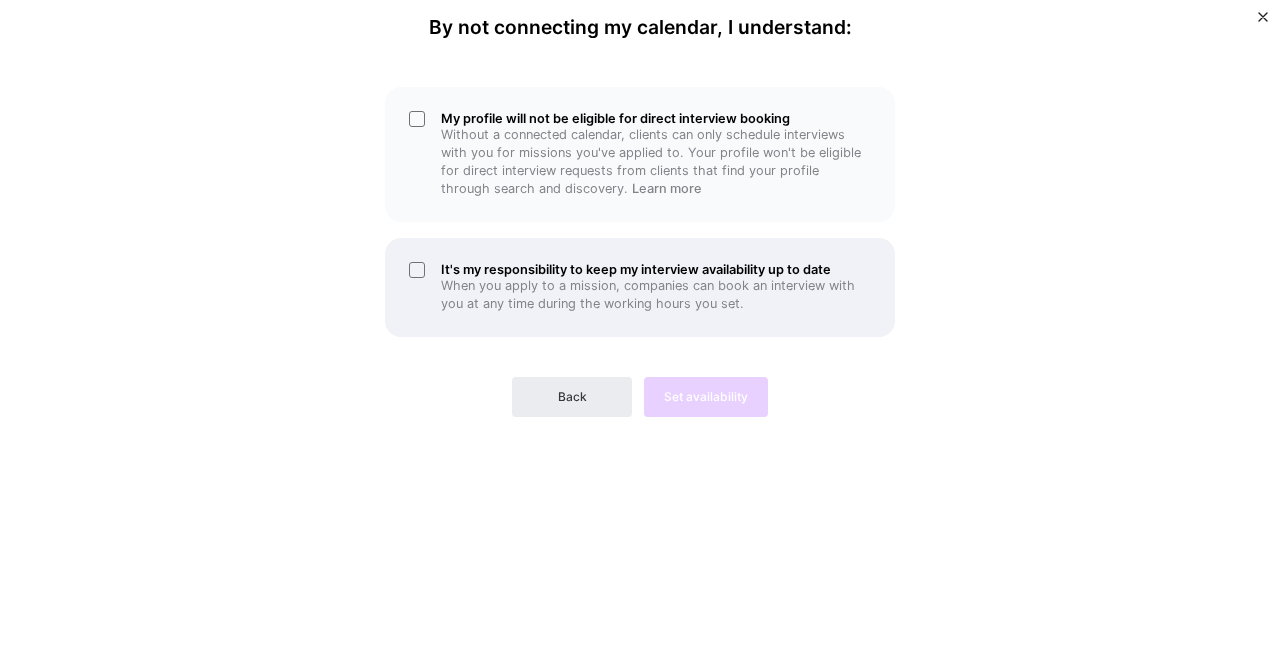 click on "When you apply to a mission, companies can book an interview with you at any time during the working hours you set." at bounding box center (656, 295) 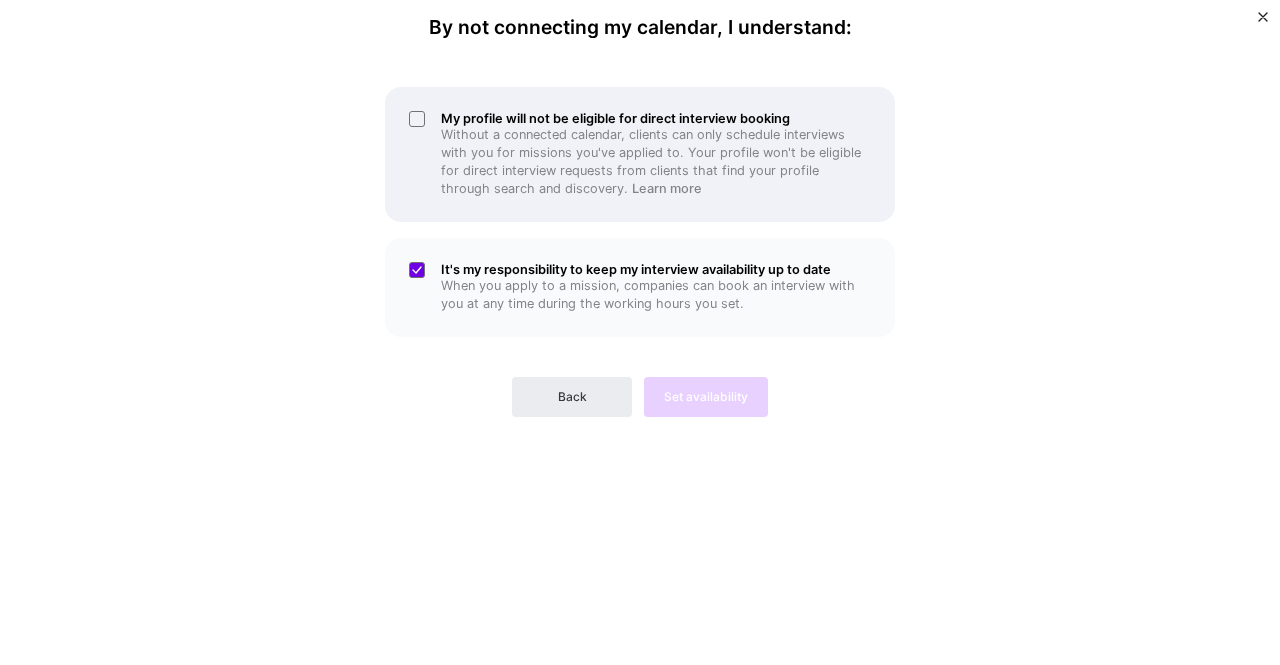 click on "My profile will not be eligible for direct interview booking" at bounding box center [656, 118] 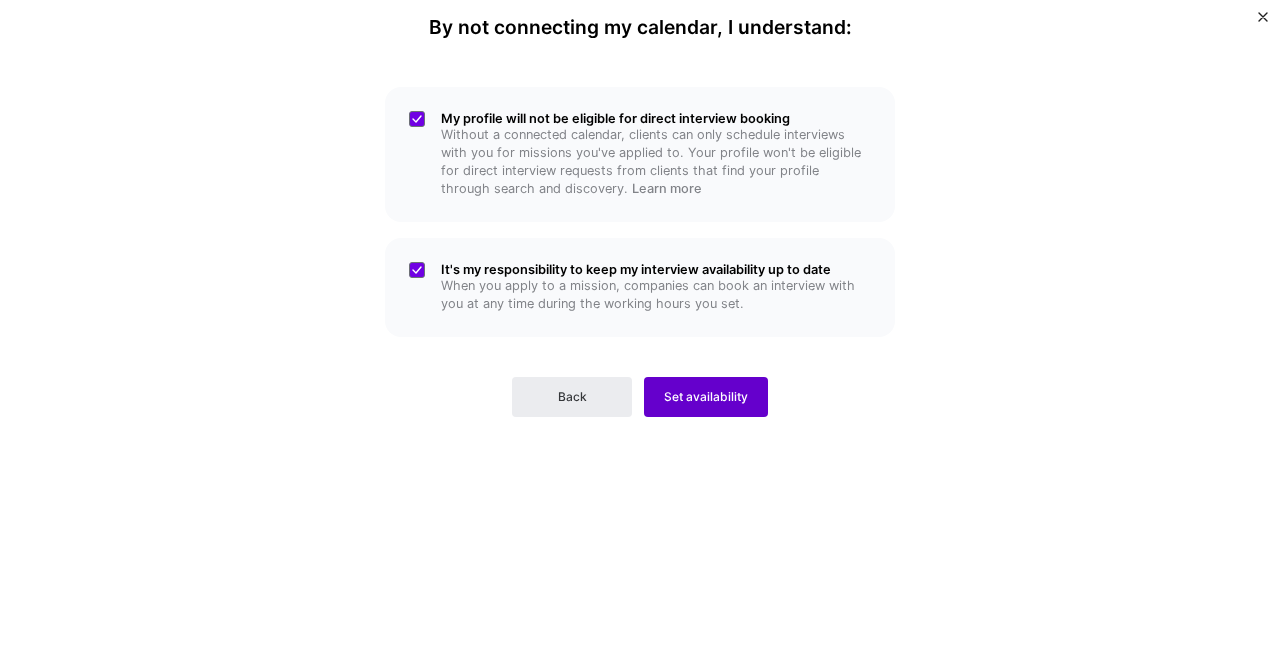 click on "Set availability" at bounding box center (706, 397) 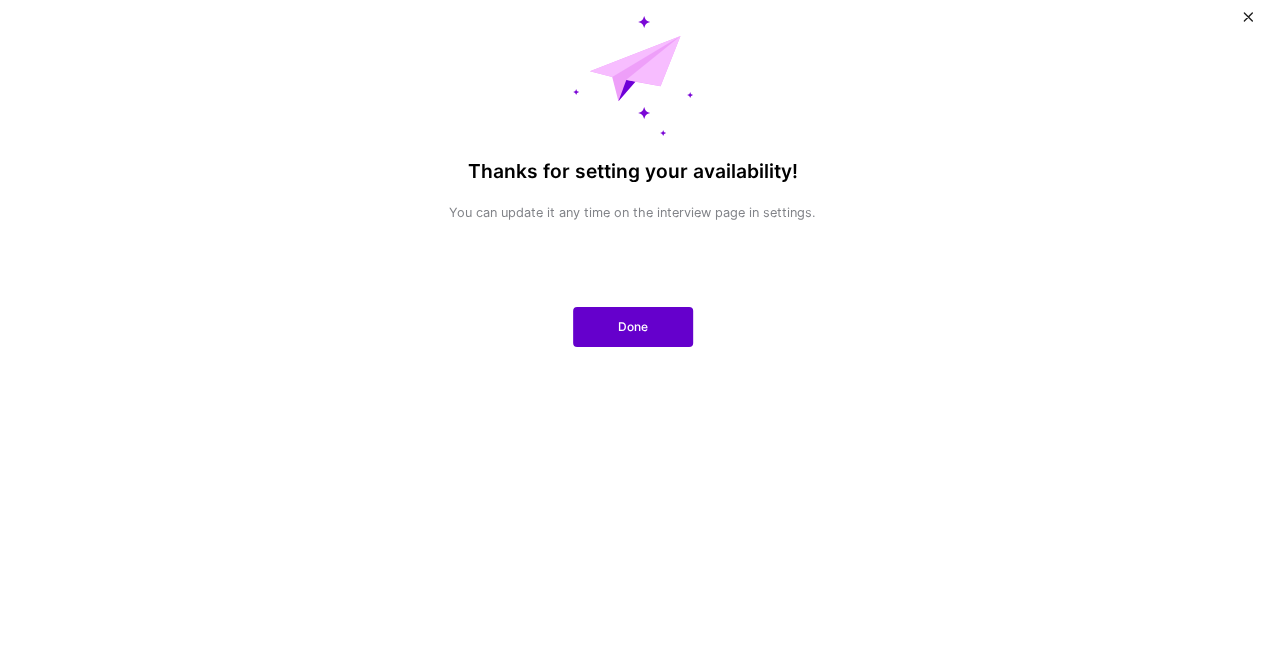 click on "Done" at bounding box center [633, 327] 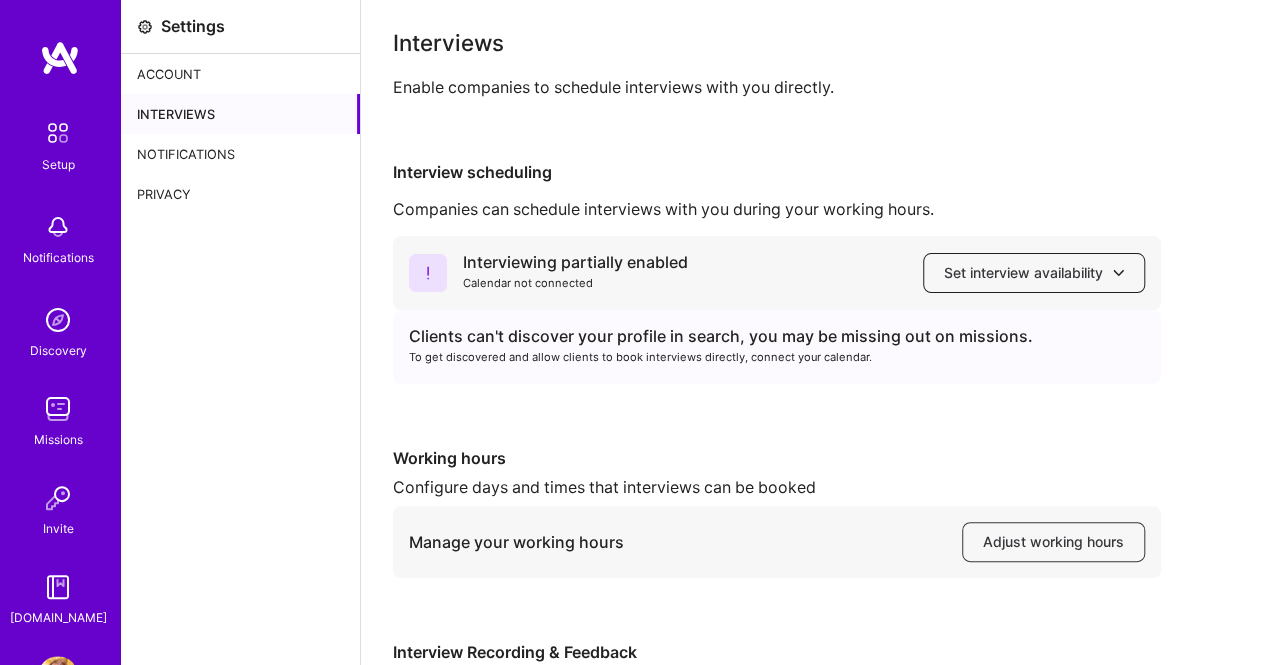 click on "Set interview availability" at bounding box center [1034, 273] 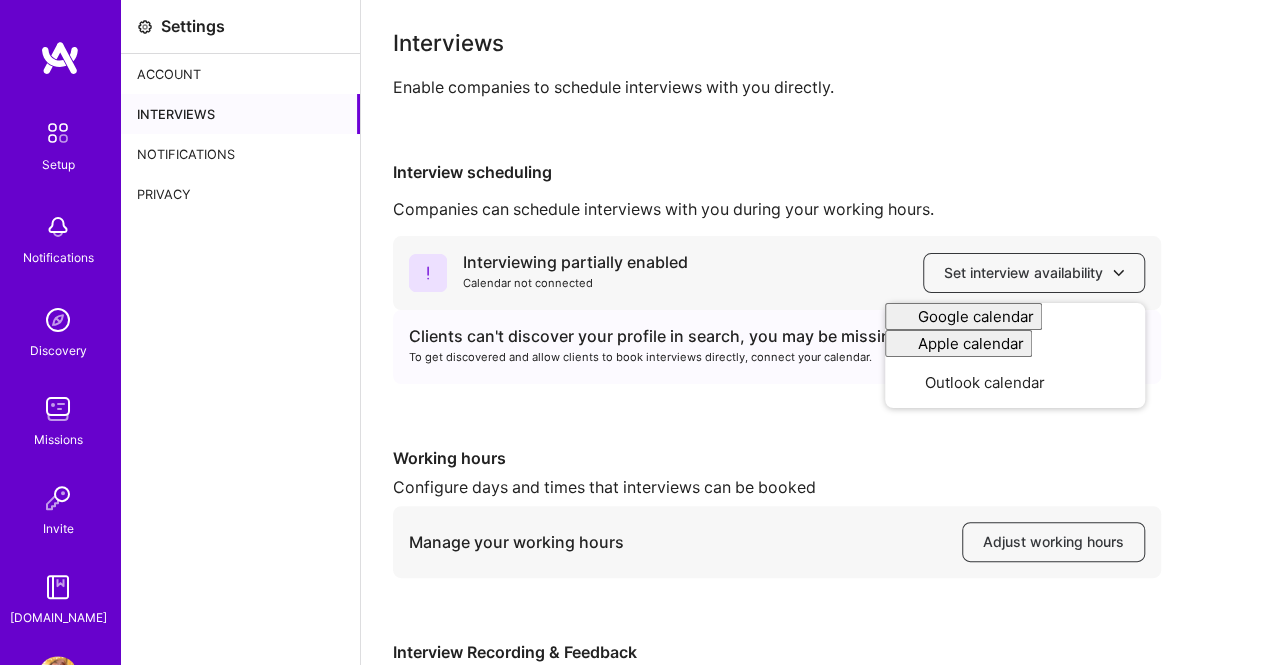 click on "Interviewing partially enabled Calendar not connected Set interview availability  Google calendar  Apple calendar  Outlook calendar Clients can't discover your profile in search, you may be missing out on missions. To get discovered and allow clients to book interviews directly, connect your calendar. Working hours Configure days and times that interviews can be booked Manage your working hours Adjust working hours Interview Recording & Feedback When enabled, interviews you schedule with [DOMAIN_NAME] will be recorded, transcribed and analyzed to give you feedback, help improve your profile and more. Interview recordings enabled" at bounding box center [813, 506] 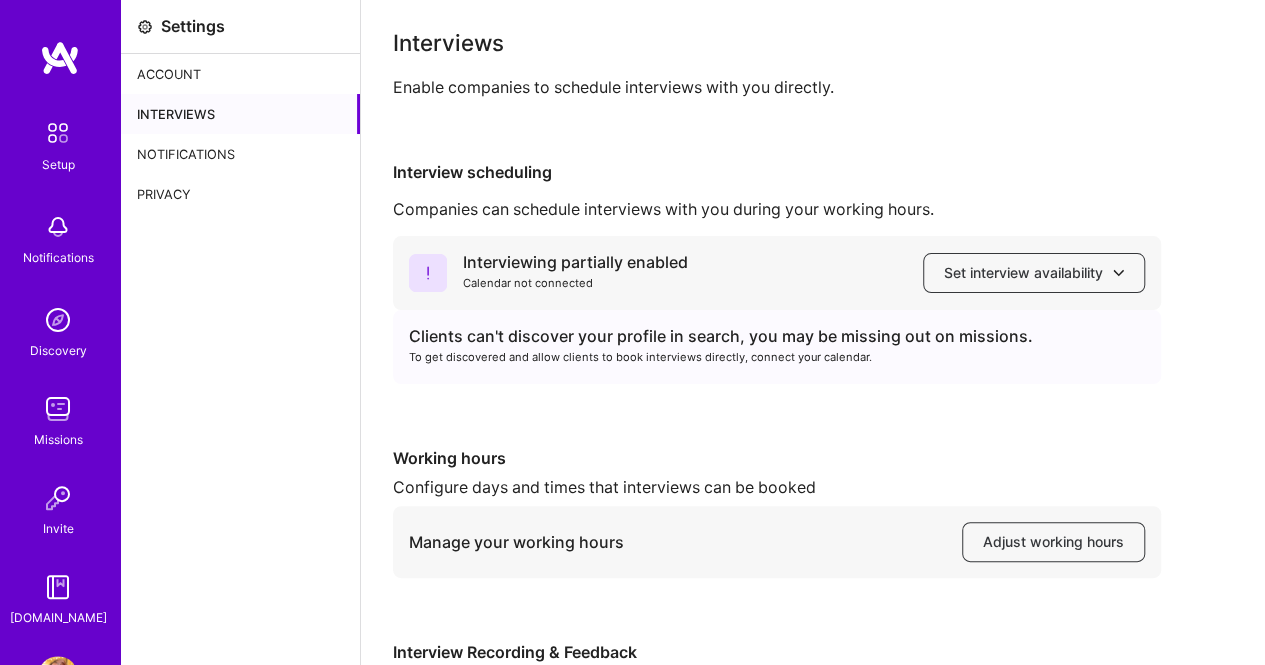 click at bounding box center (428, 273) 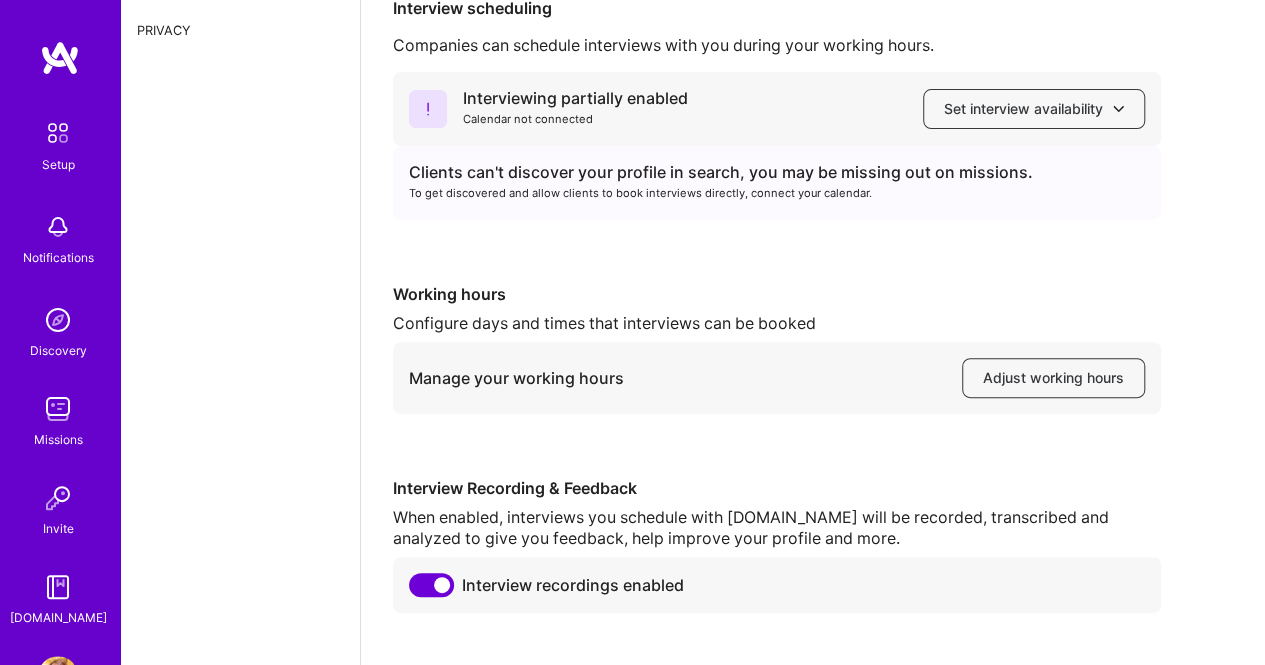 scroll, scrollTop: 208, scrollLeft: 0, axis: vertical 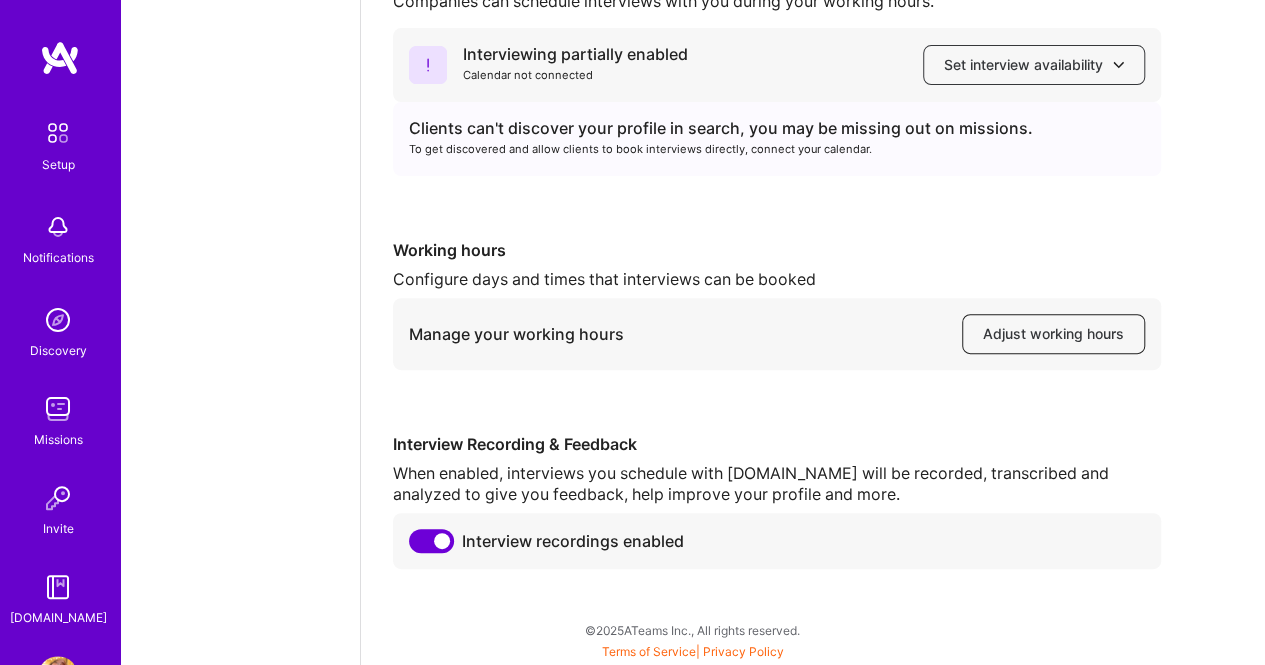 click on "Adjust working hours" at bounding box center [1053, 334] 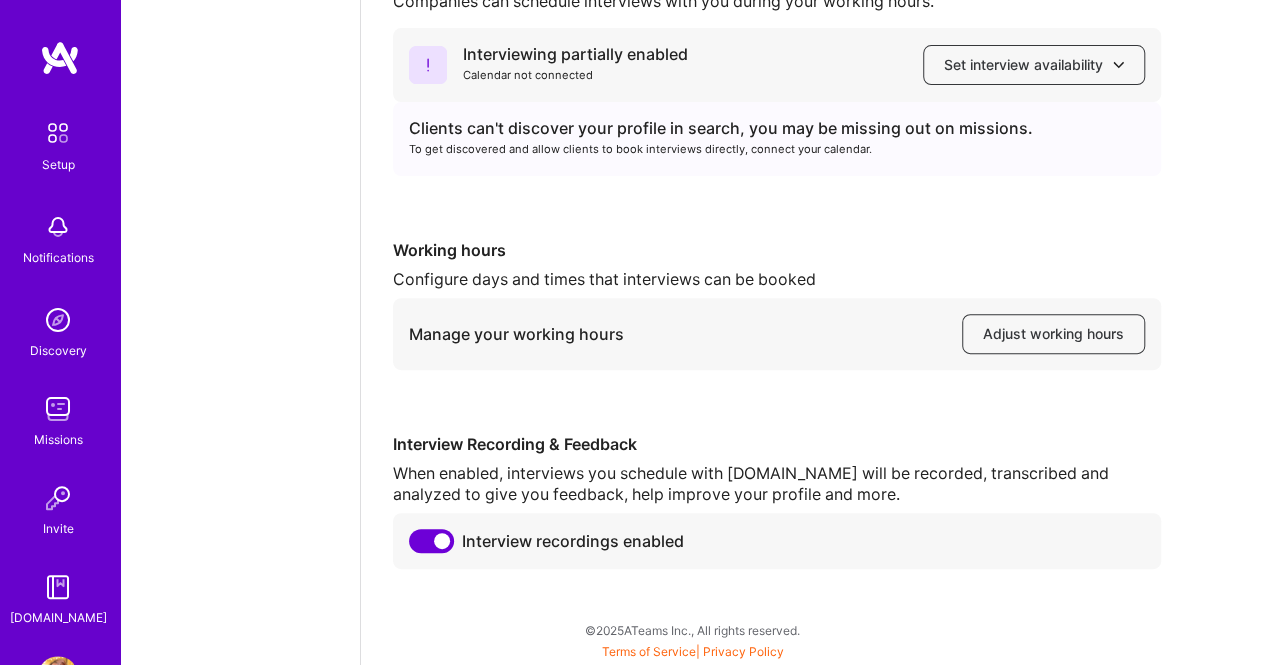 scroll, scrollTop: 0, scrollLeft: 0, axis: both 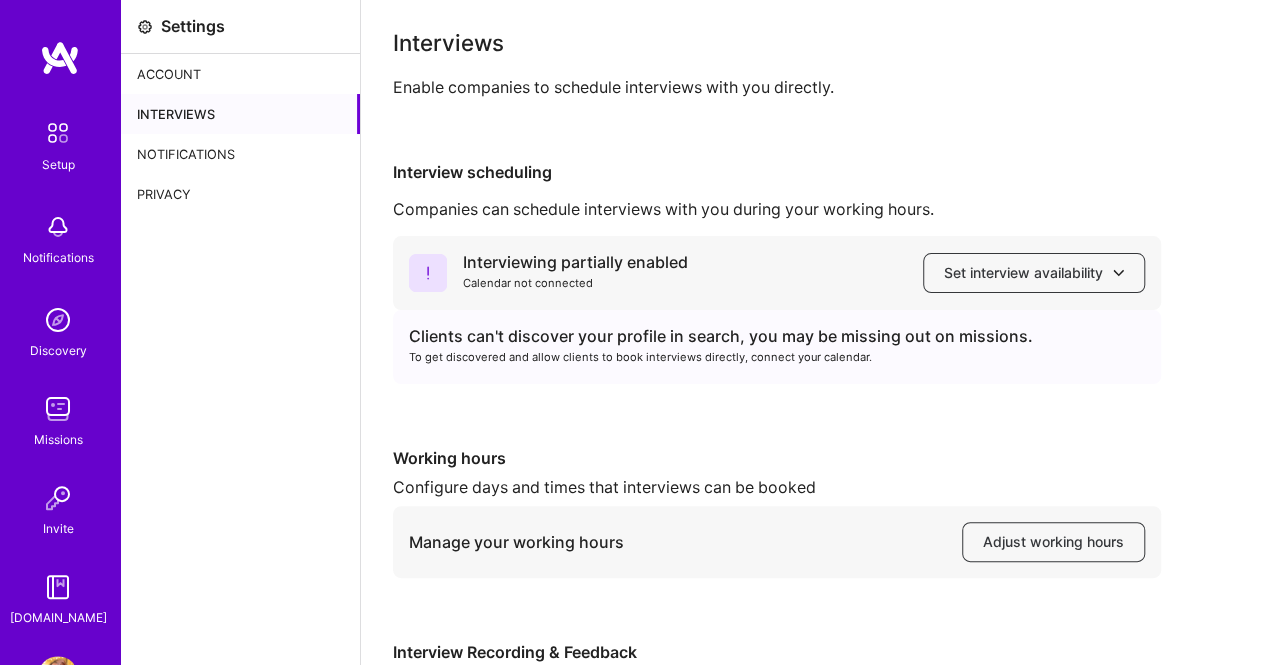click on "Account" at bounding box center [240, 74] 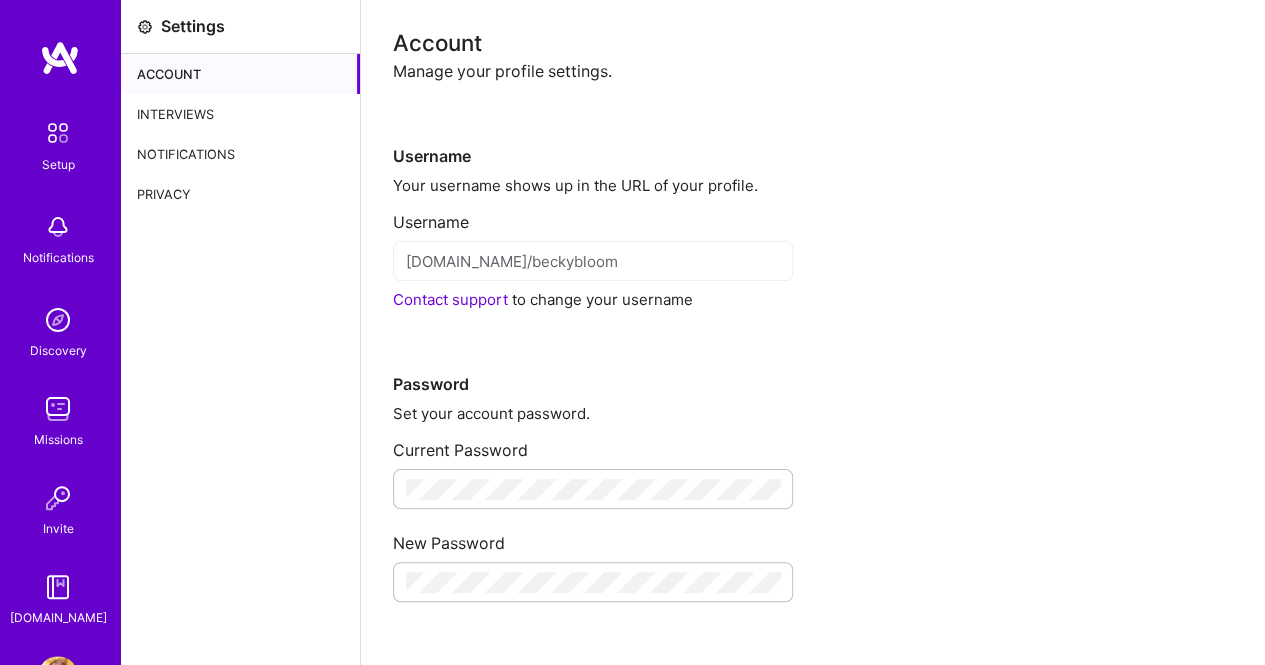 click on "Account" at bounding box center (240, 74) 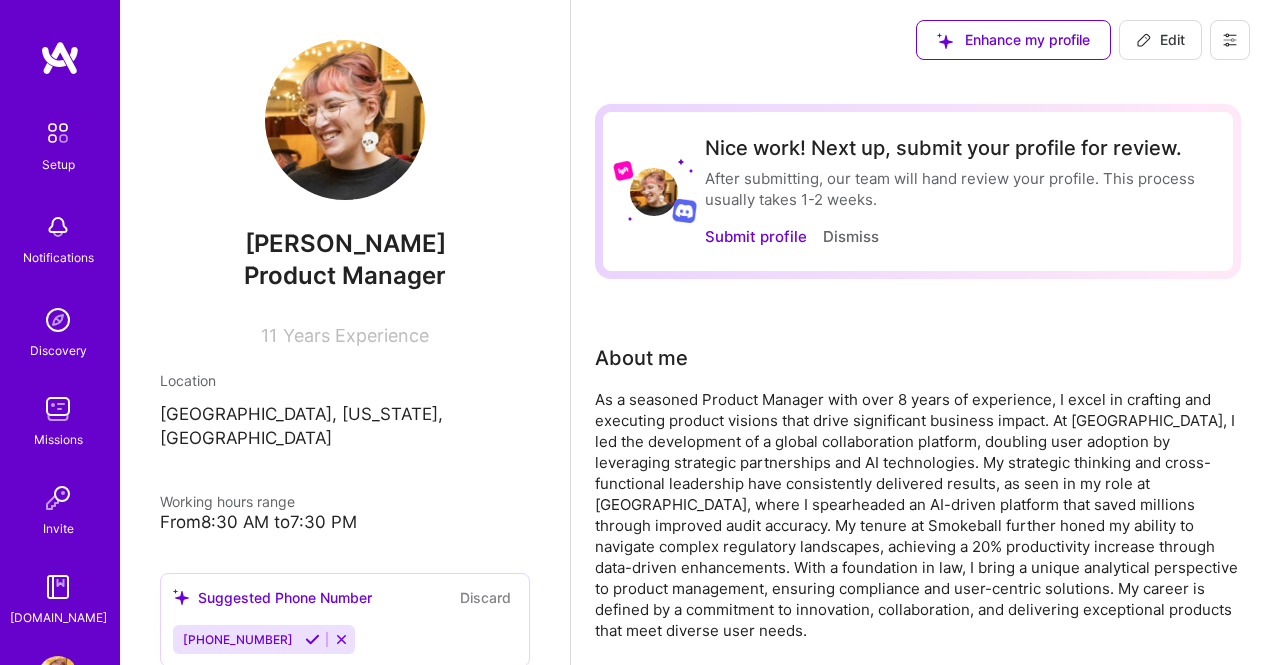 scroll, scrollTop: 0, scrollLeft: 0, axis: both 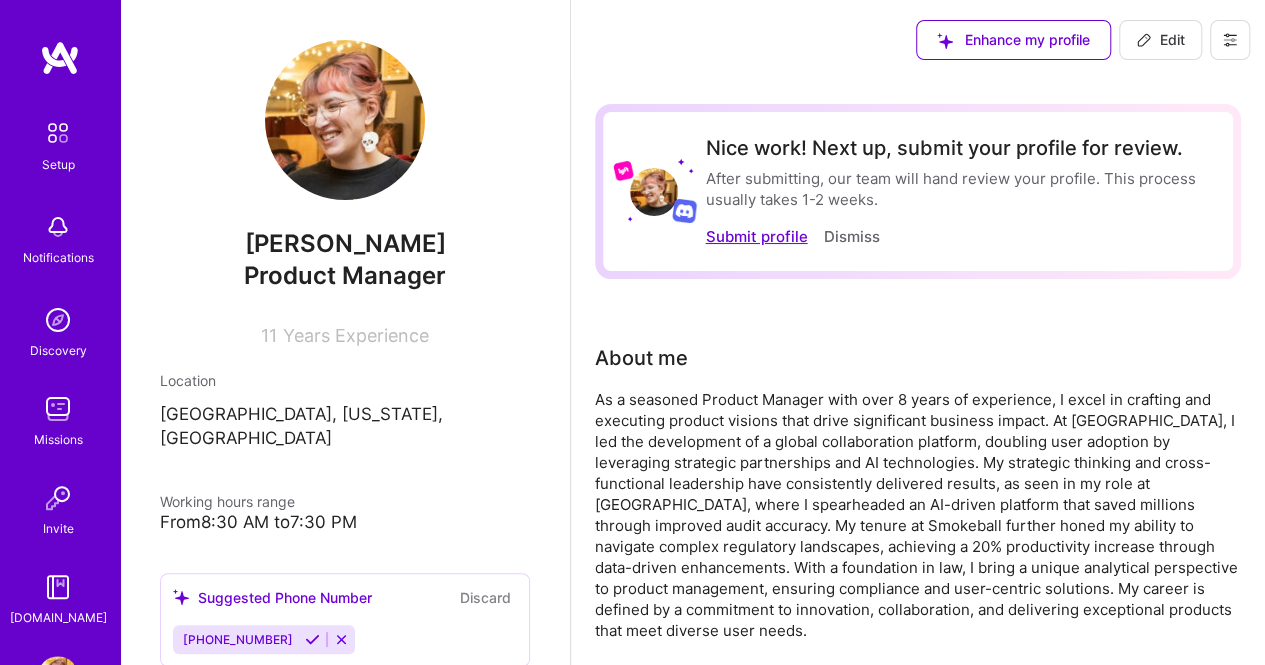 click on "Submit profile" at bounding box center [756, 236] 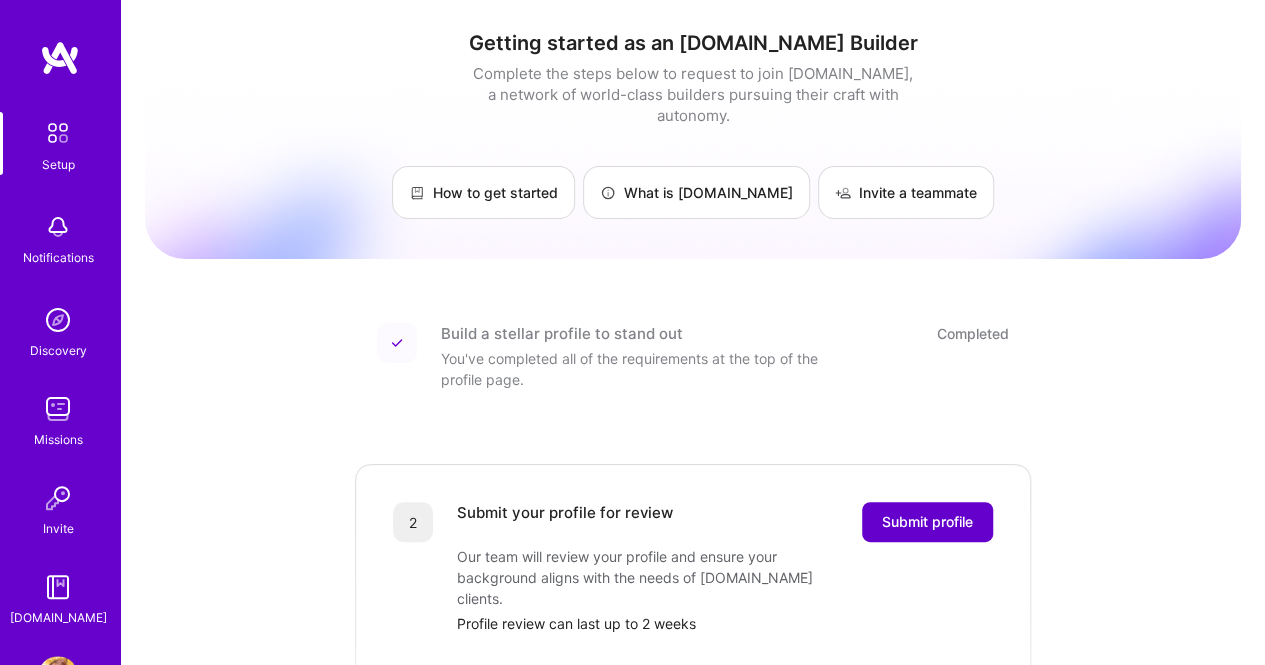 click on "Submit profile" at bounding box center [927, 522] 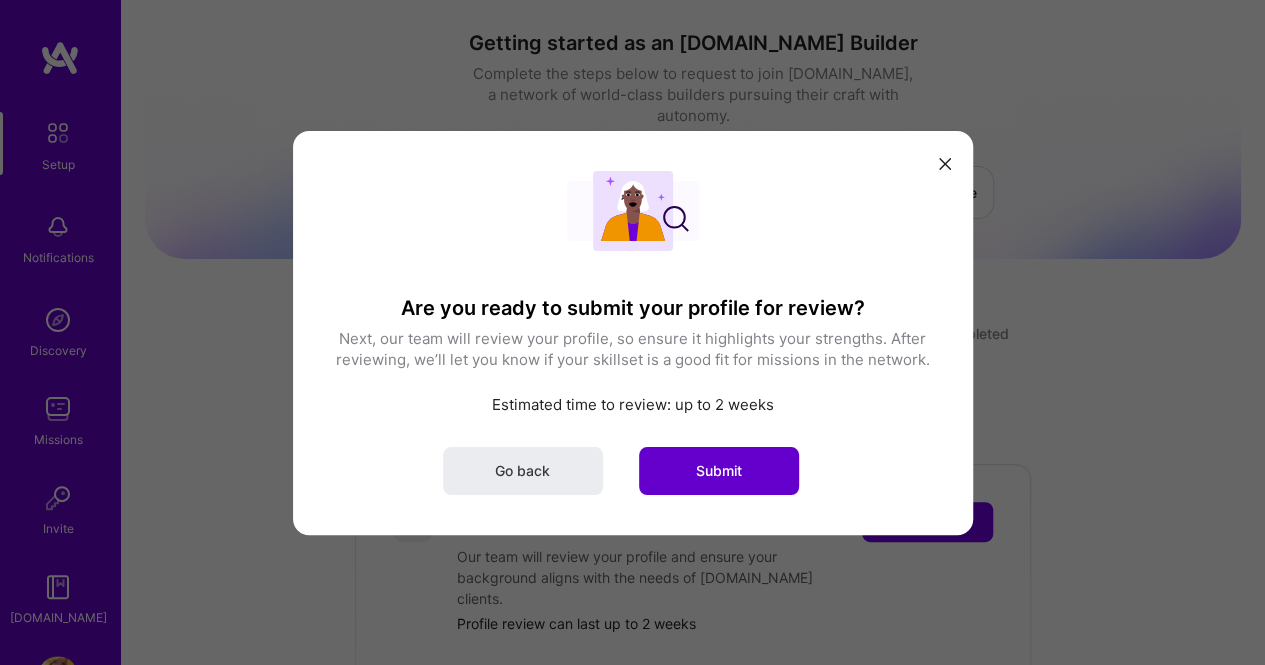 click on "Submit" at bounding box center (719, 470) 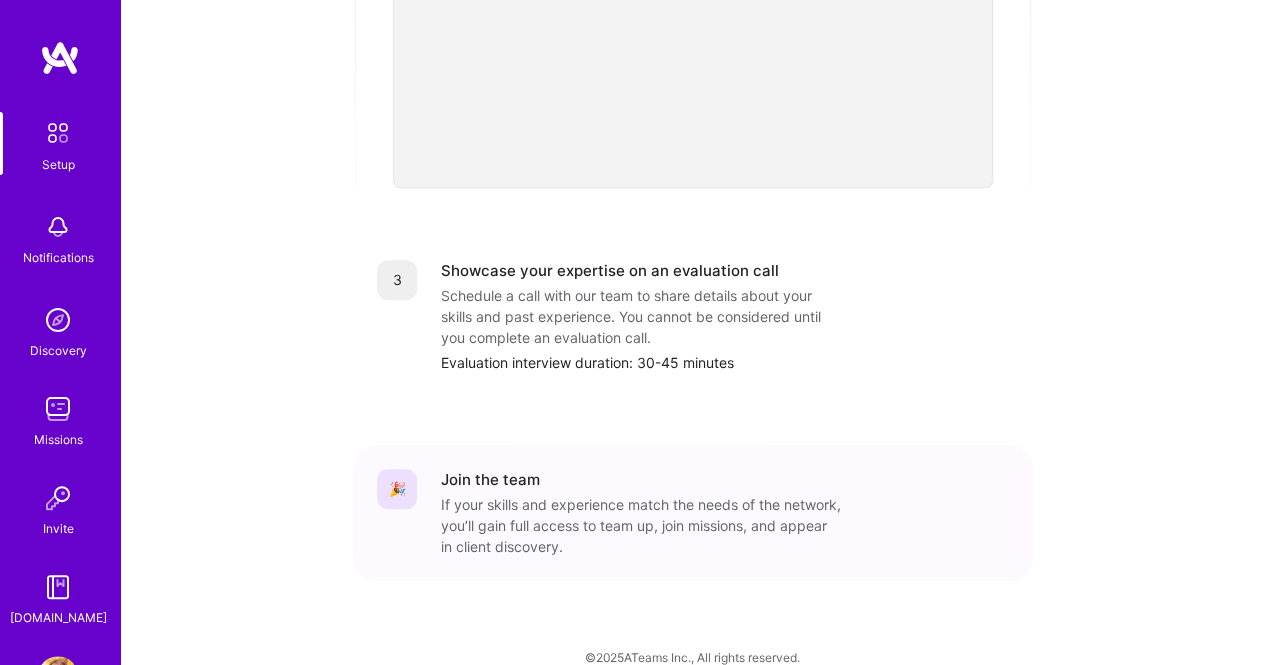 scroll, scrollTop: 788, scrollLeft: 0, axis: vertical 